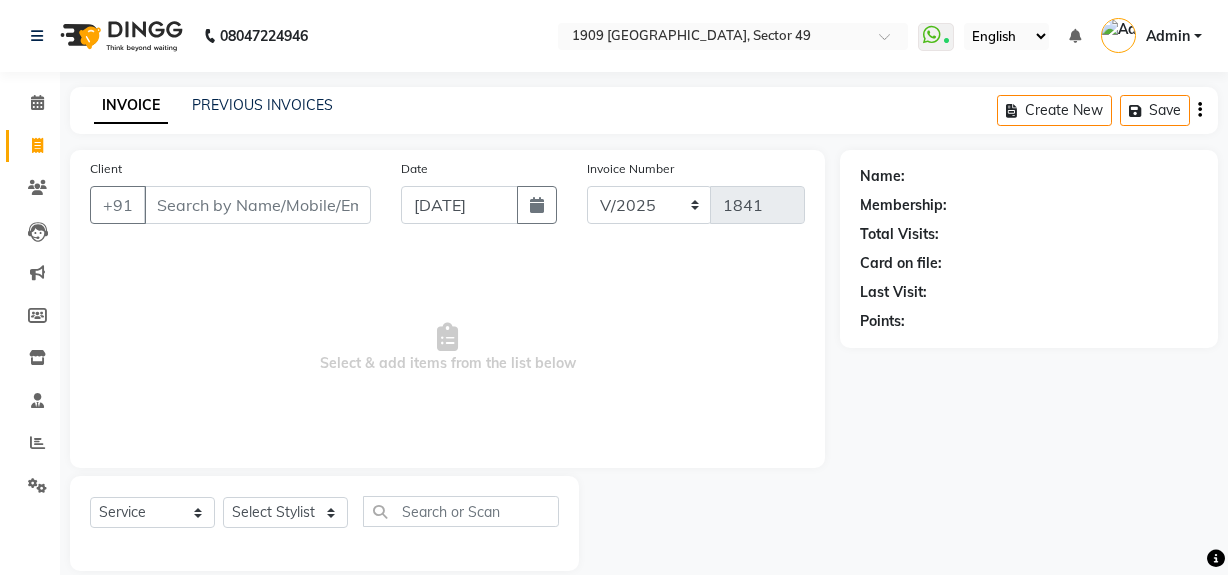 select on "service" 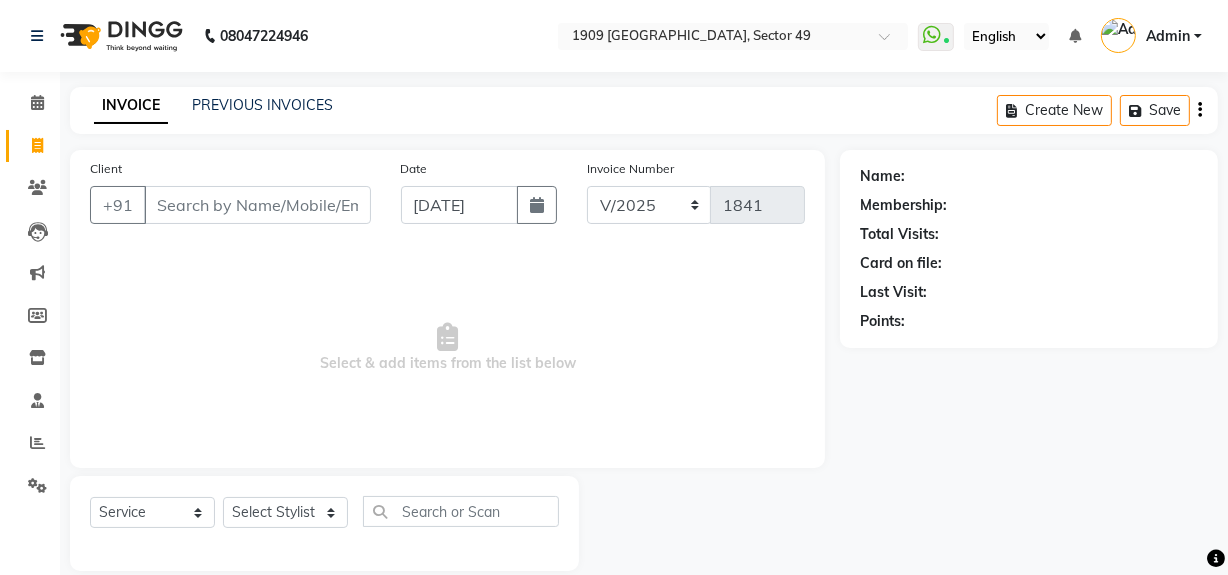 scroll, scrollTop: 0, scrollLeft: 0, axis: both 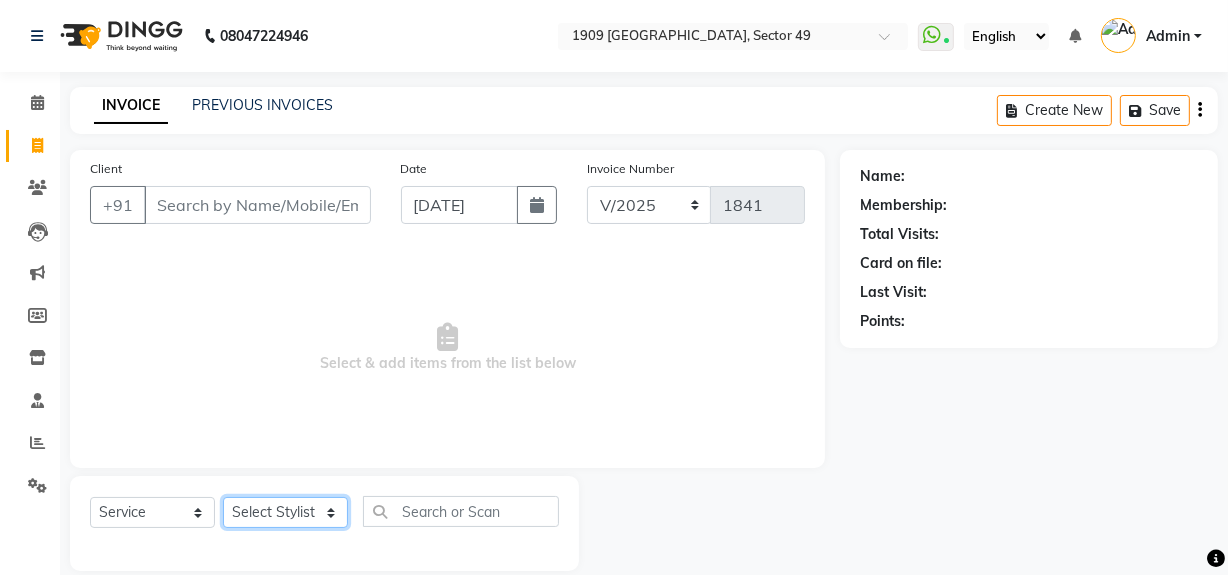 click on "Select Stylist [PERSON_NAME] [PERSON_NAME] House Sale Jyoti Nisha [PERSON_NAME] [PERSON_NAME] Veer [PERSON_NAME] Vishal" 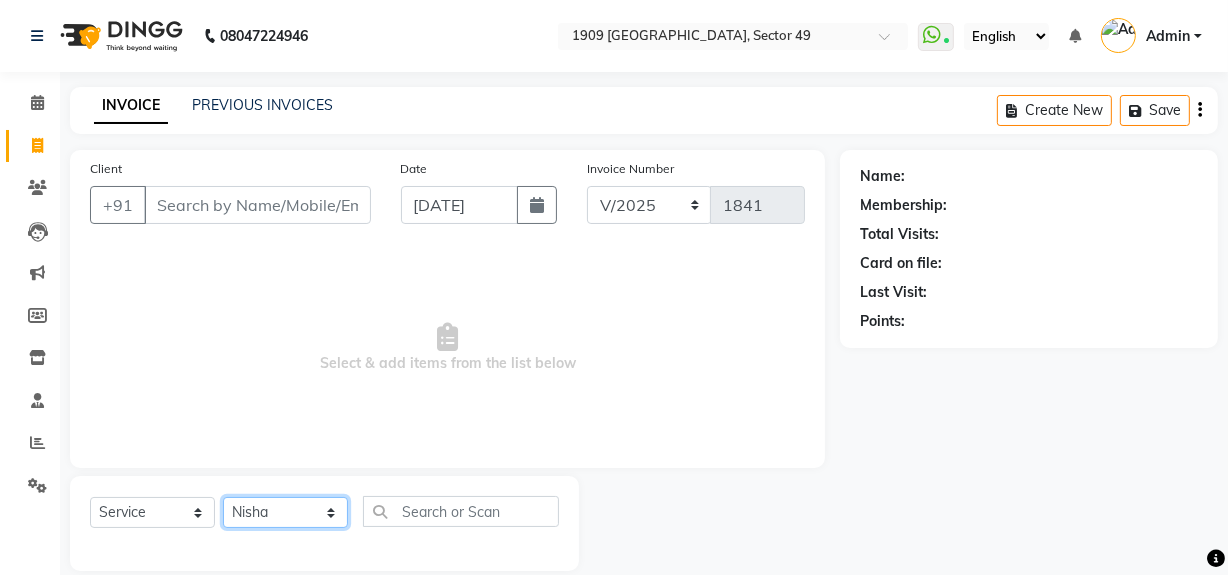 click on "Select Stylist [PERSON_NAME] [PERSON_NAME] House Sale Jyoti Nisha [PERSON_NAME] [PERSON_NAME] Veer [PERSON_NAME] Vishal" 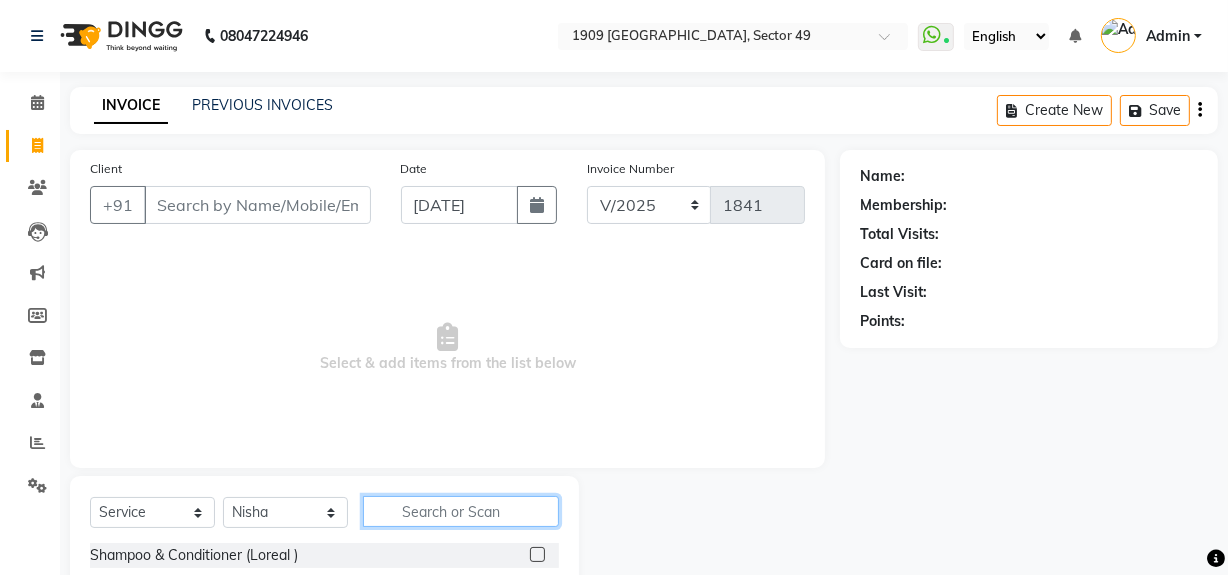 click 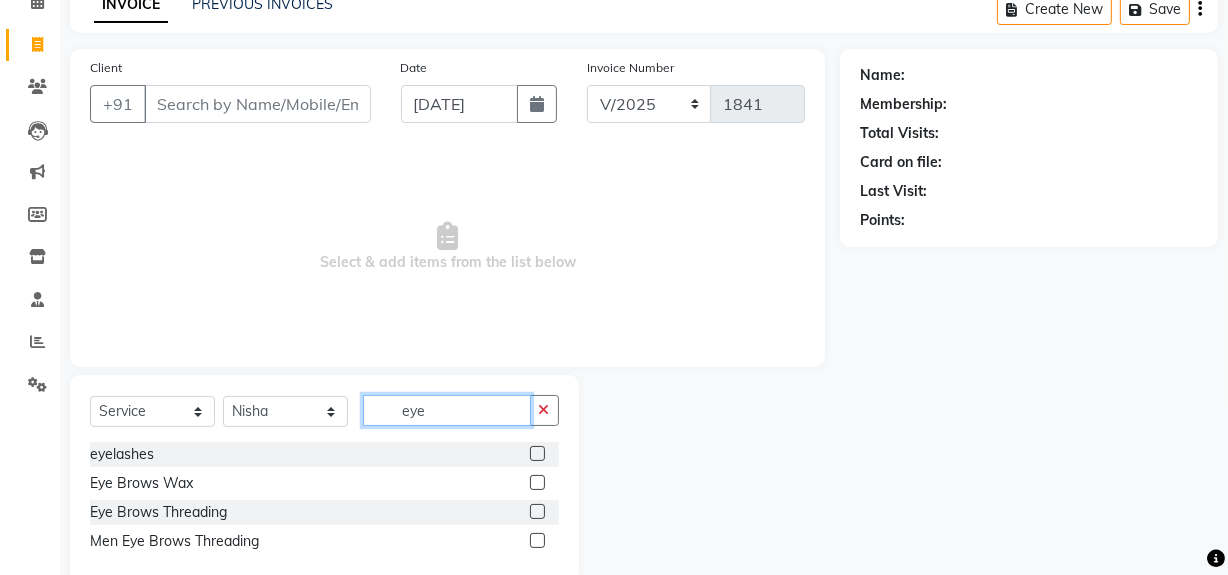 scroll, scrollTop: 141, scrollLeft: 0, axis: vertical 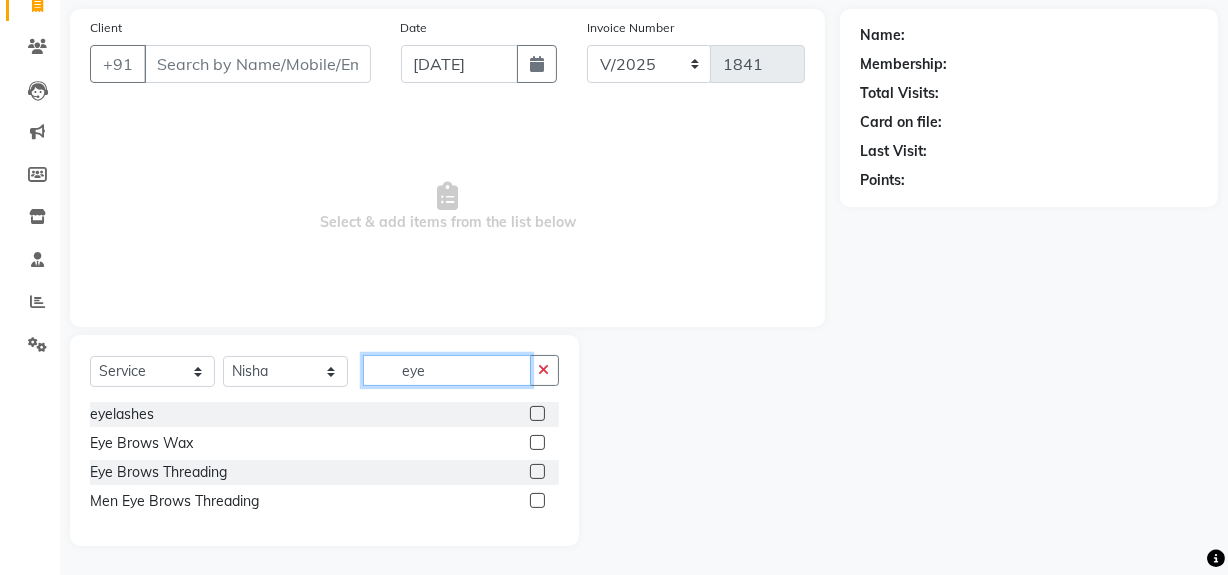 type on "eye" 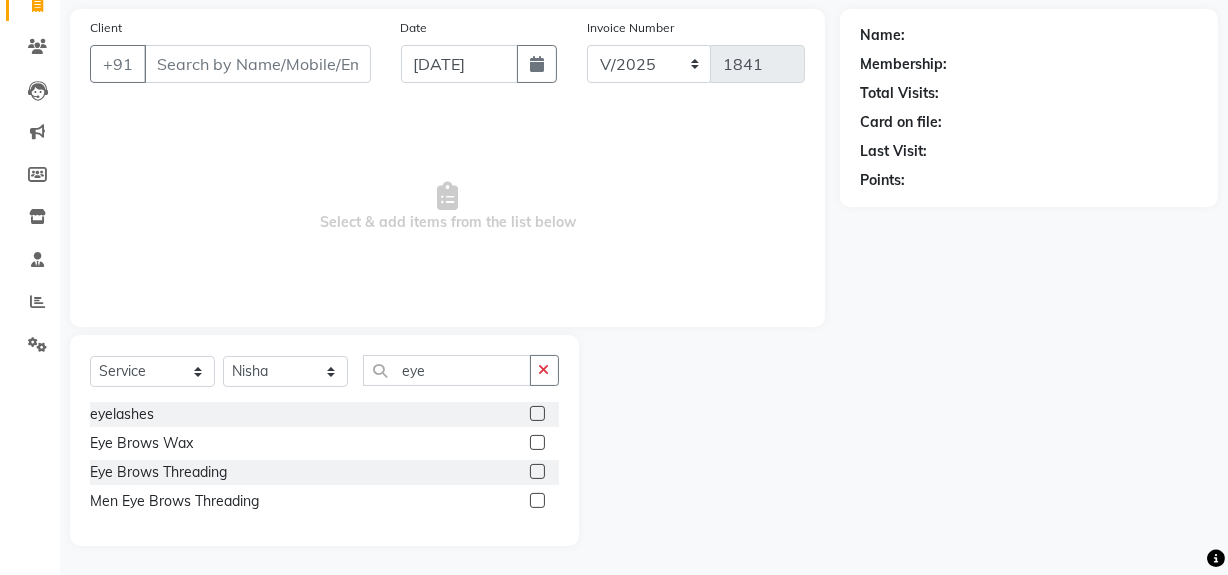 click 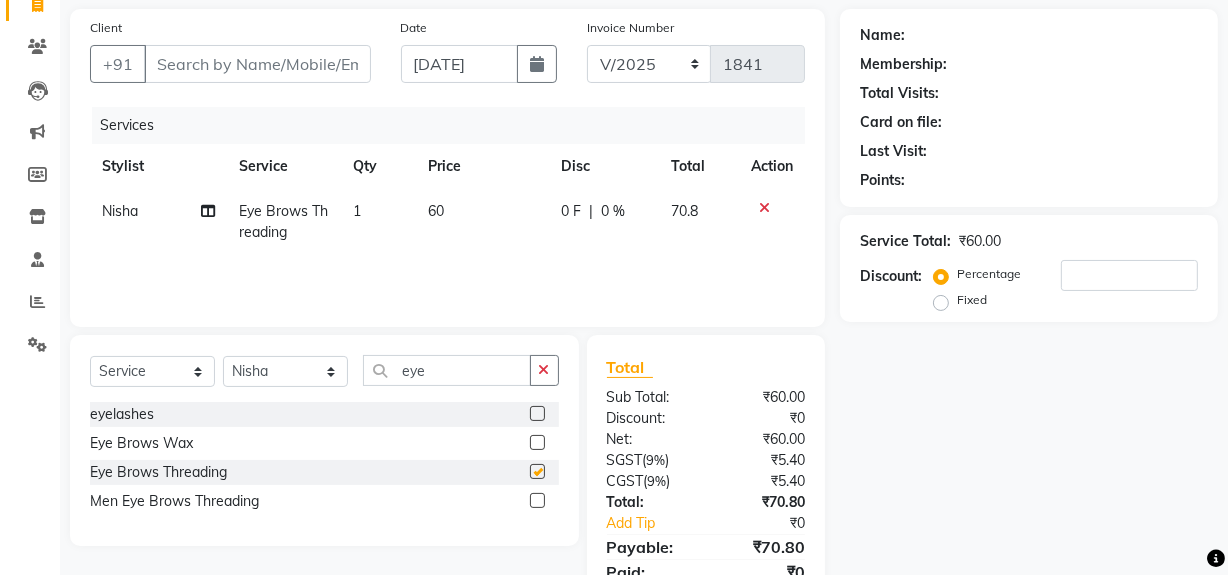 checkbox on "false" 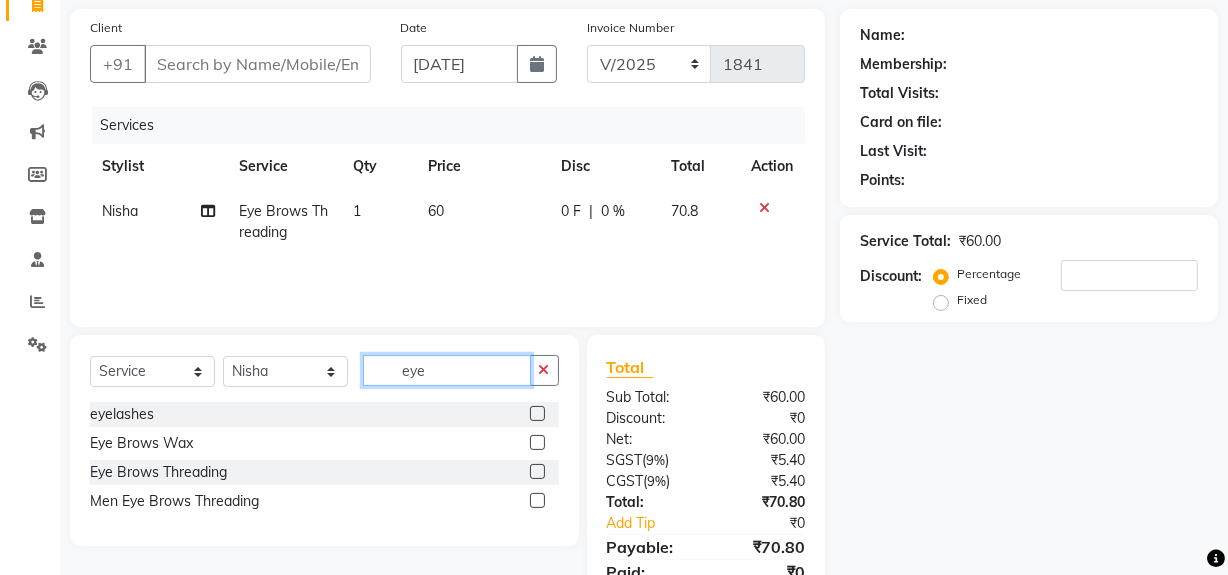 click on "eye" 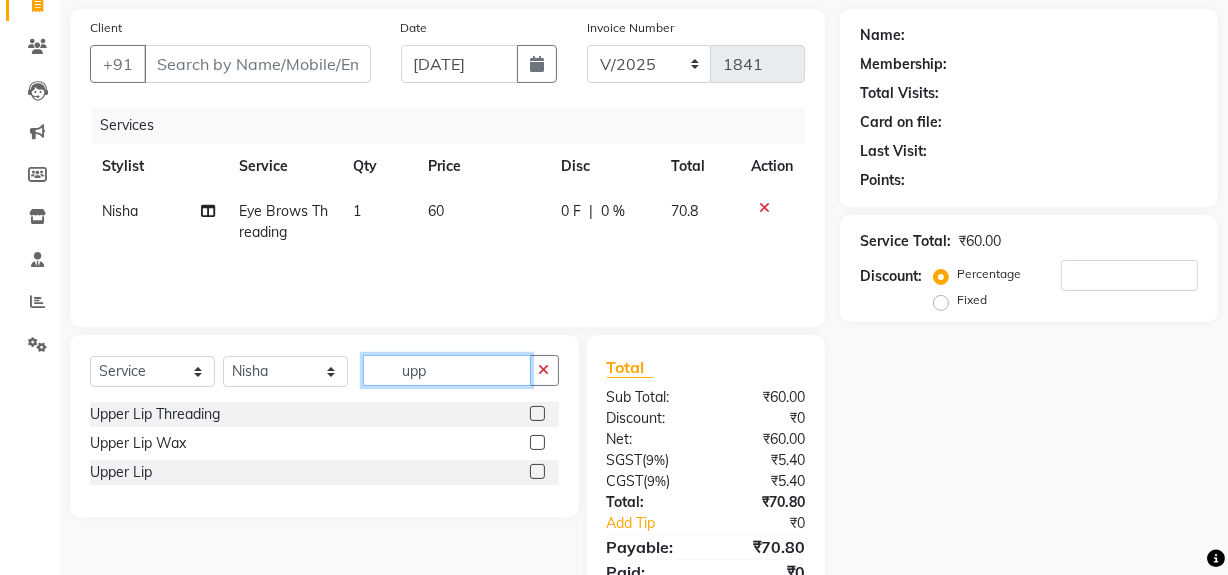 type on "upp" 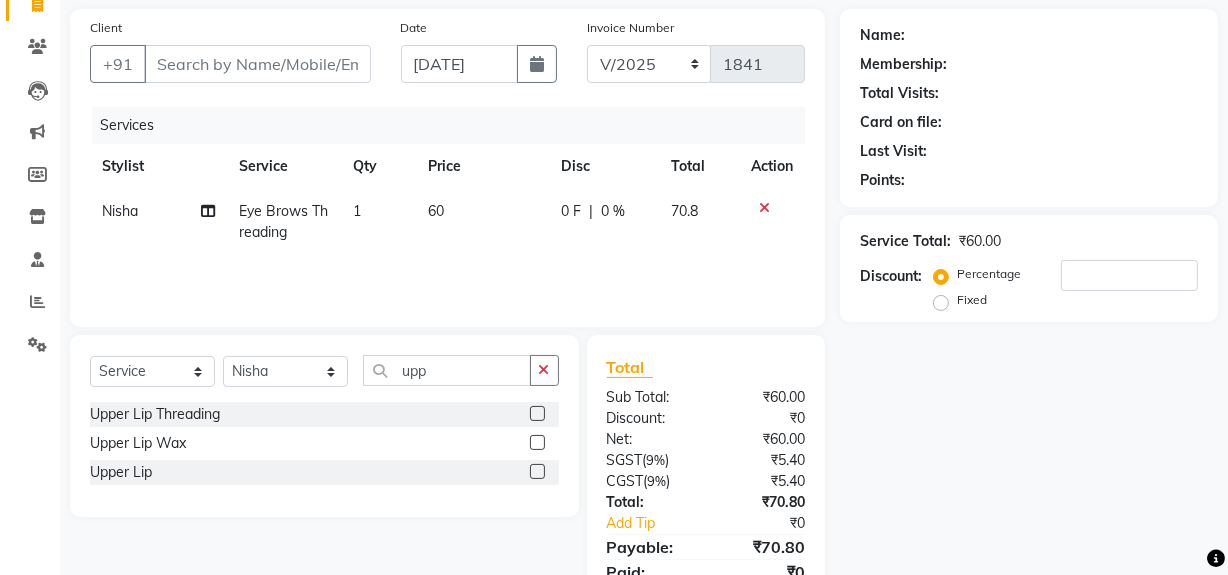click 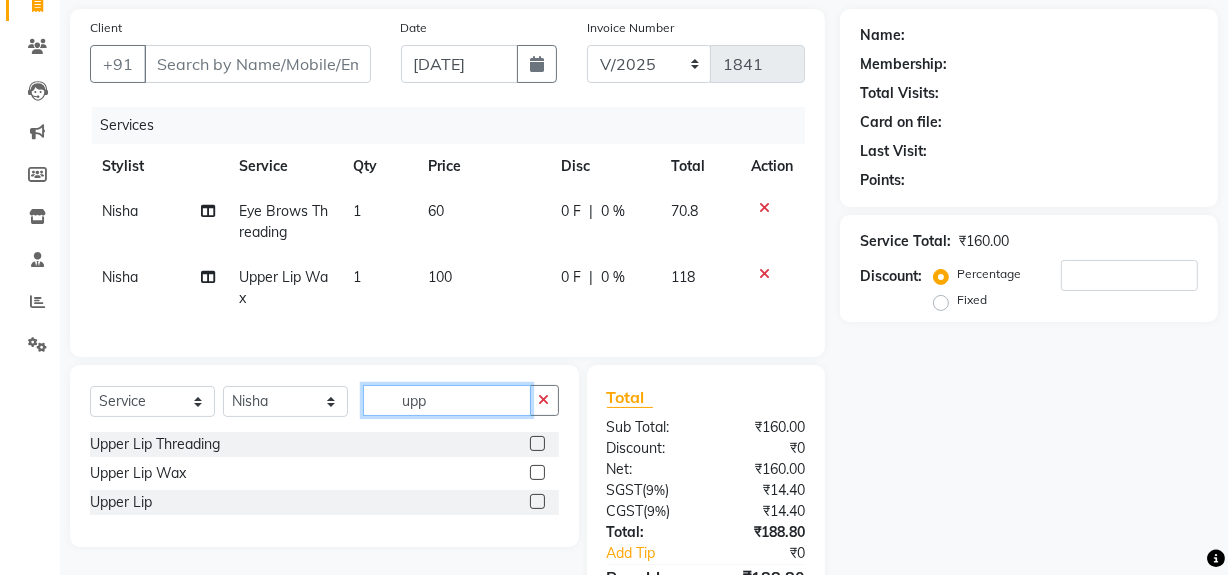 checkbox on "false" 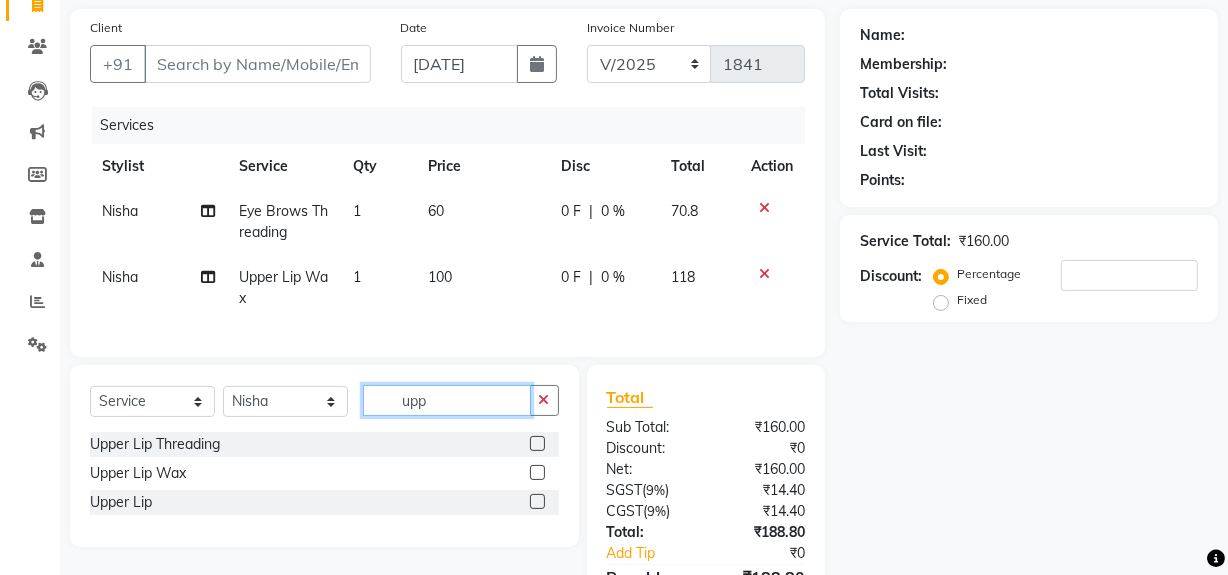 click on "upp" 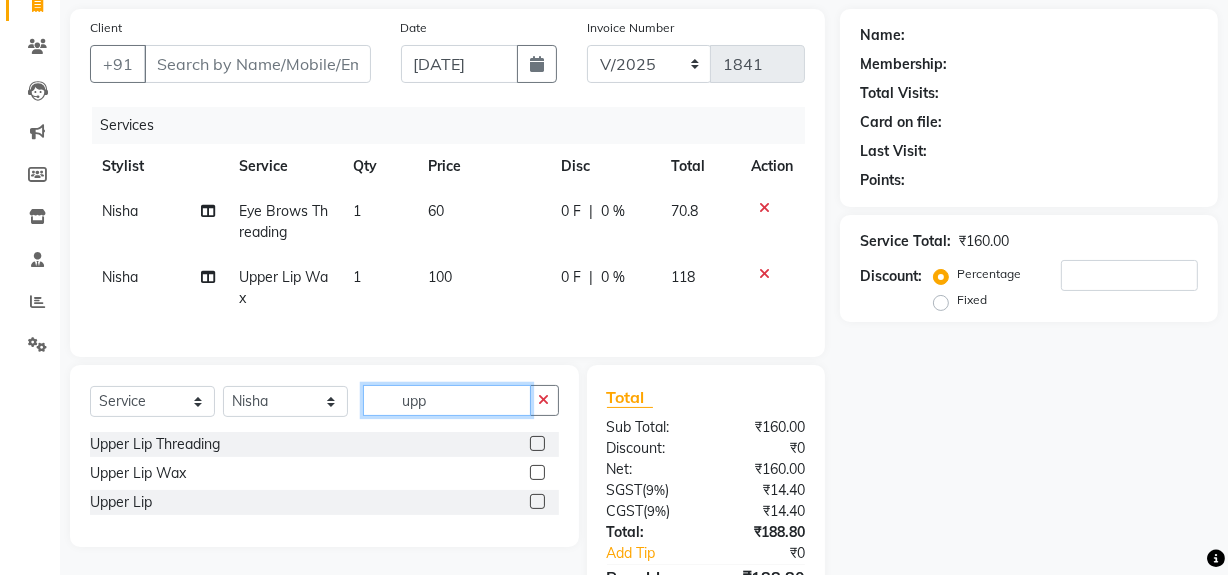 click on "upp" 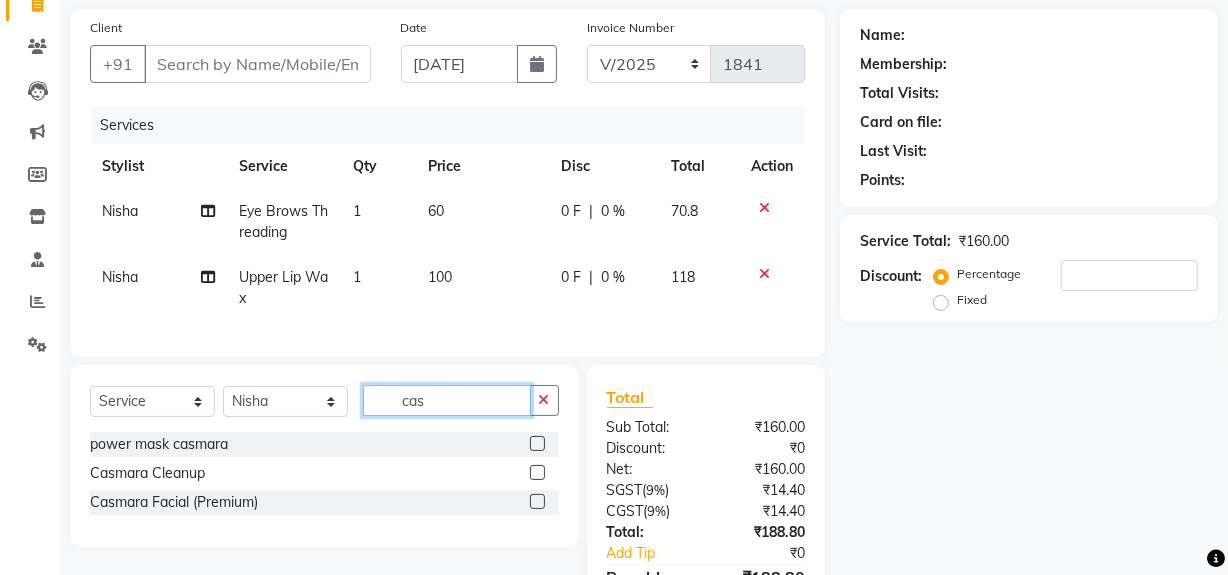 type on "cas" 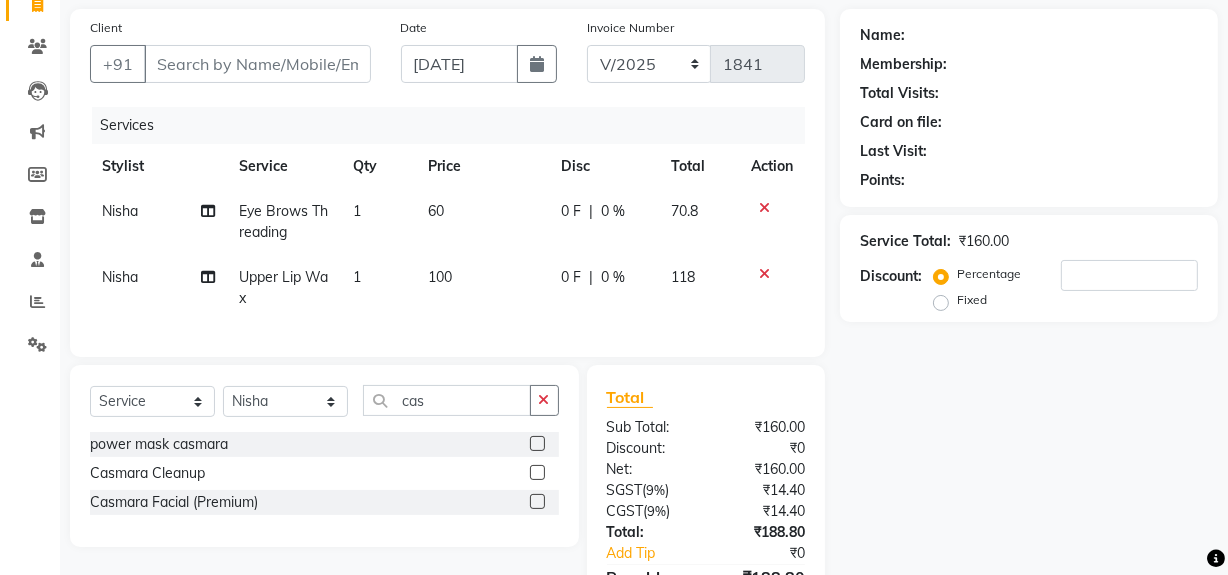 click 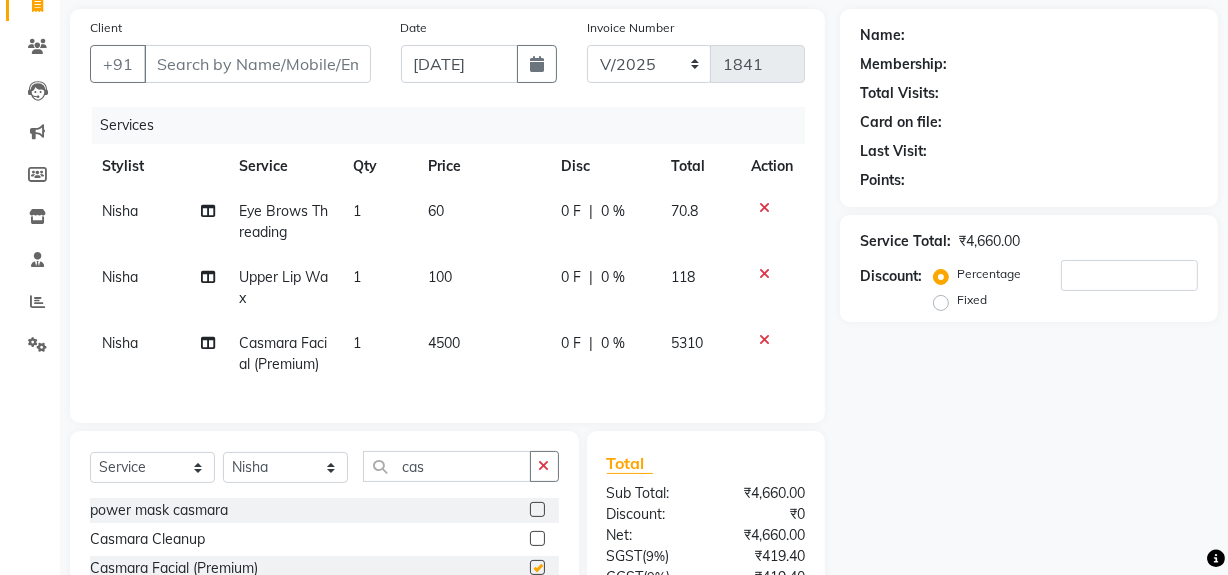 checkbox on "false" 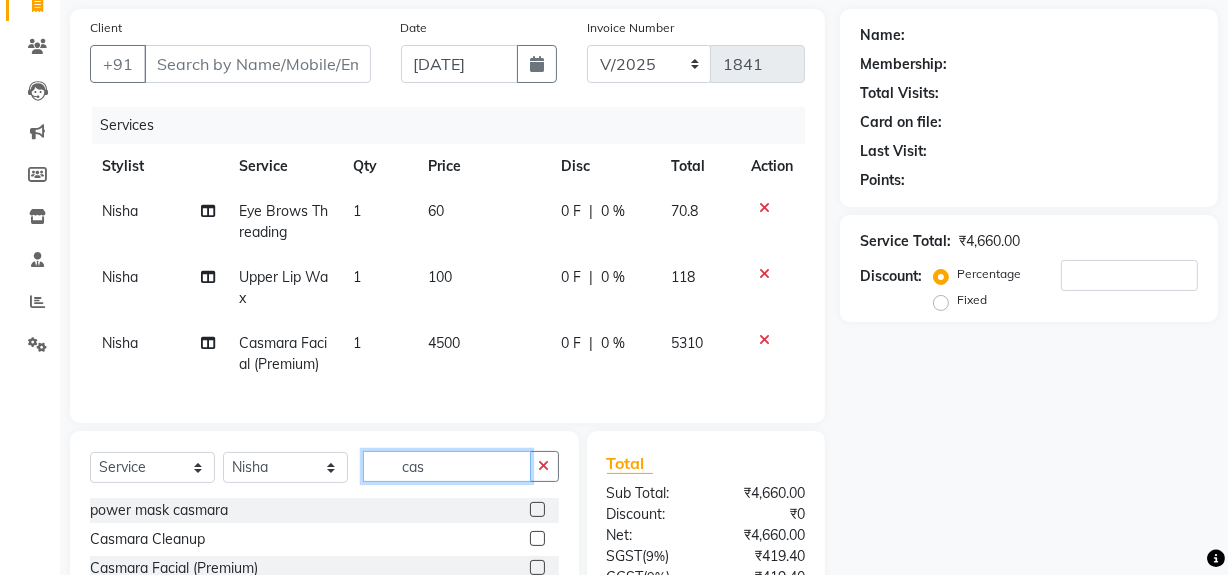 click on "cas" 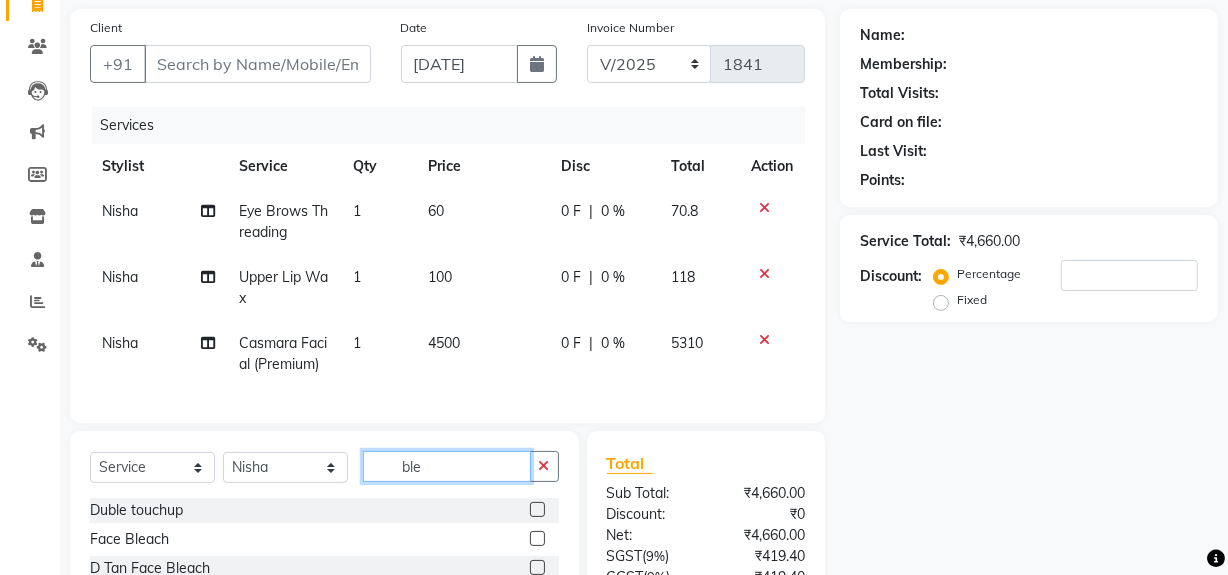 type on "ble" 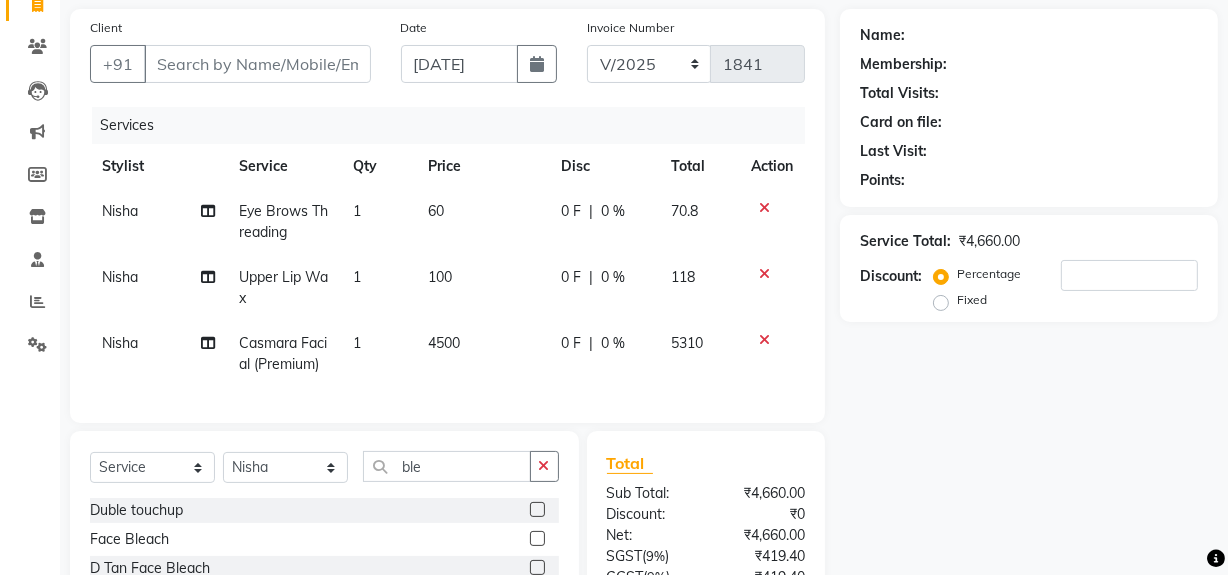 click 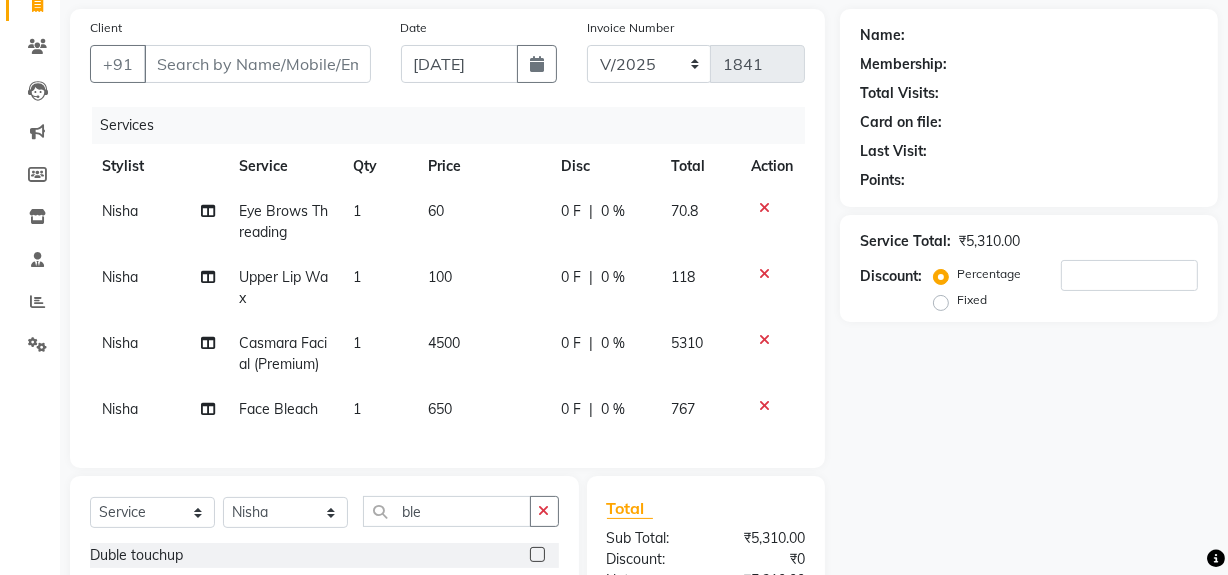 checkbox on "false" 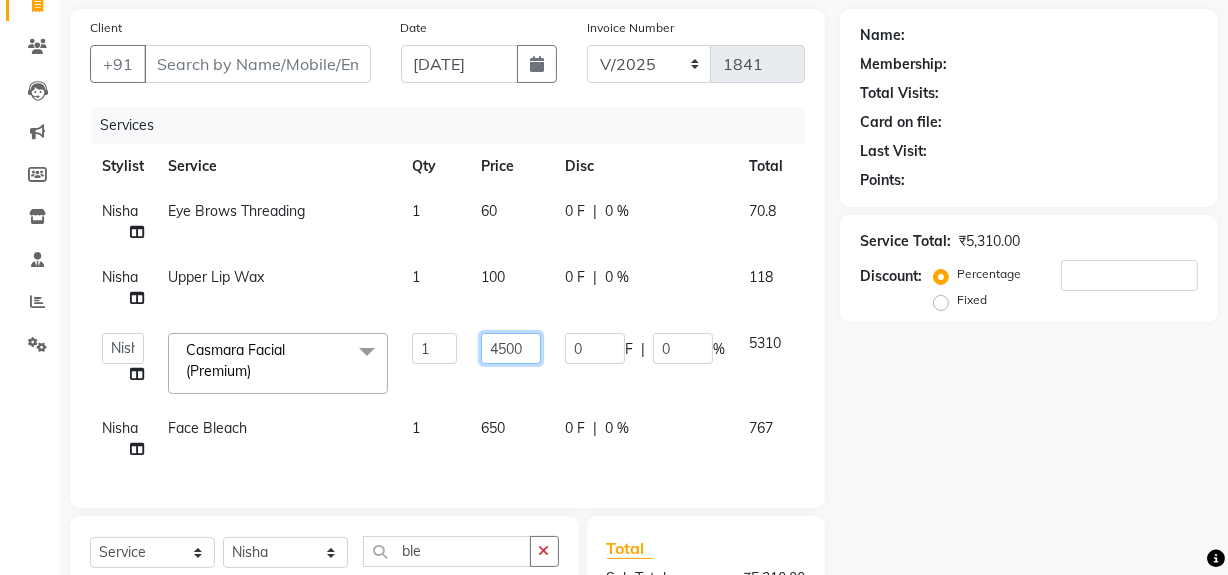 click on "4500" 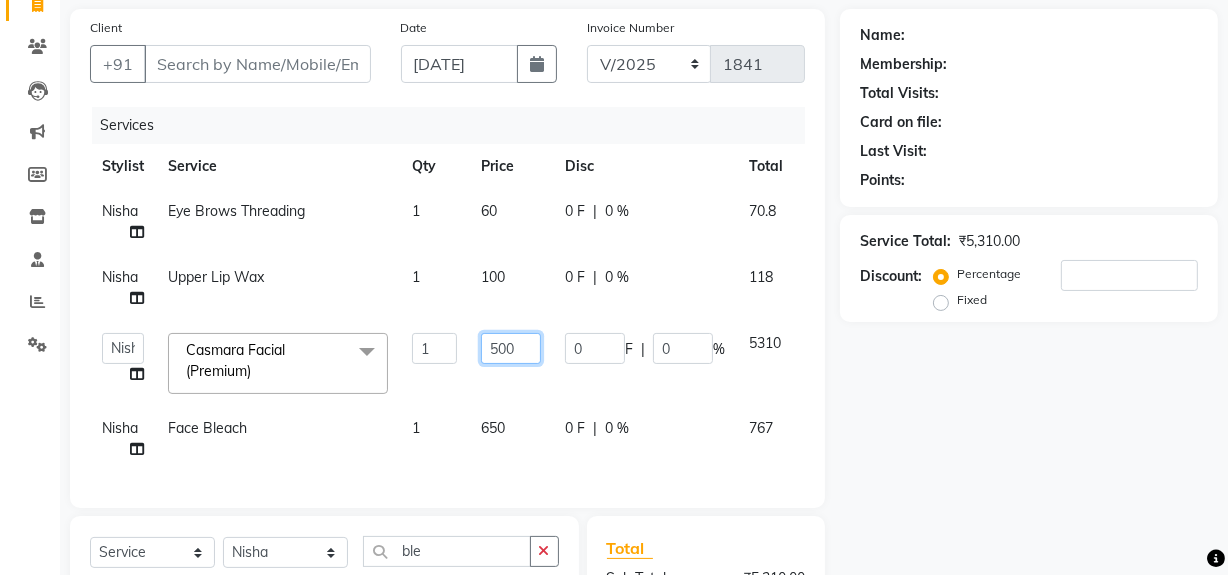 click on "500" 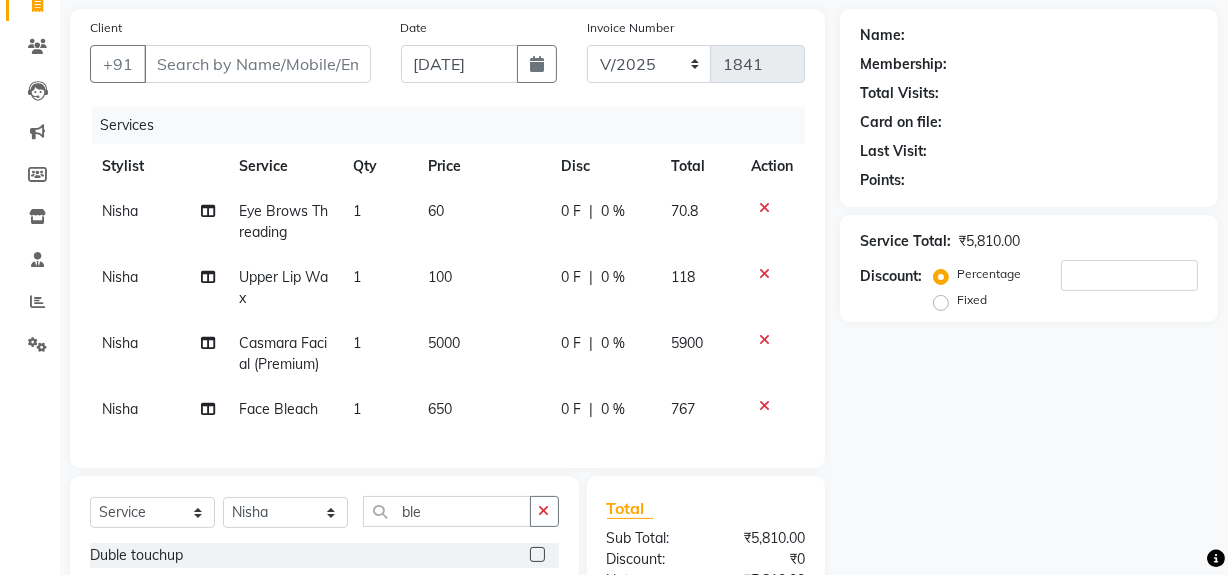 click on "Name: Membership: Total Visits: Card on file: Last Visit:  Points:  Service Total:  ₹5,810.00  Discount:  Percentage   Fixed" 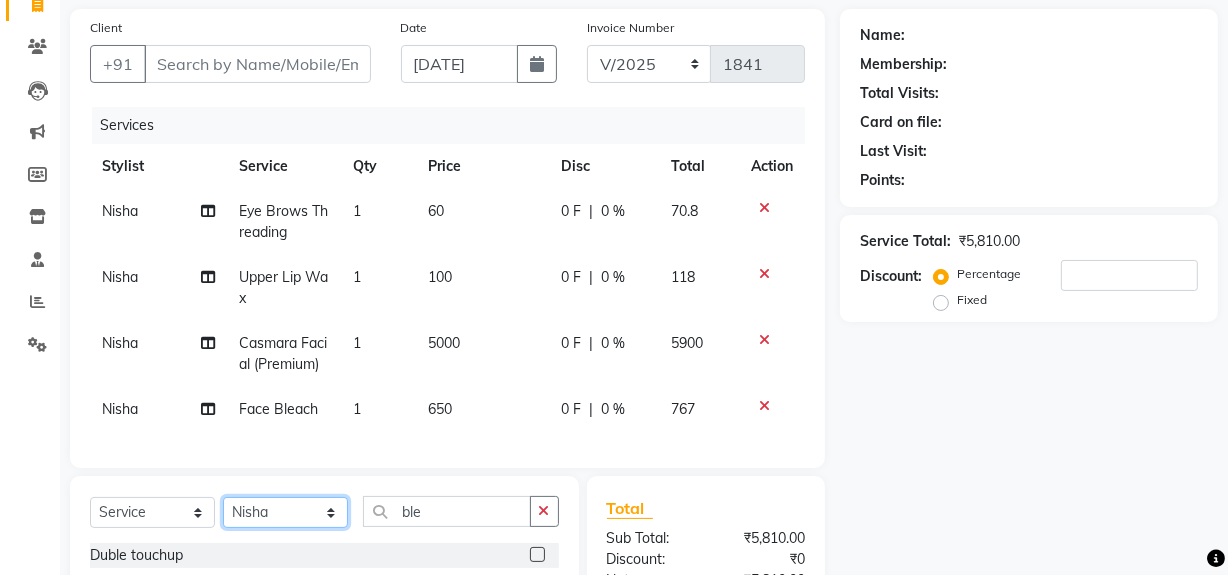 click on "Select Stylist [PERSON_NAME] [PERSON_NAME] House Sale Jyoti Nisha [PERSON_NAME] [PERSON_NAME] Veer [PERSON_NAME] Vishal" 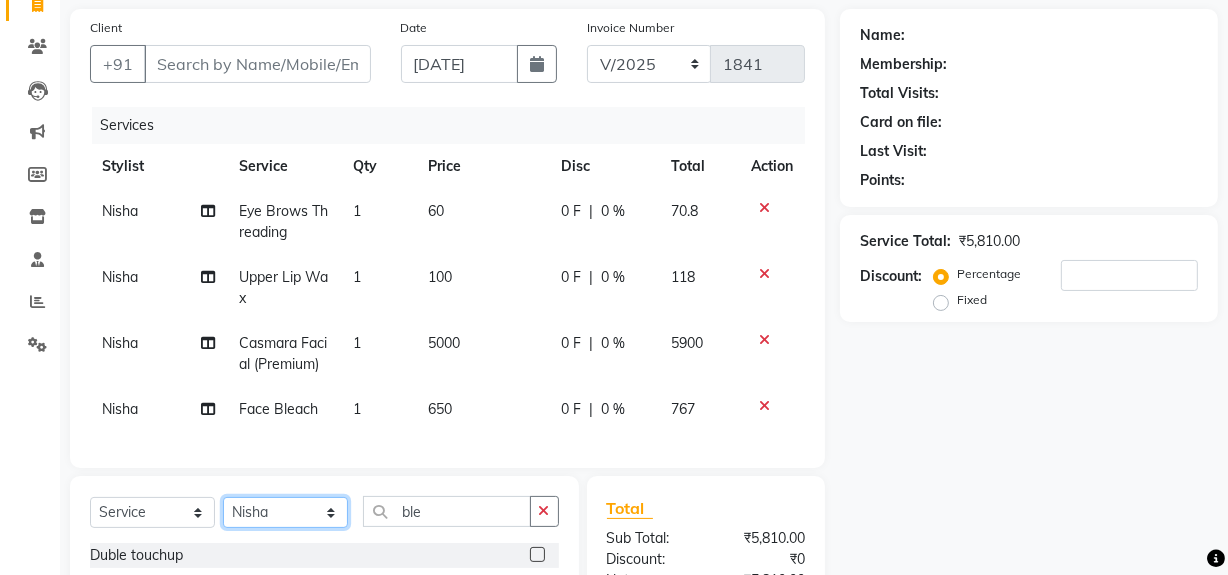 select on "68164" 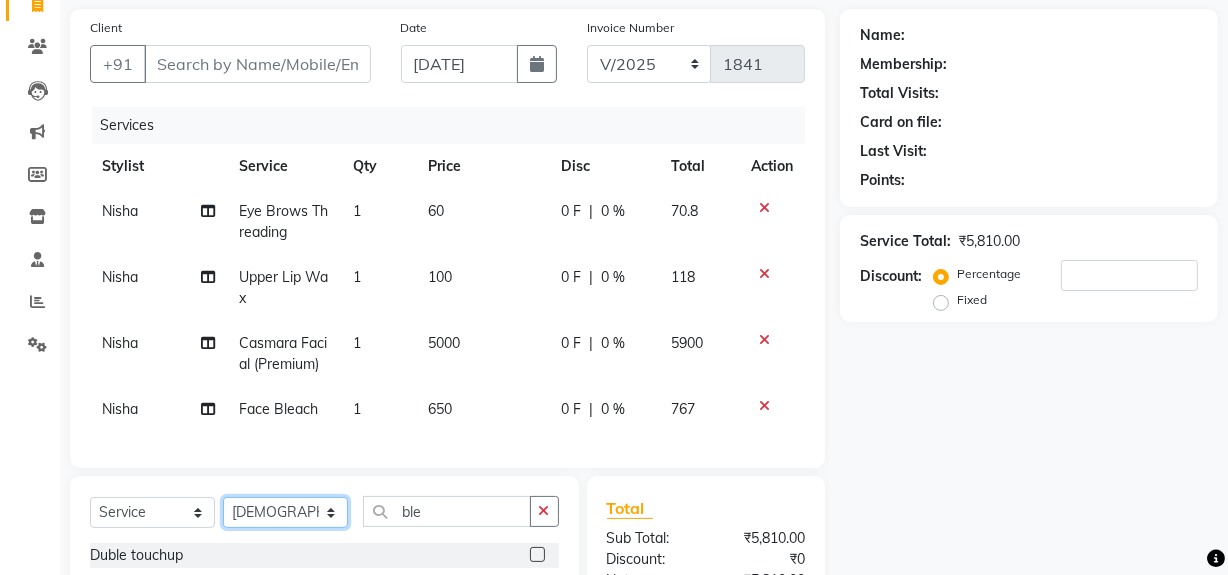 click on "Select Stylist [PERSON_NAME] [PERSON_NAME] House Sale Jyoti Nisha [PERSON_NAME] [PERSON_NAME] Veer [PERSON_NAME] Vishal" 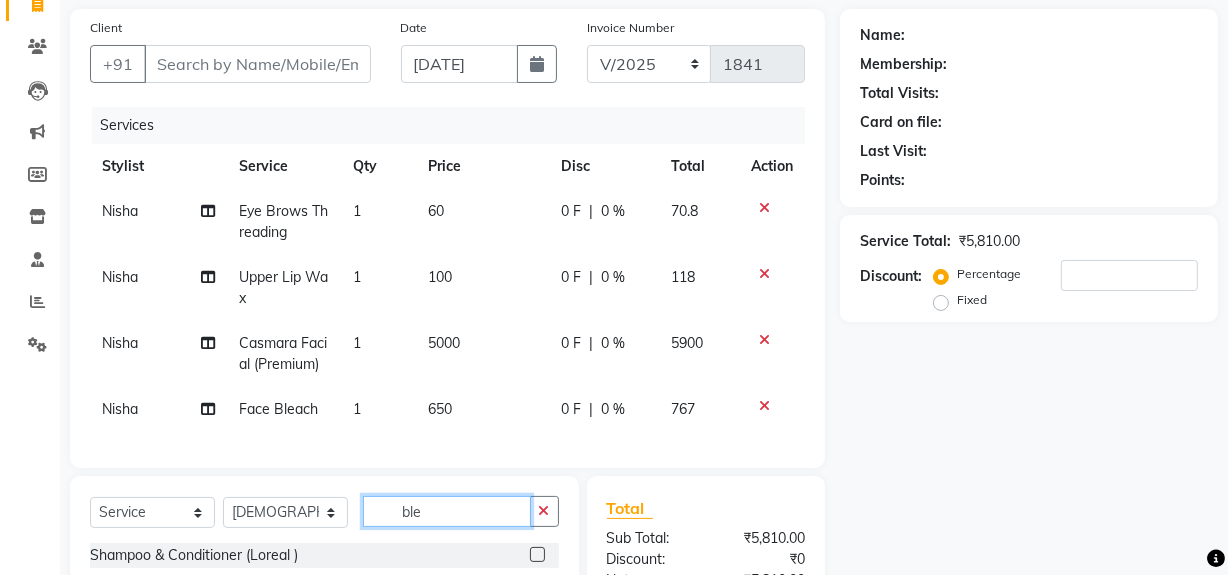 click on "ble" 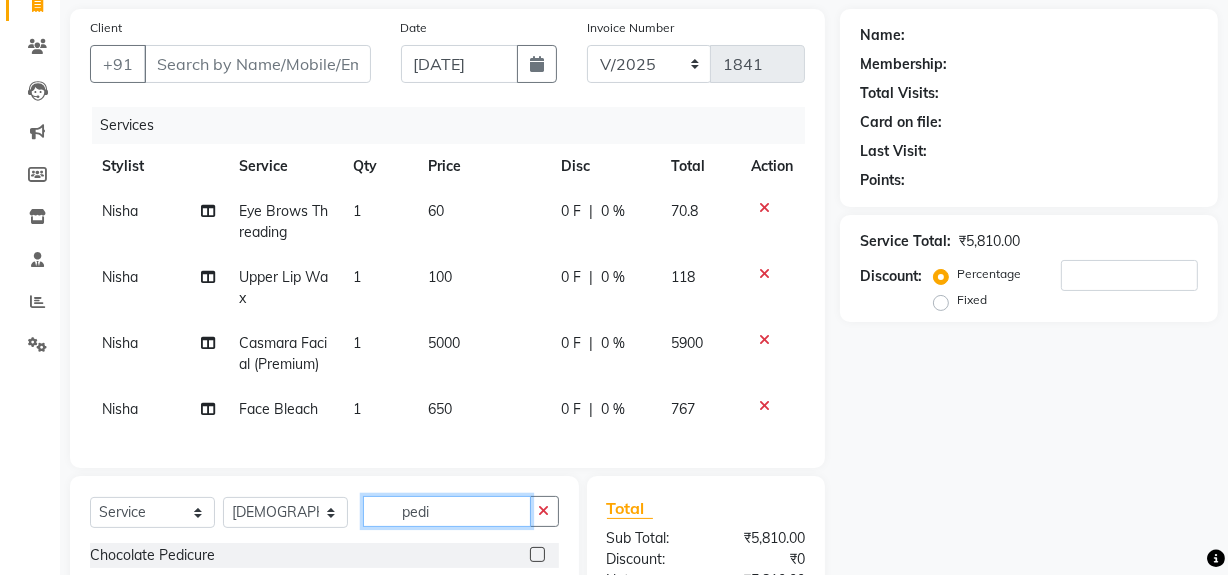 type on "pedi" 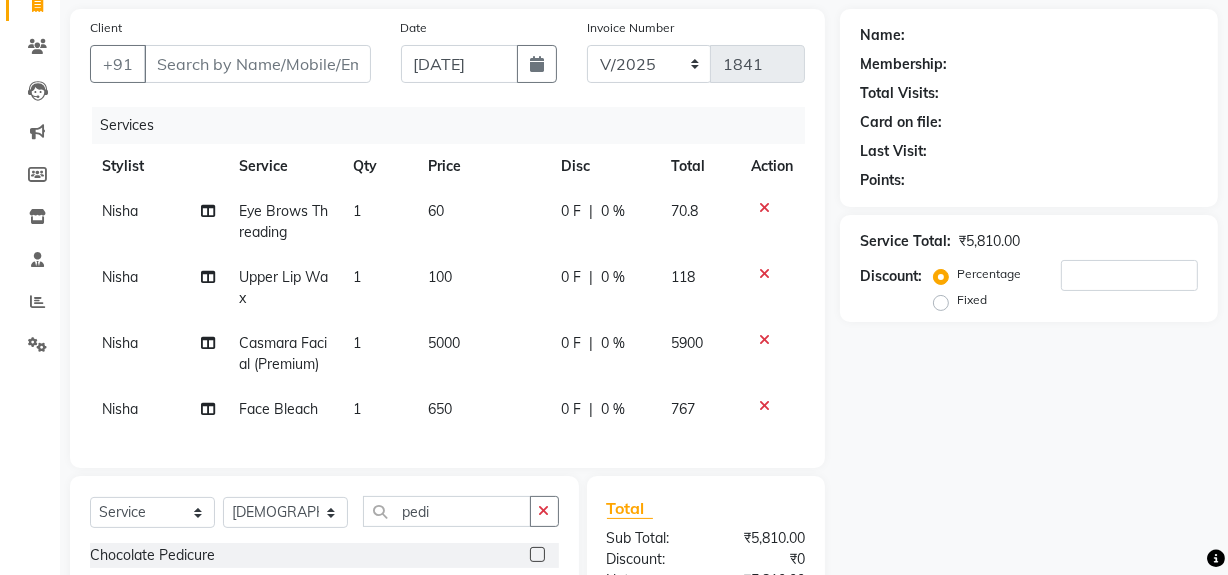 click 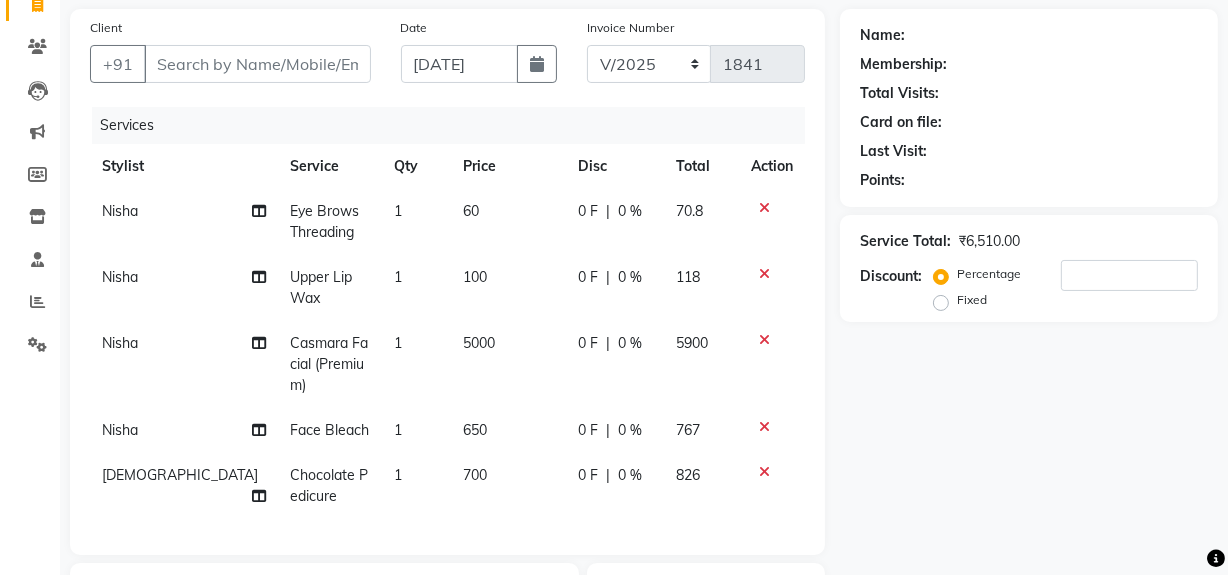 checkbox on "false" 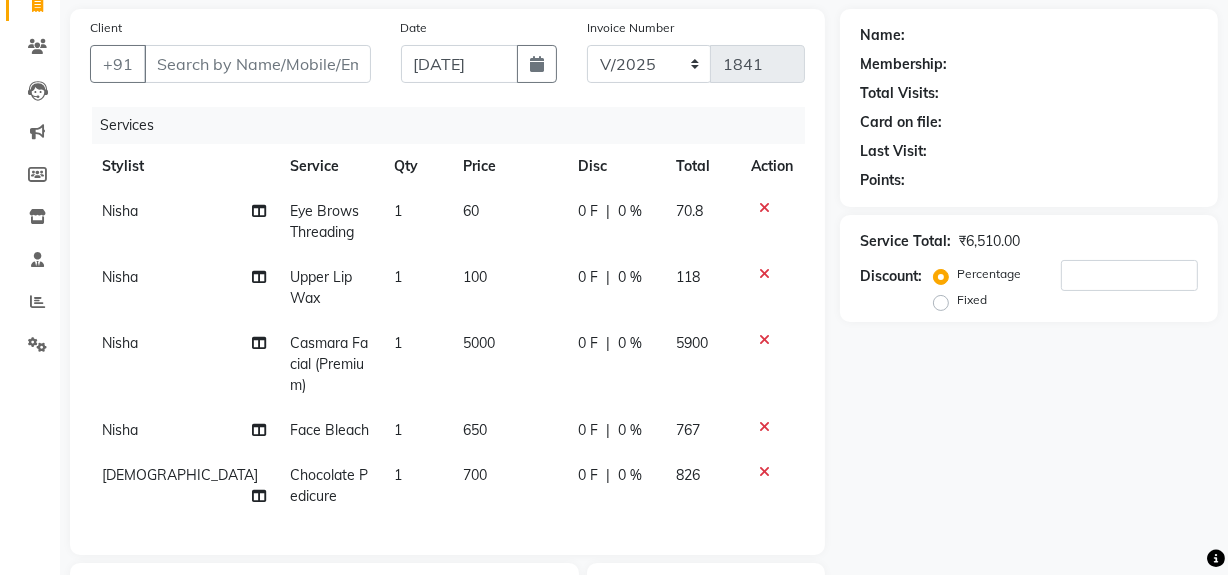 scroll, scrollTop: 415, scrollLeft: 0, axis: vertical 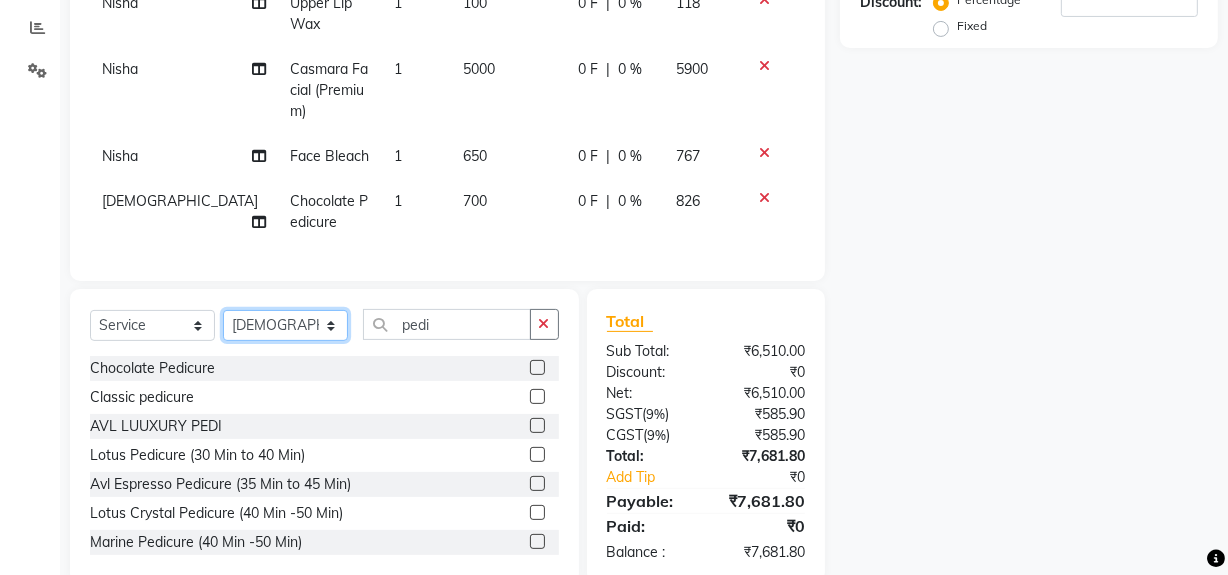 click on "Select Stylist [PERSON_NAME] [PERSON_NAME] House Sale Jyoti Nisha [PERSON_NAME] [PERSON_NAME] Veer [PERSON_NAME] Vishal" 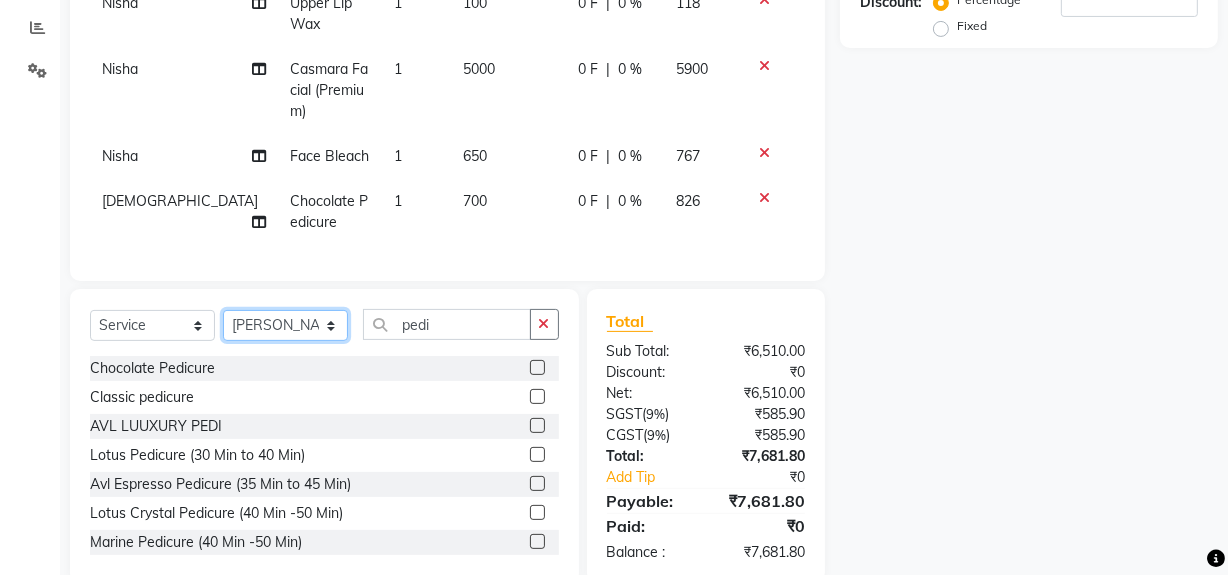 click on "Select Stylist [PERSON_NAME] [PERSON_NAME] House Sale Jyoti Nisha [PERSON_NAME] [PERSON_NAME] Veer [PERSON_NAME] Vishal" 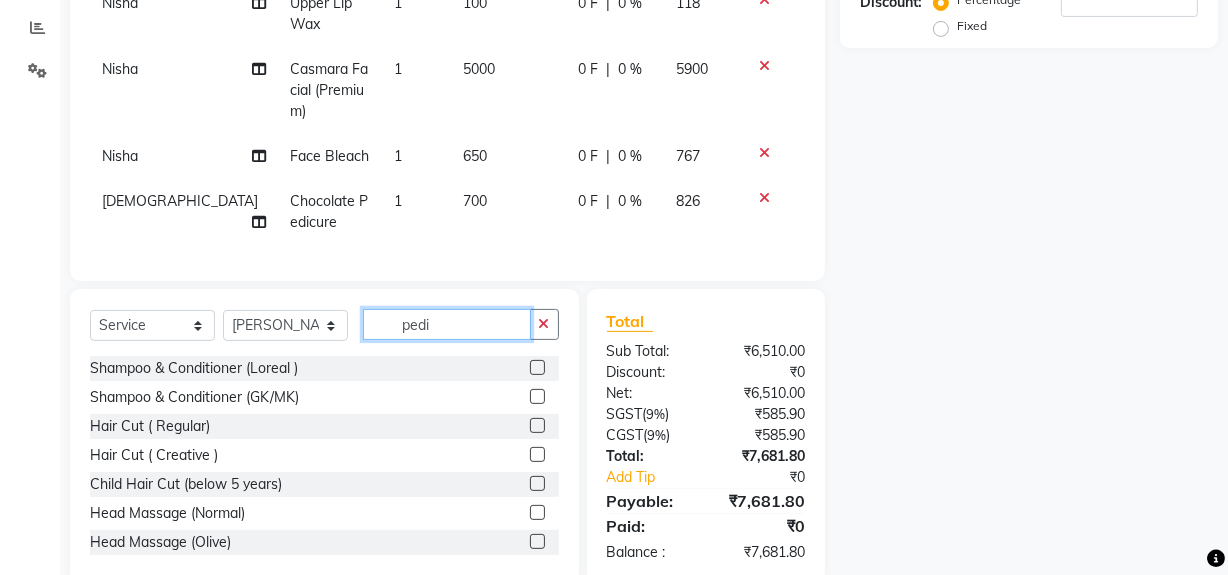 click on "pedi" 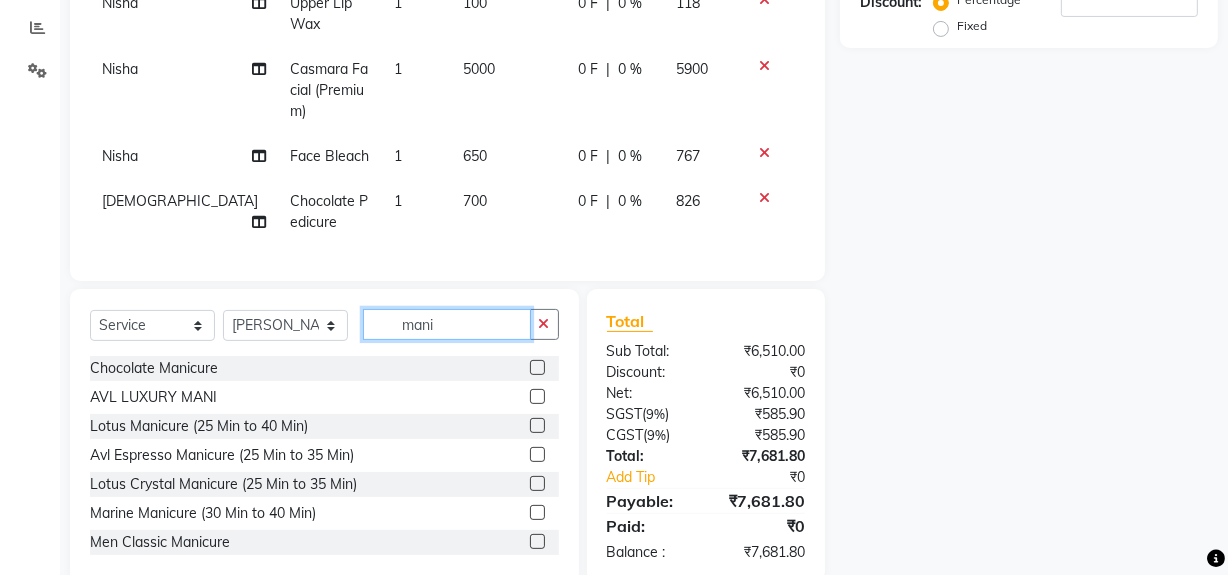 type on "mani" 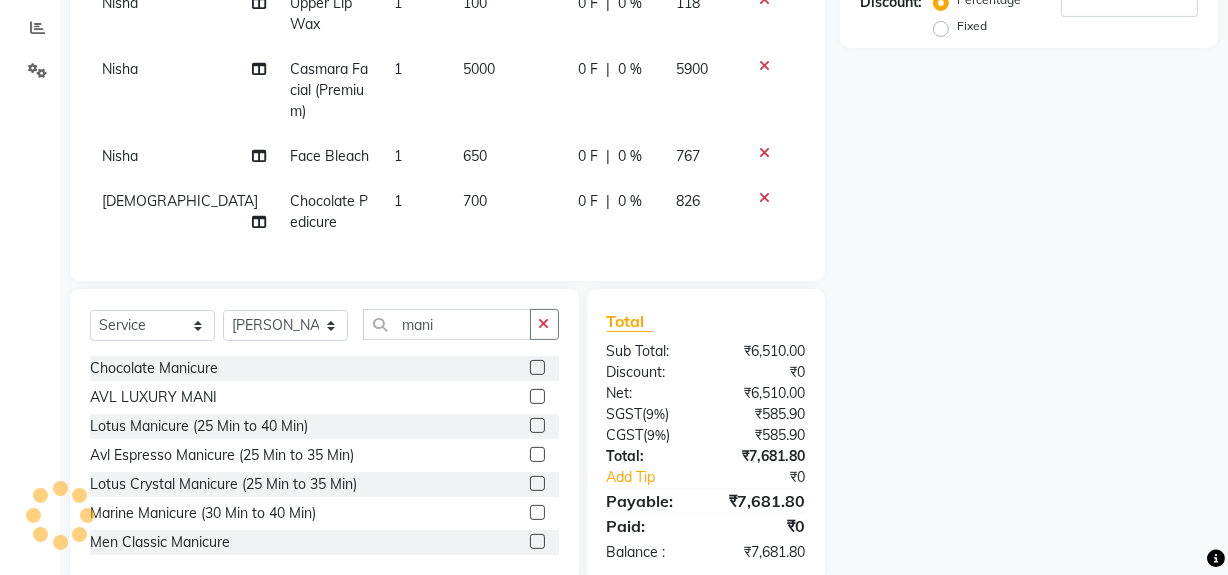 click 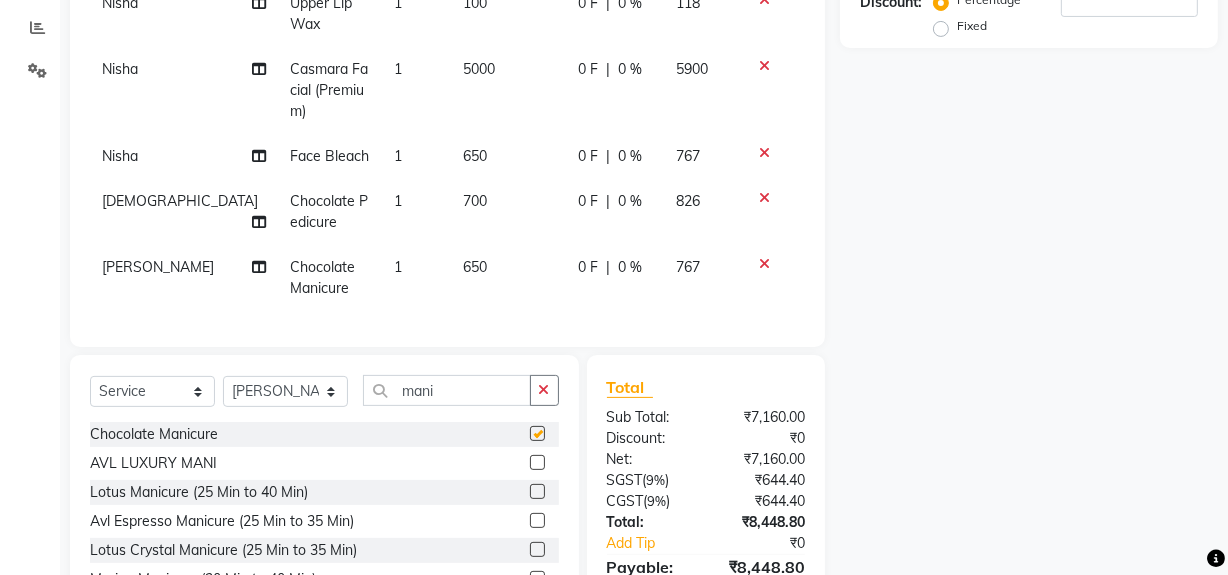 checkbox on "false" 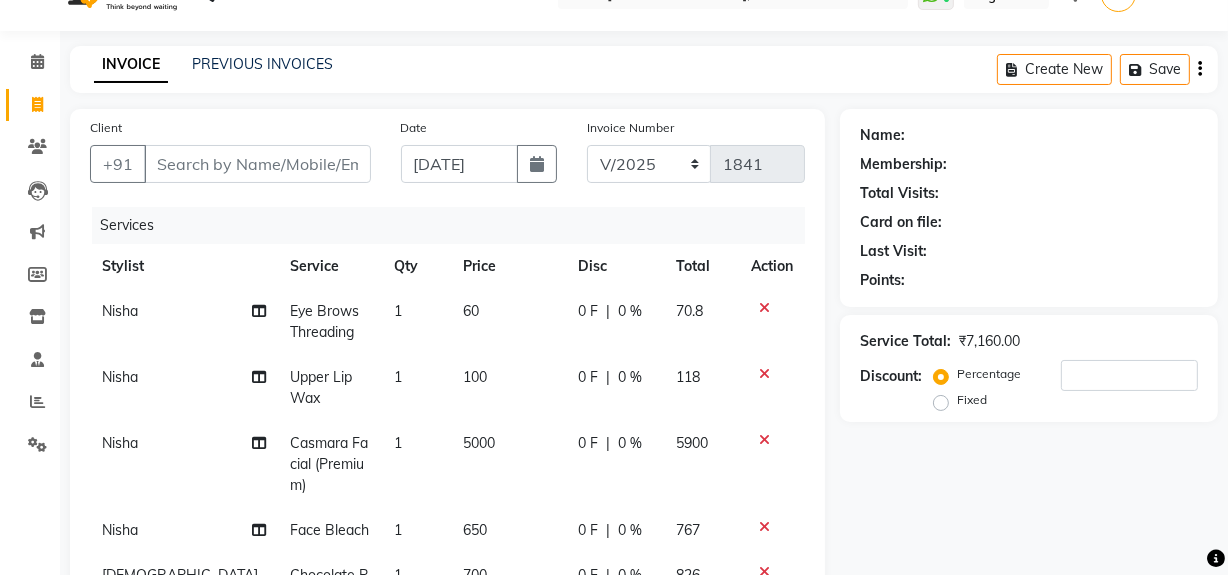 scroll, scrollTop: 0, scrollLeft: 0, axis: both 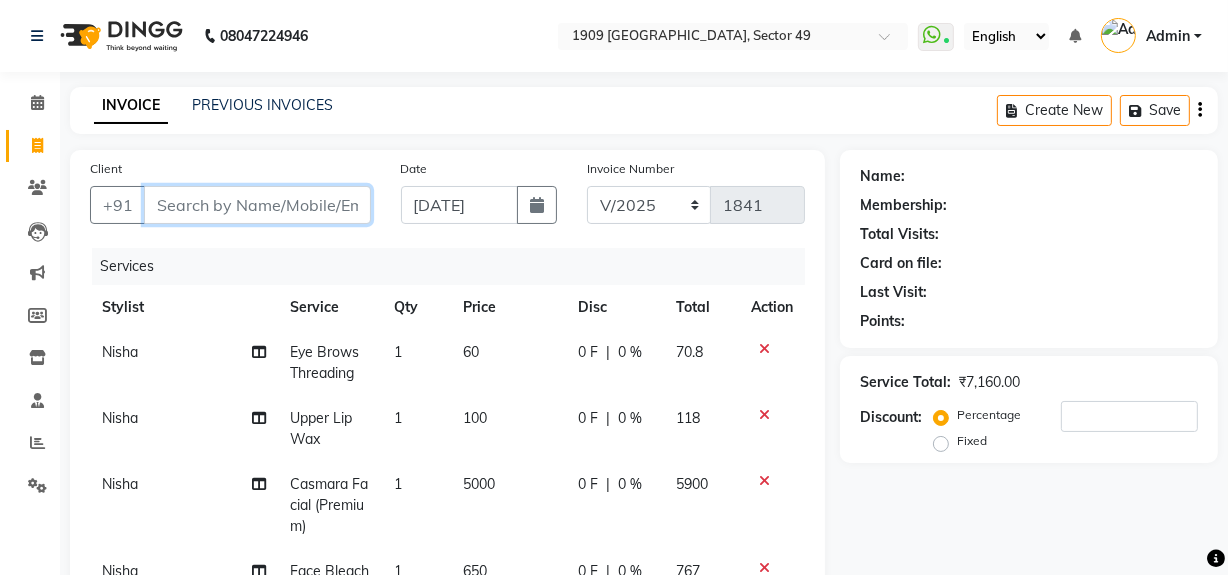 click on "Client" at bounding box center [257, 205] 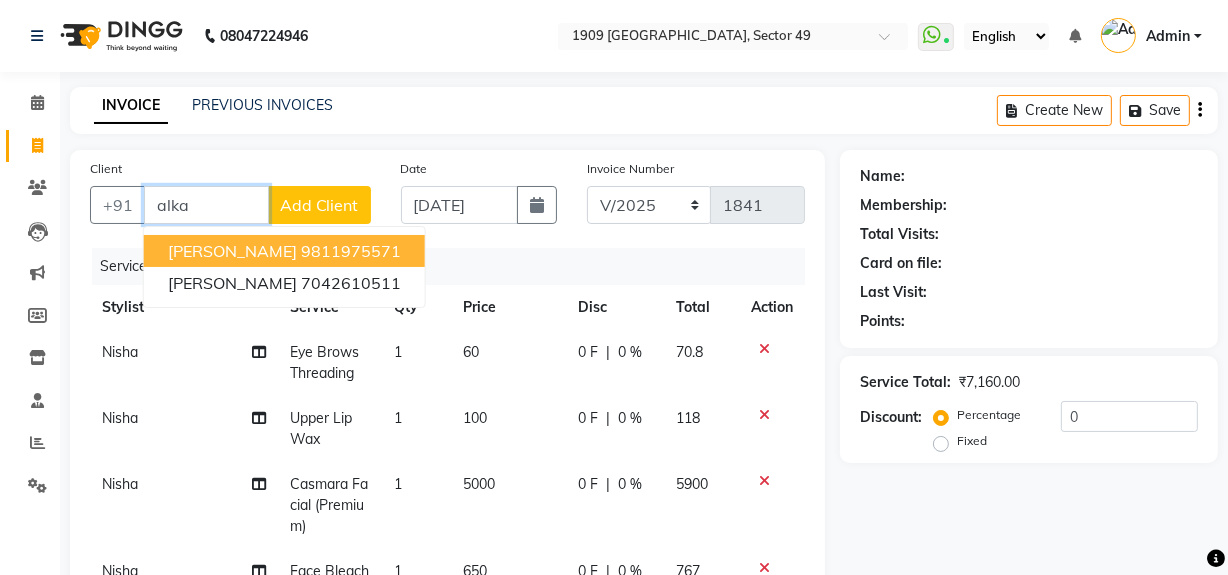click on "9811975571" at bounding box center (351, 251) 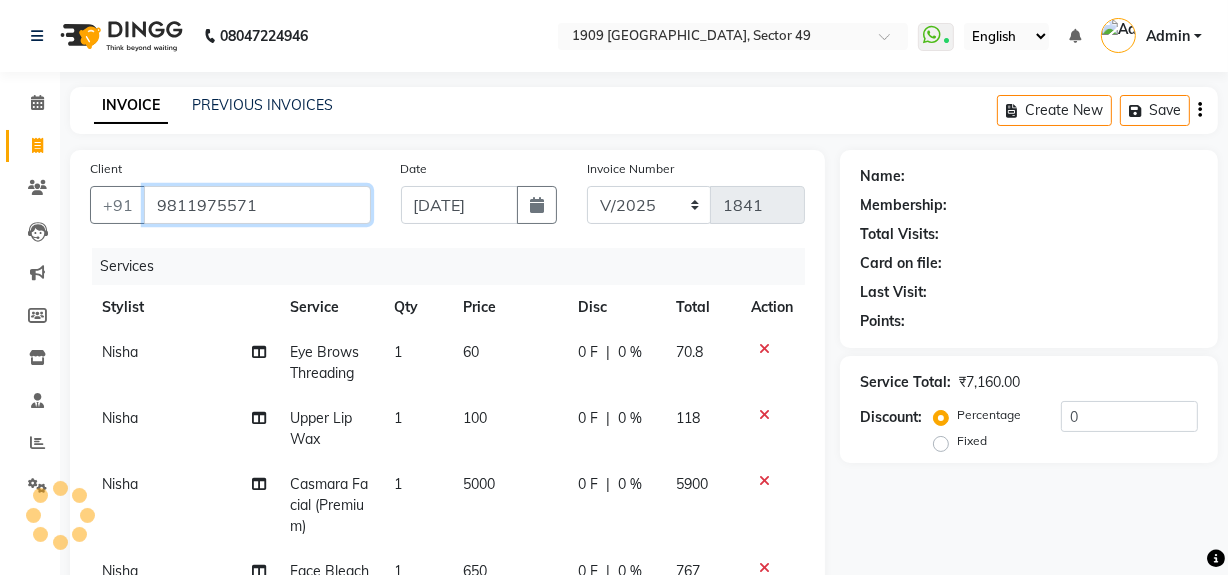 type on "9811975571" 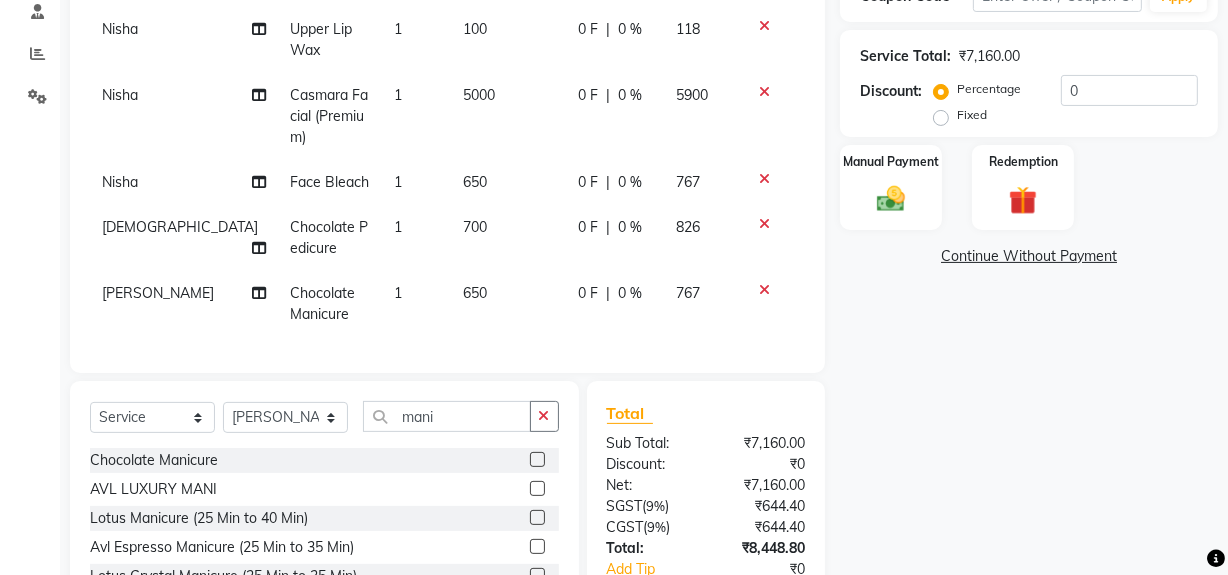 scroll, scrollTop: 392, scrollLeft: 0, axis: vertical 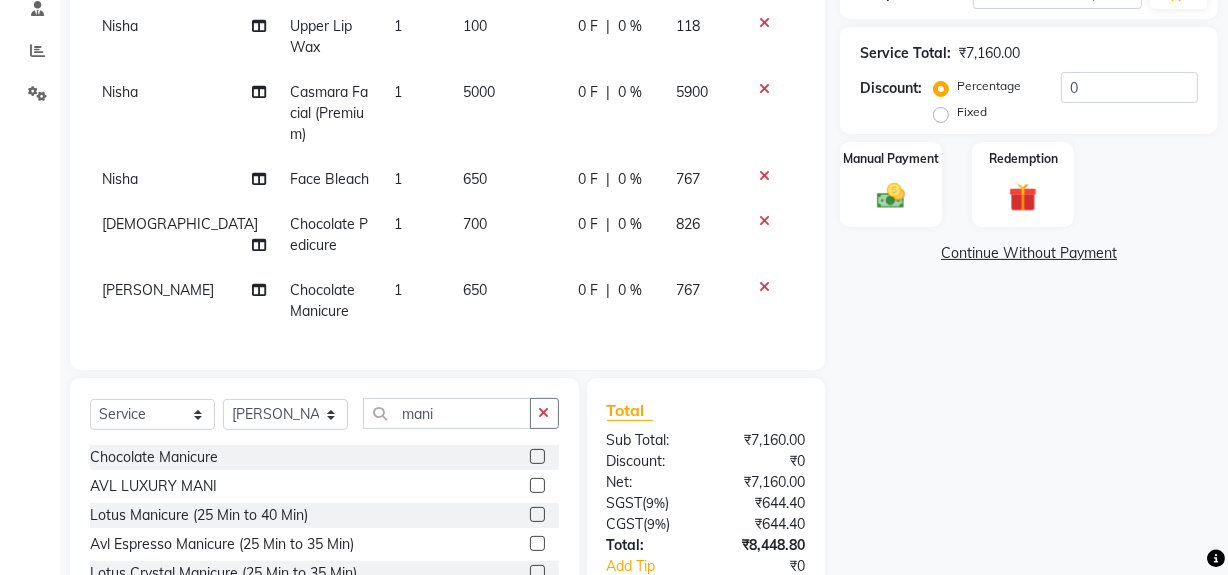 click on "Name: [PERSON_NAME] Membership:  No Active Membership  Total Visits:  40 Card on file:  0 Last Visit:   [DATE] Points:   0  Prepaid Coupon Code Apply Service Total:  ₹7,160.00  Discount:  Percentage   Fixed  0 Manual Payment Redemption  Continue Without Payment" 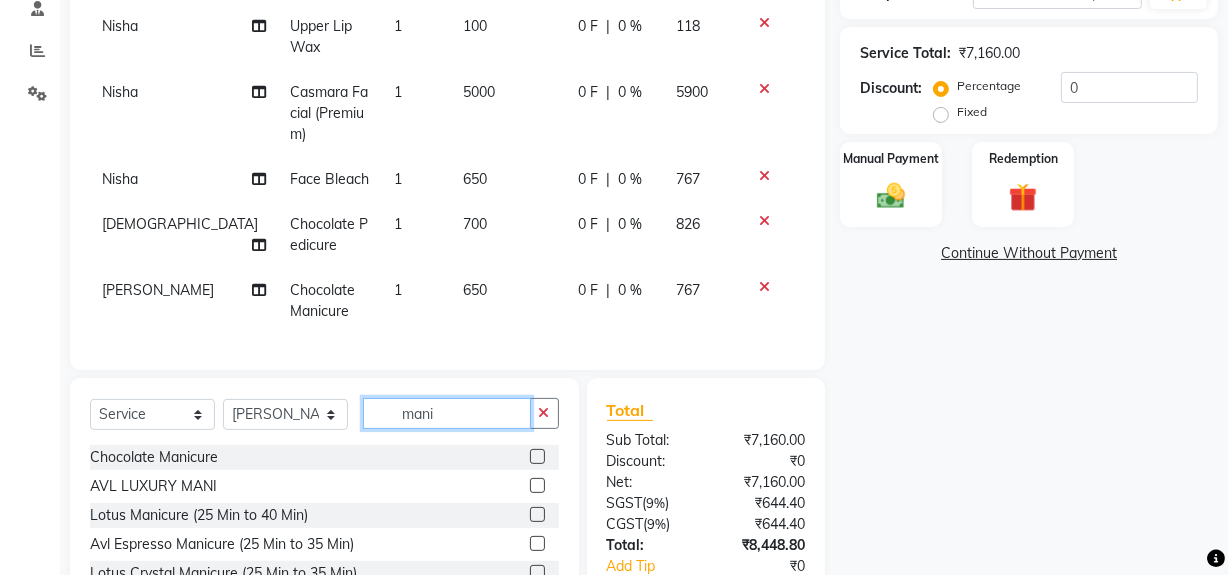 click on "mani" 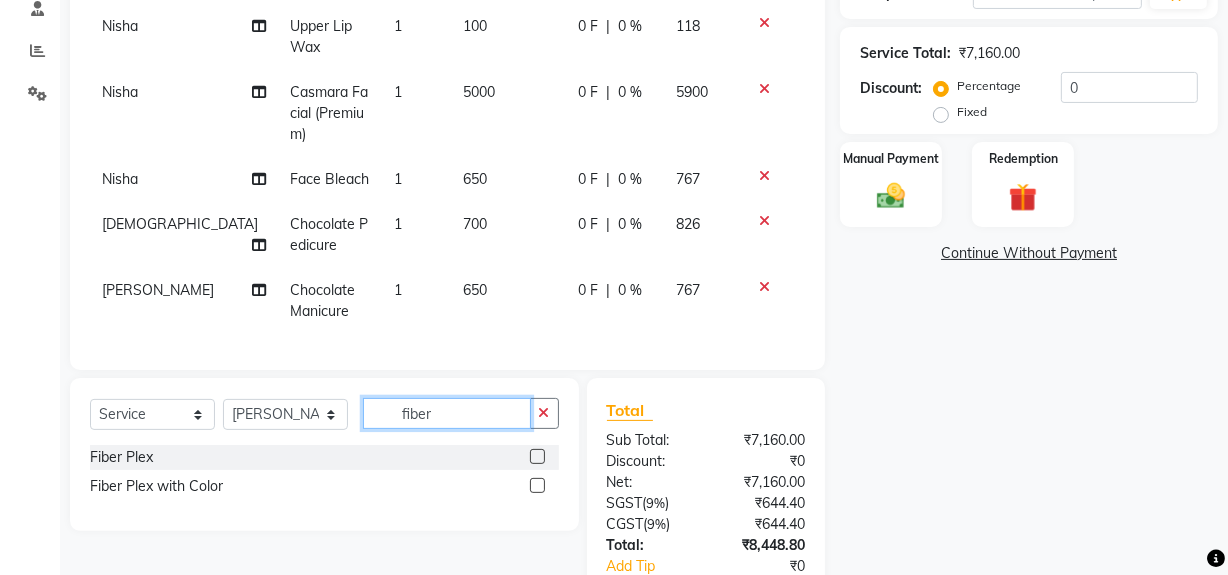 type on "fiber" 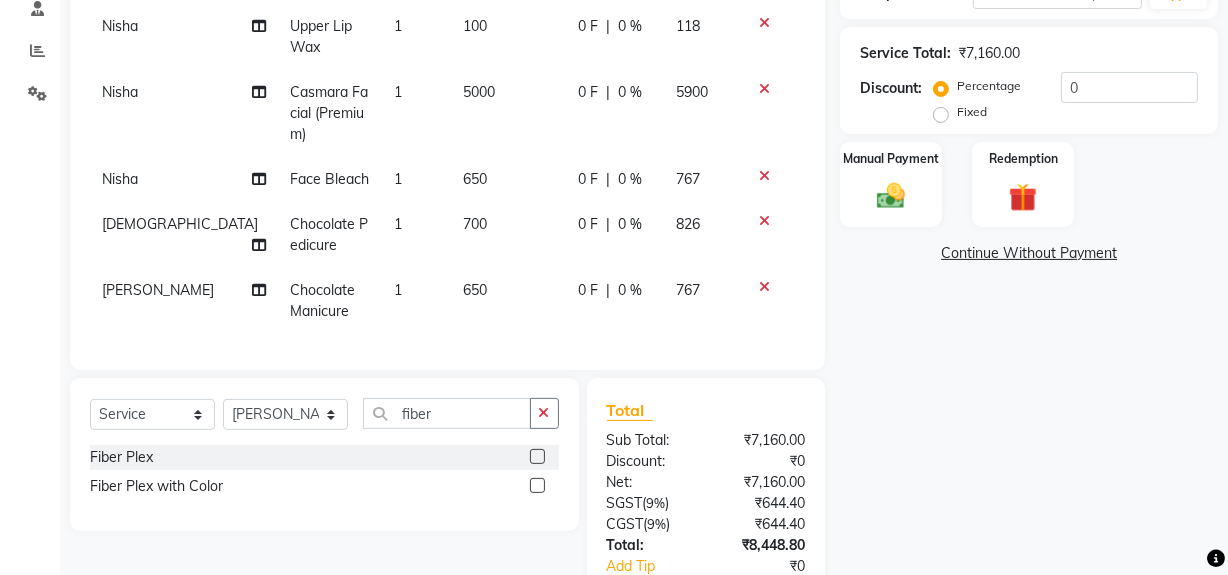 click 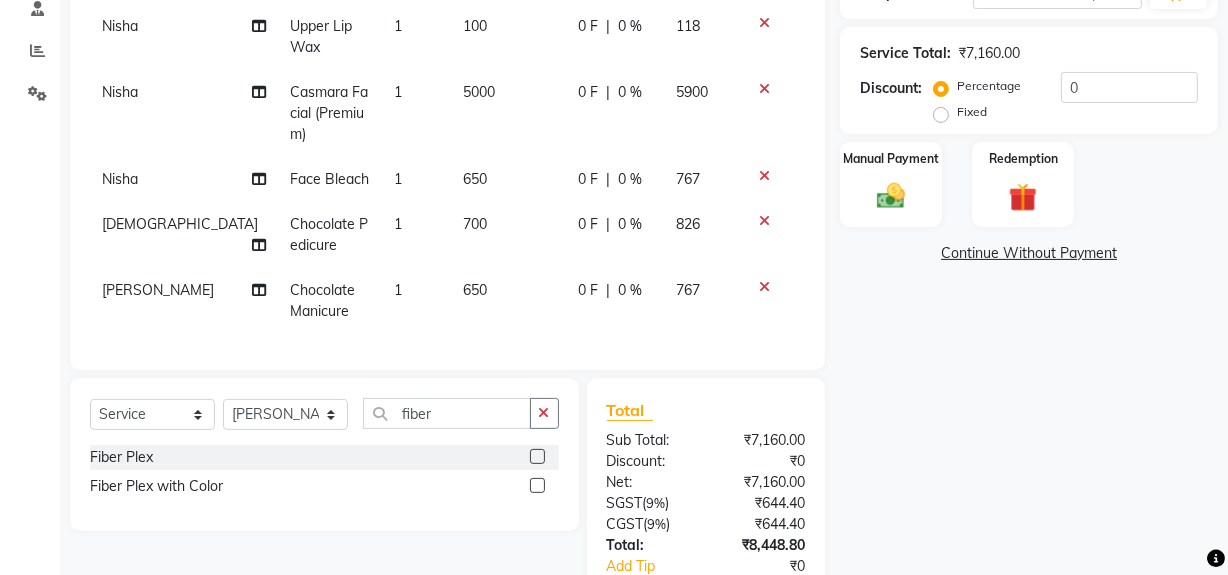 click at bounding box center (536, 457) 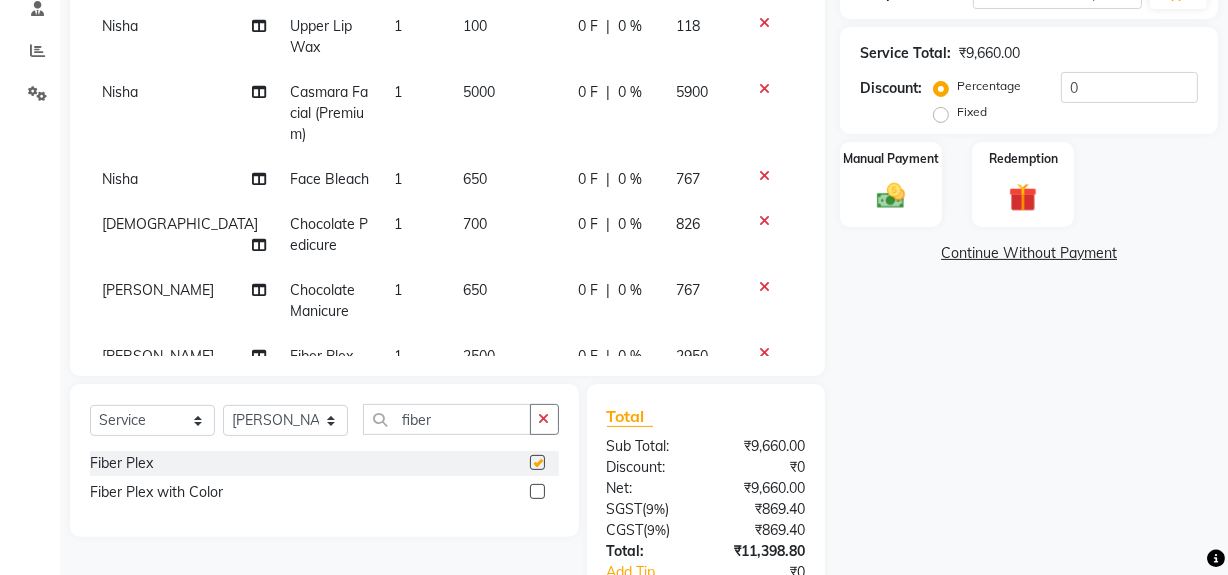 checkbox on "false" 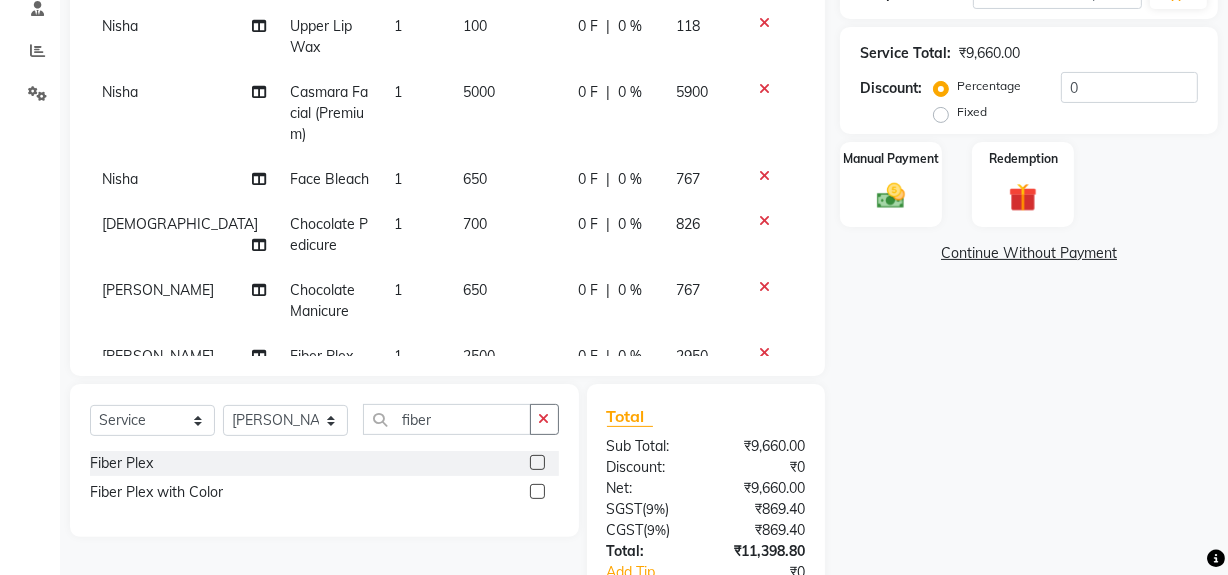 click on "2500" 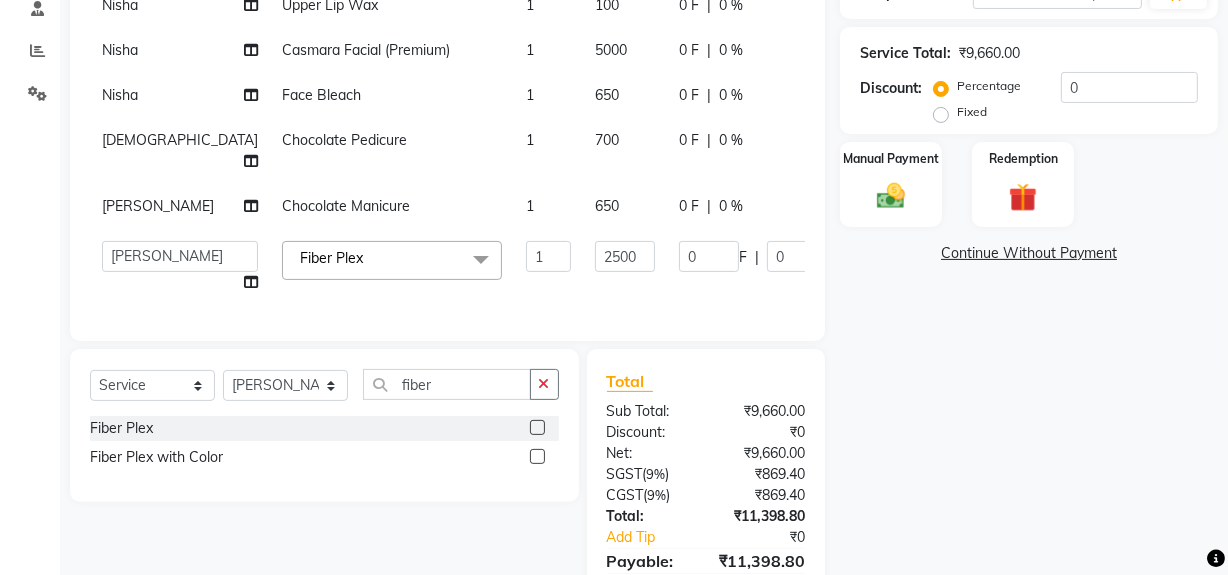 scroll, scrollTop: 83, scrollLeft: 0, axis: vertical 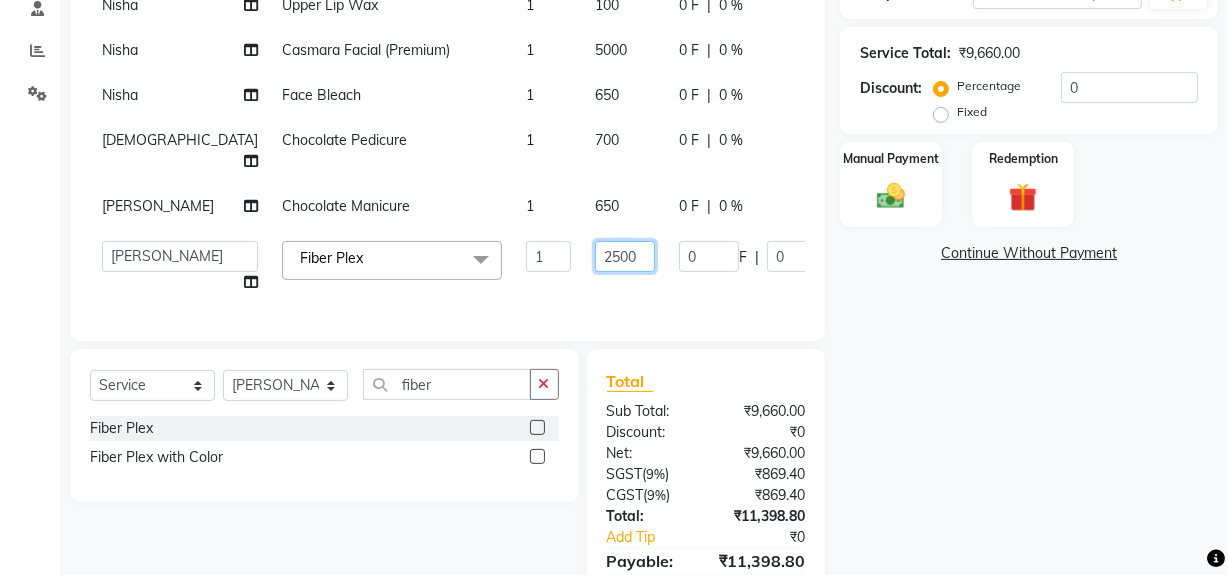 click on "2500" 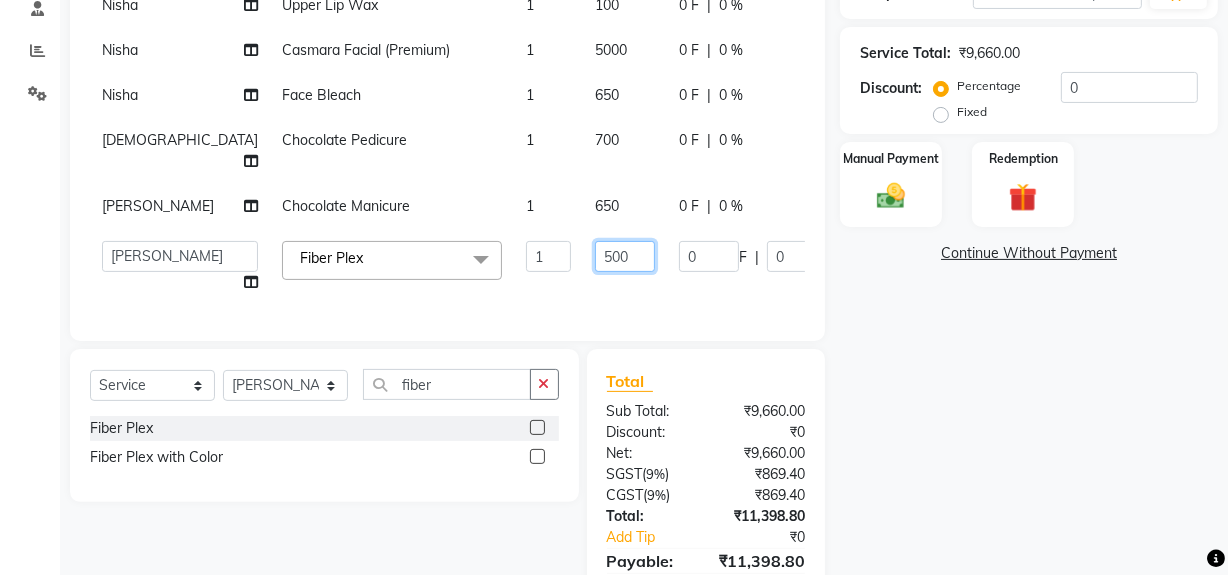 type on "1500" 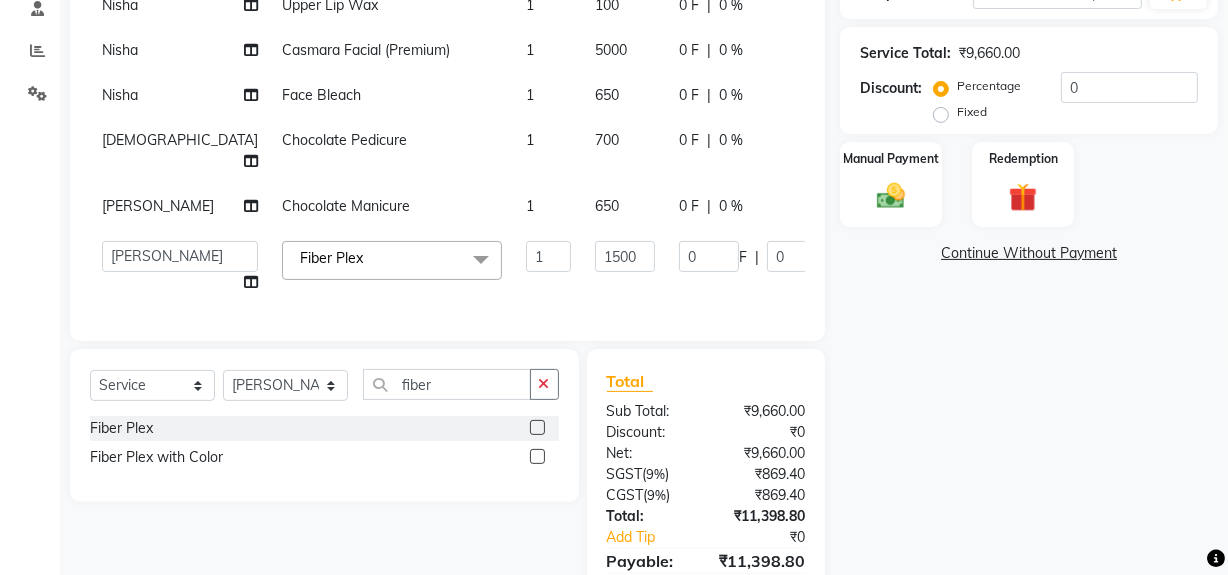click on "Name: [PERSON_NAME] Membership:  No Active Membership  Total Visits:  40 Card on file:  0 Last Visit:   [DATE] Points:   0  Prepaid Coupon Code Apply Service Total:  ₹9,660.00  Discount:  Percentage   Fixed  0 Manual Payment Redemption  Continue Without Payment" 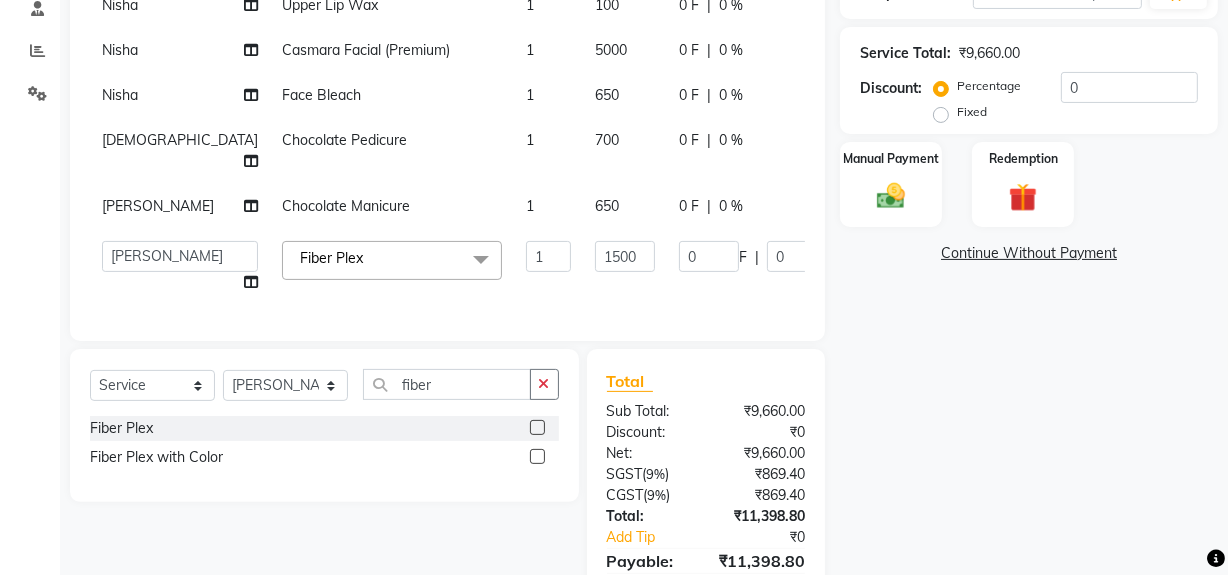 scroll, scrollTop: 31, scrollLeft: 0, axis: vertical 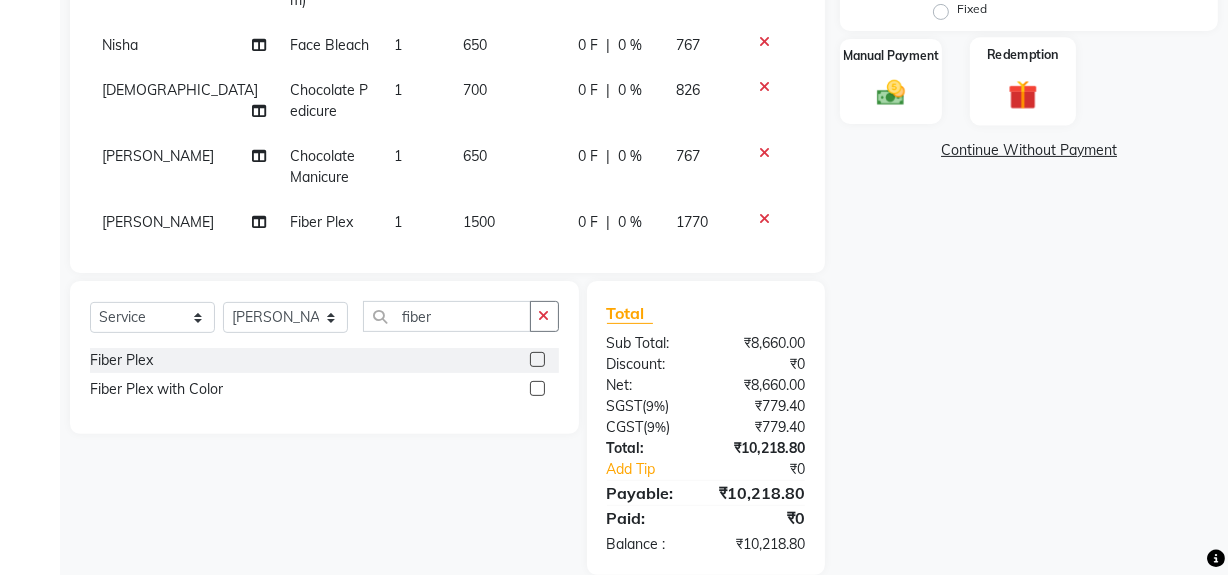 click 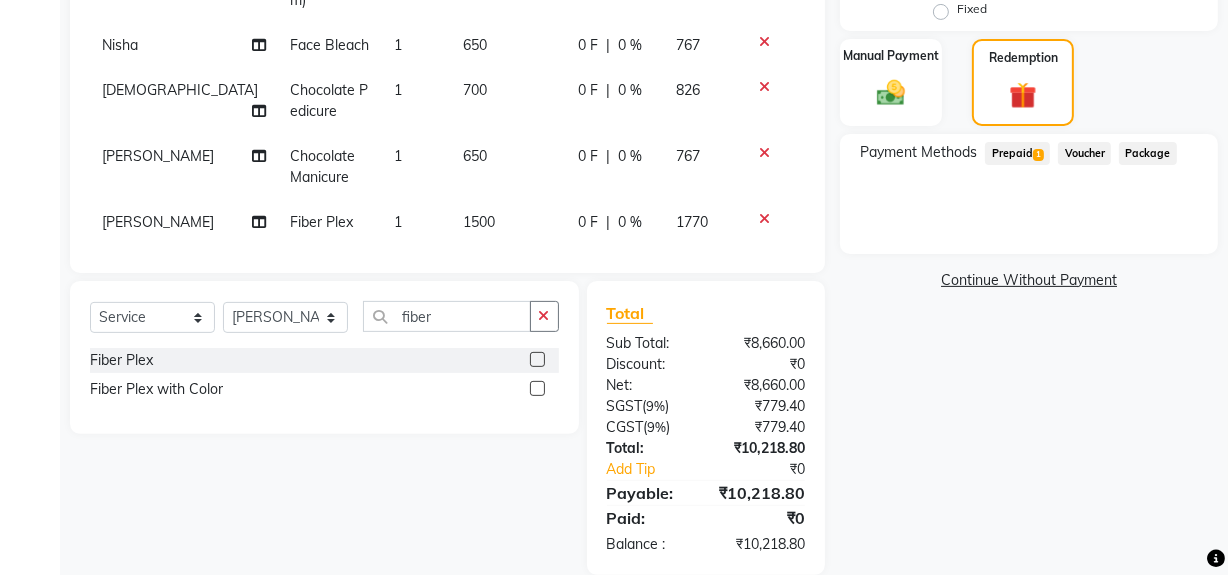 click on "Prepaid  1" 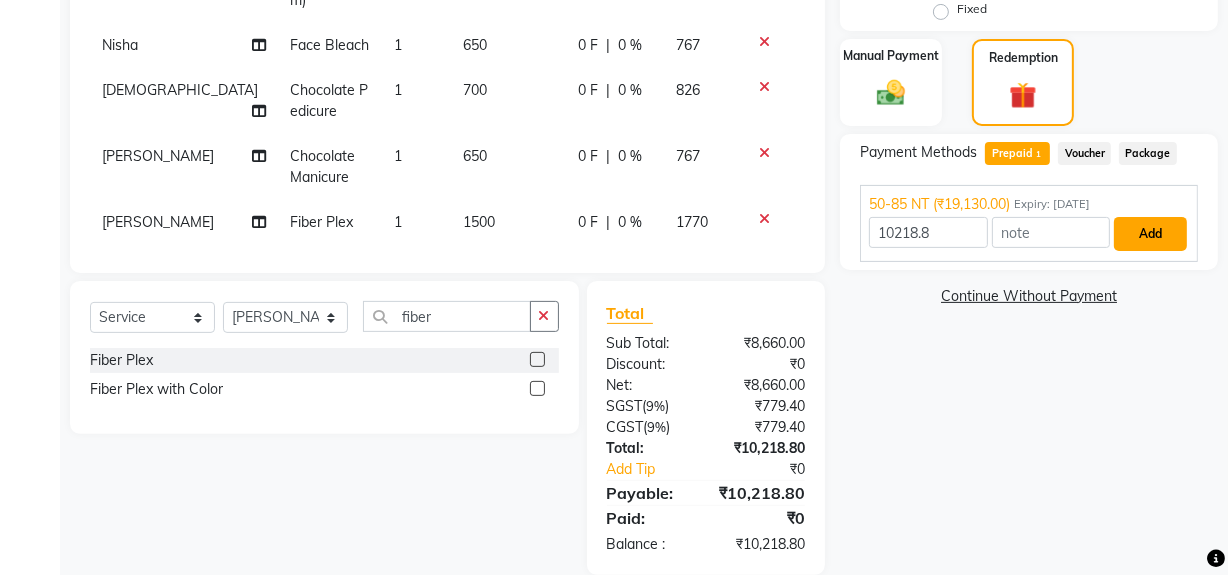 click on "Add" at bounding box center (1150, 234) 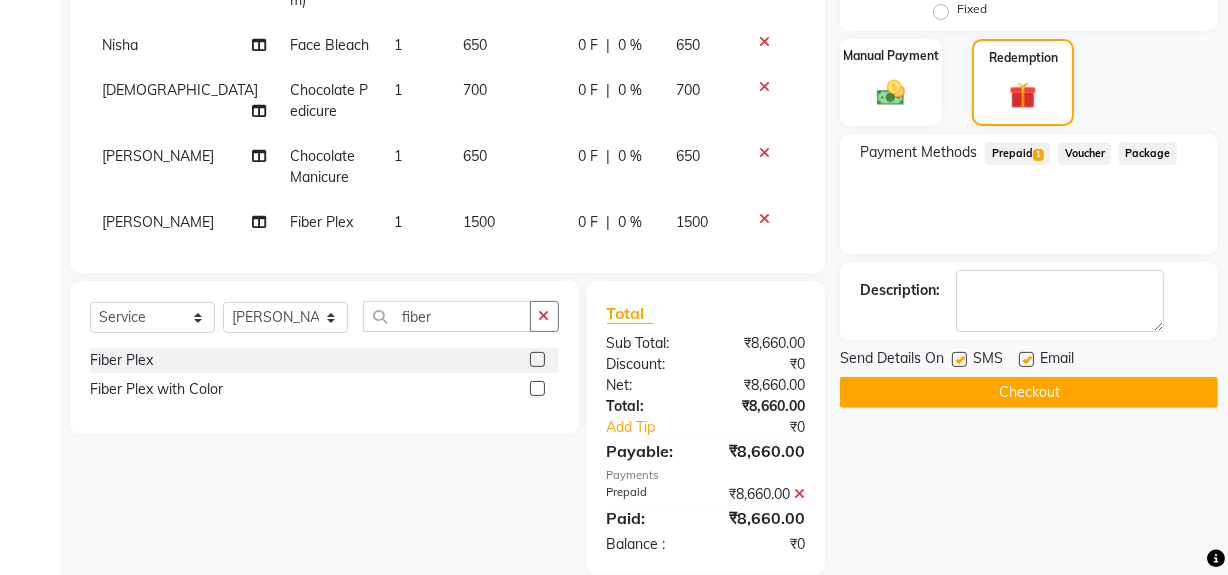 drag, startPoint x: 919, startPoint y: 389, endPoint x: 940, endPoint y: 210, distance: 180.22763 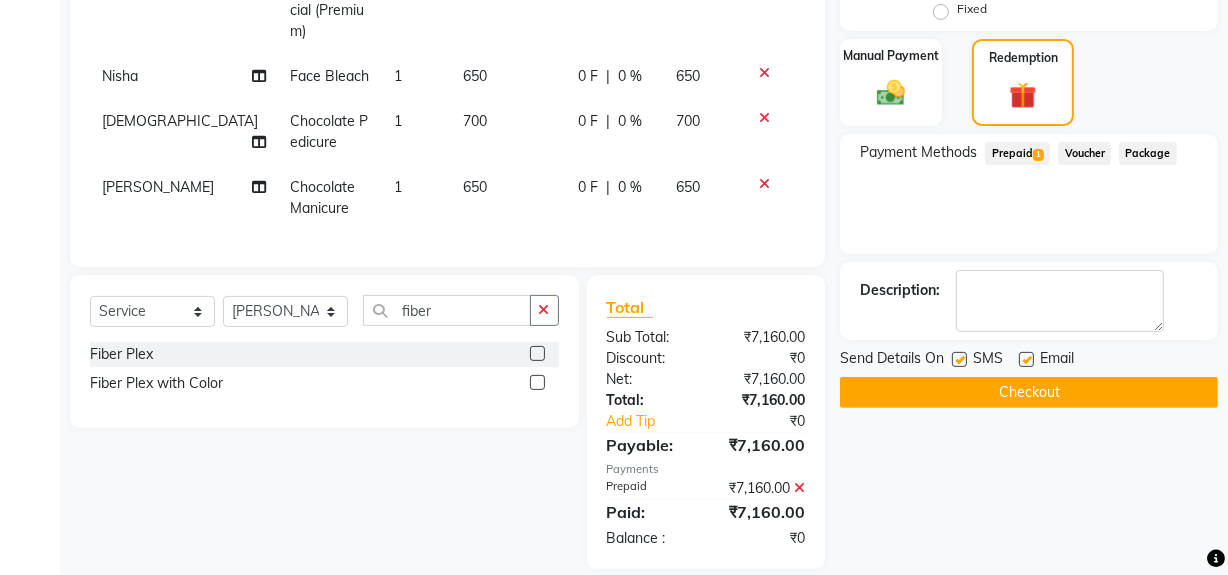 drag, startPoint x: 927, startPoint y: 401, endPoint x: 951, endPoint y: 474, distance: 76.843994 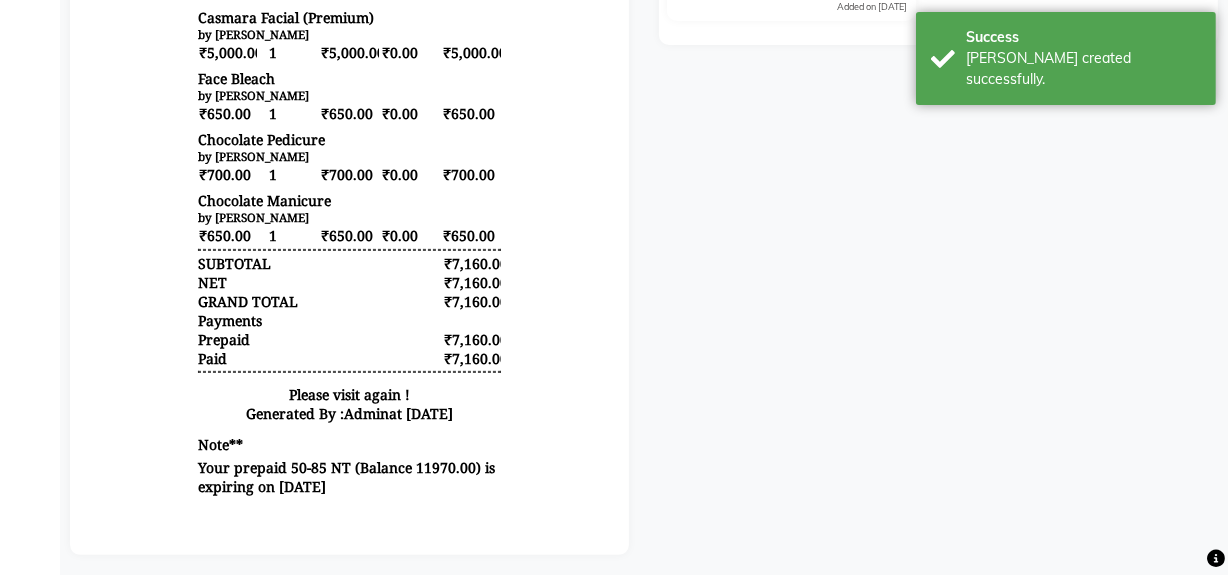 scroll, scrollTop: 642, scrollLeft: 0, axis: vertical 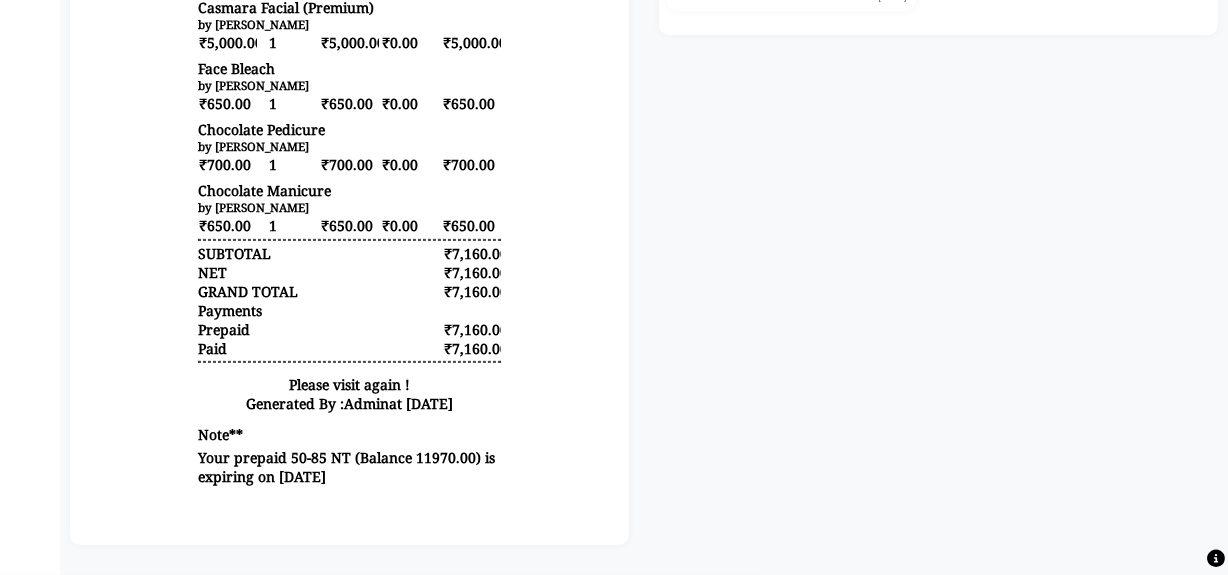 click on "[PERSON_NAME]  Prebook   Payment Received  Download  Print   Email Invoice   Send Message Feedback  Payments Prepaid [DATE] 50-85 NT ₹7,160.00  Added on [DATE]" 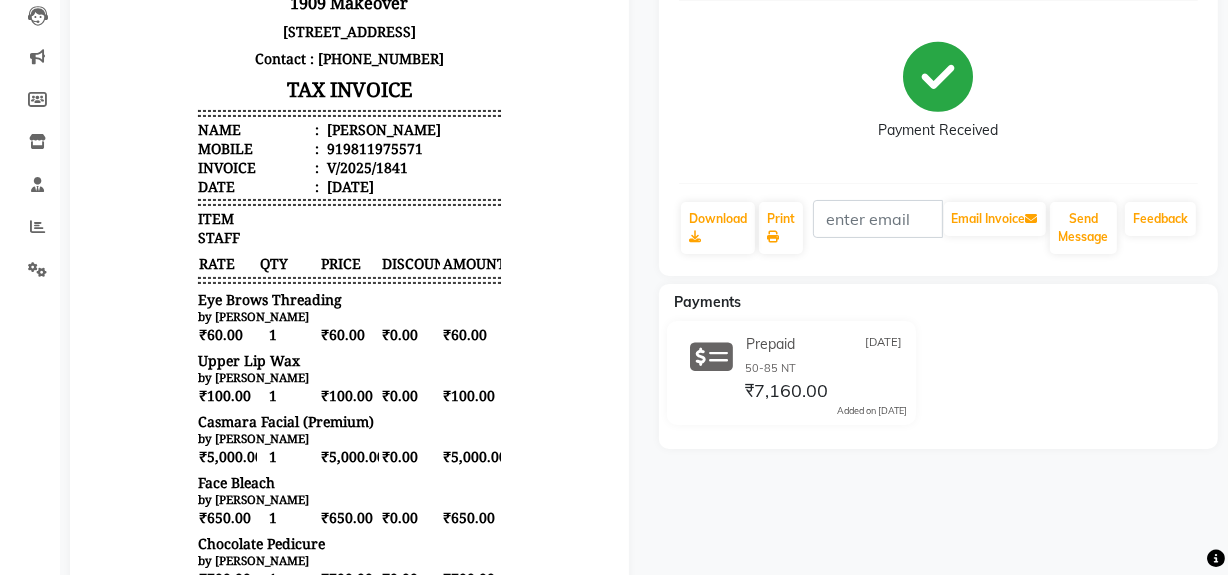 scroll, scrollTop: 0, scrollLeft: 0, axis: both 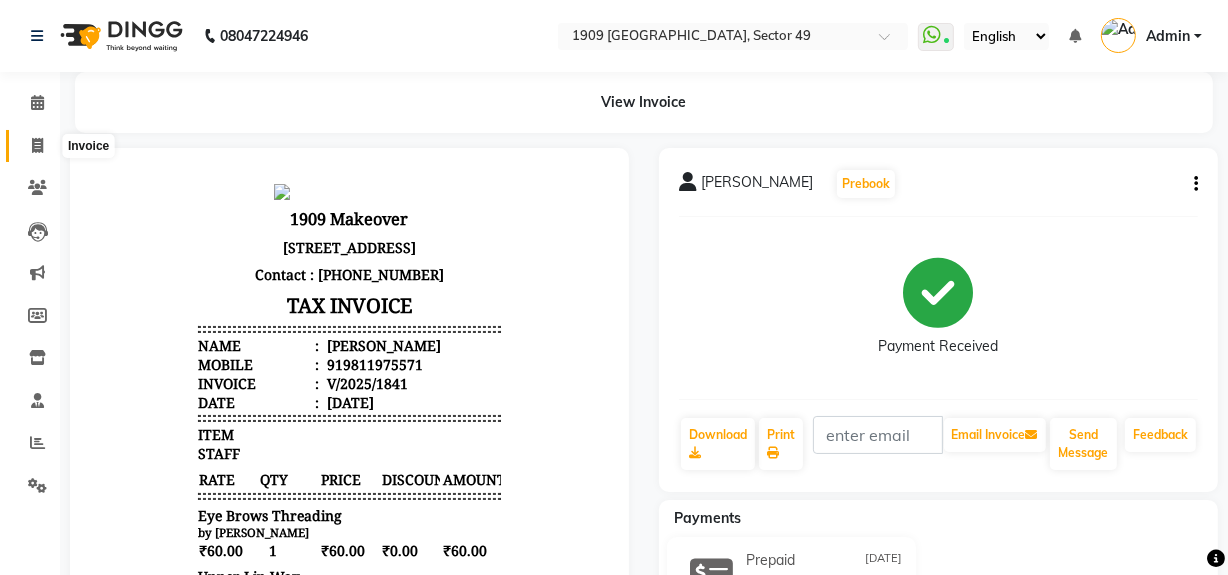 click 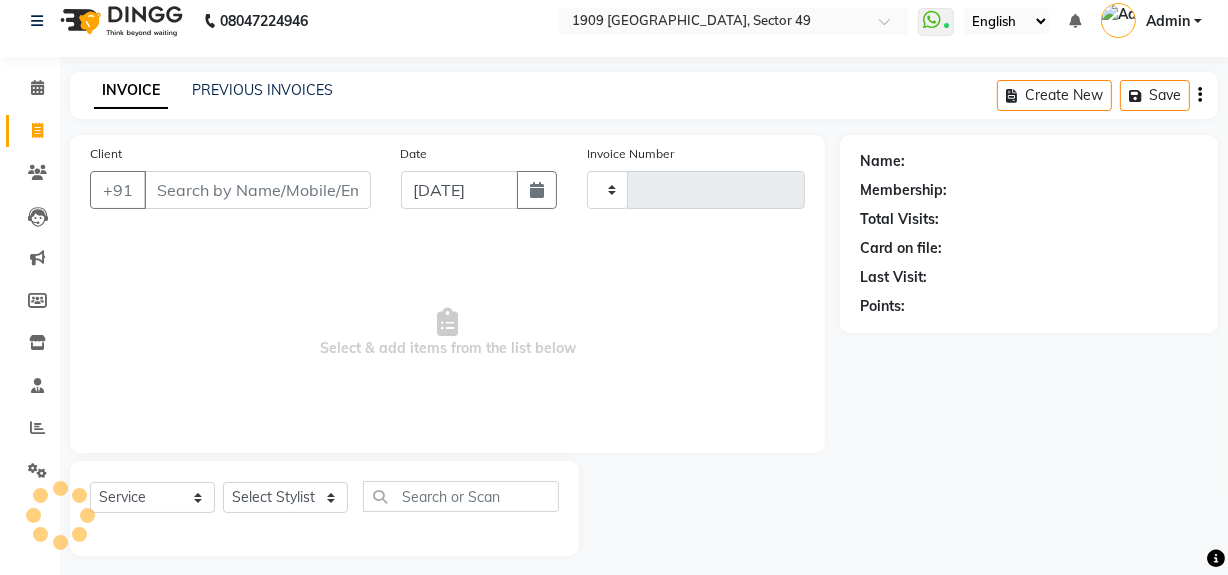 type on "1441" 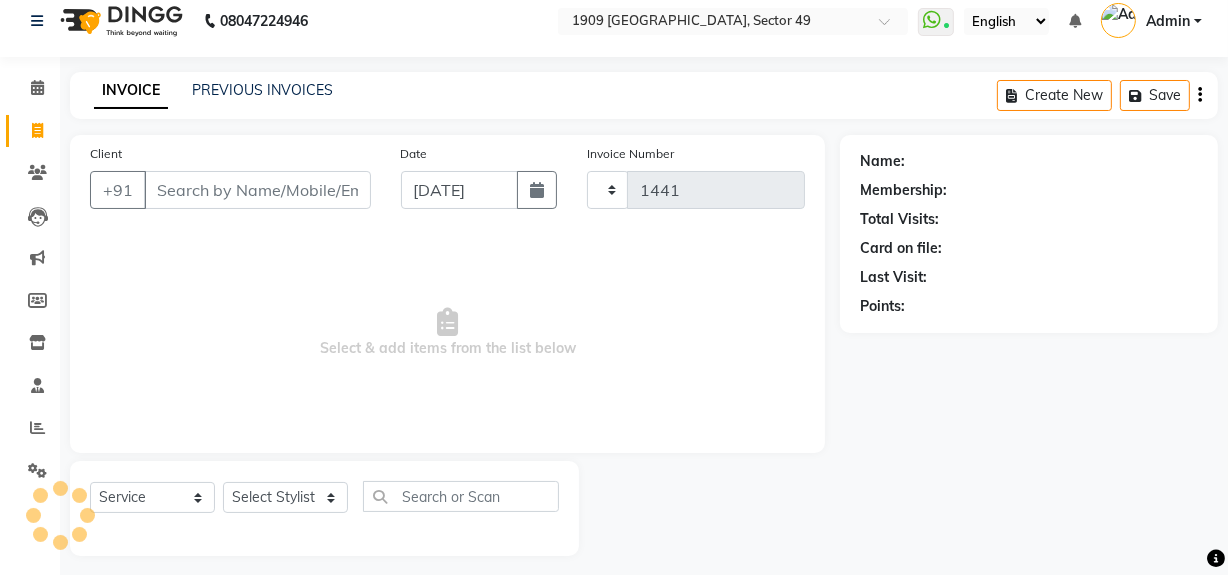 scroll, scrollTop: 26, scrollLeft: 0, axis: vertical 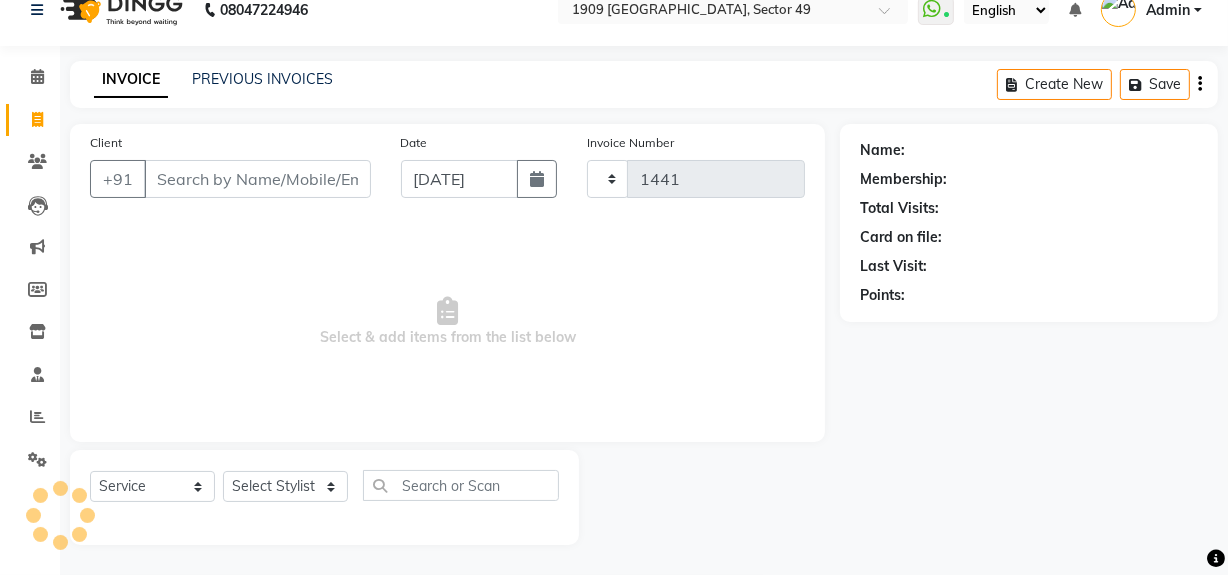 select on "6923" 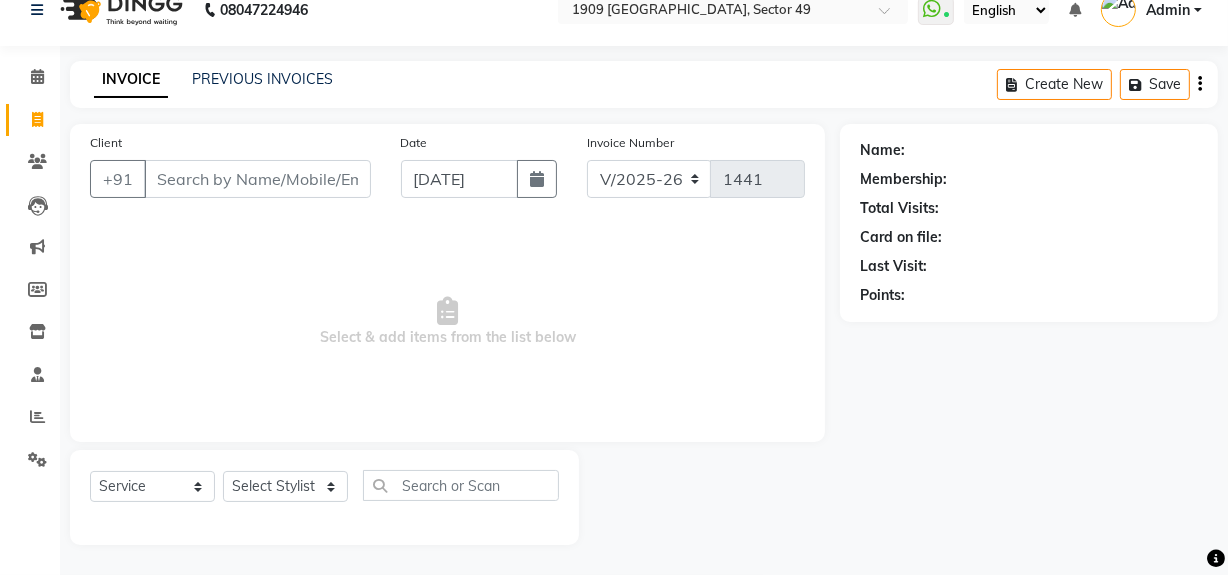 click on "Client" at bounding box center (257, 179) 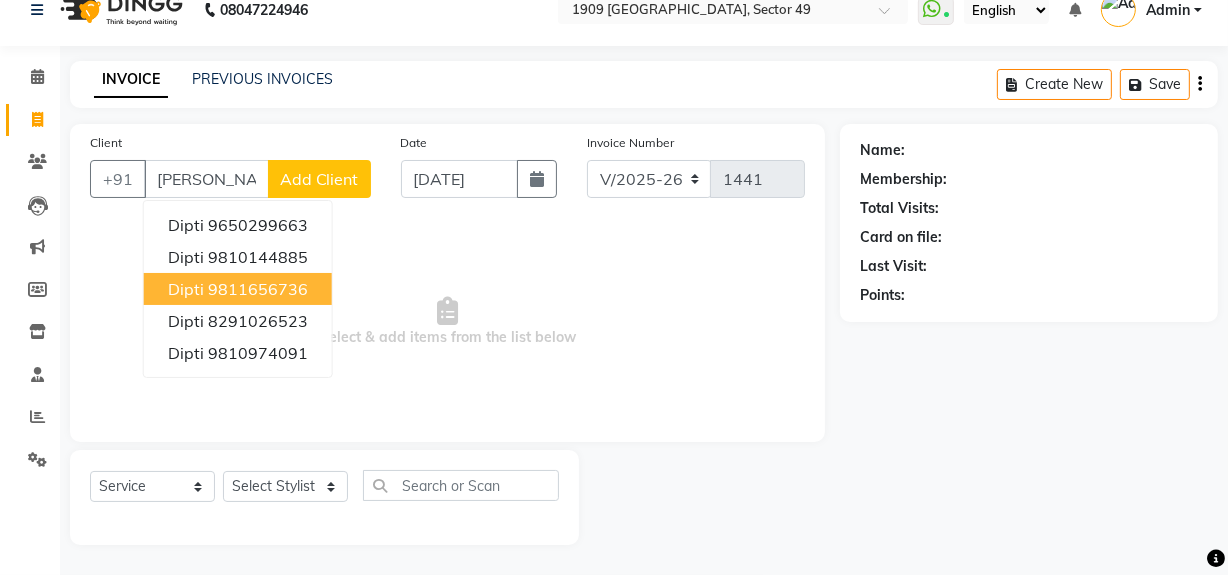 click on "9811656736" at bounding box center [258, 289] 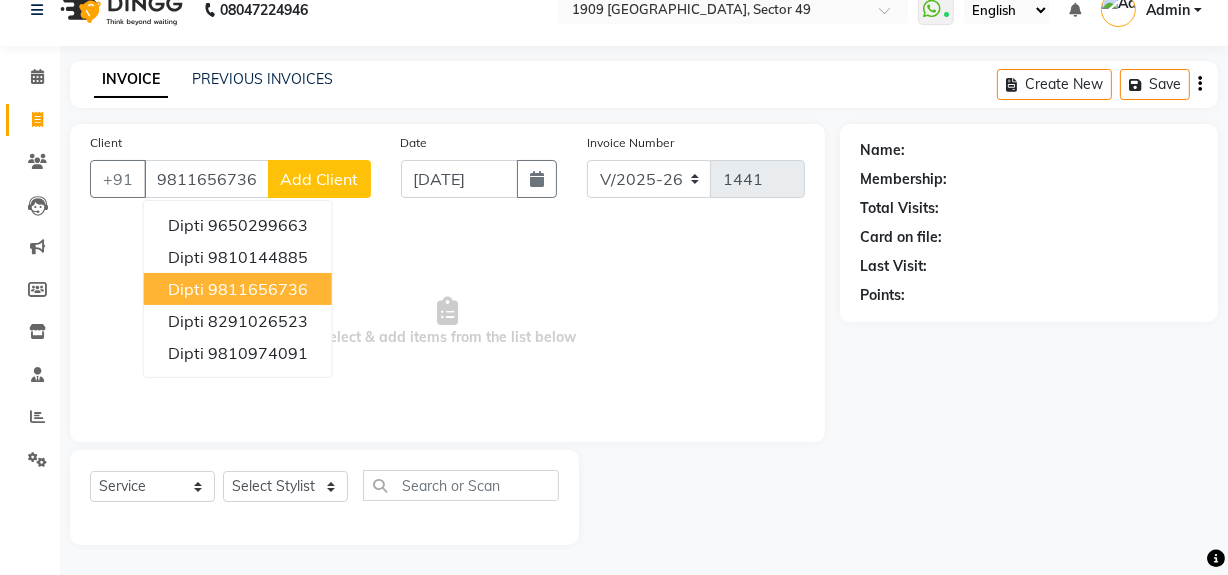 type on "9811656736" 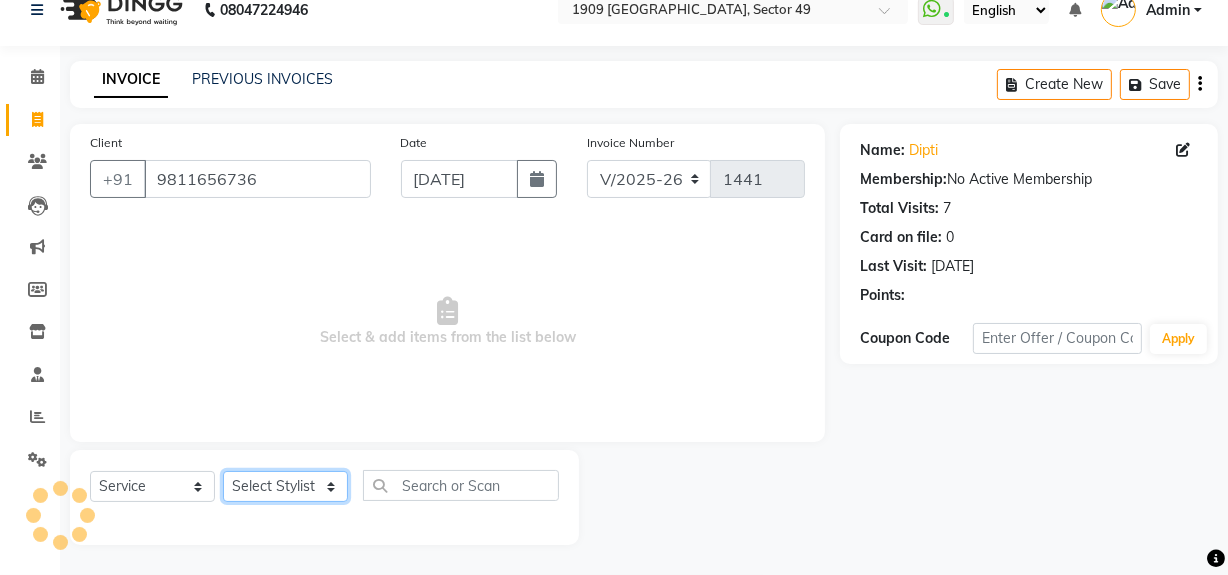 click on "Select Stylist [PERSON_NAME] [PERSON_NAME] House Sale Jyoti Nisha [PERSON_NAME] [PERSON_NAME] Veer [PERSON_NAME] Vishal" 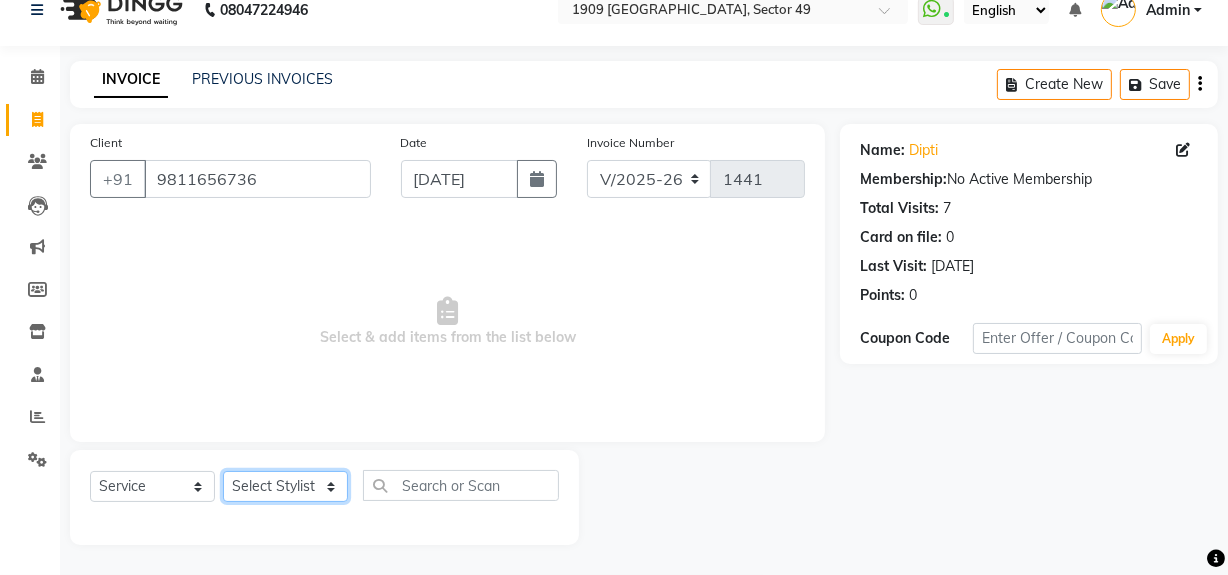 select on "57124" 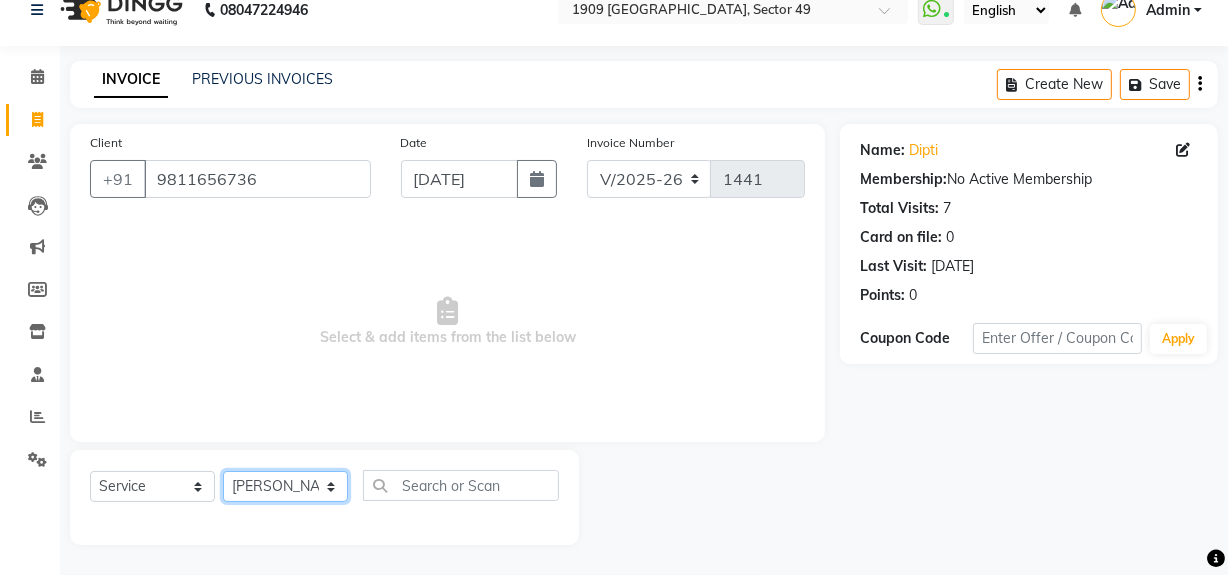 click on "Select Stylist [PERSON_NAME] [PERSON_NAME] House Sale Jyoti Nisha [PERSON_NAME] [PERSON_NAME] Veer [PERSON_NAME] Vishal" 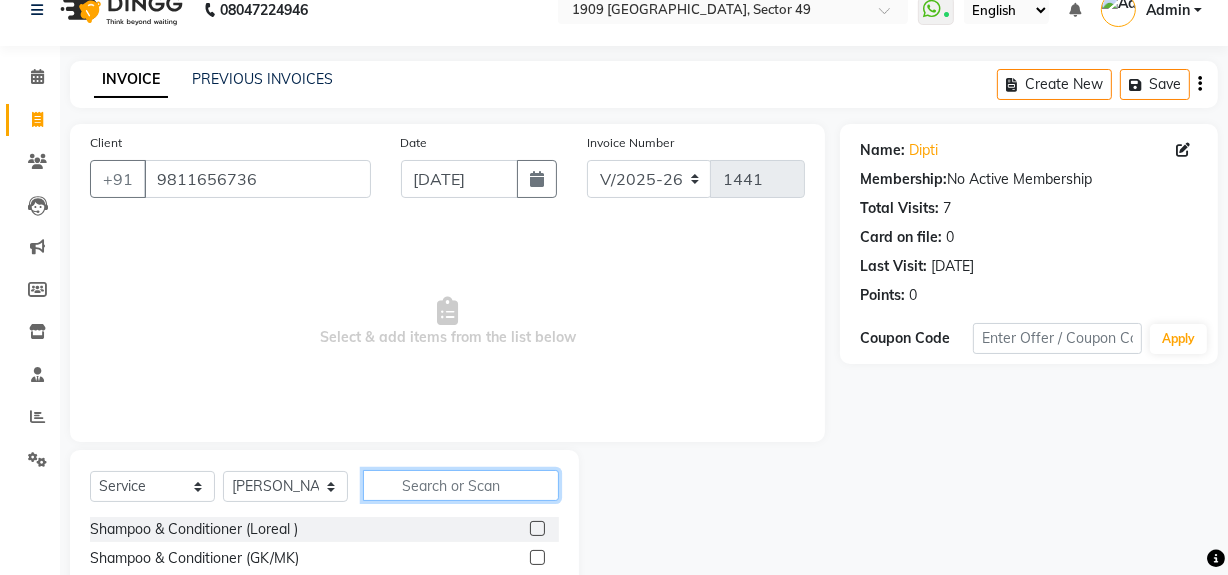 click 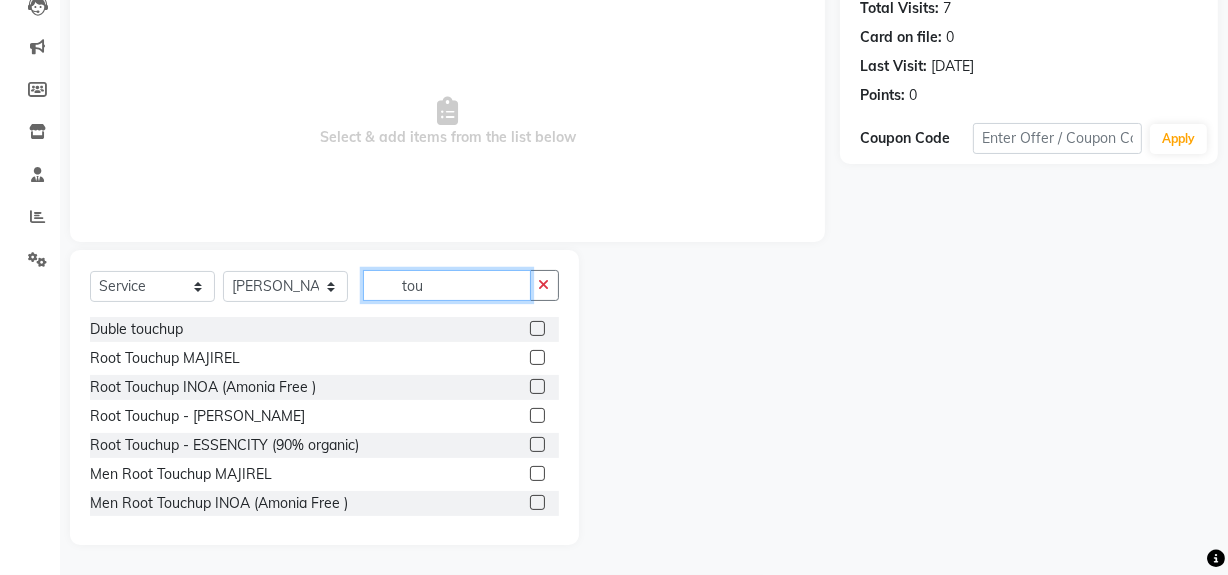 scroll, scrollTop: 26, scrollLeft: 0, axis: vertical 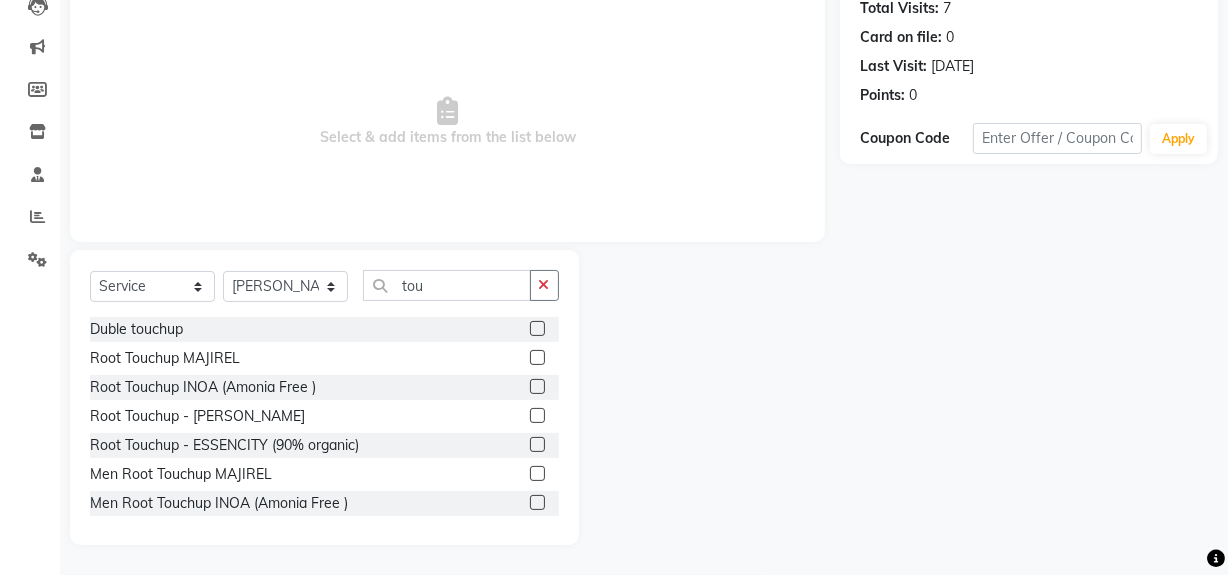 click 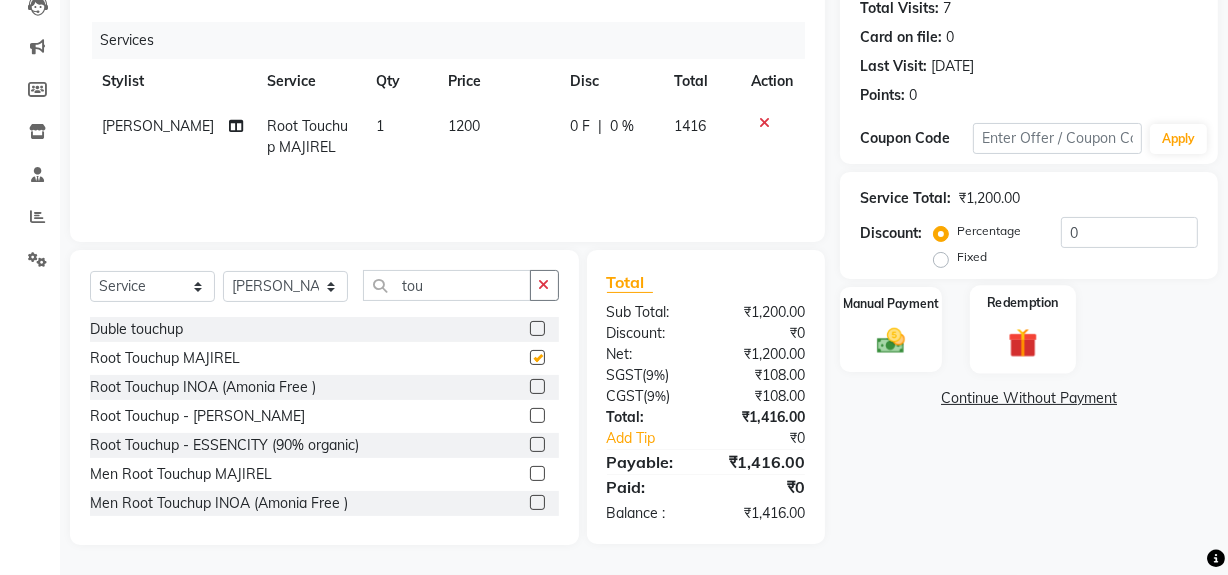 checkbox on "false" 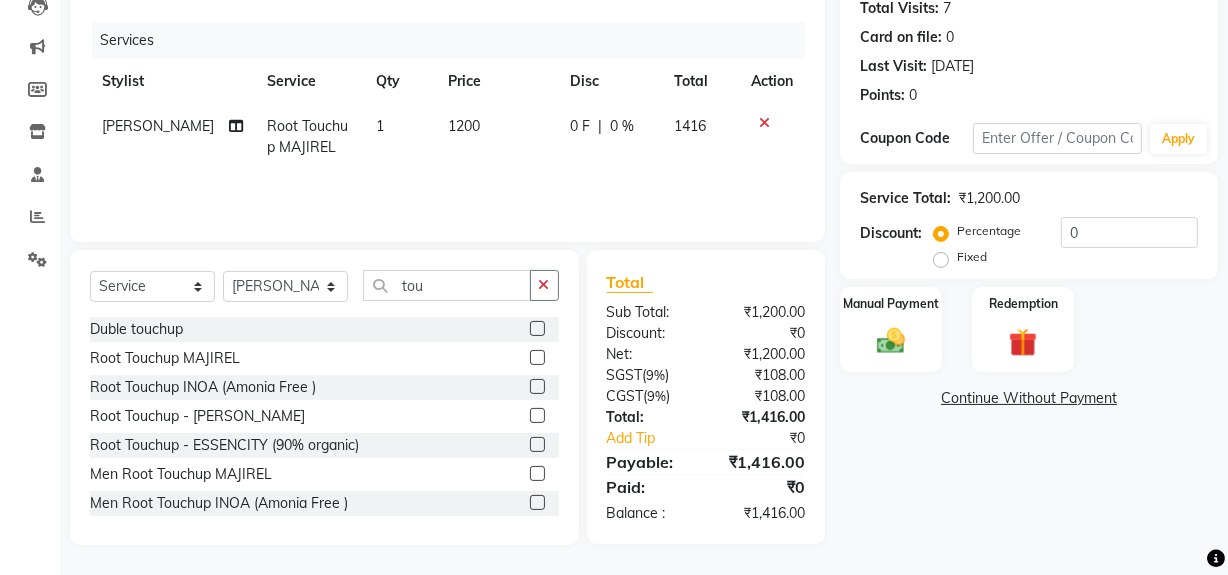scroll, scrollTop: 0, scrollLeft: 0, axis: both 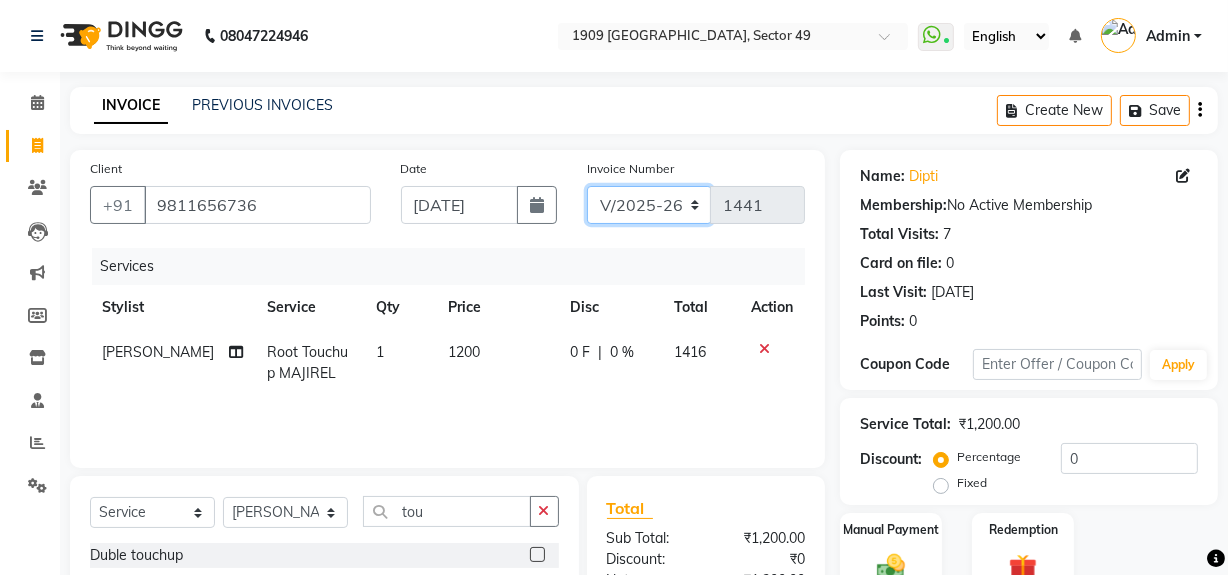 click on "V/2025 V/2025-26" 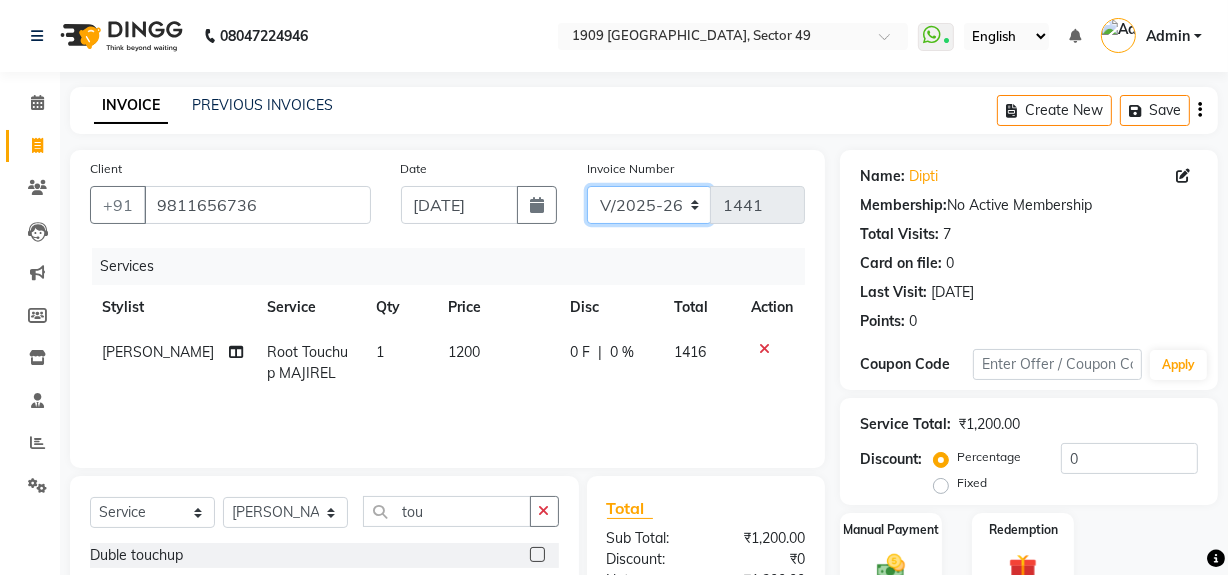 select on "6924" 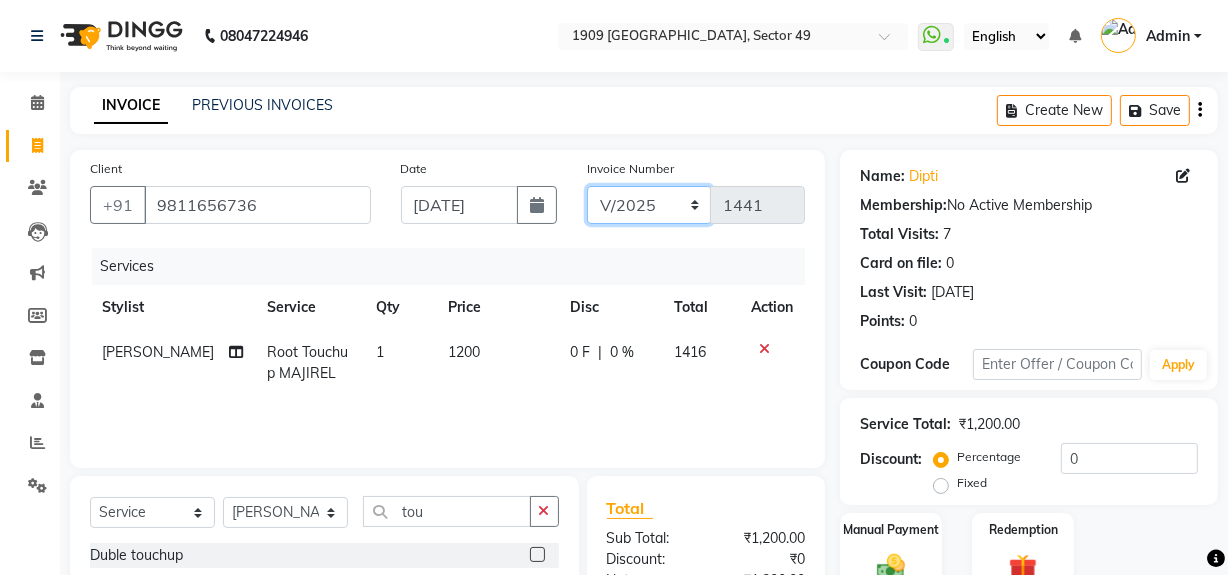 click on "V/2025 V/2025-26" 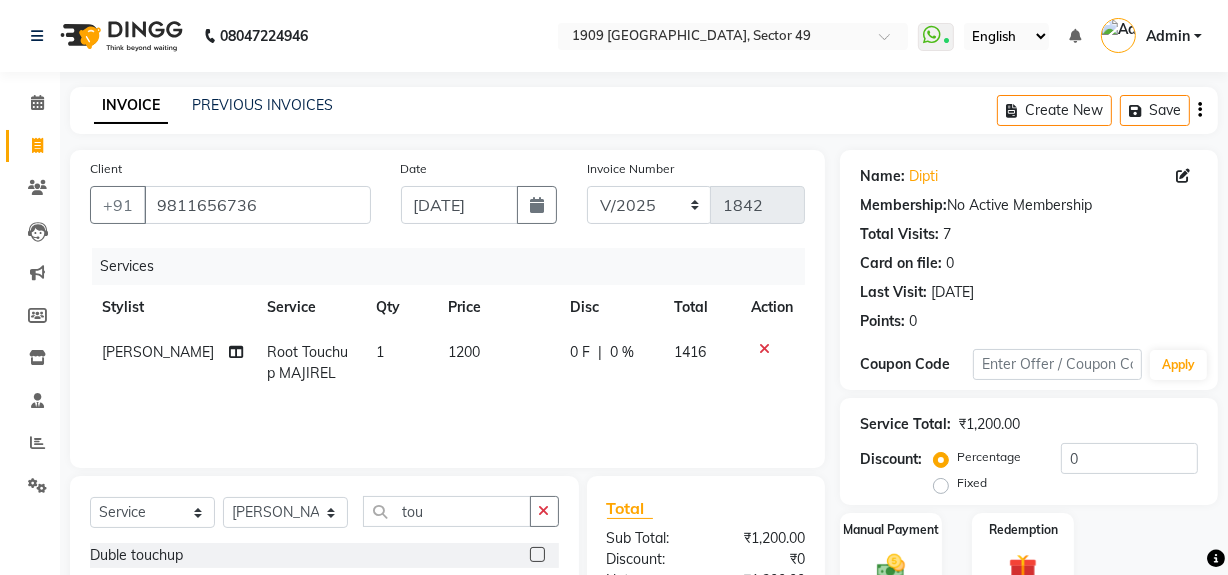 click 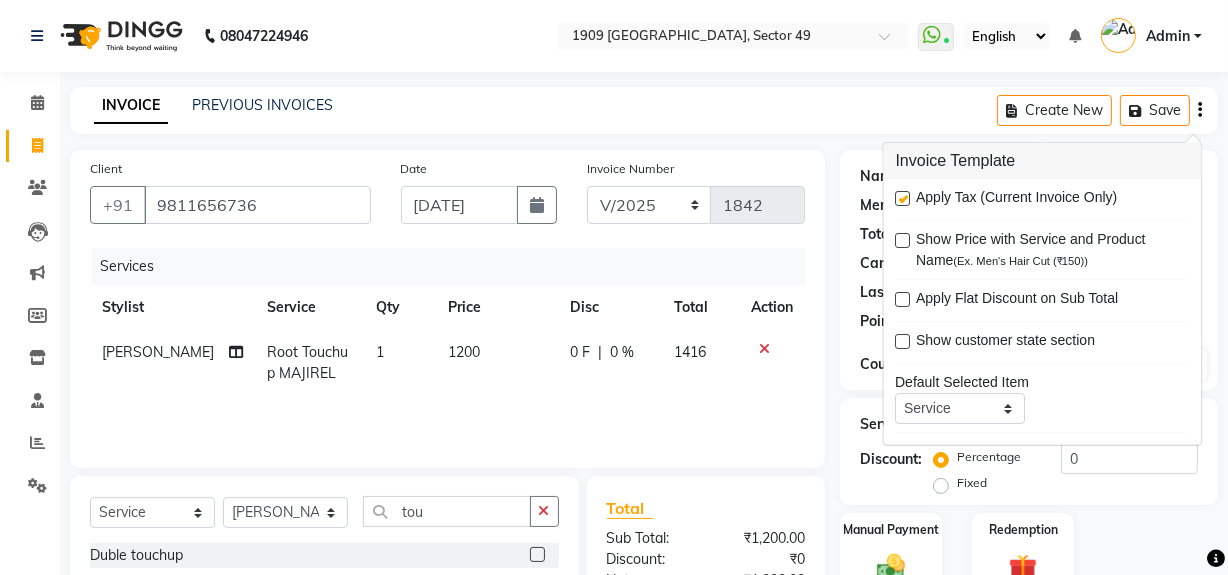 click at bounding box center [903, 198] 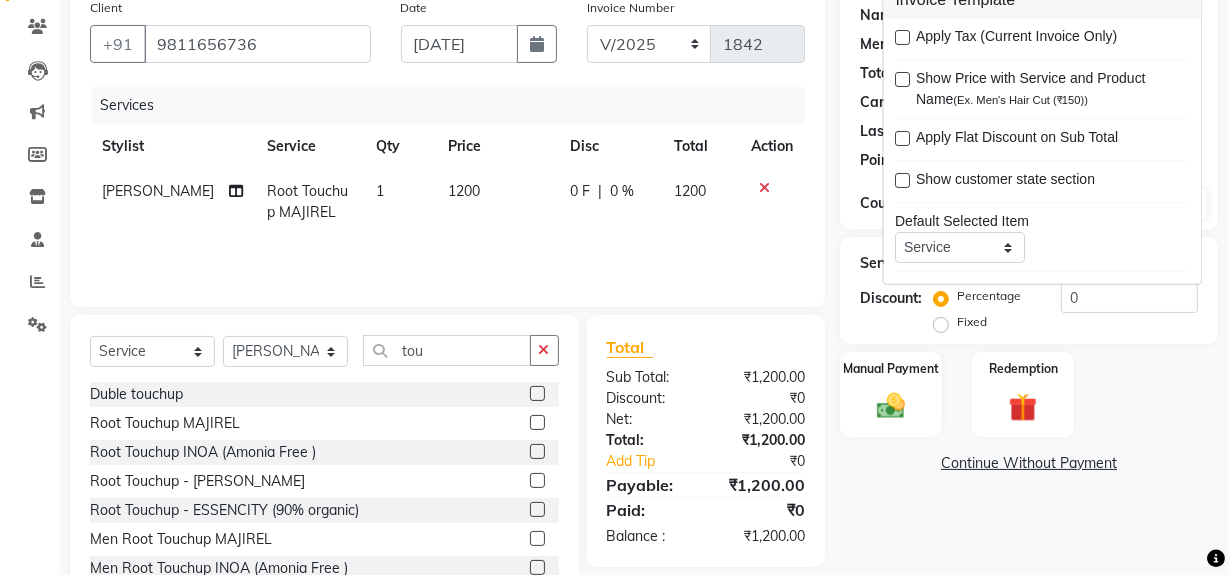 scroll, scrollTop: 226, scrollLeft: 0, axis: vertical 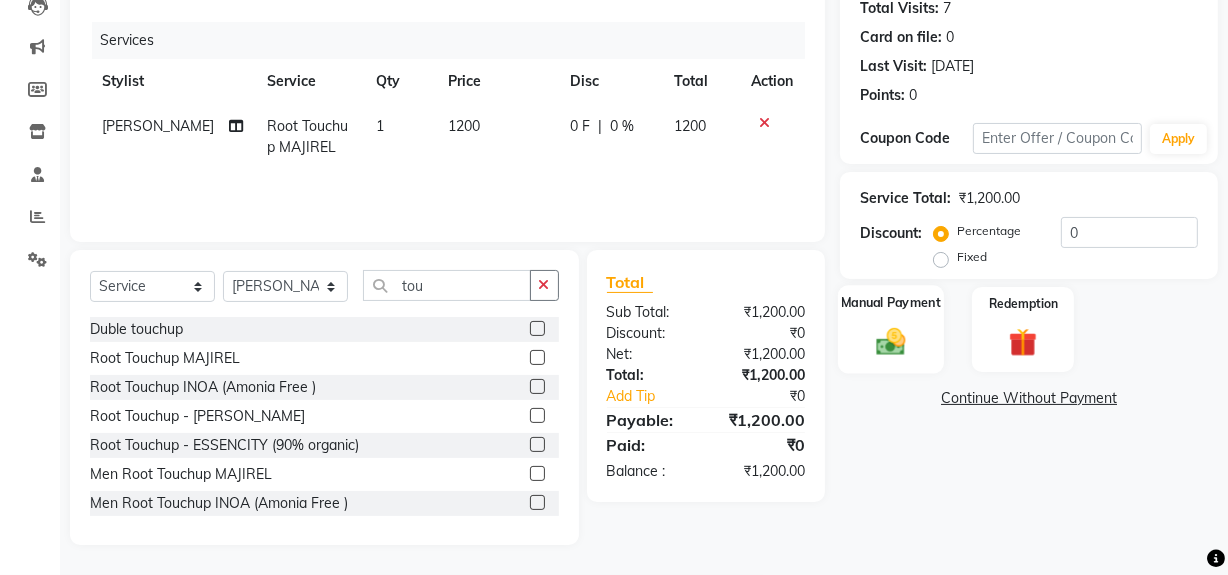 click on "Manual Payment" 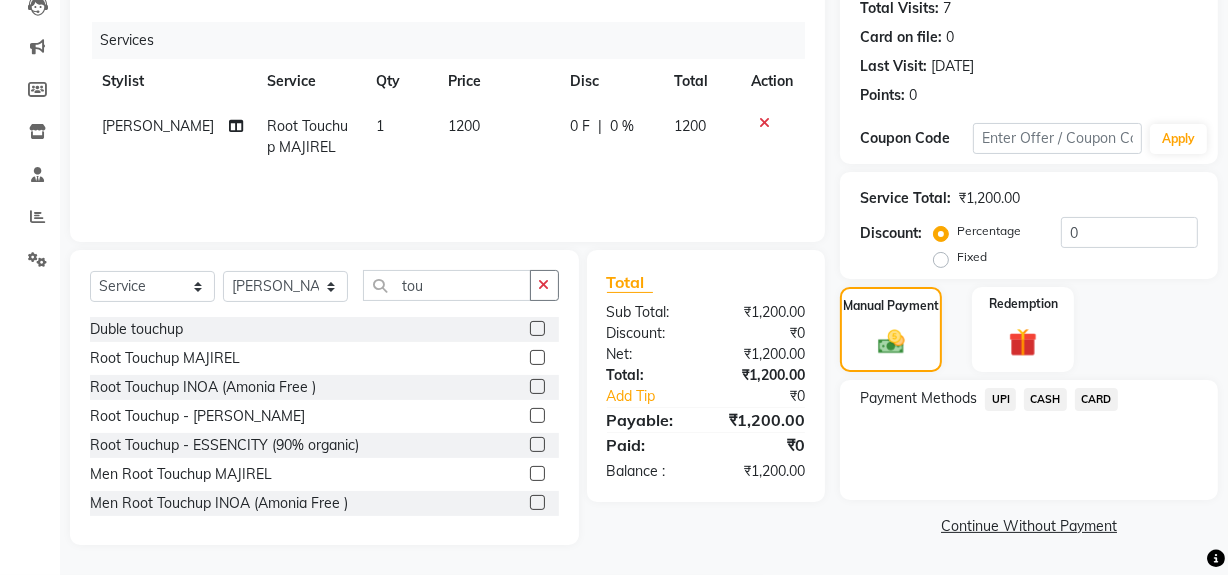 click on "CASH" 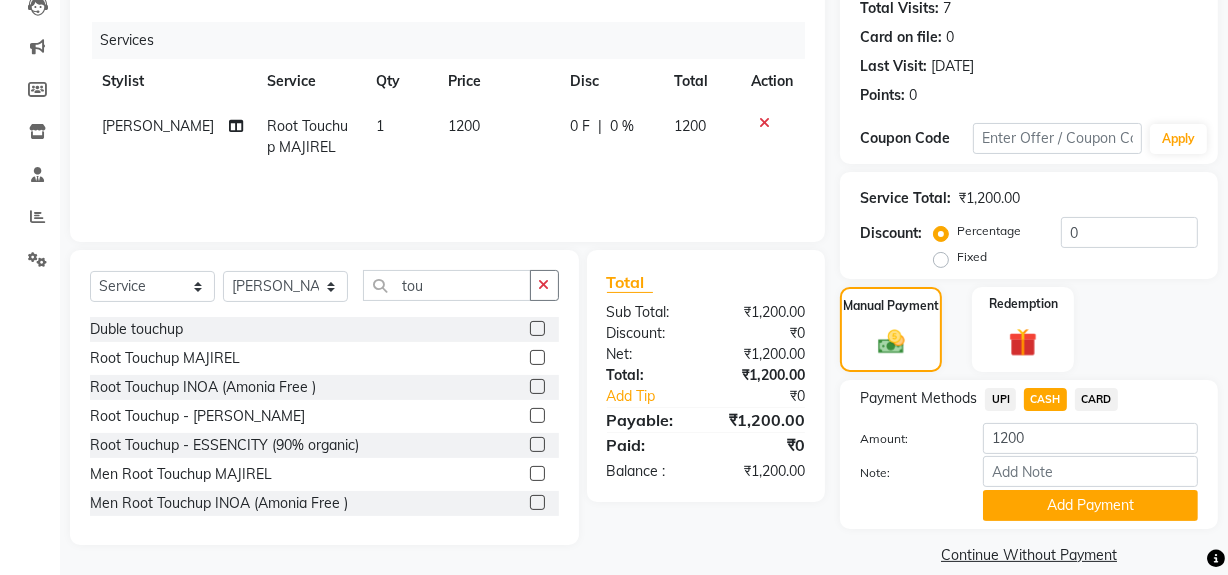 drag, startPoint x: 1032, startPoint y: 508, endPoint x: 1140, endPoint y: 452, distance: 121.65525 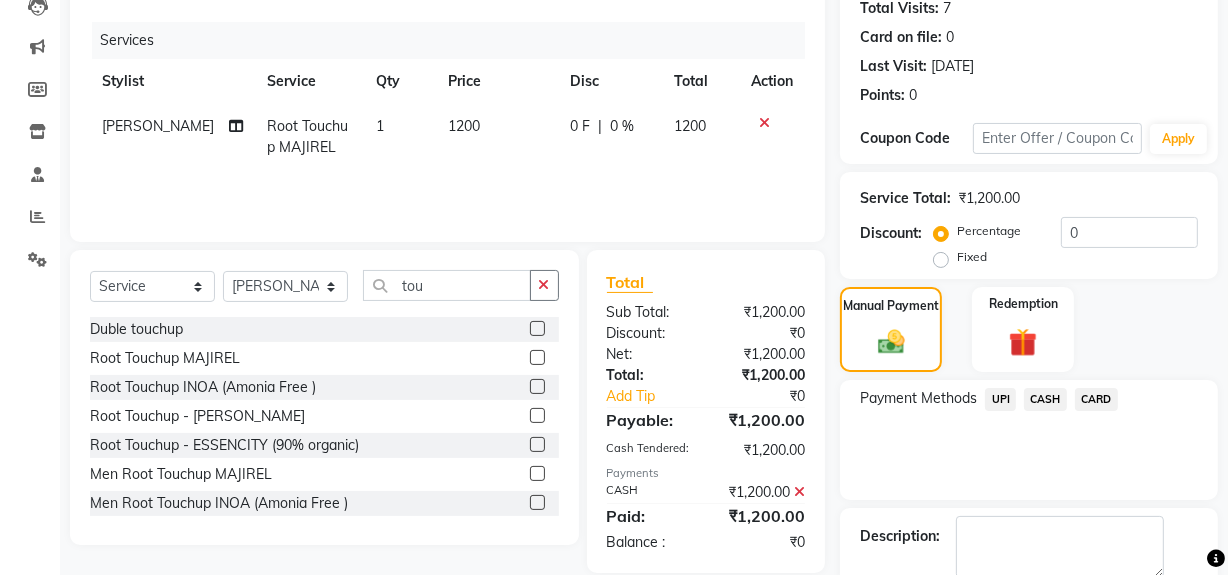 scroll, scrollTop: 333, scrollLeft: 0, axis: vertical 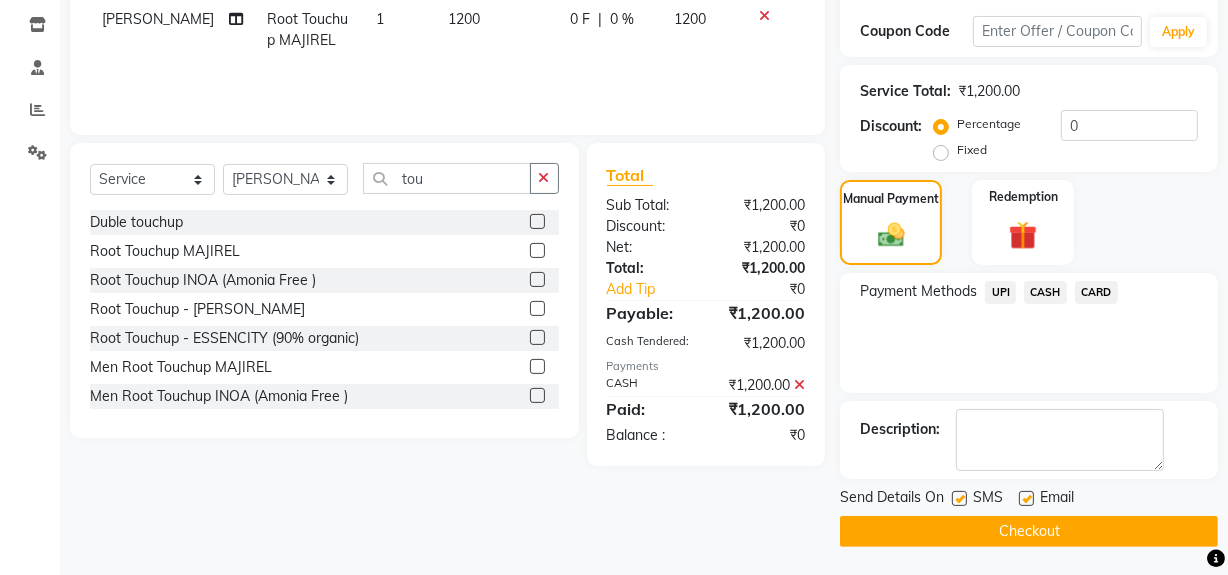 click 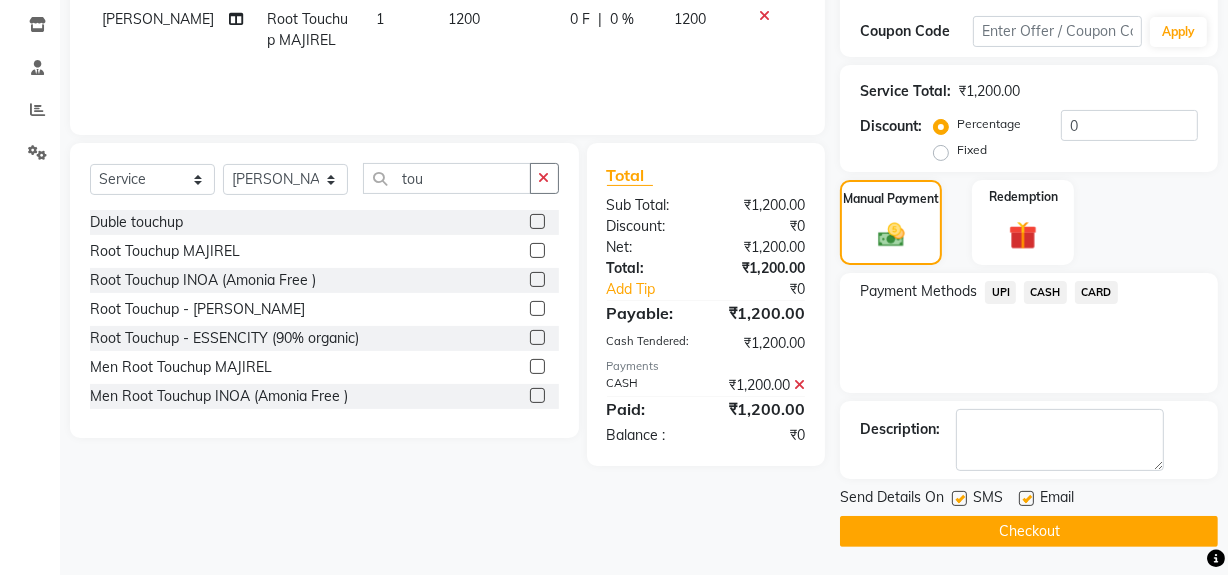 click at bounding box center (958, 499) 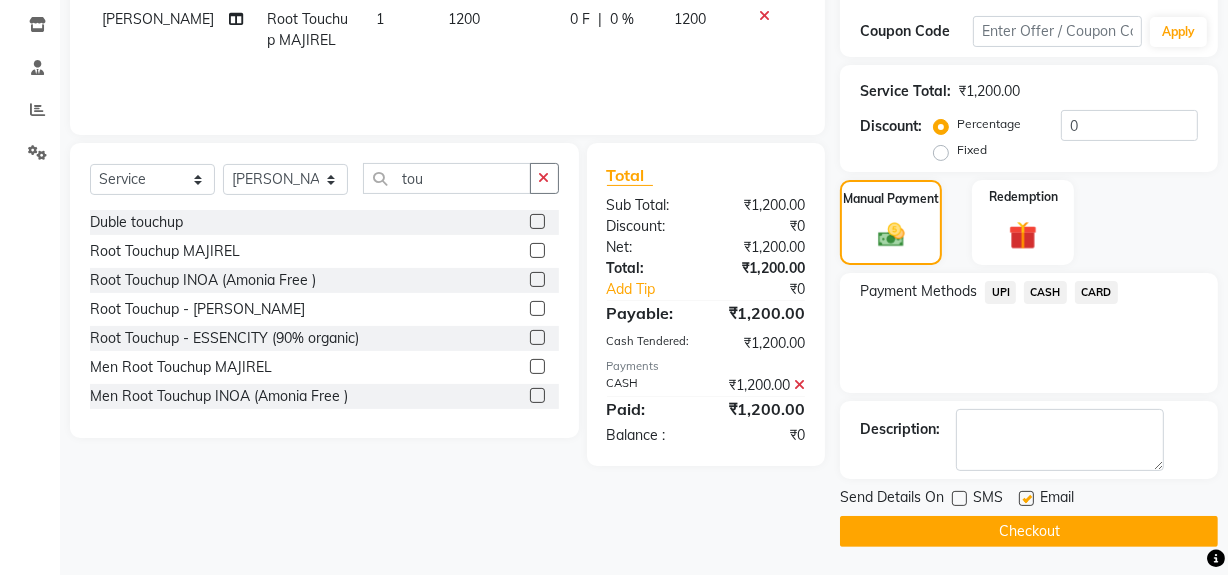 click on "Checkout" 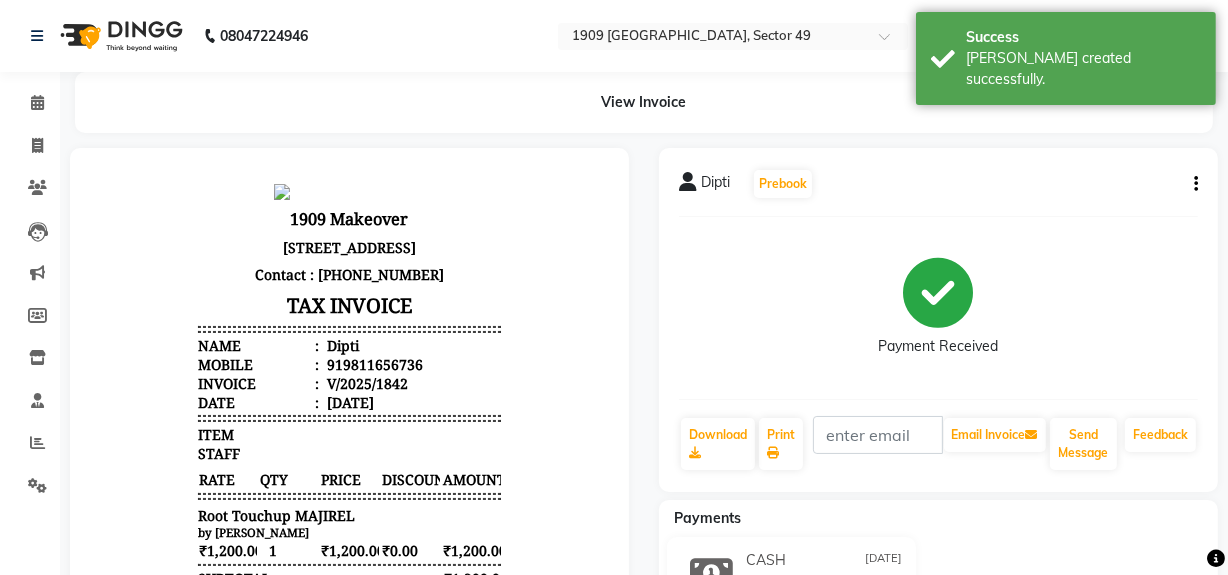 scroll, scrollTop: 0, scrollLeft: 0, axis: both 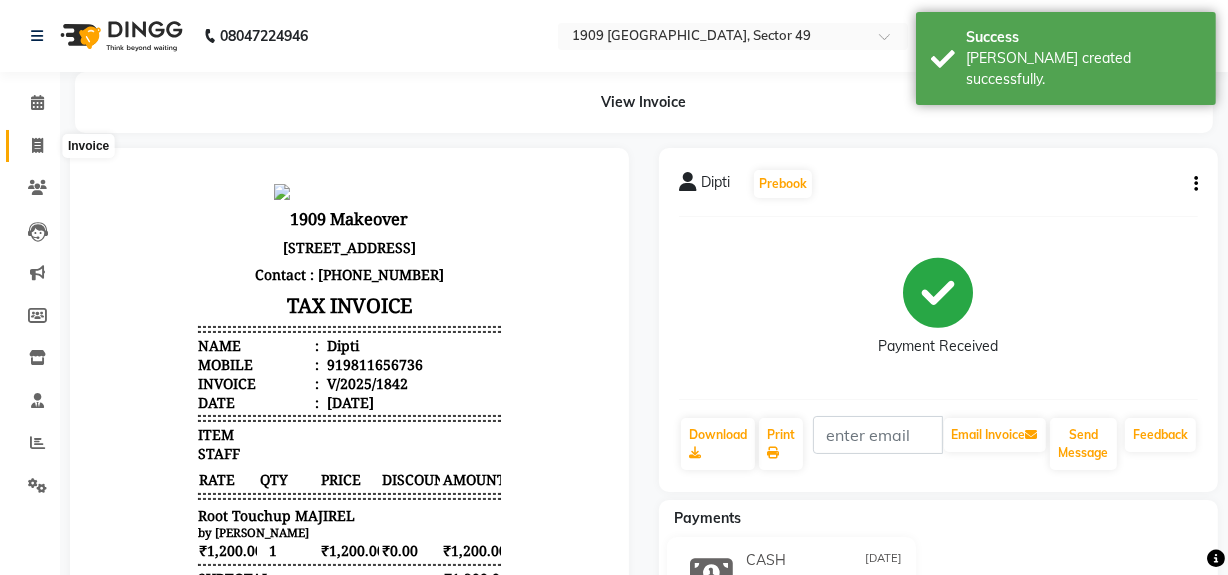 click 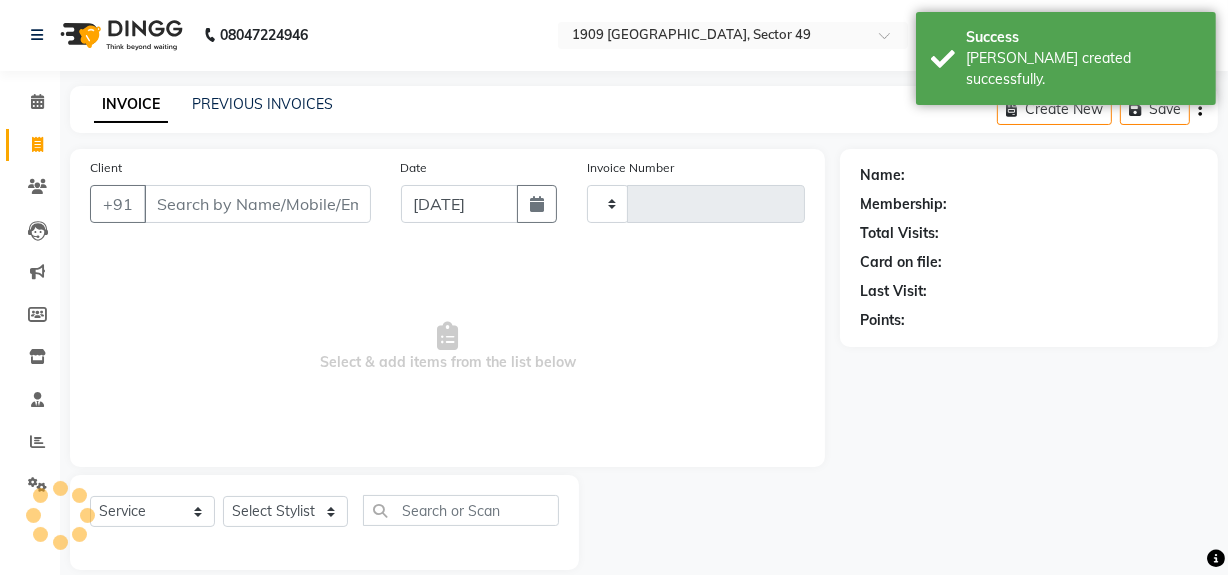 type on "1441" 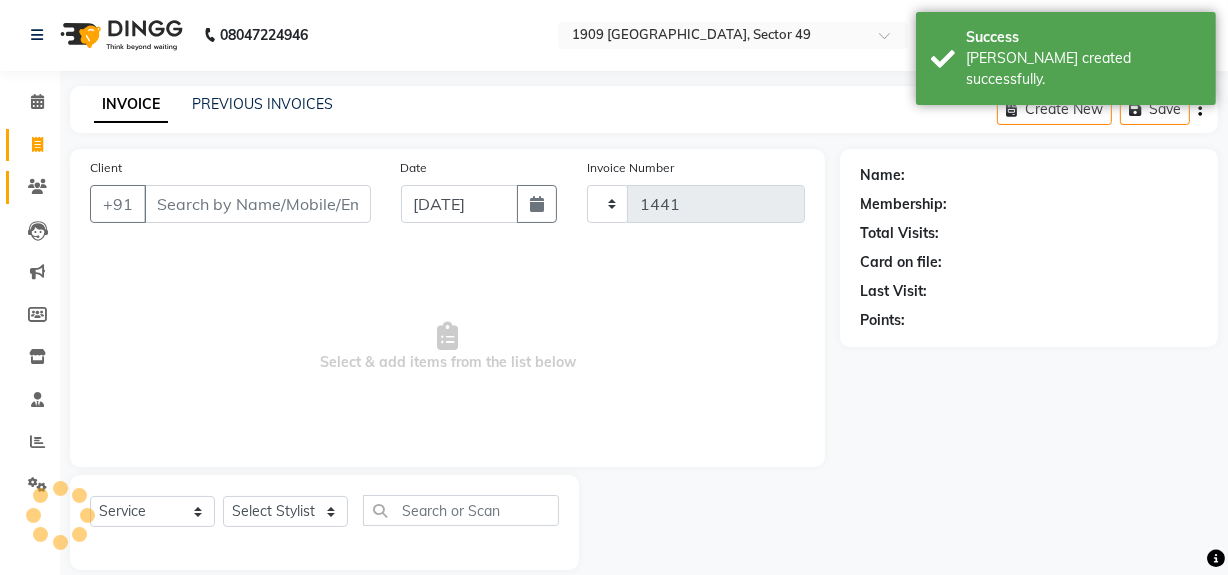 scroll, scrollTop: 26, scrollLeft: 0, axis: vertical 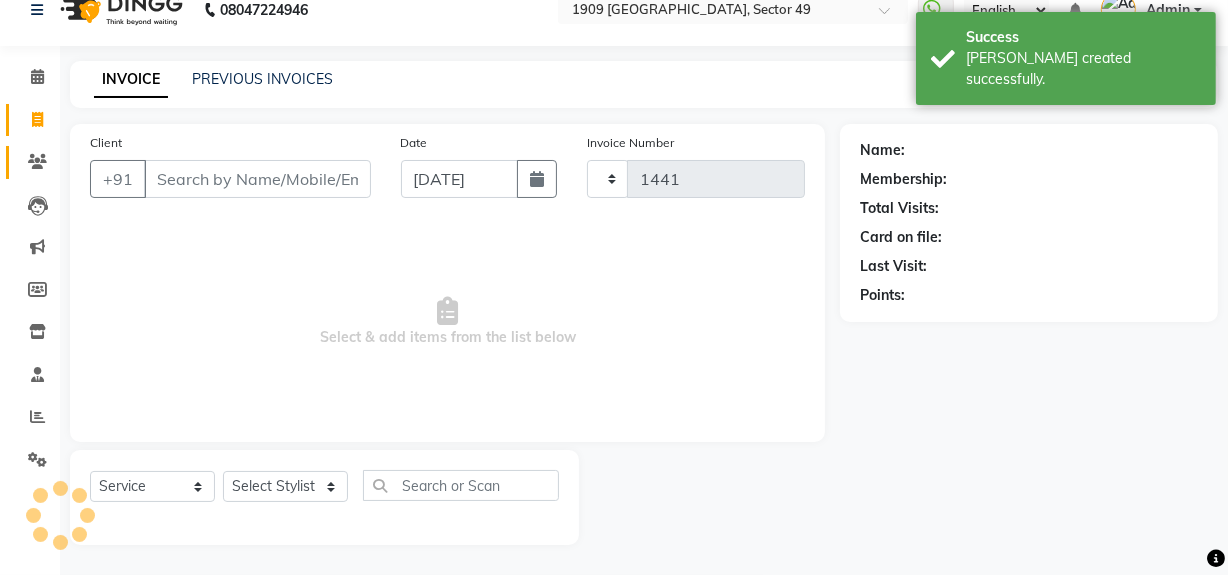 select on "6923" 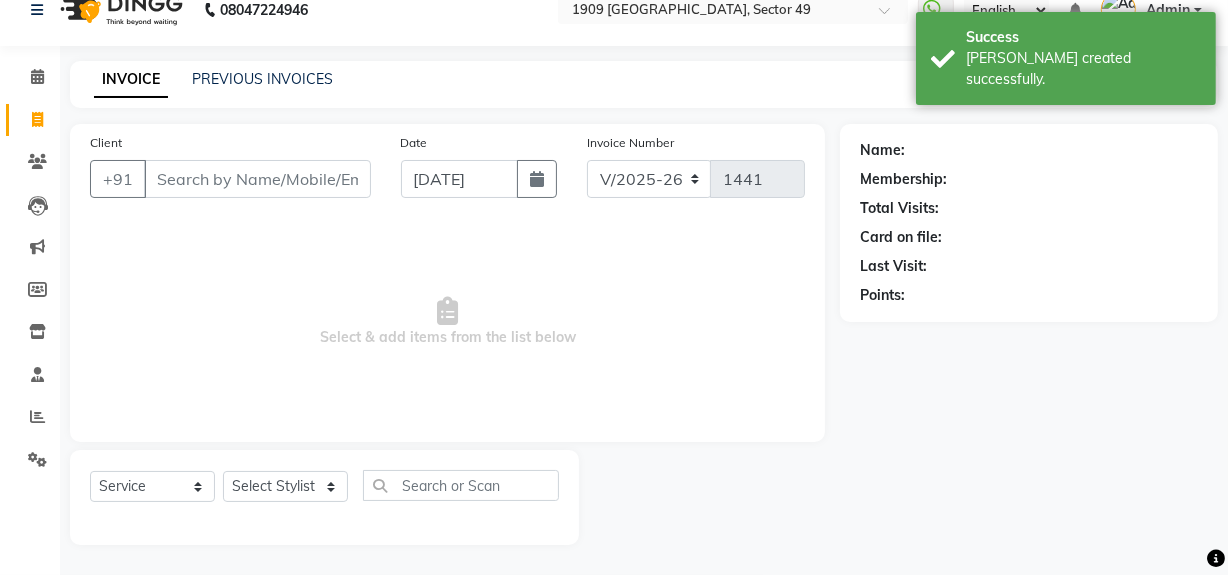 click on "Select & add items from the list below" at bounding box center [447, 322] 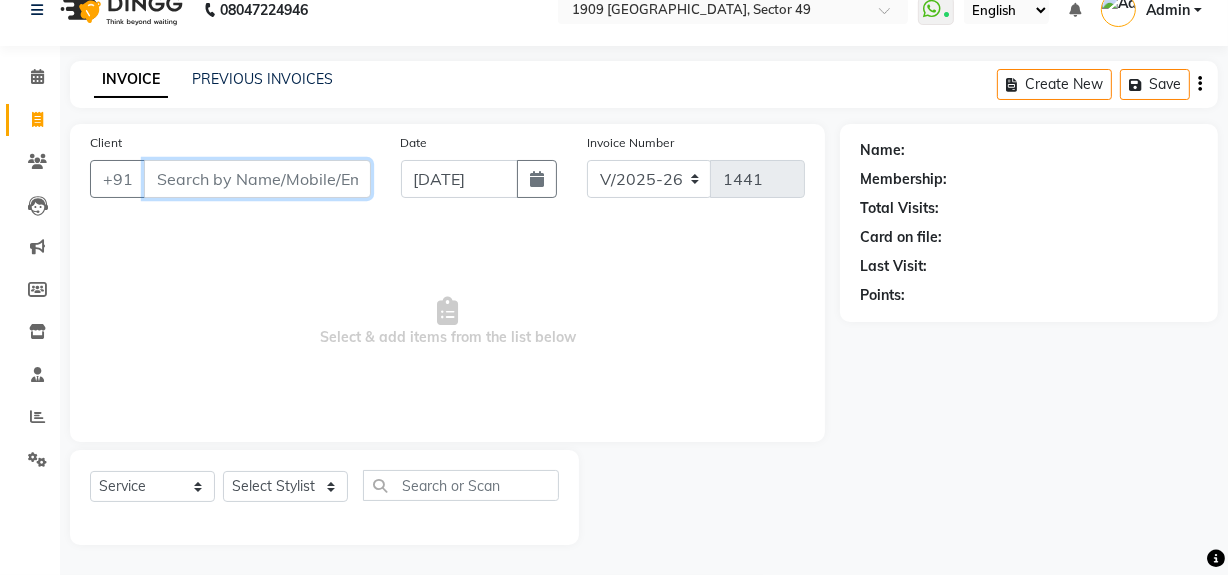 click on "Client" at bounding box center (257, 179) 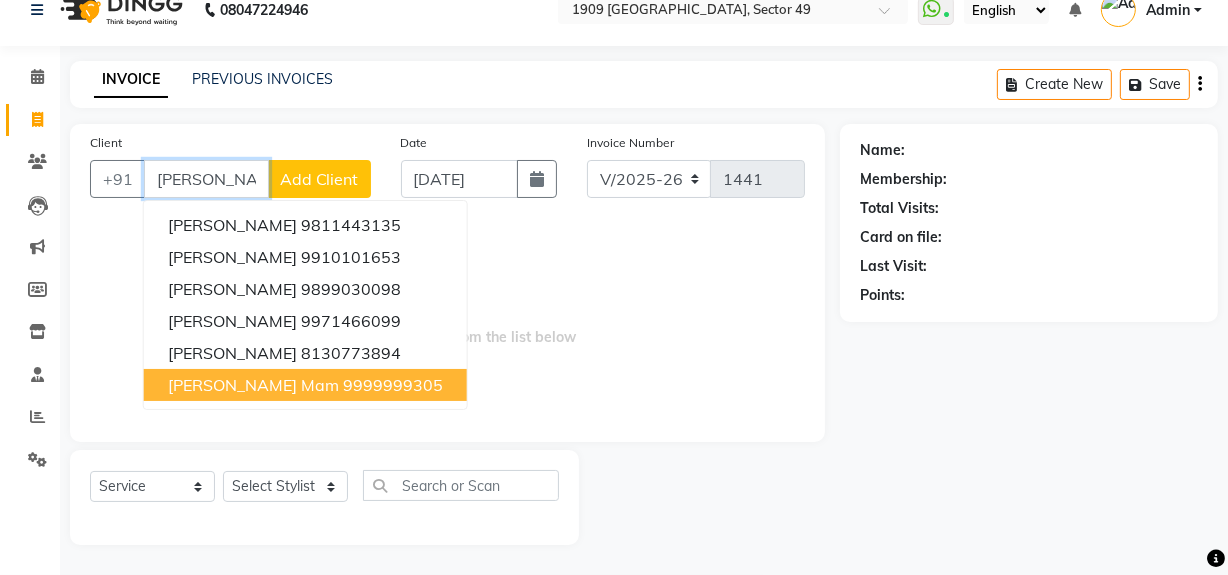 click on "9999999305" at bounding box center [393, 385] 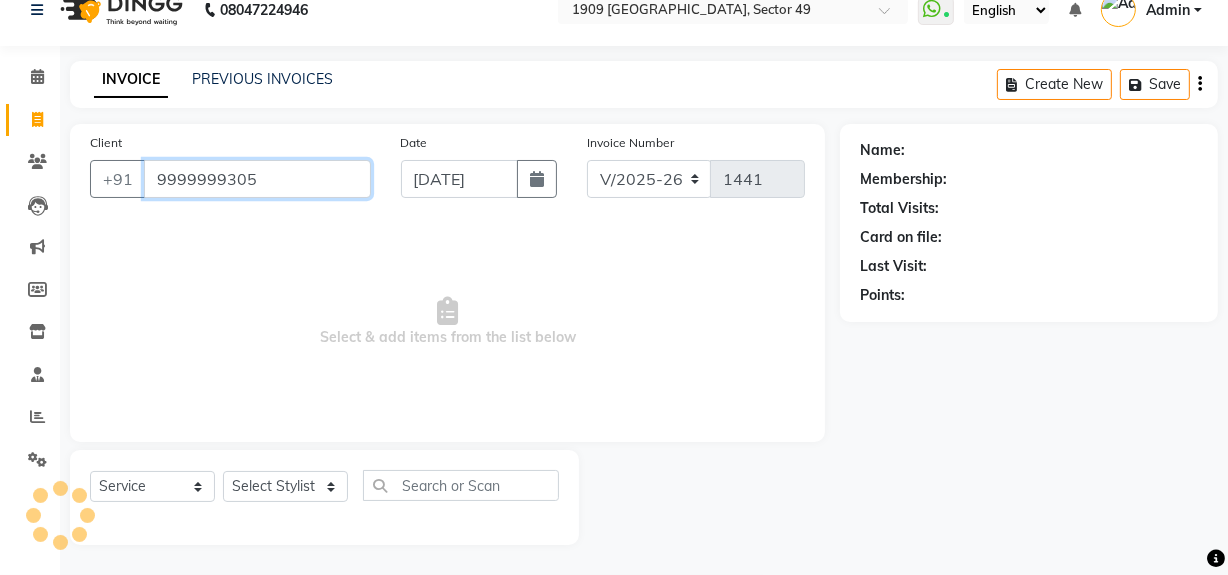 type on "9999999305" 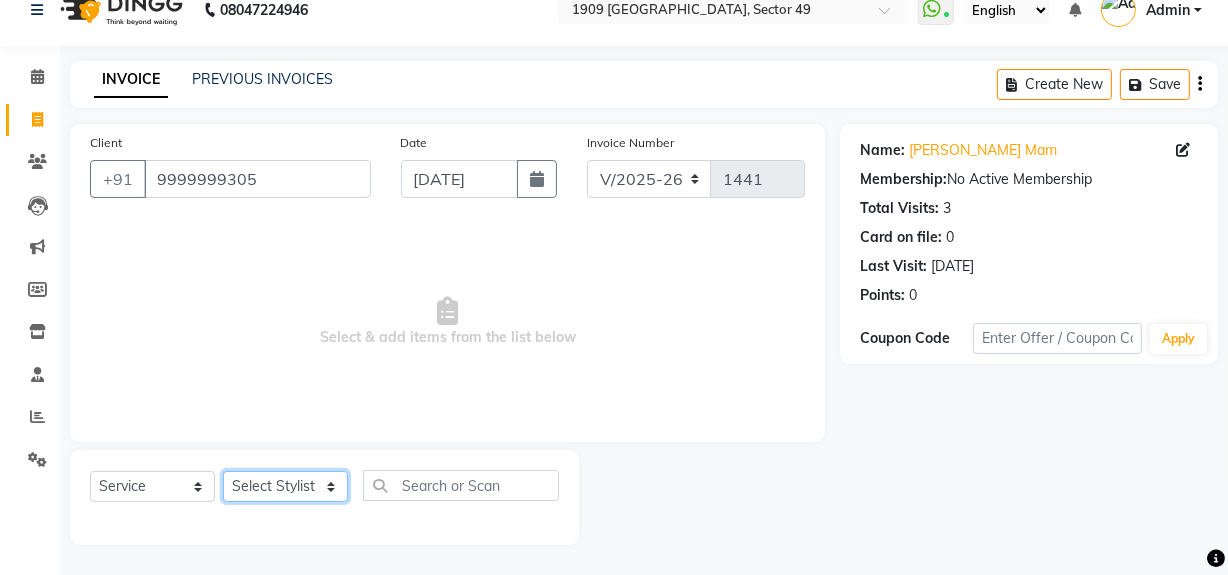 click on "Select Stylist [PERSON_NAME] [PERSON_NAME] House Sale Jyoti Nisha [PERSON_NAME] [PERSON_NAME] Veer [PERSON_NAME] Vishal" 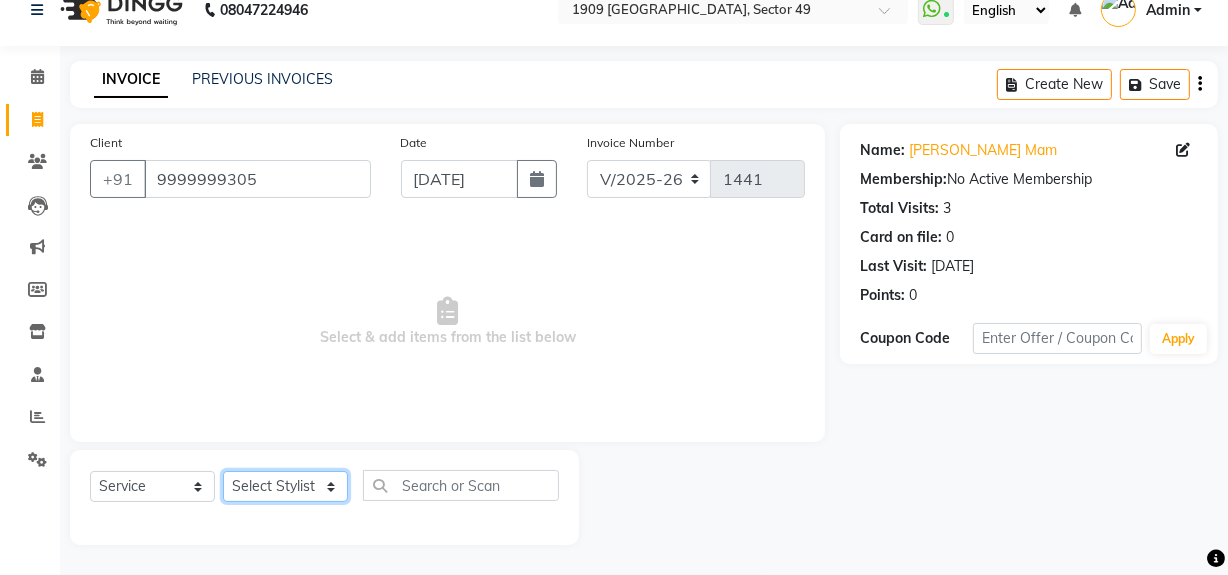 select on "57117" 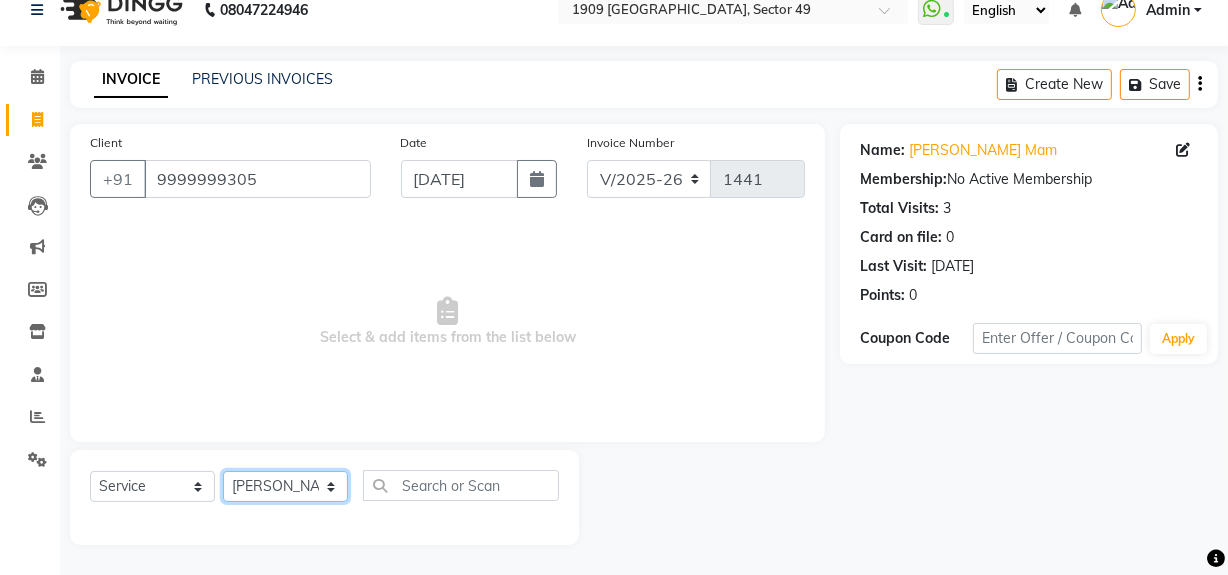 click on "Select Stylist [PERSON_NAME] [PERSON_NAME] House Sale Jyoti Nisha [PERSON_NAME] [PERSON_NAME] Veer [PERSON_NAME] Vishal" 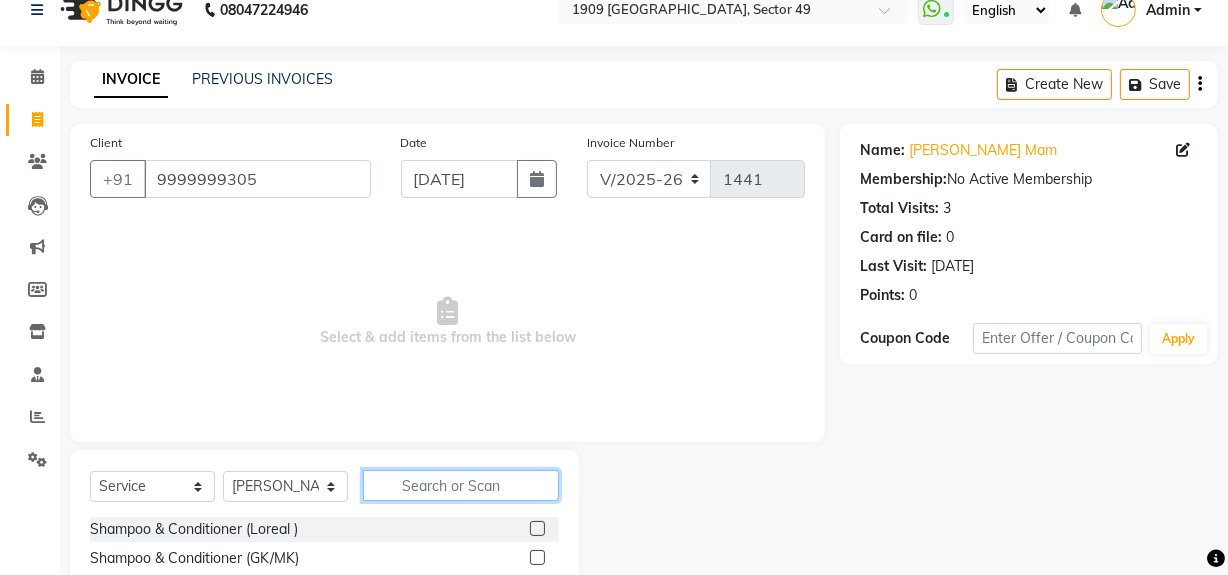 click 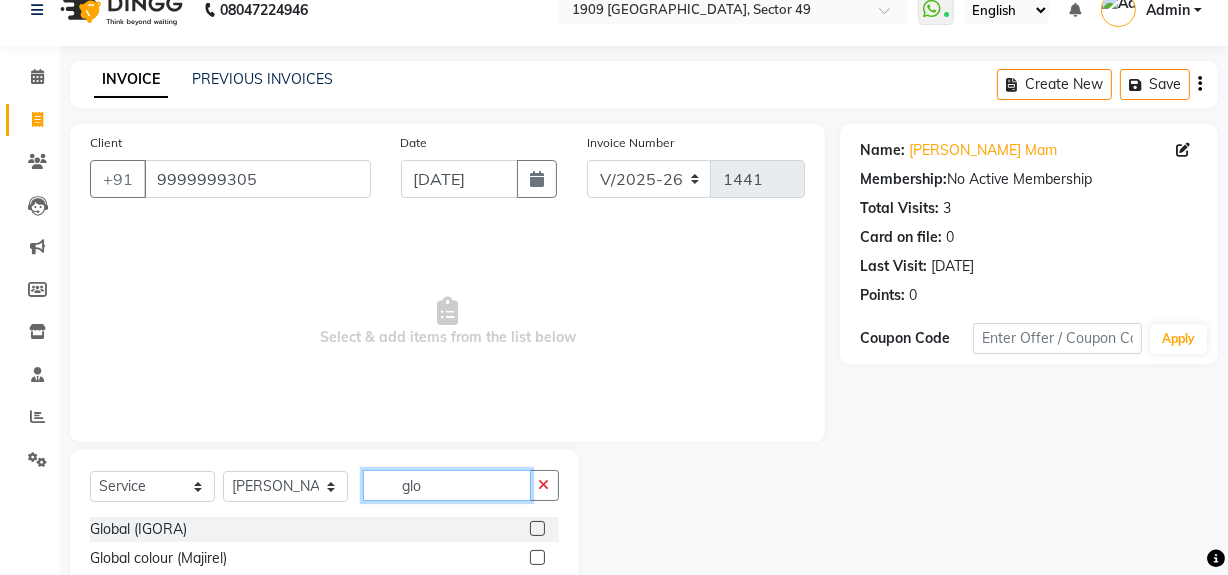 type on "glo" 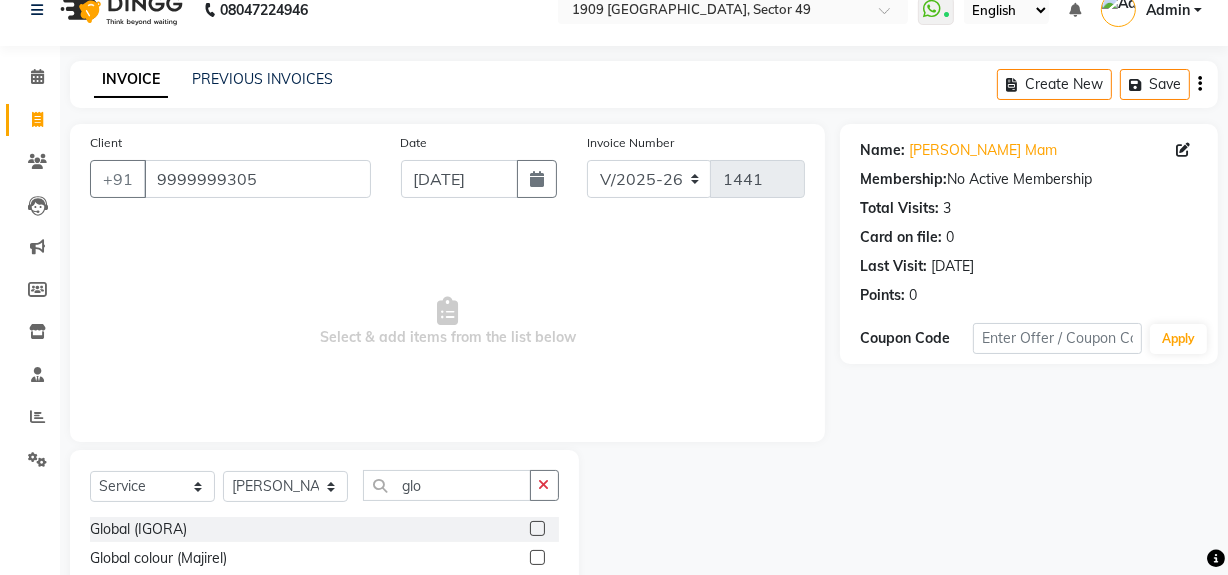 click 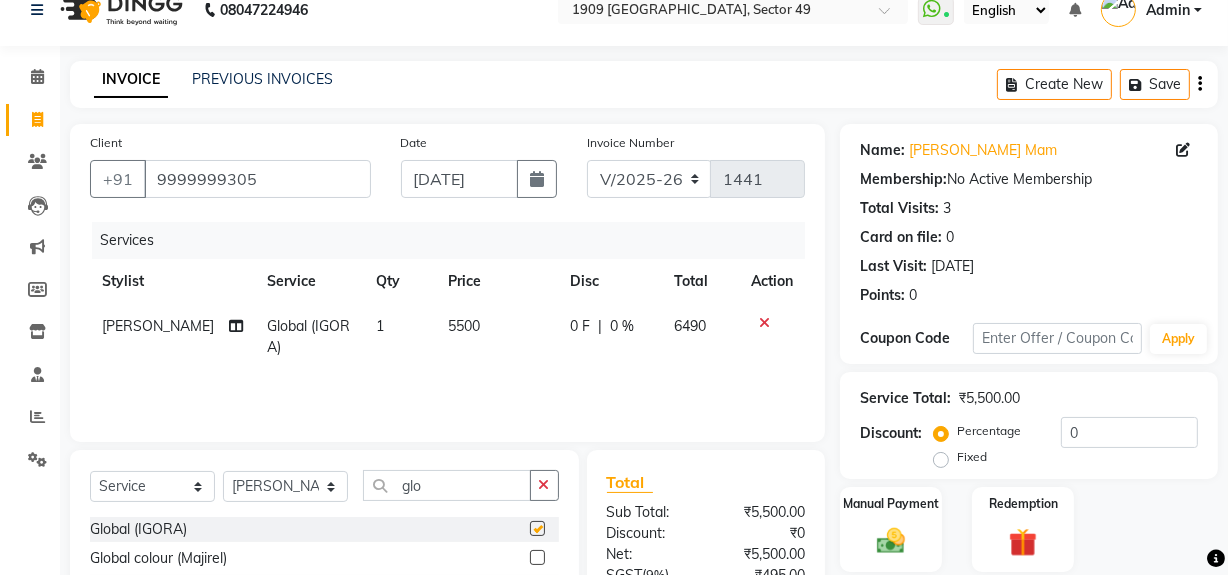 checkbox on "false" 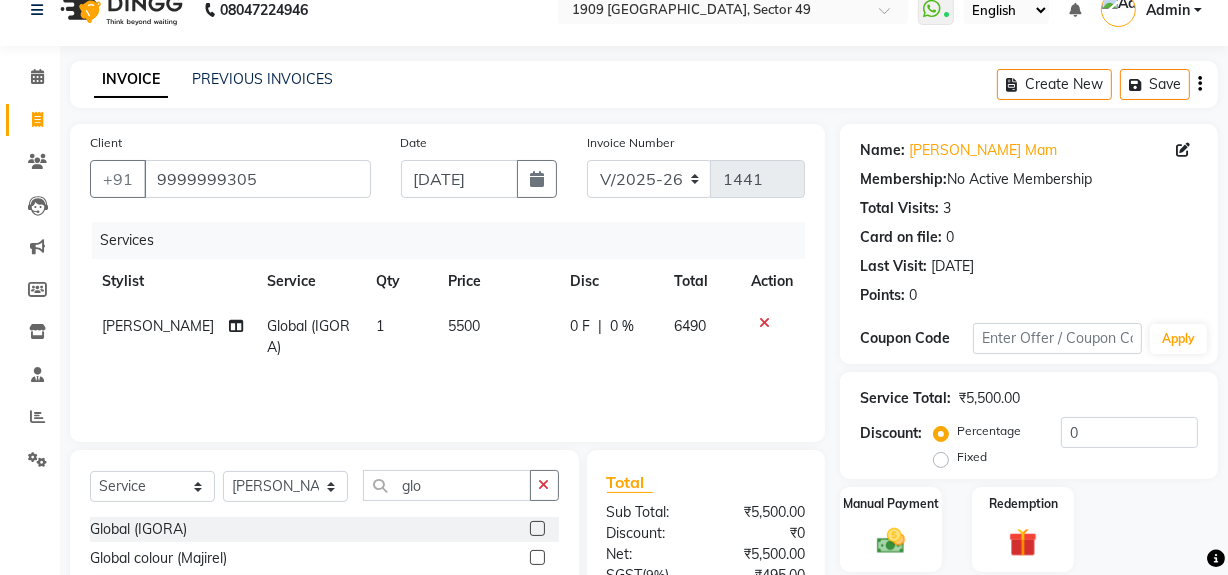 click on "5500" 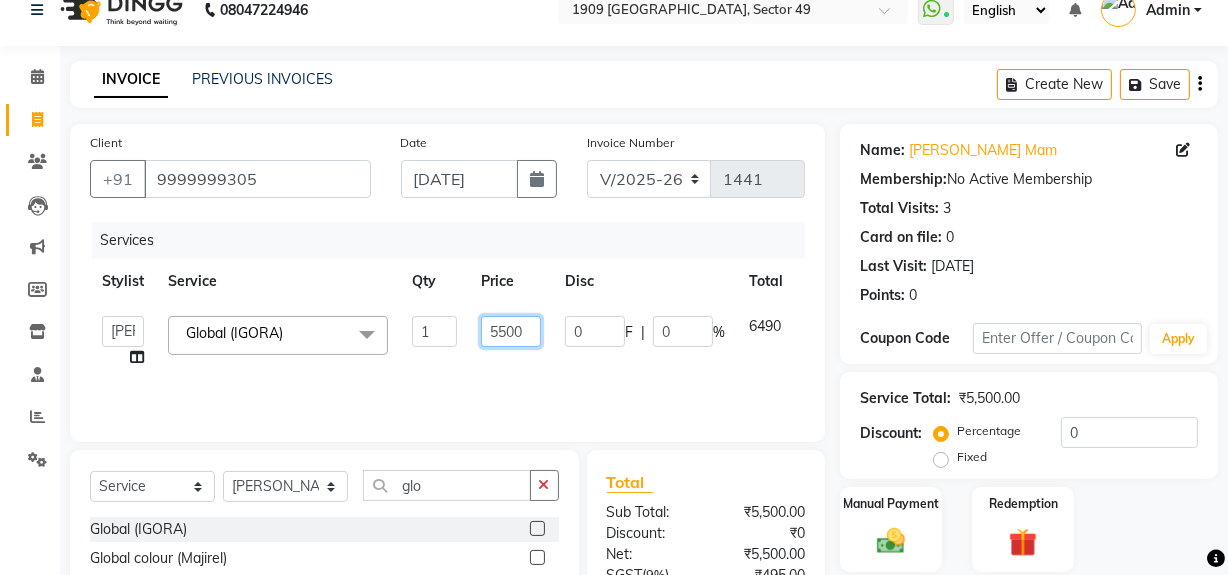 click on "5500" 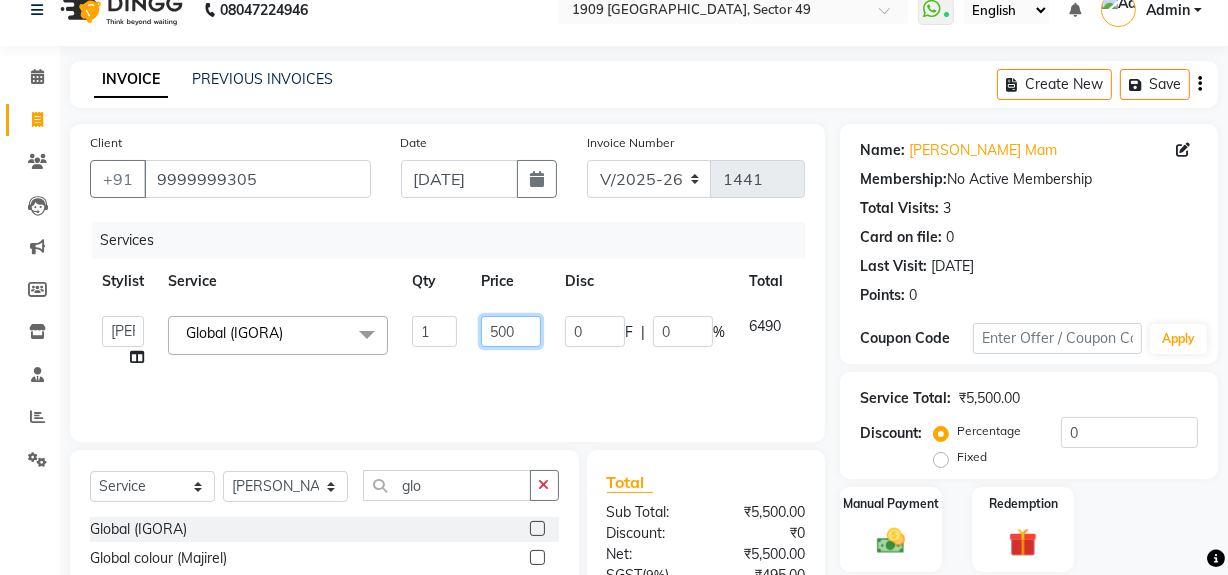type on "5000" 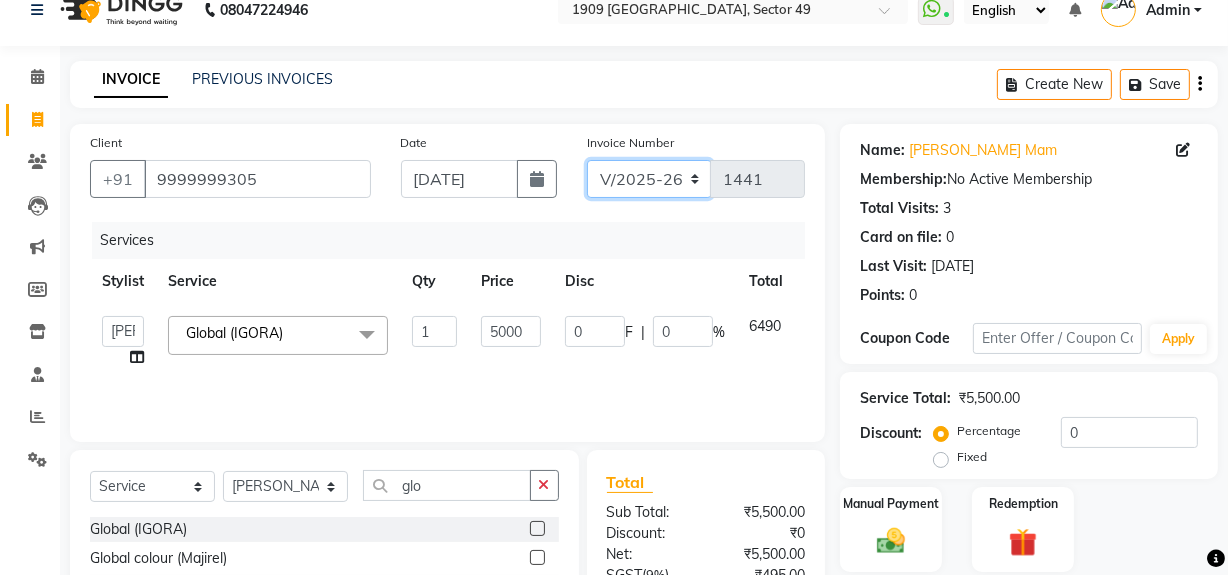 drag, startPoint x: 648, startPoint y: 170, endPoint x: 644, endPoint y: 196, distance: 26.305893 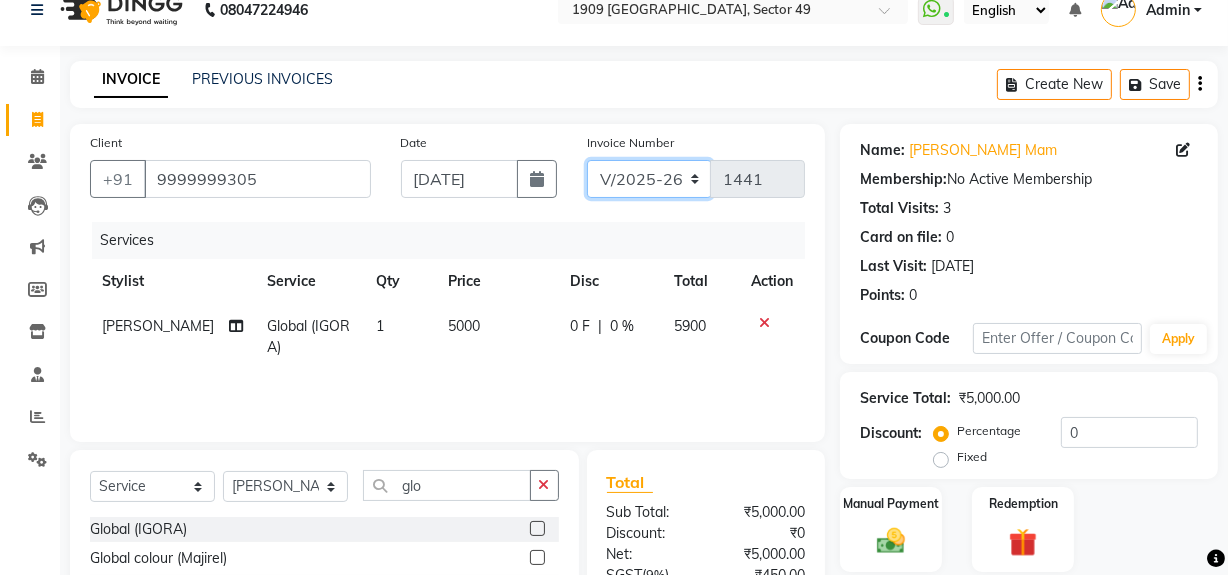 select on "6924" 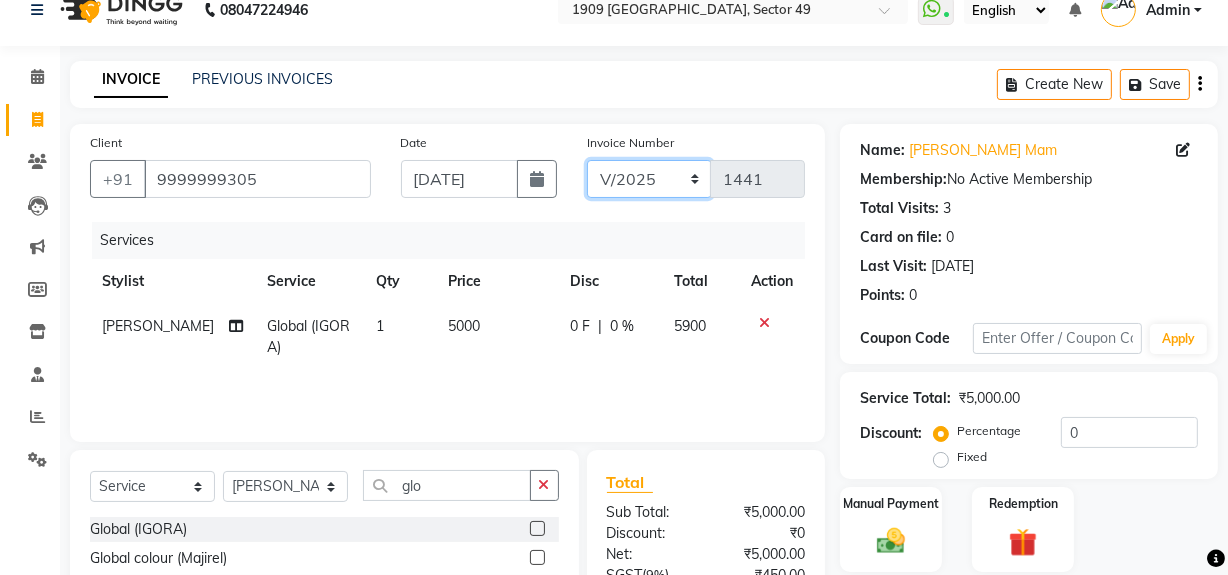 click on "V/2025 V/2025-26" 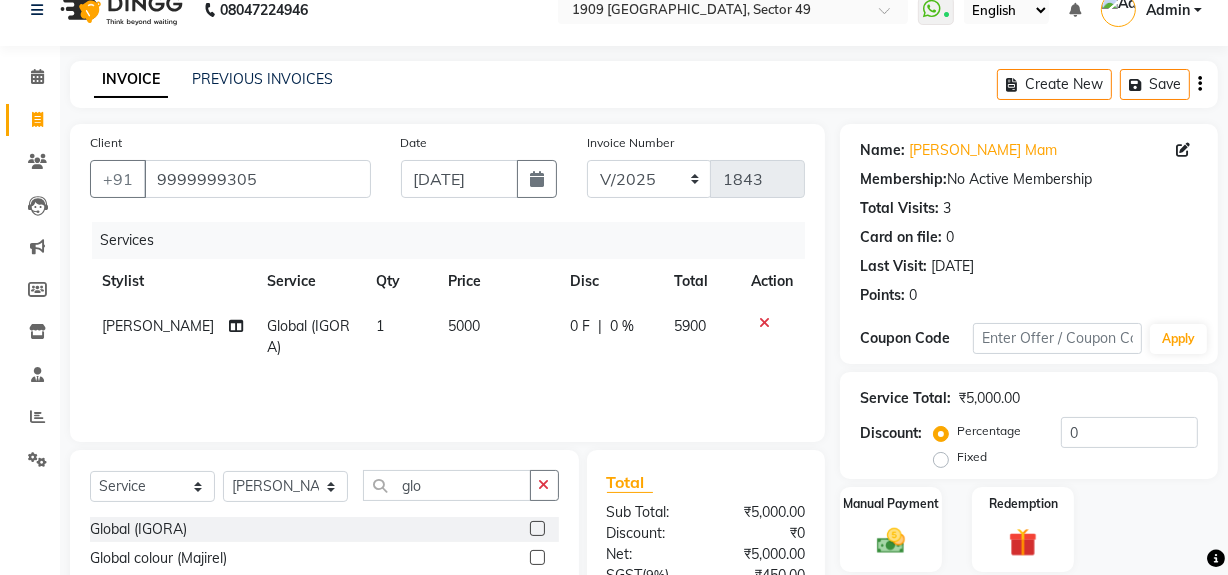 click 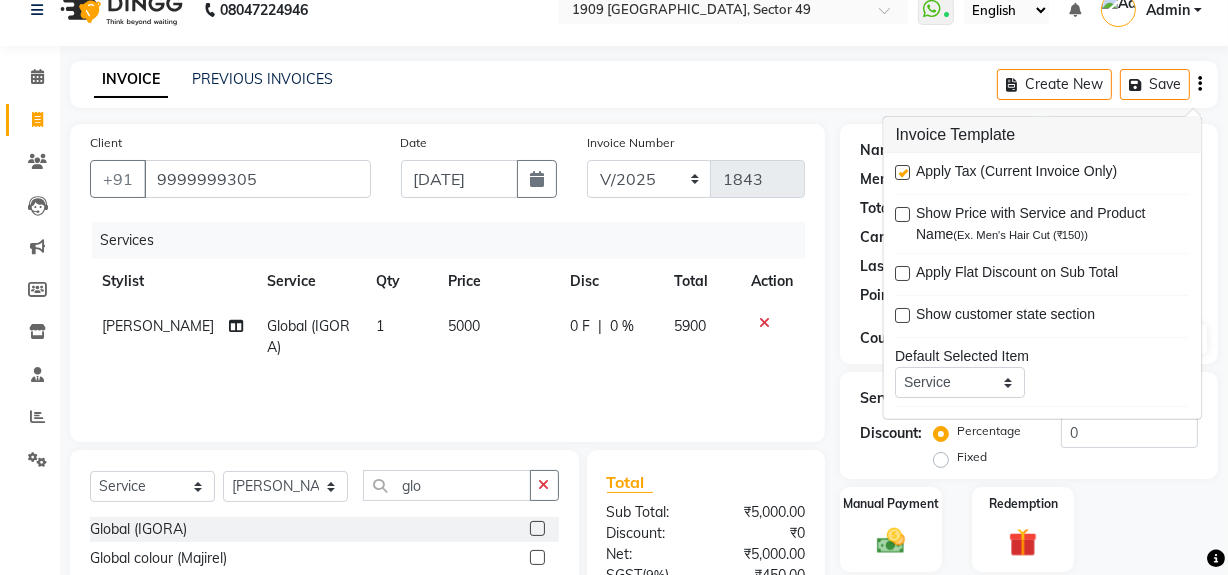 click at bounding box center [903, 172] 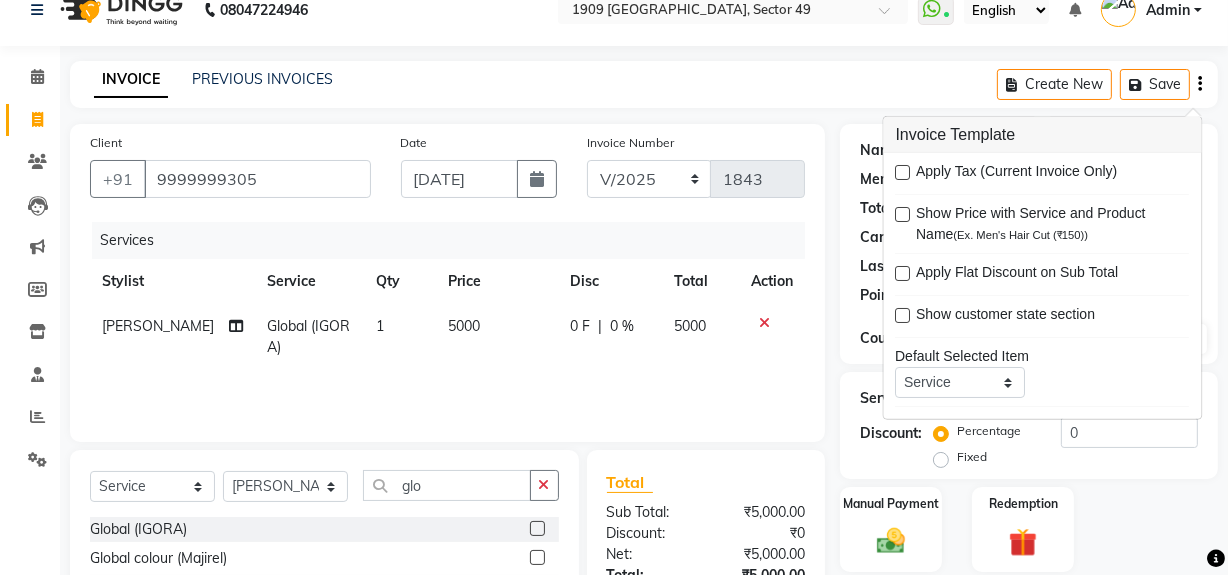 scroll, scrollTop: 182, scrollLeft: 0, axis: vertical 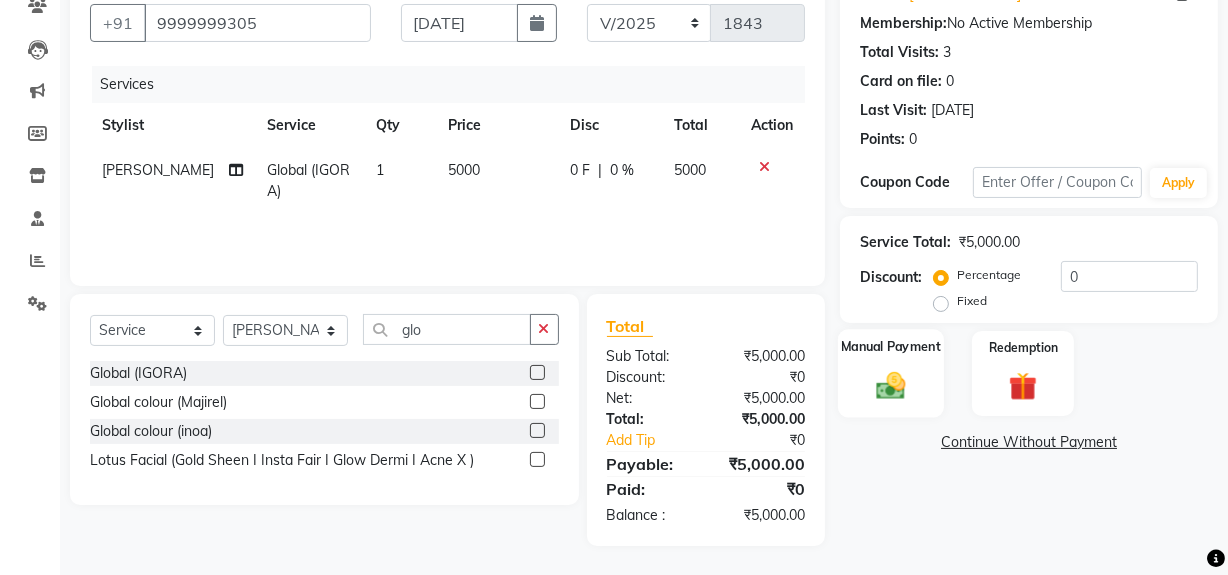 click 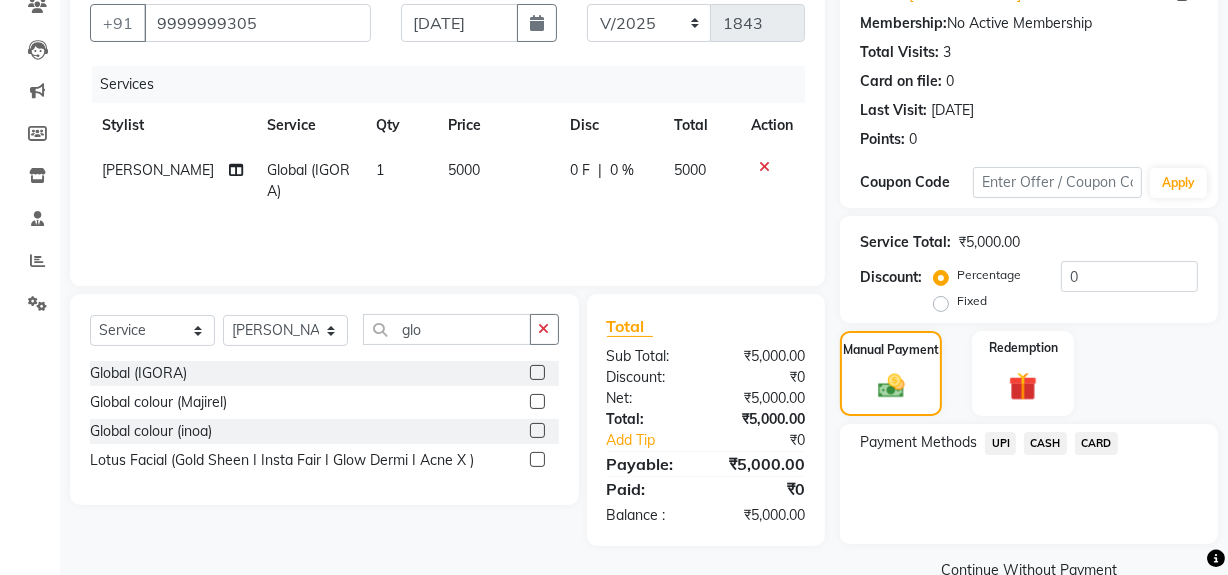click on "CASH" 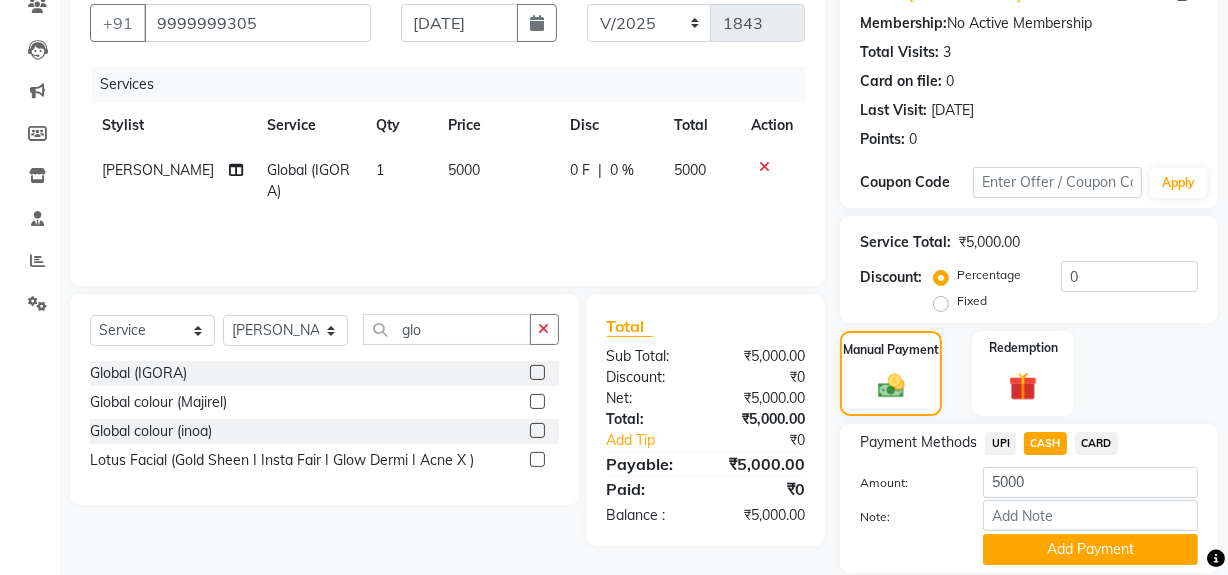 drag, startPoint x: 1049, startPoint y: 550, endPoint x: 1167, endPoint y: 476, distance: 139.28389 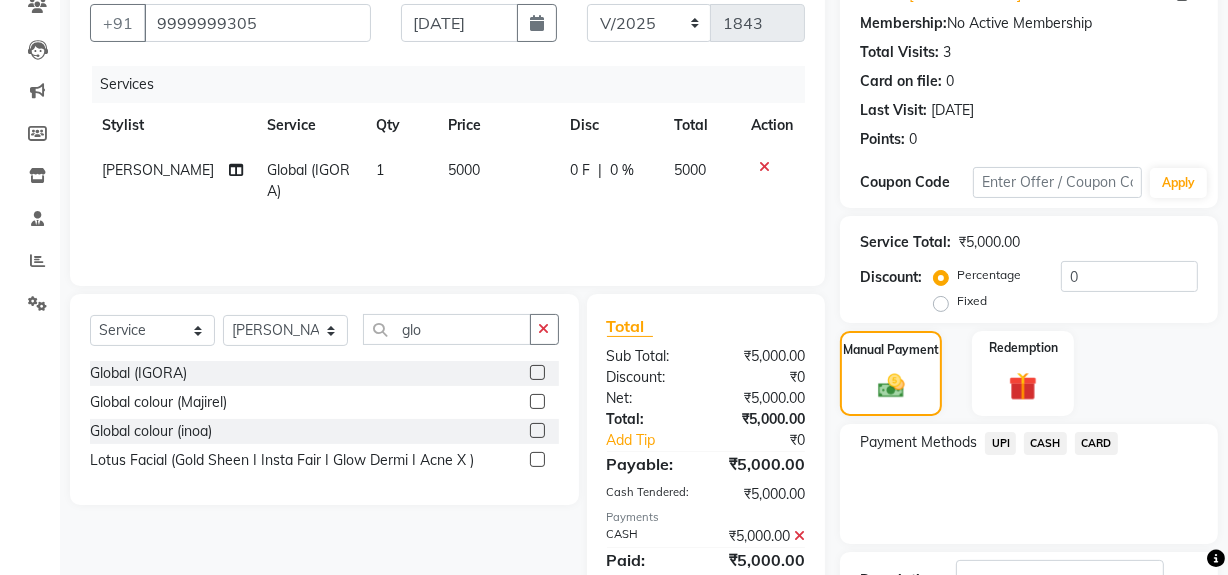 scroll, scrollTop: 333, scrollLeft: 0, axis: vertical 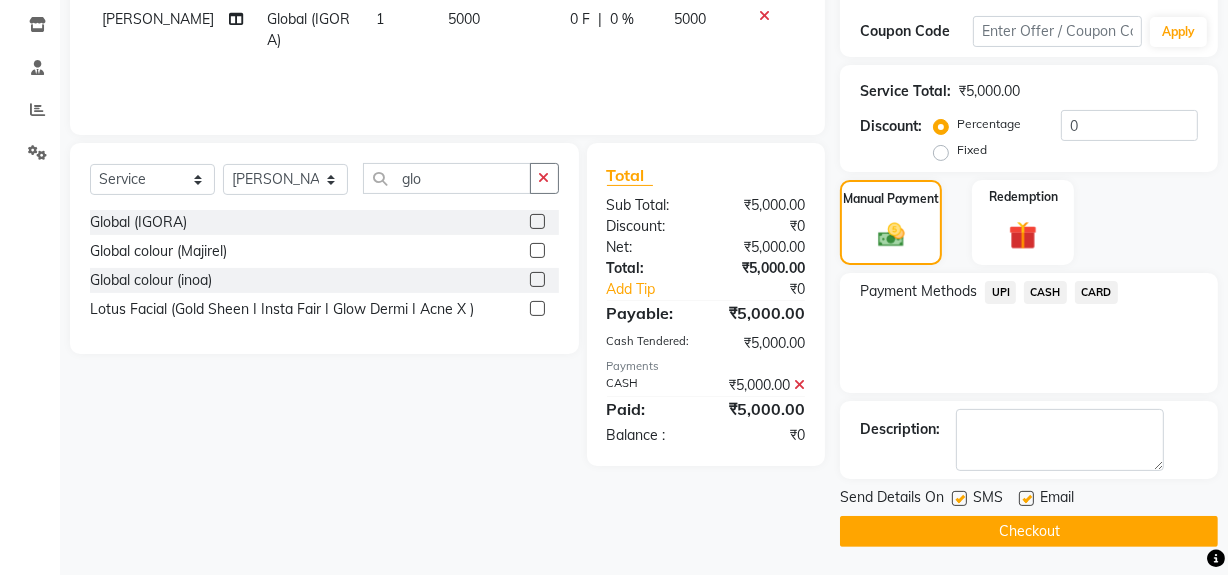 drag, startPoint x: 961, startPoint y: 488, endPoint x: 946, endPoint y: 520, distance: 35.341194 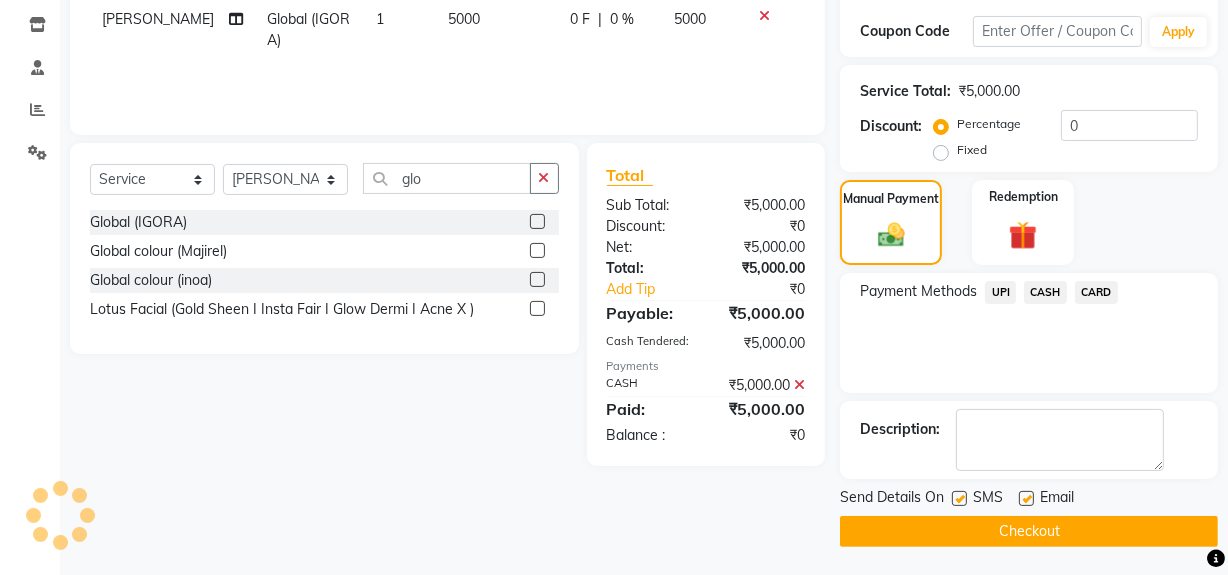 click on "Client [PHONE_NUMBER] Date [DATE] Invoice Number V/2025 V/[PHONE_NUMBER] Services Stylist Service Qty Price Disc Total Action Ahmed Global (IGORA) 1 5000 0 F | 0 % 5000 Select  Service  Product  Membership  Package Voucher Prepaid Gift Card  Select Stylist [PERSON_NAME] [PERSON_NAME] House Sale Jyoti Nisha [PERSON_NAME] [PERSON_NAME] Veer [PERSON_NAME] Vishal glo Global (IGORA)  Global colour (Majirel)  Global colour (inoa)  Lotus Facial (Gold Sheen I Insta Fair I Glow Dermi I Acne X )  Total Sub Total: ₹5,000.00 Discount: ₹0 Net: ₹5,000.00 Total: ₹5,000.00 Add Tip ₹0 Payable: ₹5,000.00 Cash Tendered: ₹5,000.00 Payments CASH ₹5,000.00  Paid: ₹5,000.00 Balance   : ₹0" 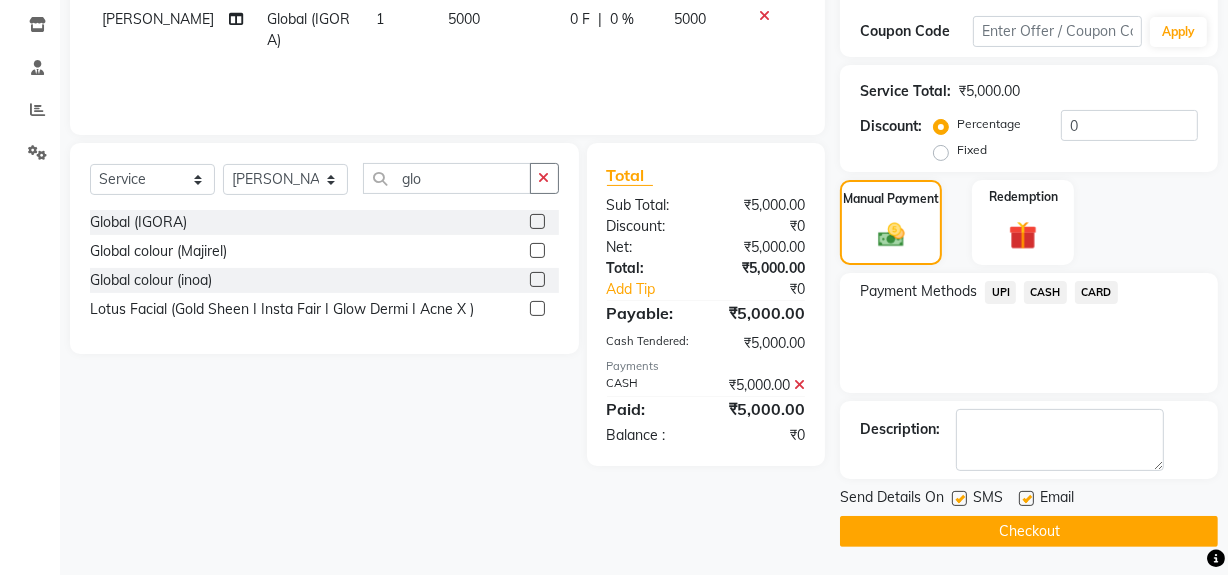 click on "Checkout" 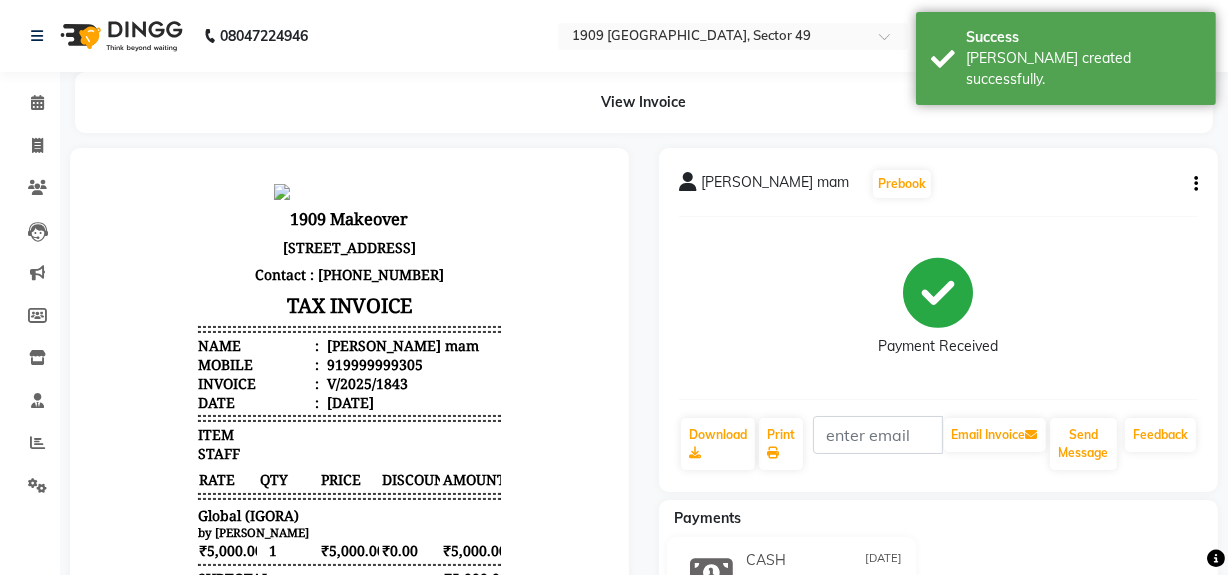 scroll, scrollTop: 0, scrollLeft: 0, axis: both 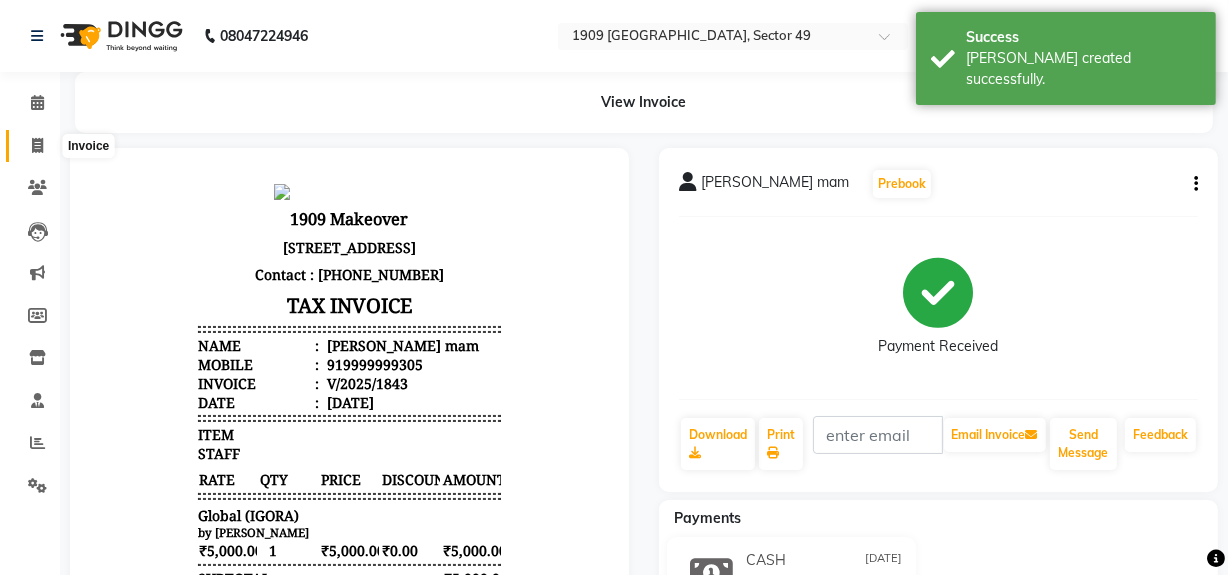 click 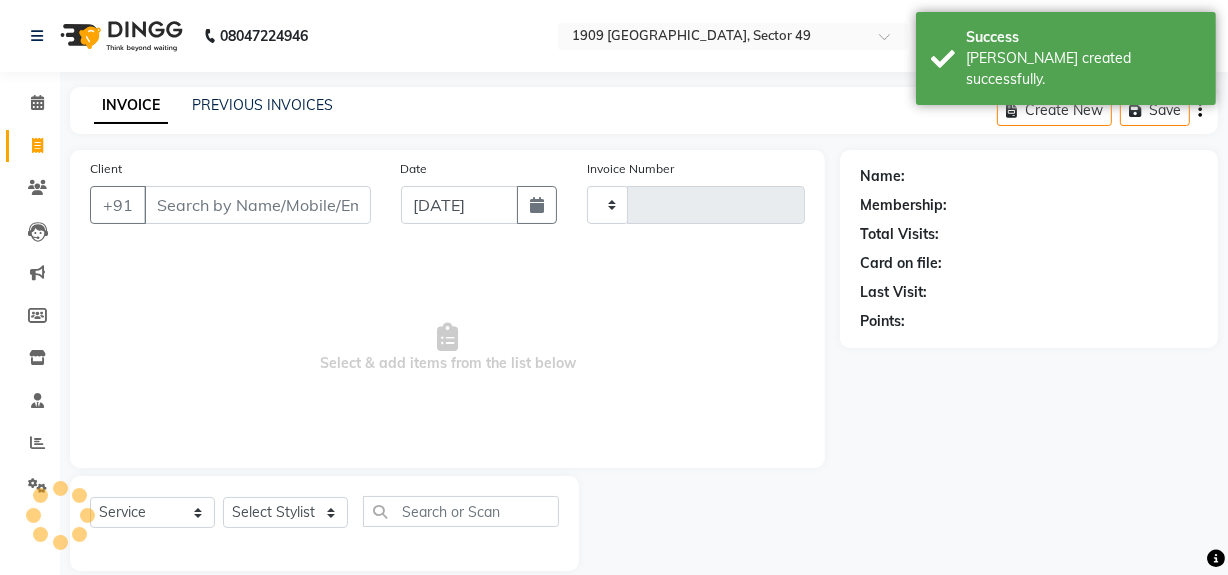 scroll, scrollTop: 26, scrollLeft: 0, axis: vertical 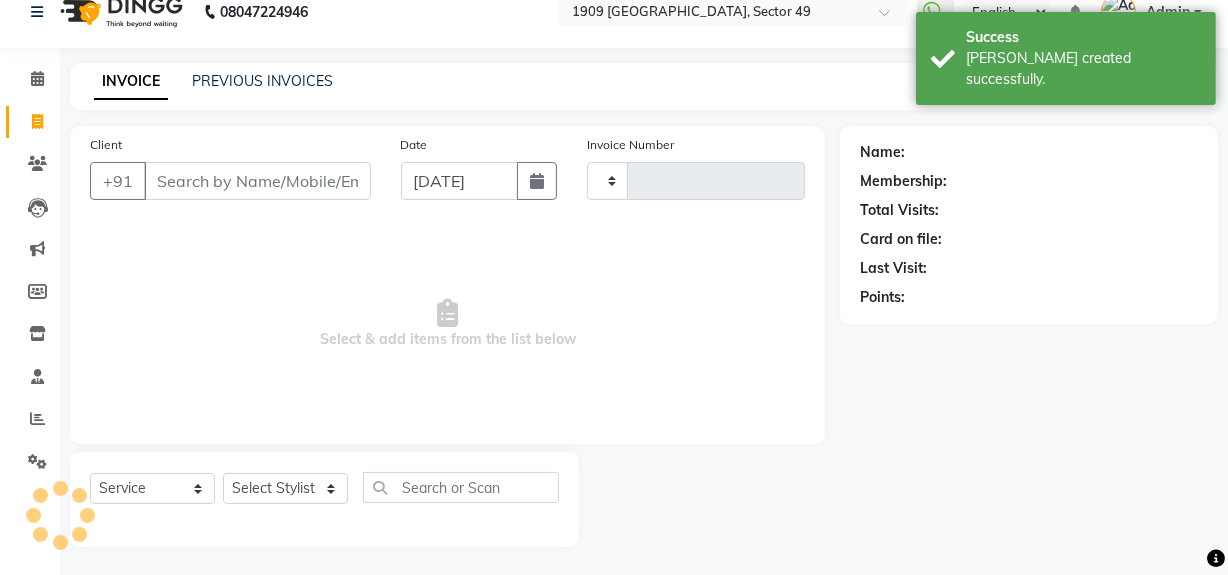 type on "1441" 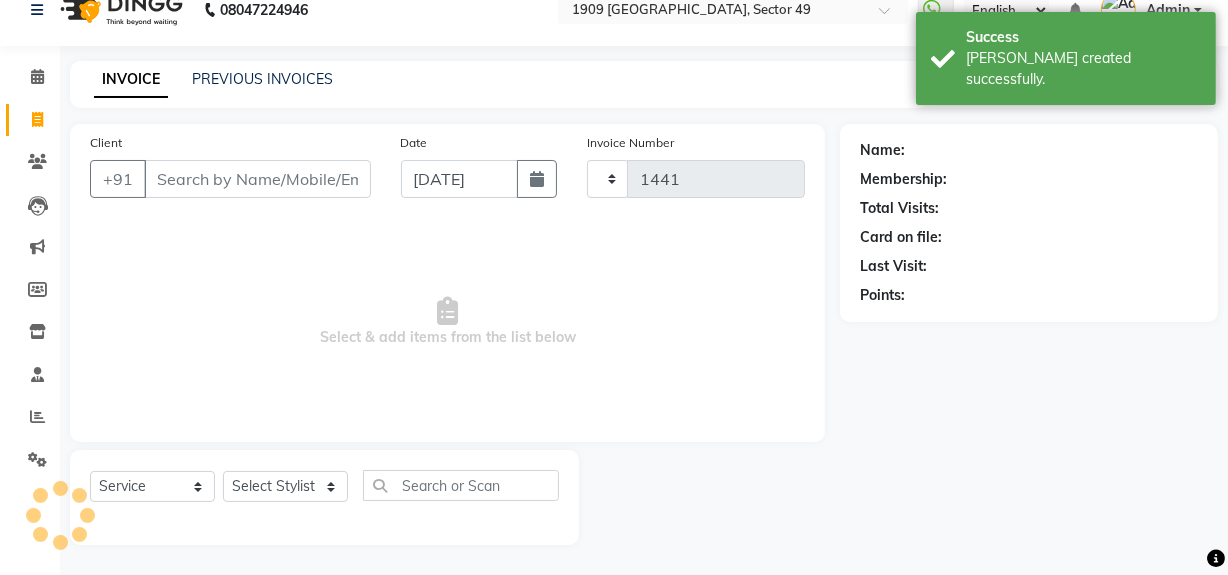 select on "6923" 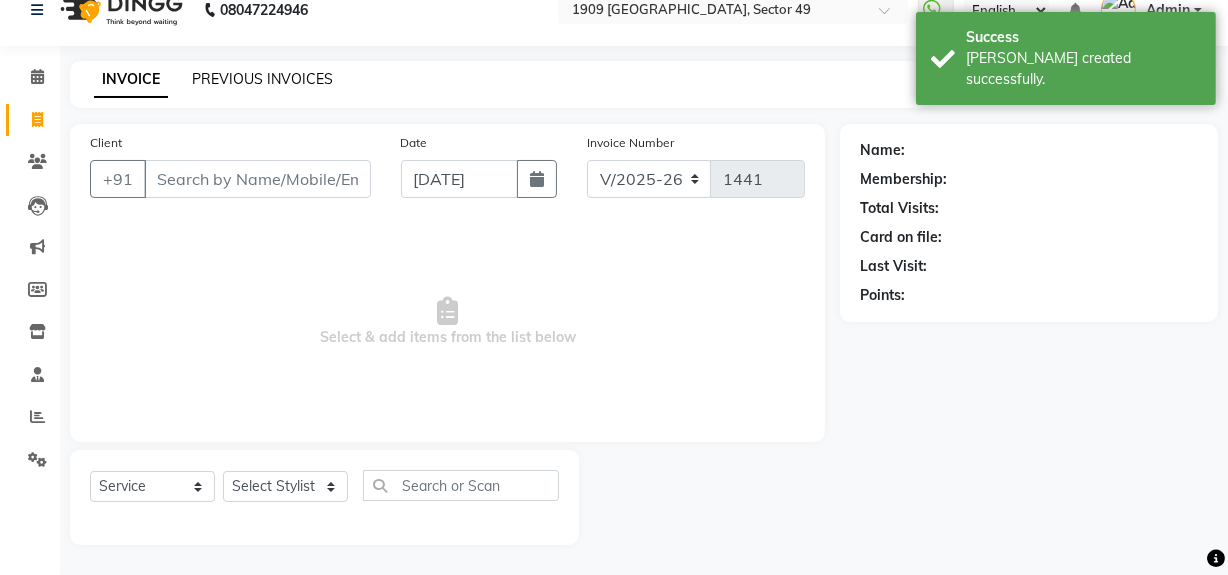 click on "PREVIOUS INVOICES" 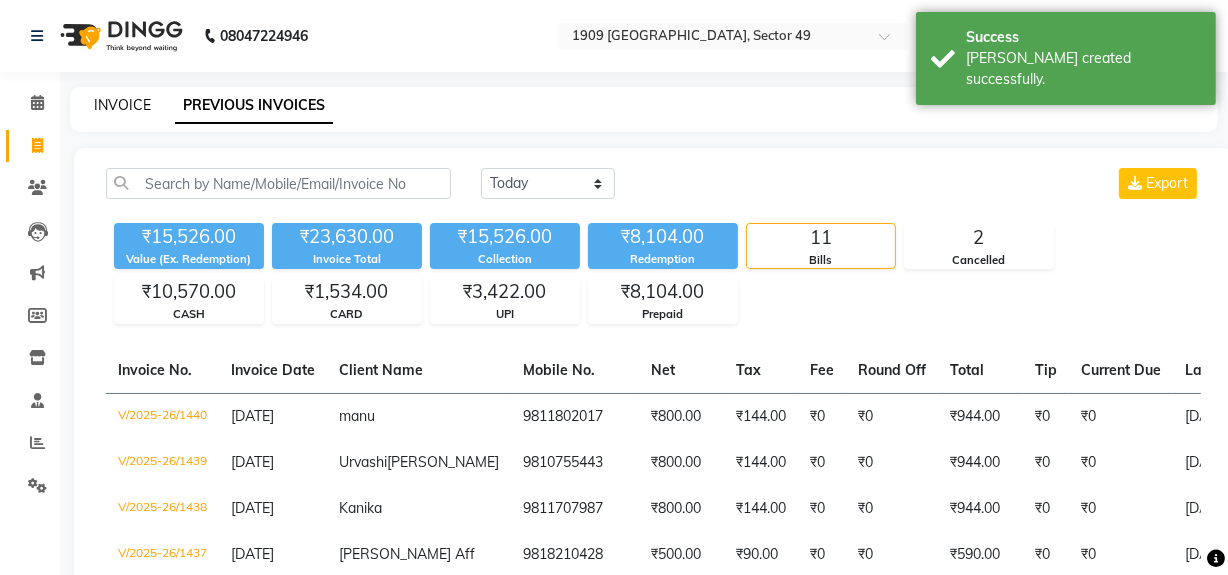 click on "INVOICE" 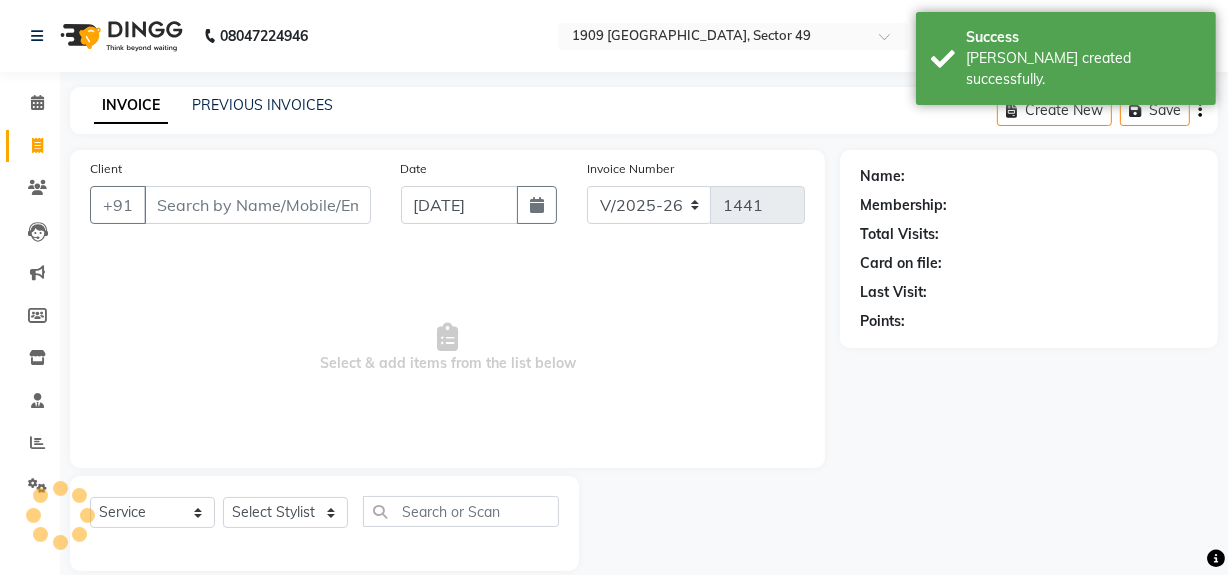 scroll, scrollTop: 26, scrollLeft: 0, axis: vertical 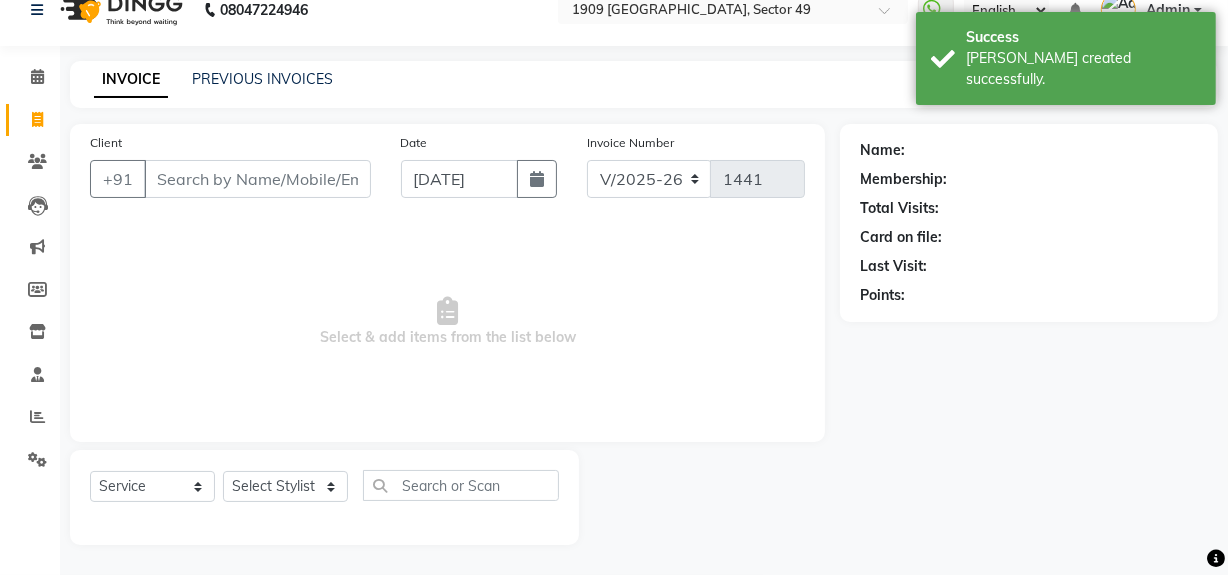 click on "Client" at bounding box center [257, 179] 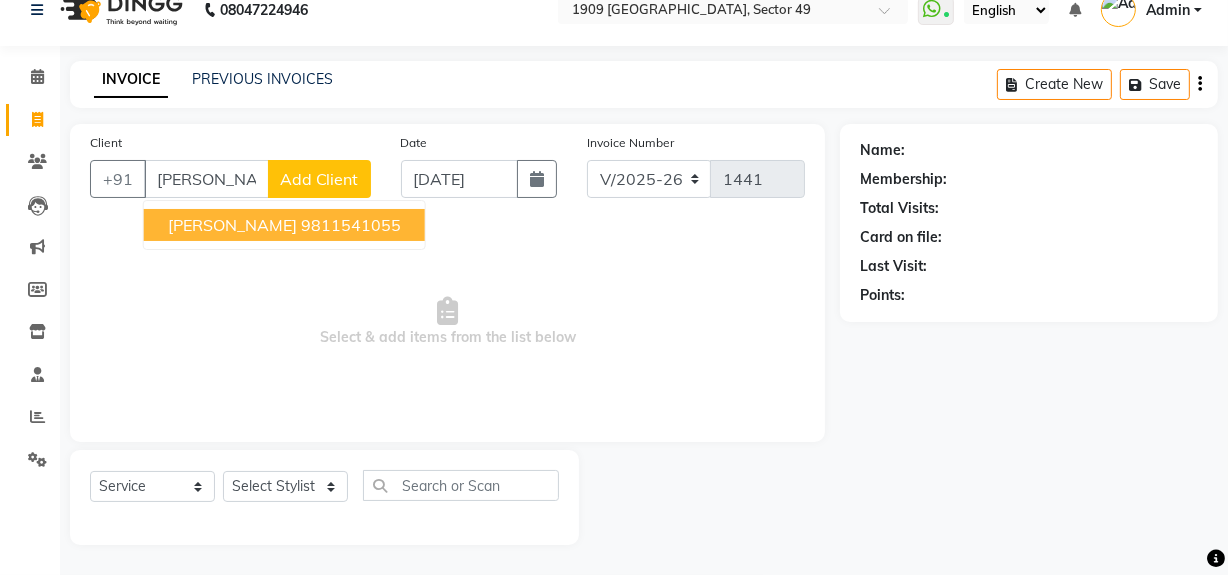 click on "[PERSON_NAME]" at bounding box center (232, 225) 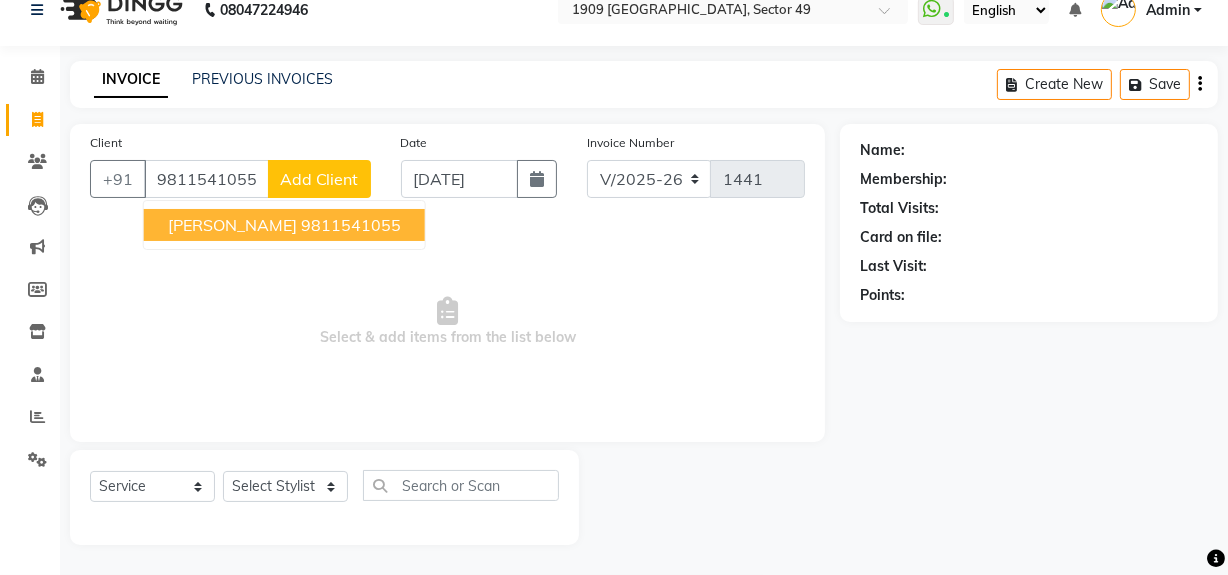 type on "9811541055" 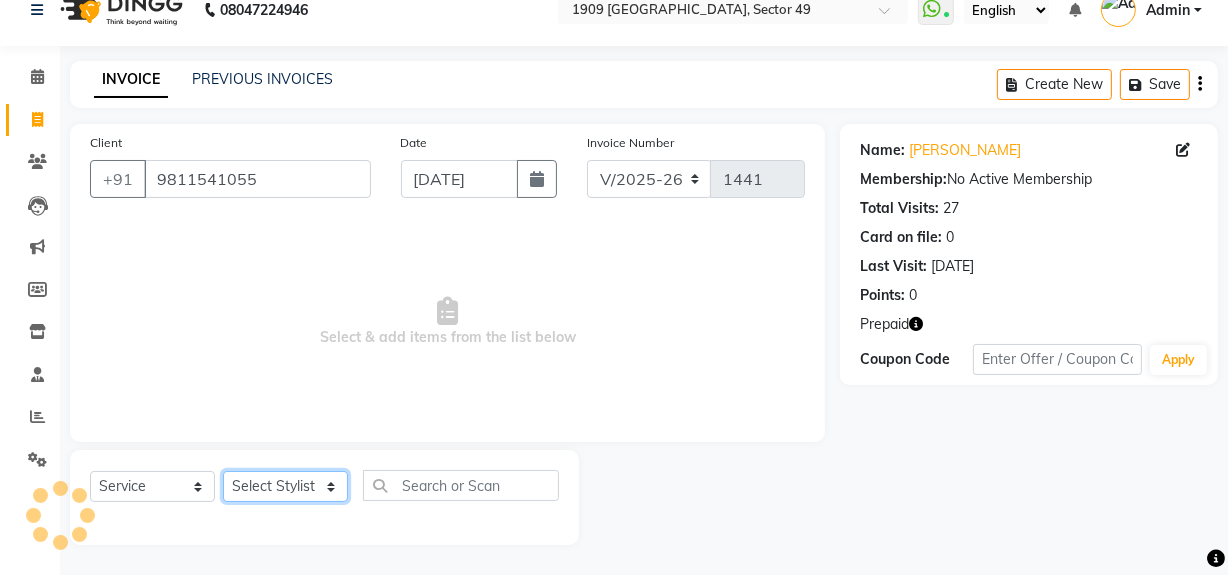 click on "Select Stylist [PERSON_NAME] [PERSON_NAME] House Sale Jyoti Nisha [PERSON_NAME] [PERSON_NAME] Veer [PERSON_NAME] Vishal" 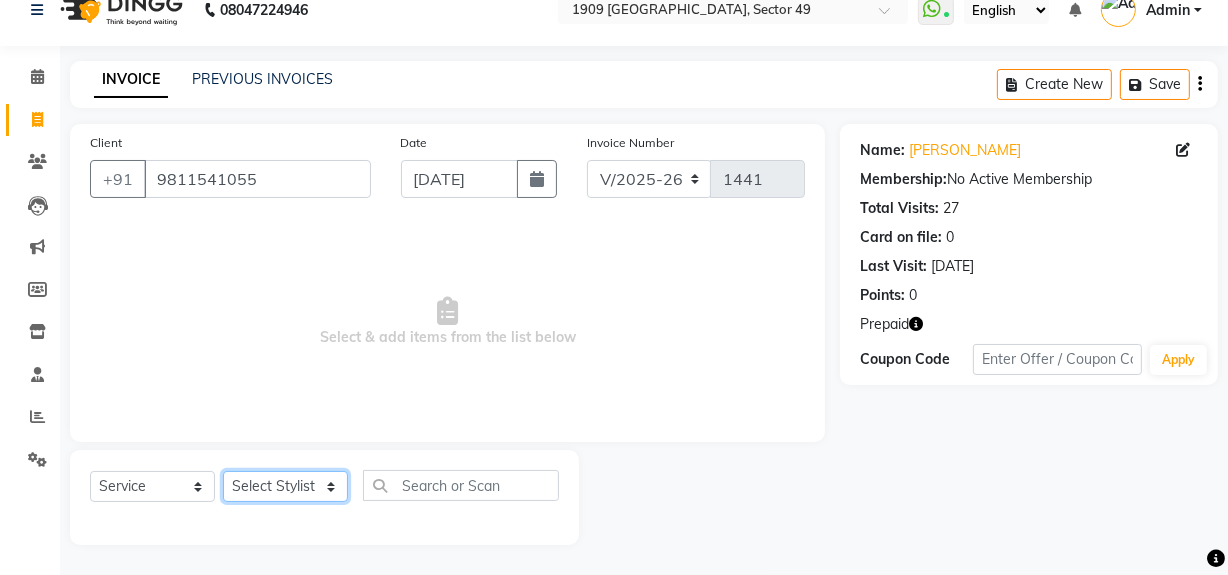 select on "57117" 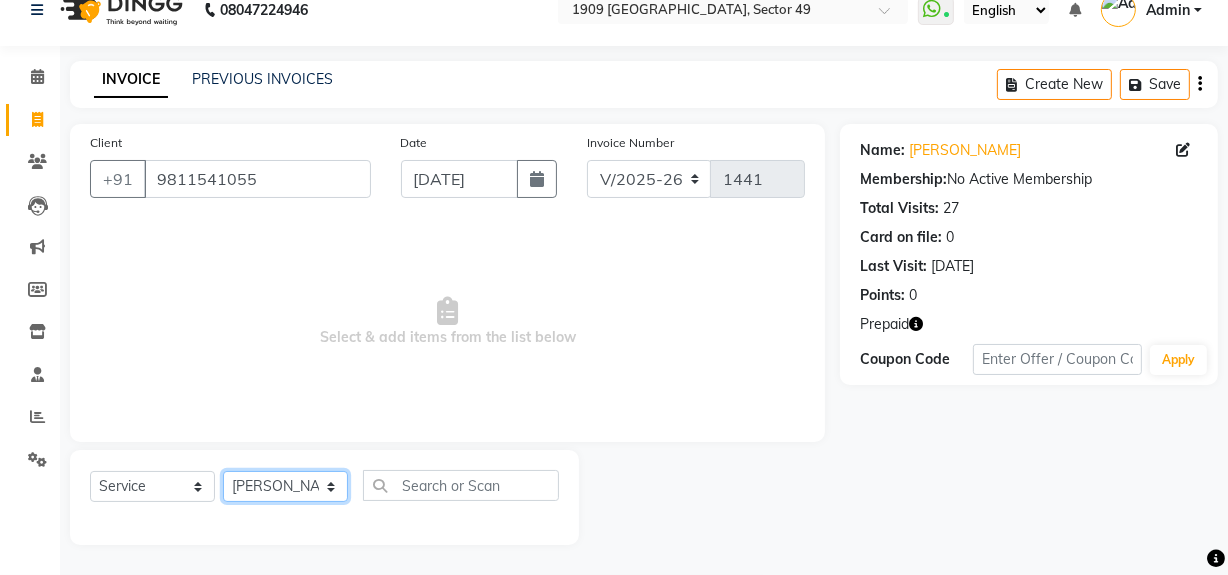 click on "Select Stylist [PERSON_NAME] [PERSON_NAME] House Sale Jyoti Nisha [PERSON_NAME] [PERSON_NAME] Veer [PERSON_NAME] Vishal" 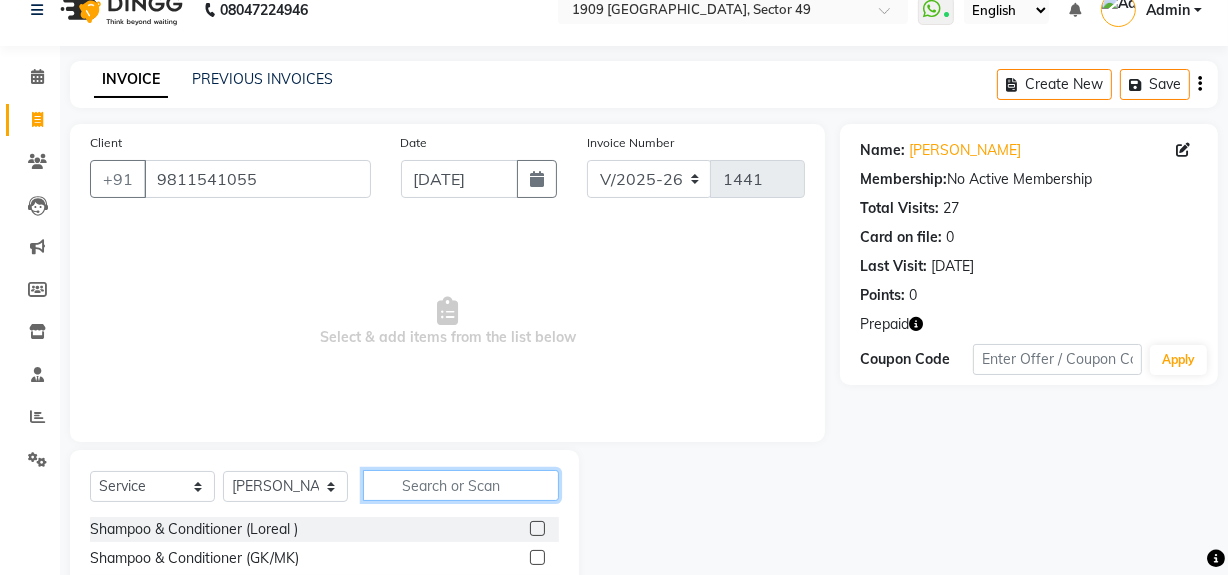 click 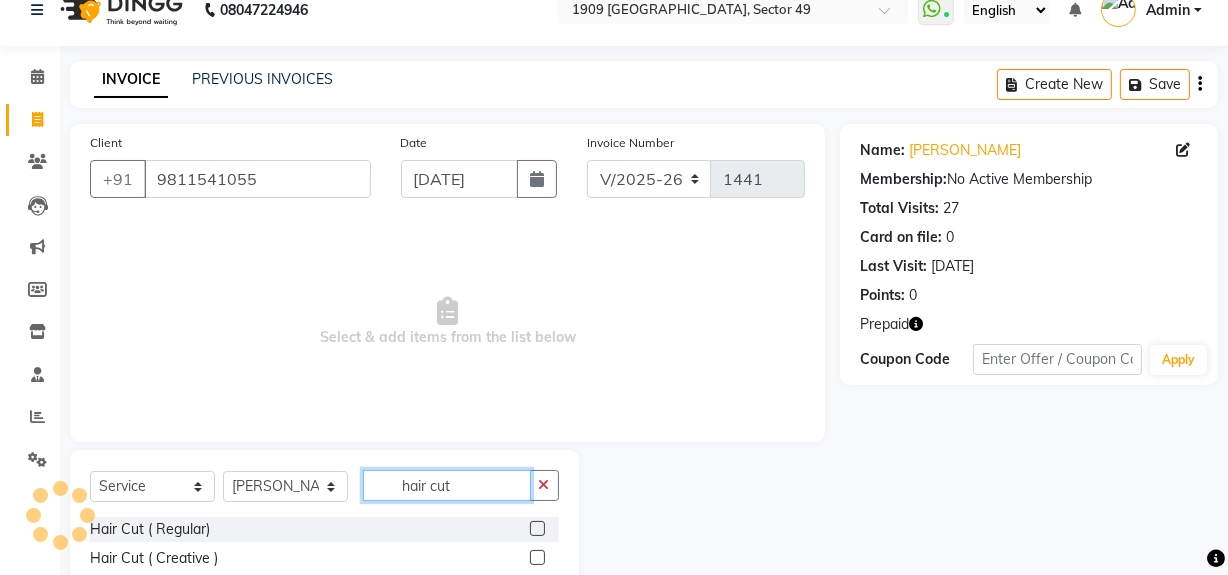 scroll, scrollTop: 170, scrollLeft: 0, axis: vertical 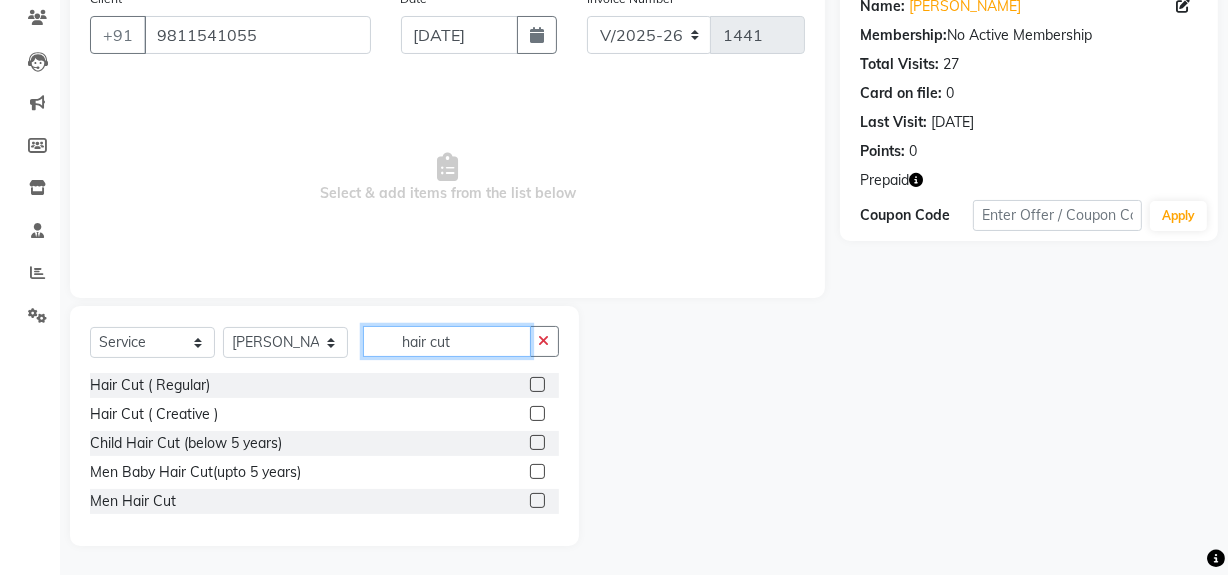 type on "hair cut" 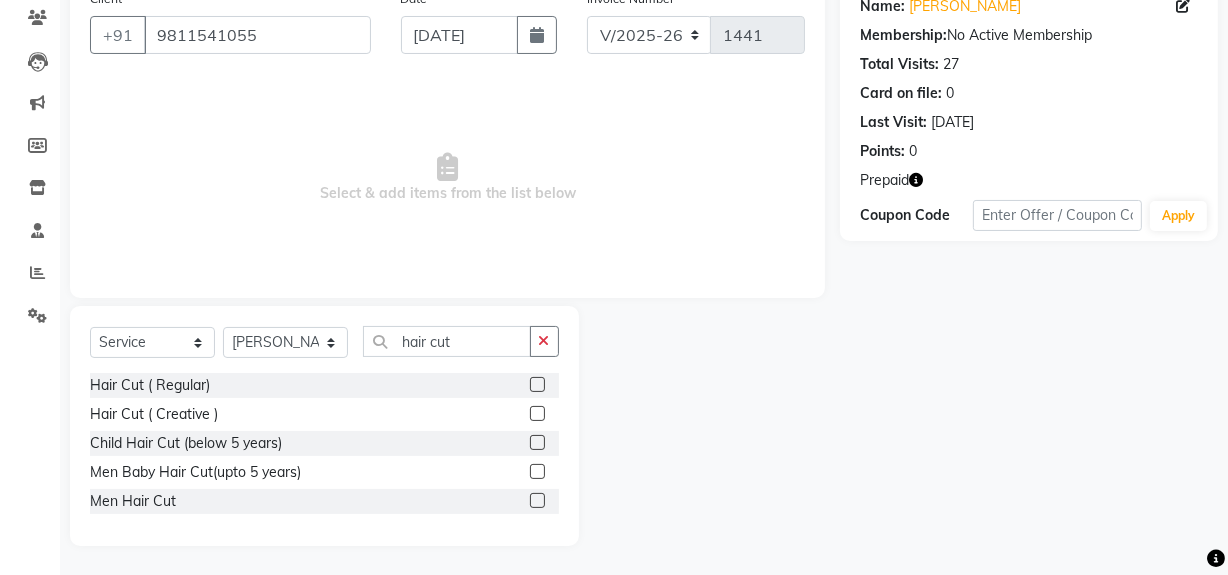 click 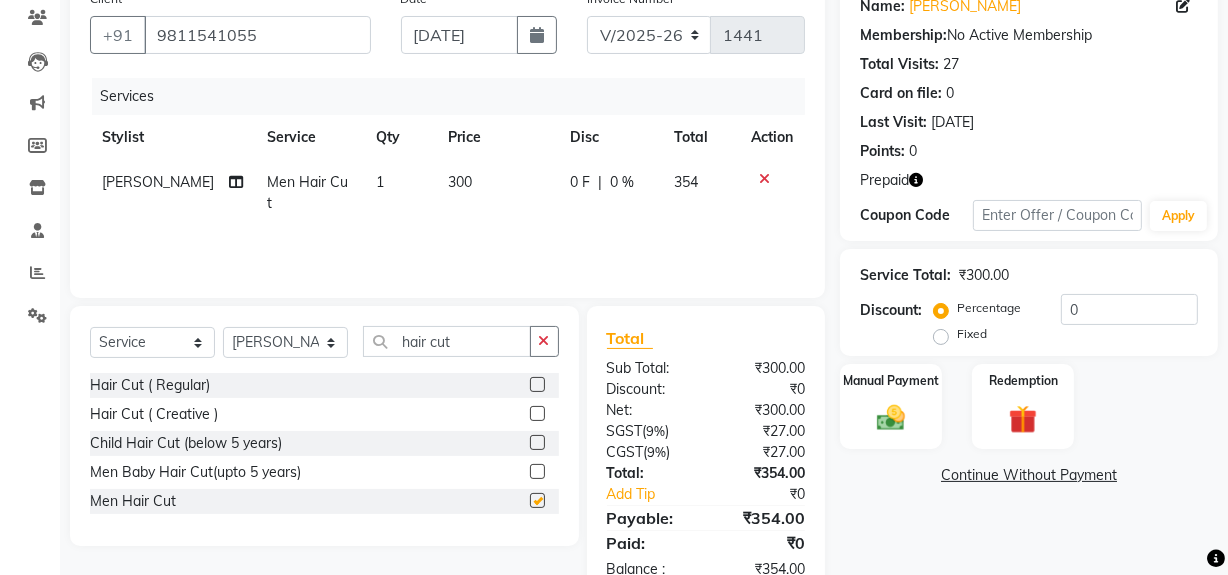checkbox on "false" 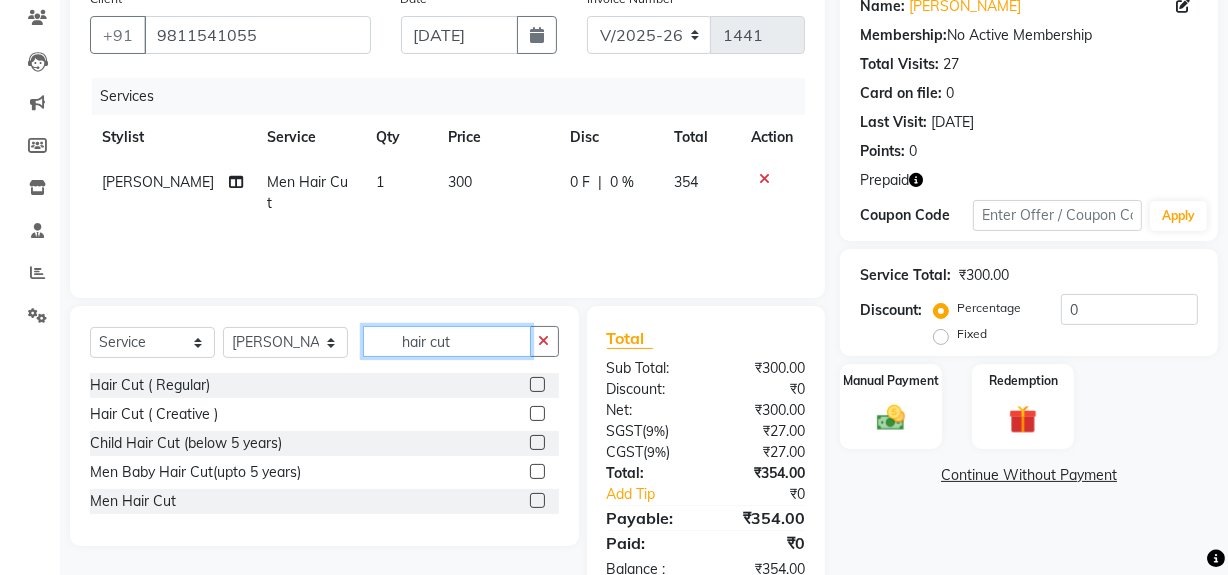 drag, startPoint x: 392, startPoint y: 332, endPoint x: 488, endPoint y: 340, distance: 96.332756 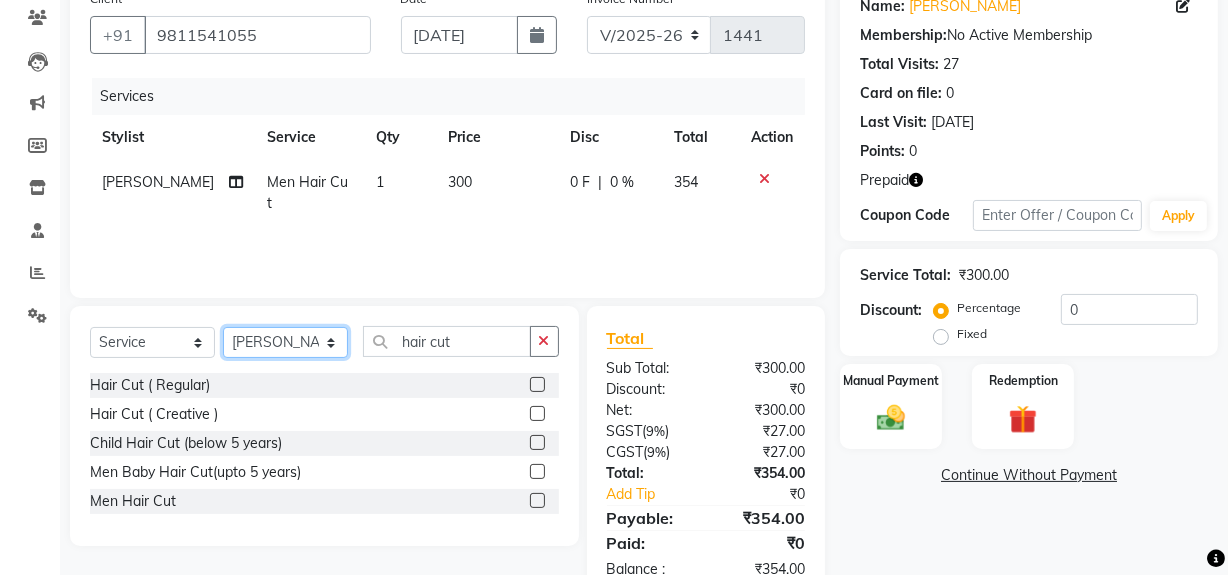 click on "Select Stylist [PERSON_NAME] [PERSON_NAME] House Sale Jyoti Nisha [PERSON_NAME] [PERSON_NAME] Veer [PERSON_NAME] Vishal" 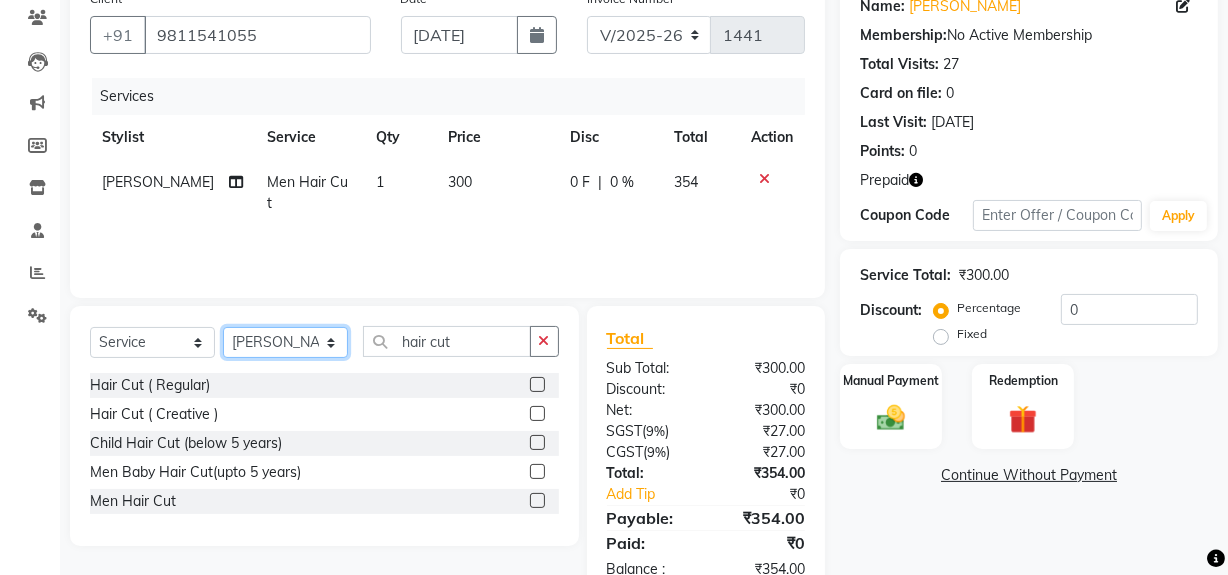 select on "57114" 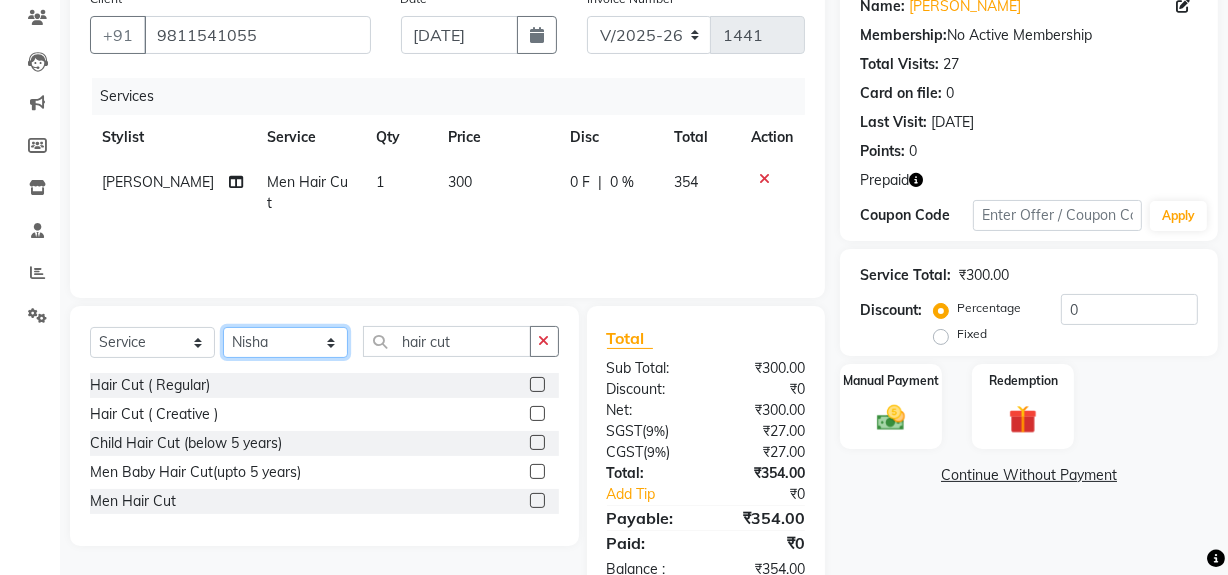 click on "Select Stylist [PERSON_NAME] [PERSON_NAME] House Sale Jyoti Nisha [PERSON_NAME] [PERSON_NAME] Veer [PERSON_NAME] Vishal" 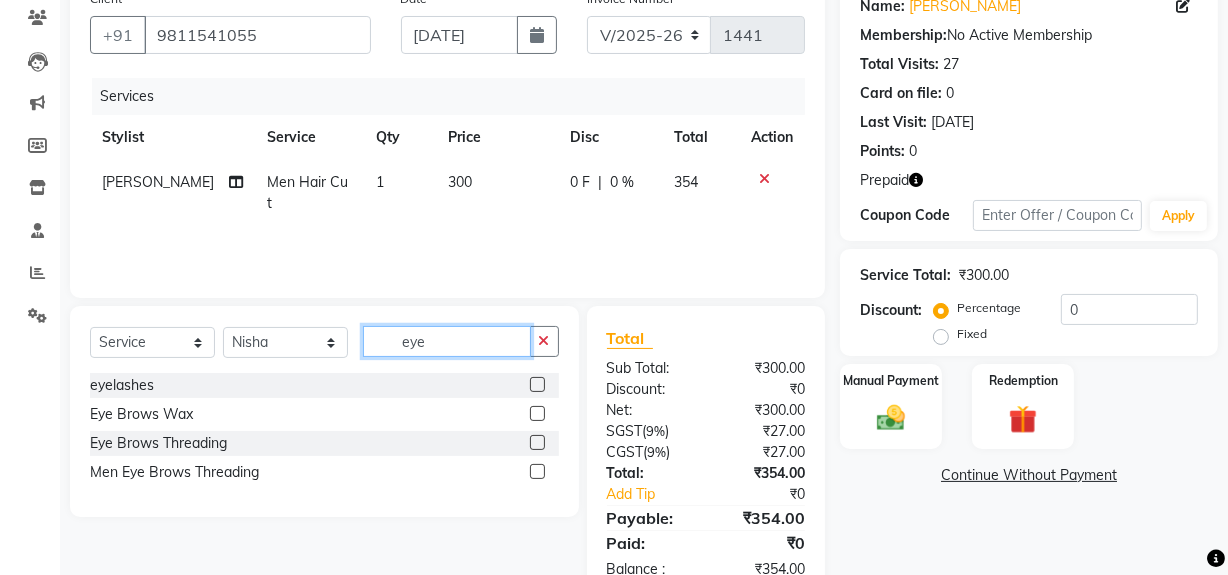 type on "eye" 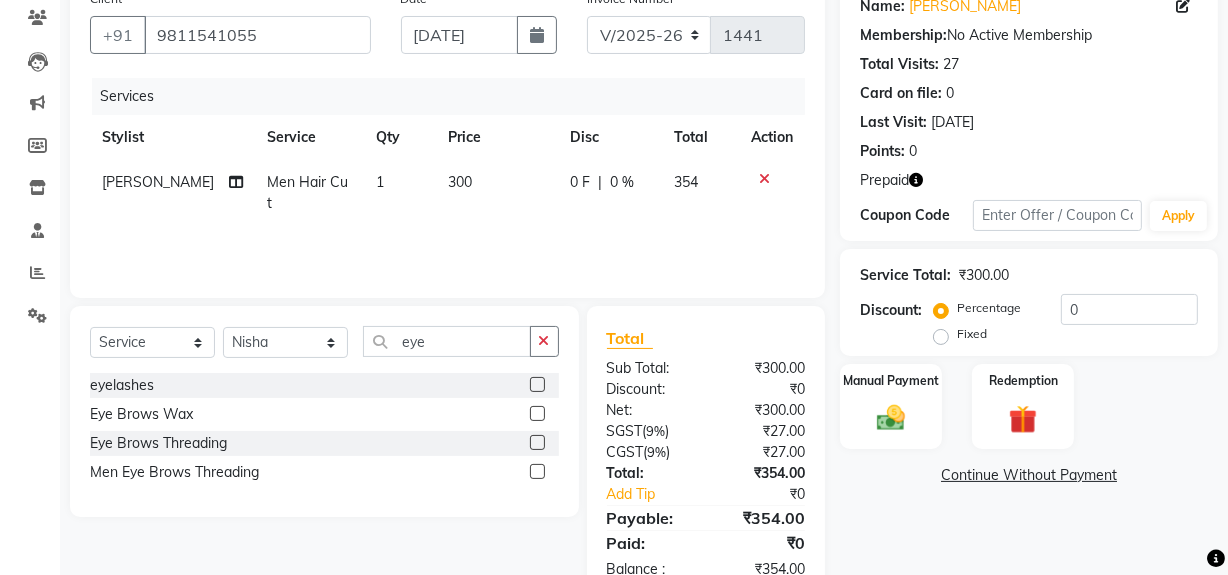 click 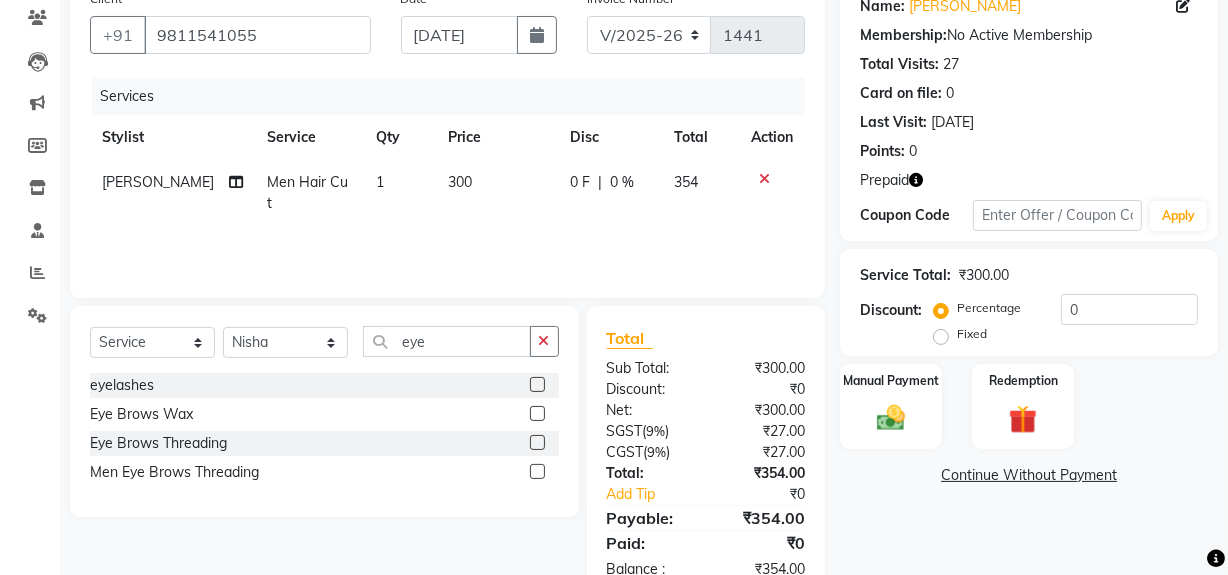 click at bounding box center [536, 443] 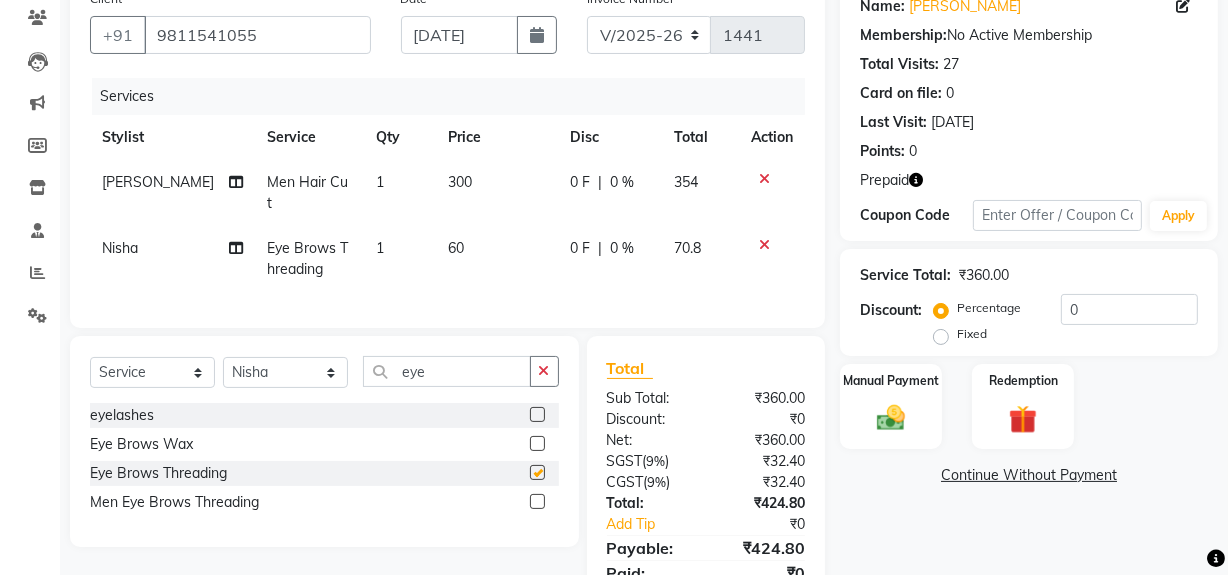checkbox on "false" 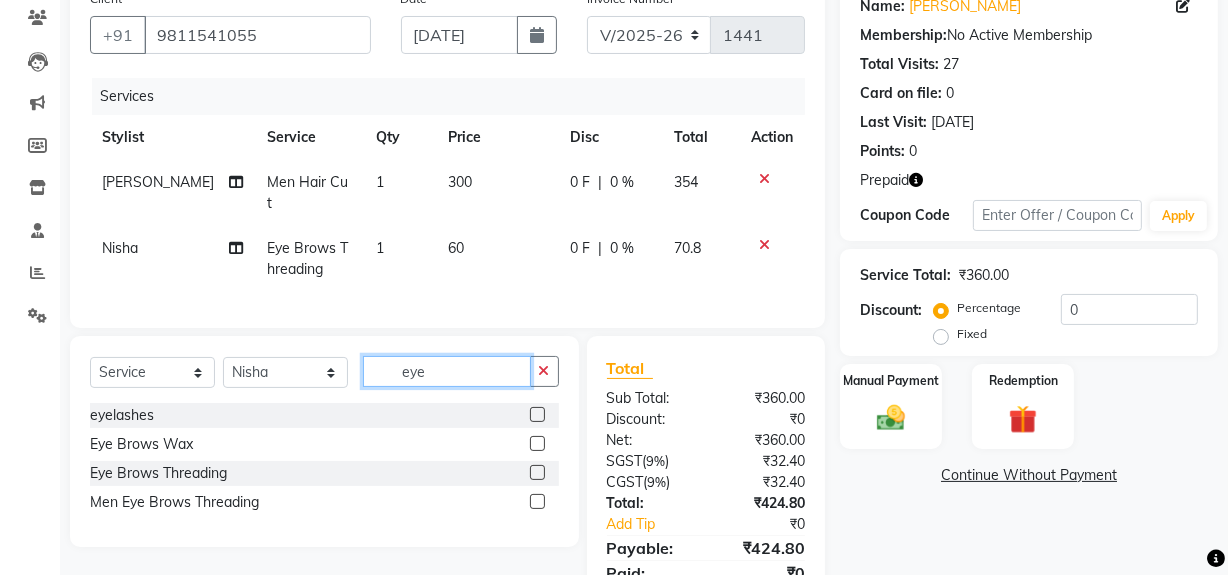 click on "eye" 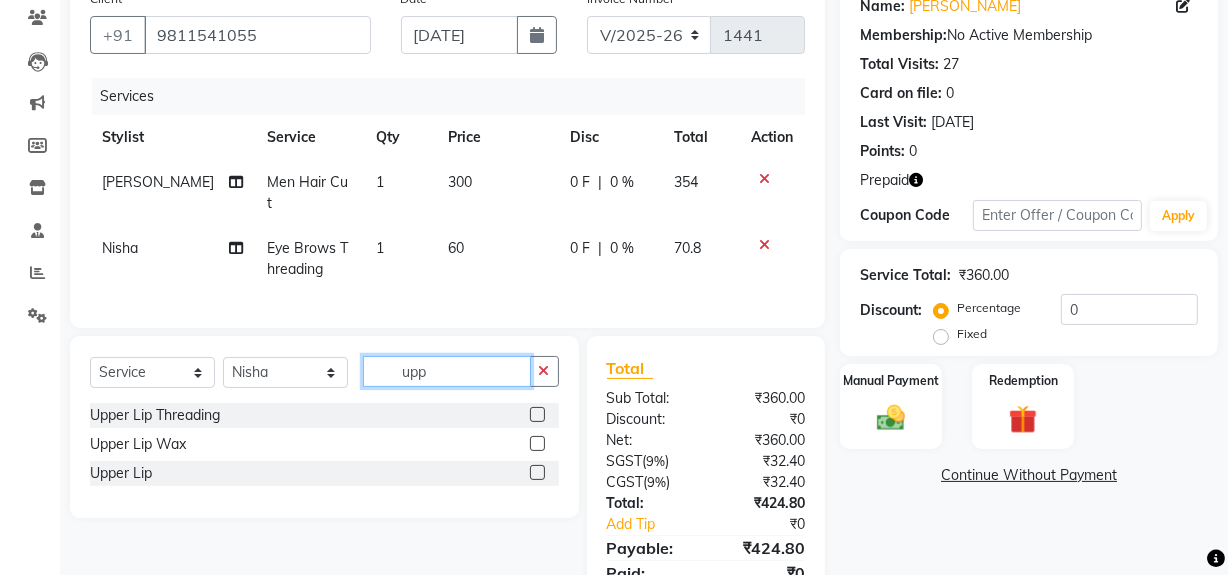 type on "upp" 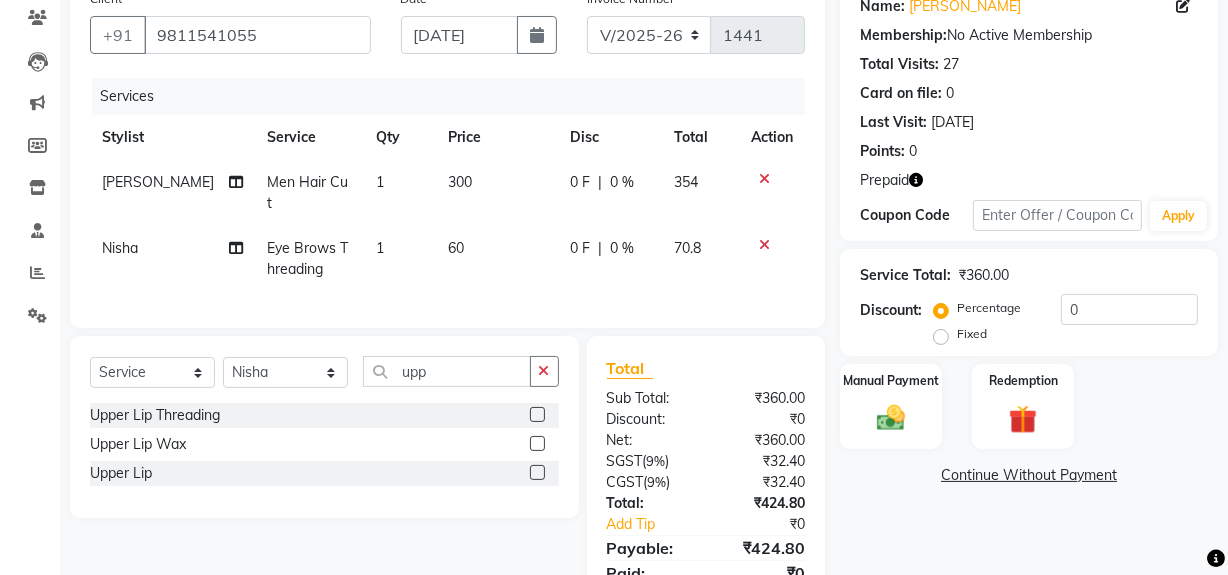 click 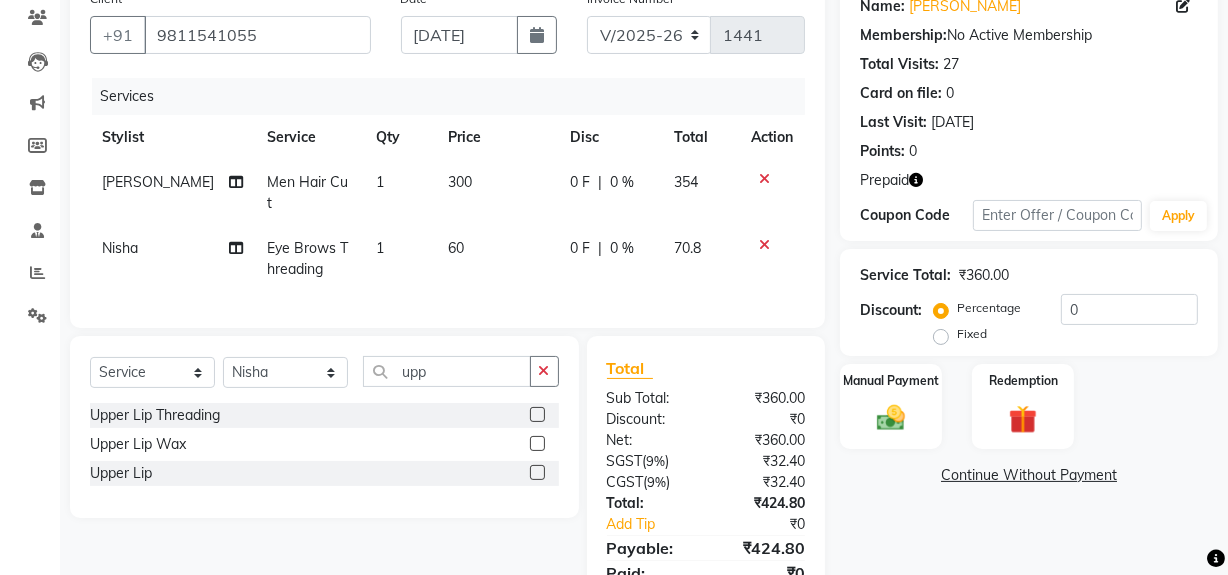 click at bounding box center [536, 415] 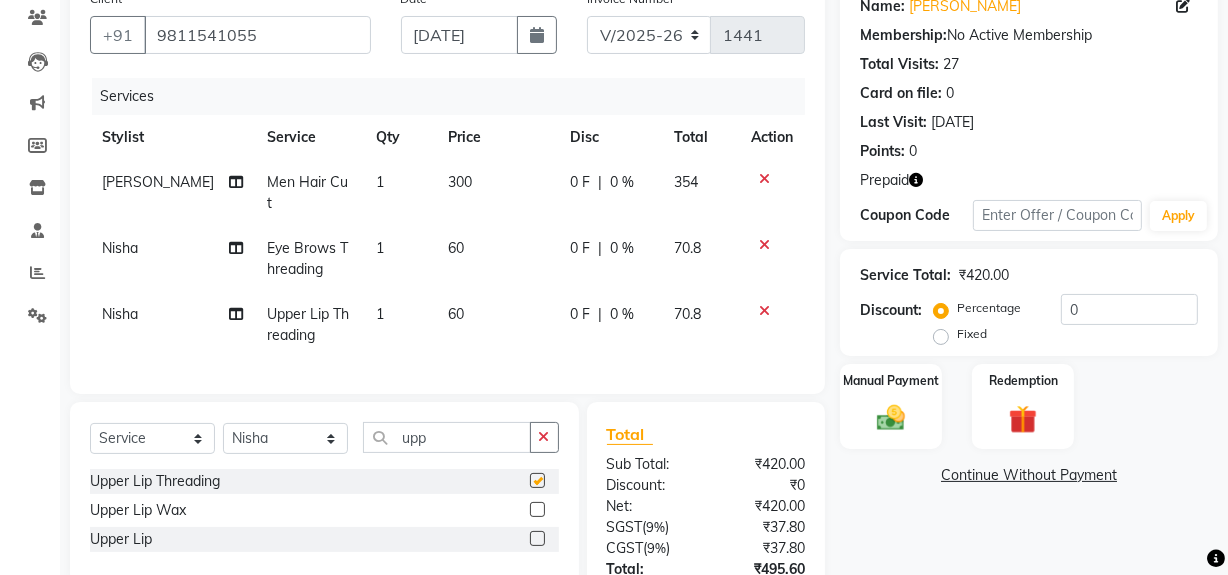 checkbox on "false" 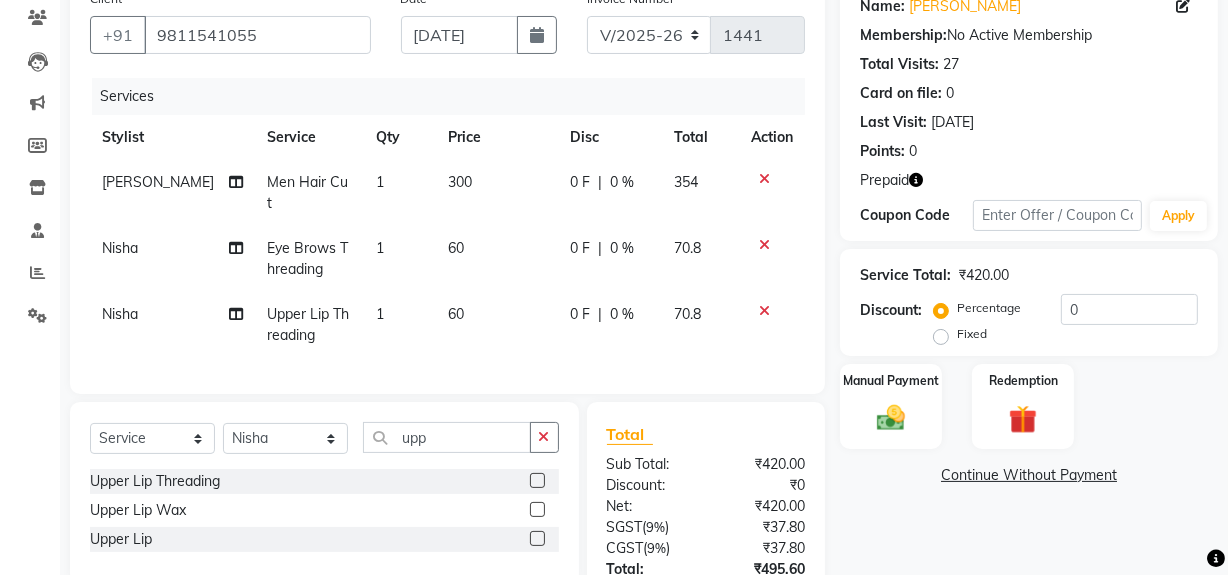 click on "60" 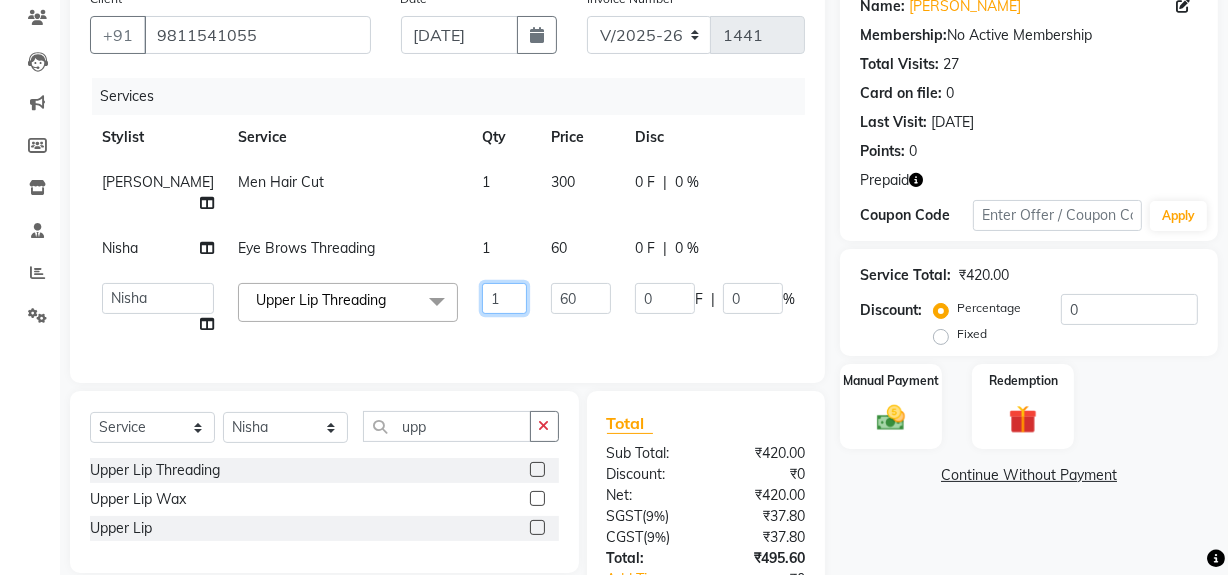drag, startPoint x: 419, startPoint y: 313, endPoint x: 448, endPoint y: 313, distance: 29 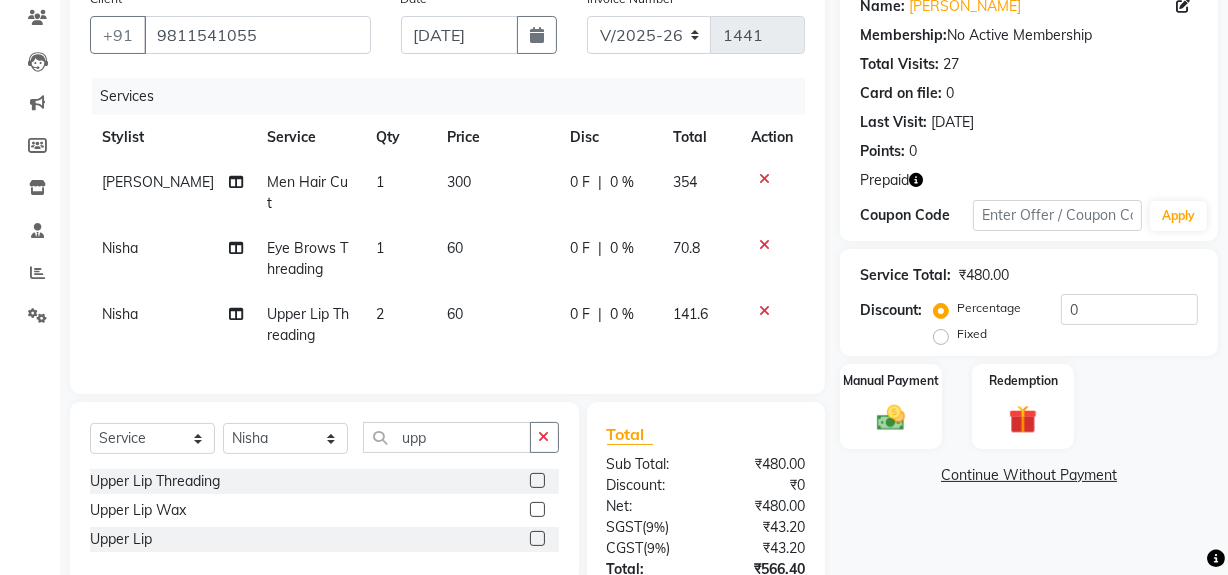 click on "Nisha Eye Brows Threading 1 60 0 F | 0 % 70.8" 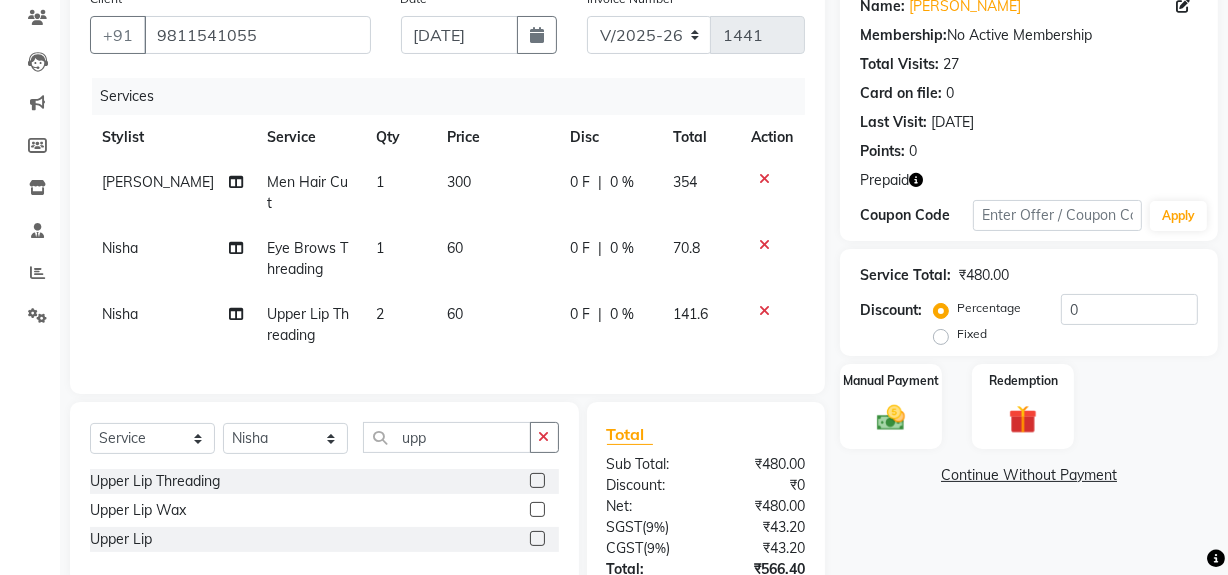 click on "1" 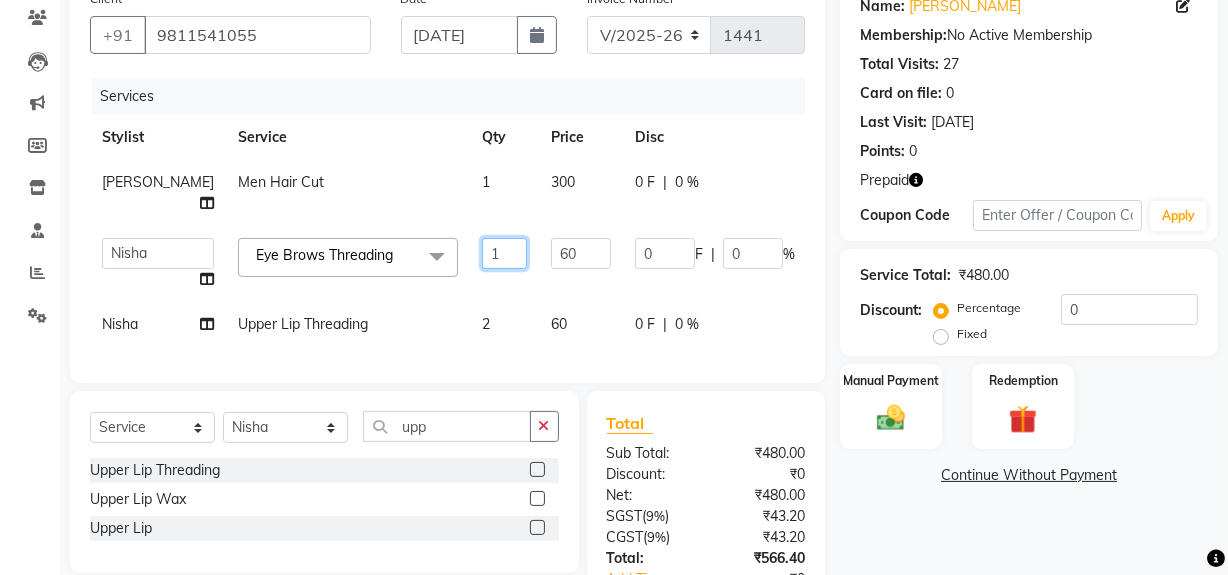 type on "2" 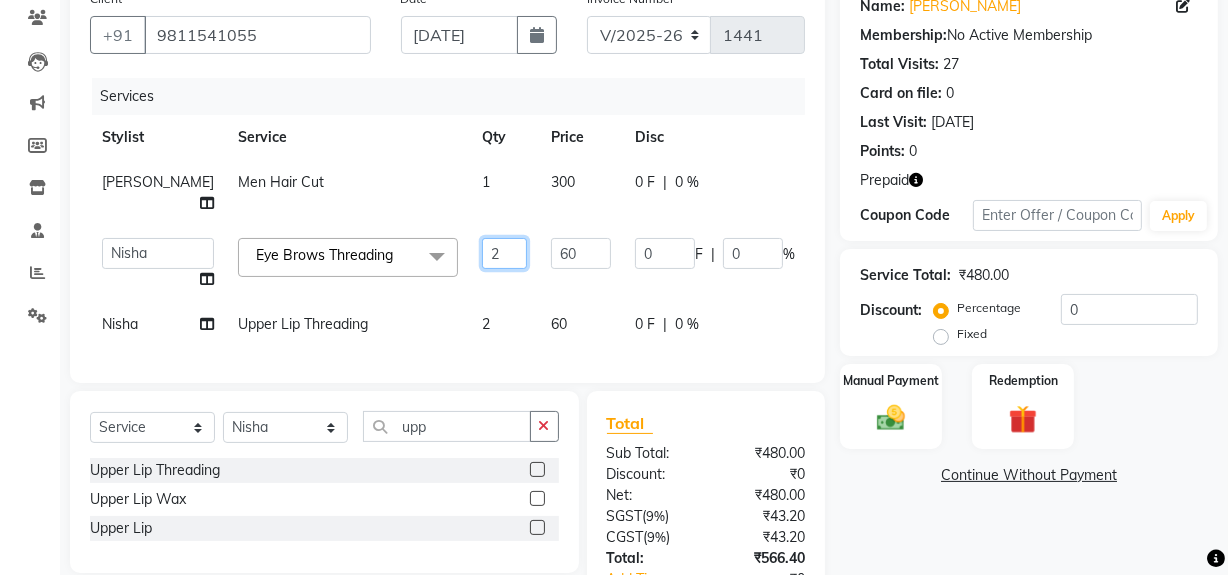 drag, startPoint x: 420, startPoint y: 247, endPoint x: 465, endPoint y: 250, distance: 45.099888 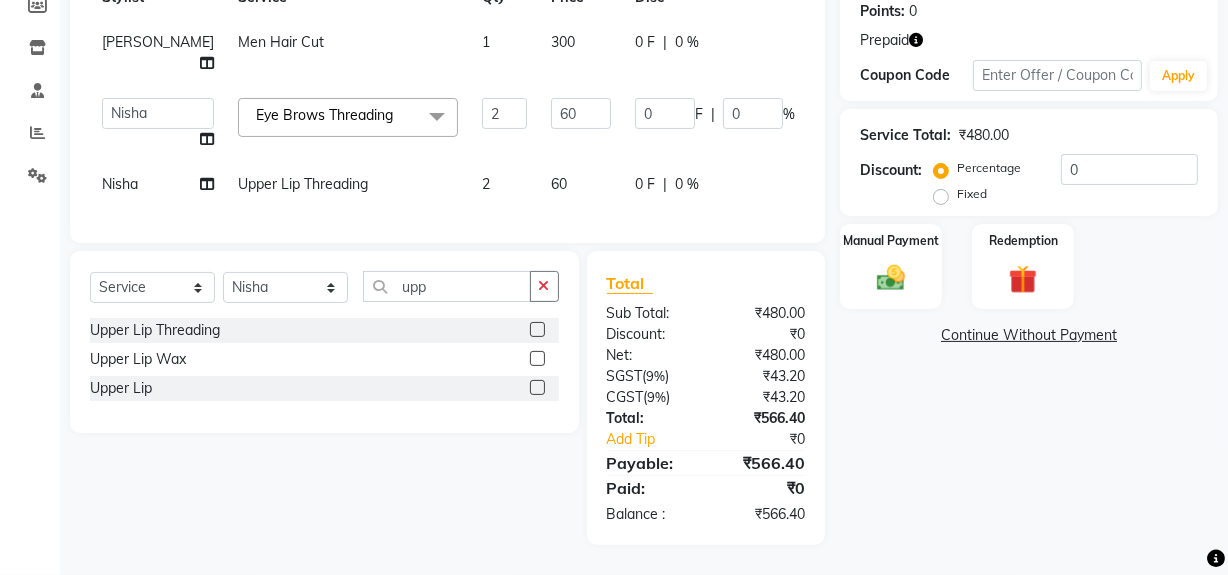 scroll, scrollTop: 313, scrollLeft: 0, axis: vertical 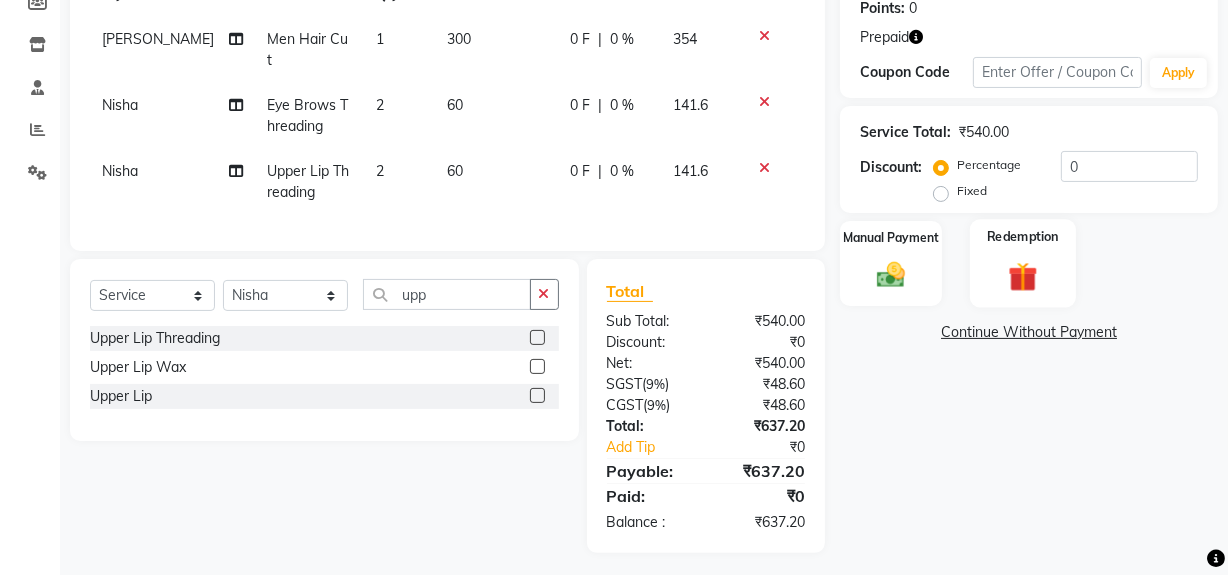 click 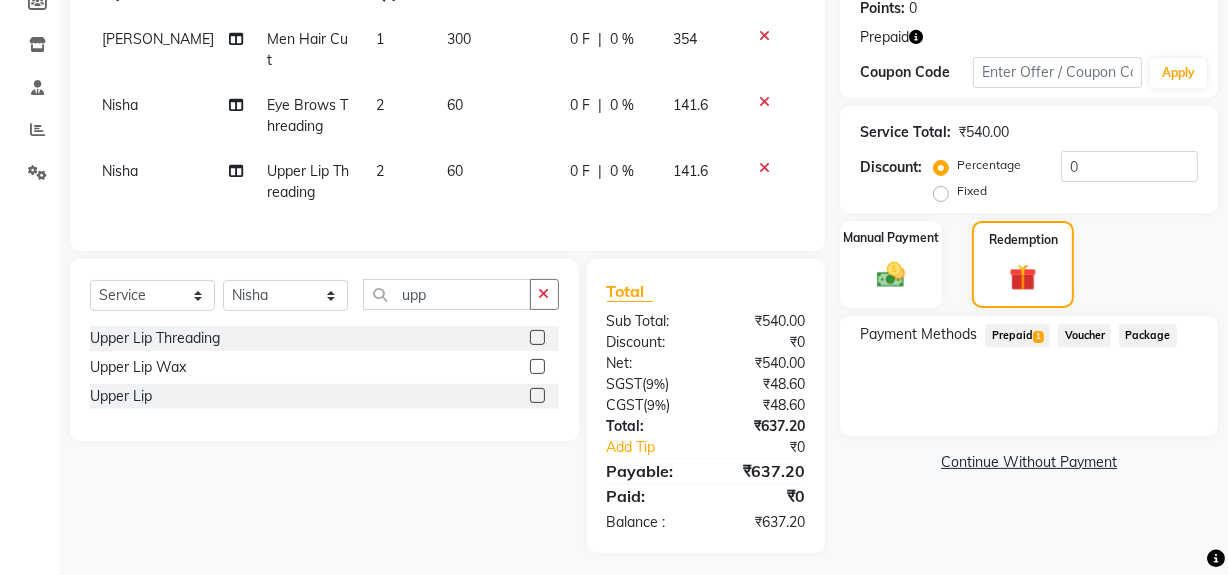 click on "Prepaid  1" 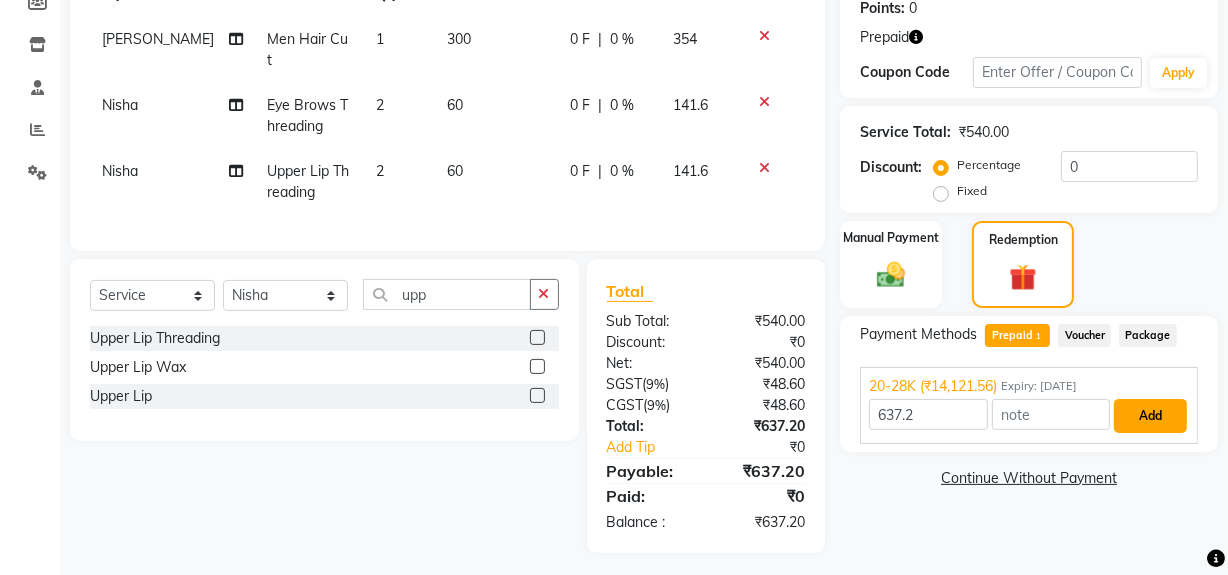 click on "Add" at bounding box center (1150, 416) 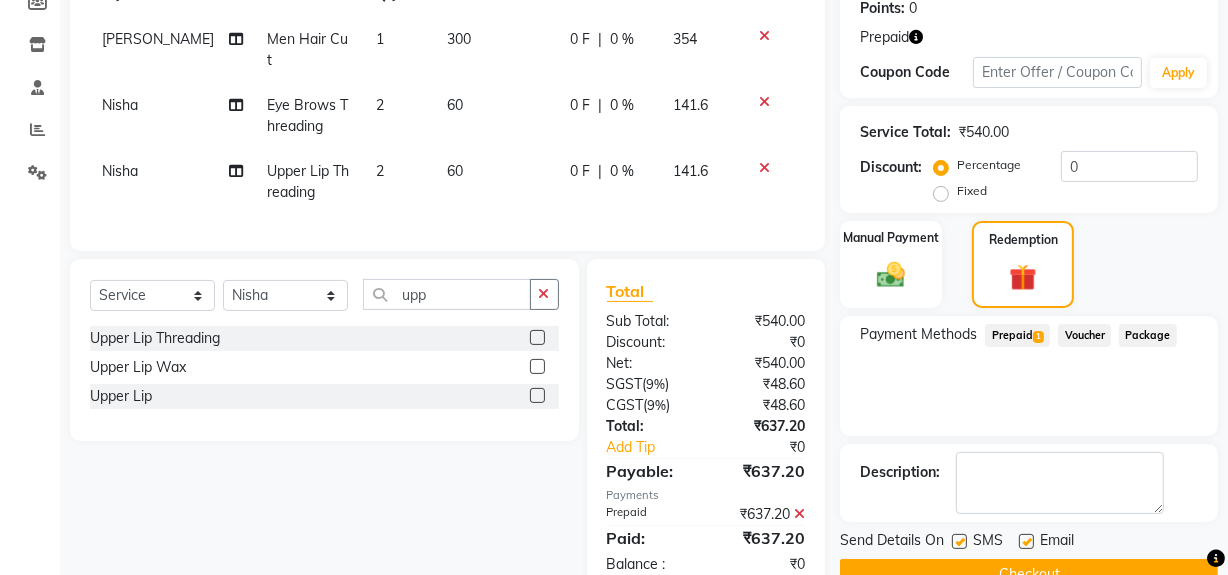 scroll, scrollTop: 356, scrollLeft: 0, axis: vertical 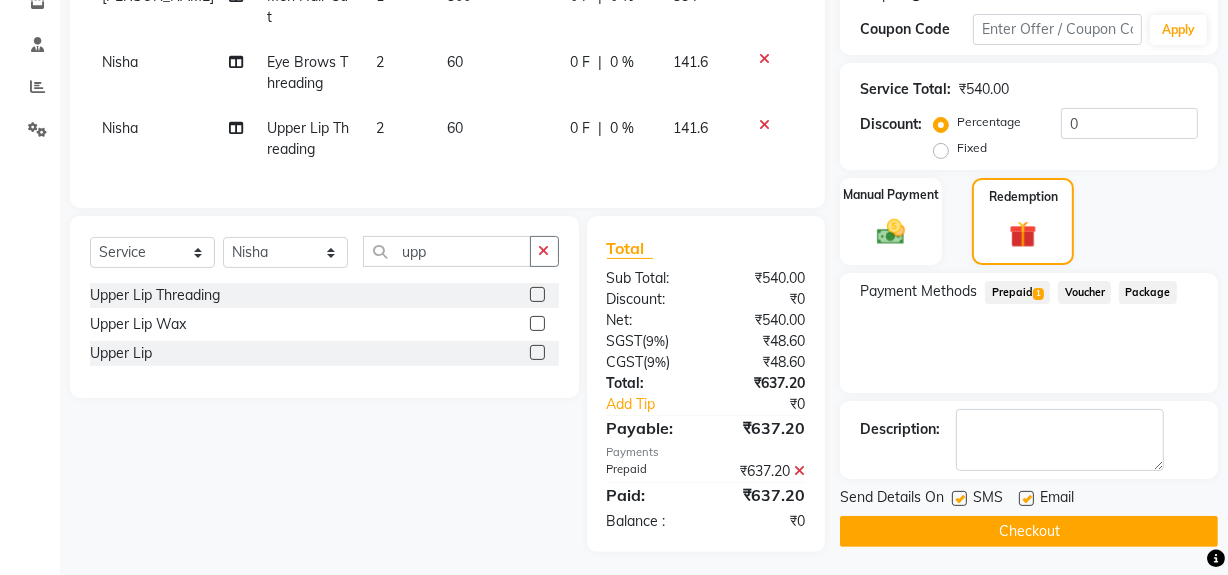 click on "Checkout" 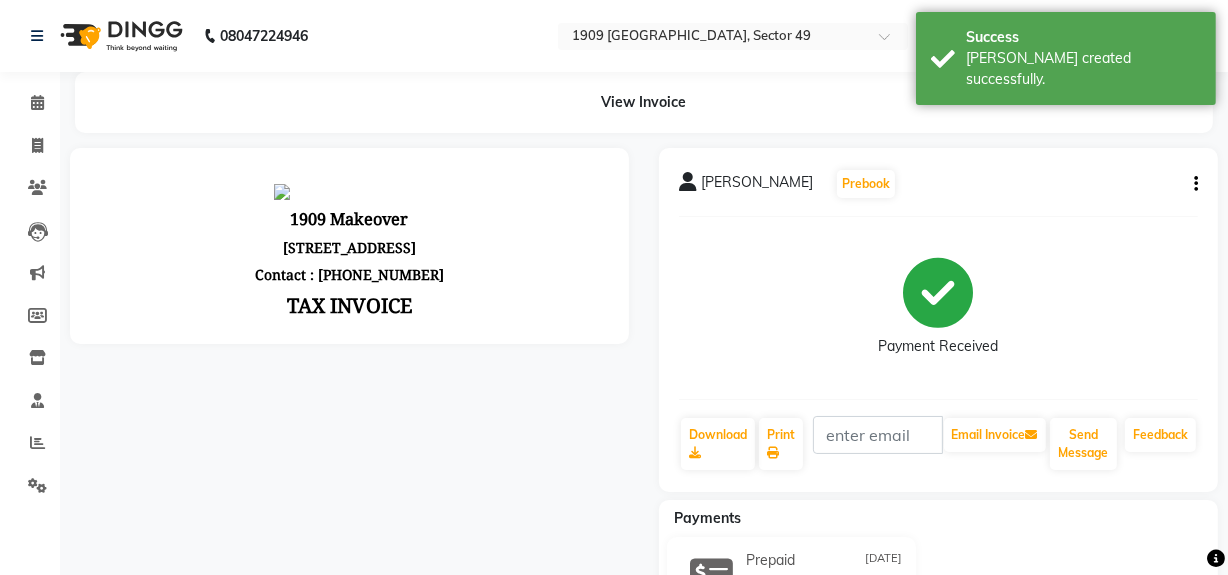 scroll, scrollTop: 0, scrollLeft: 0, axis: both 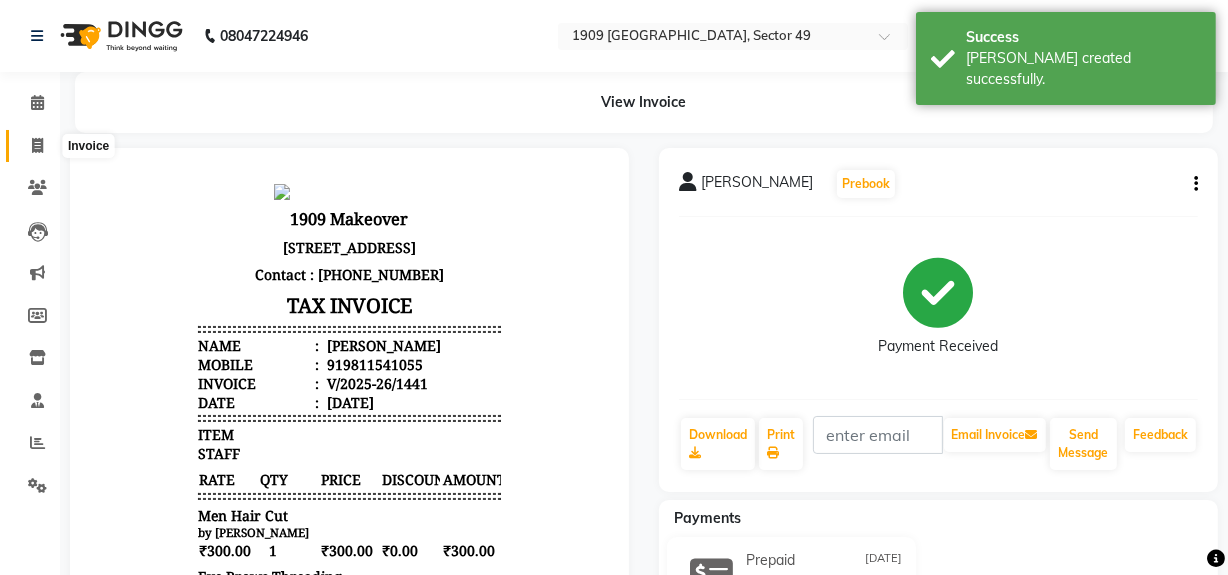 click 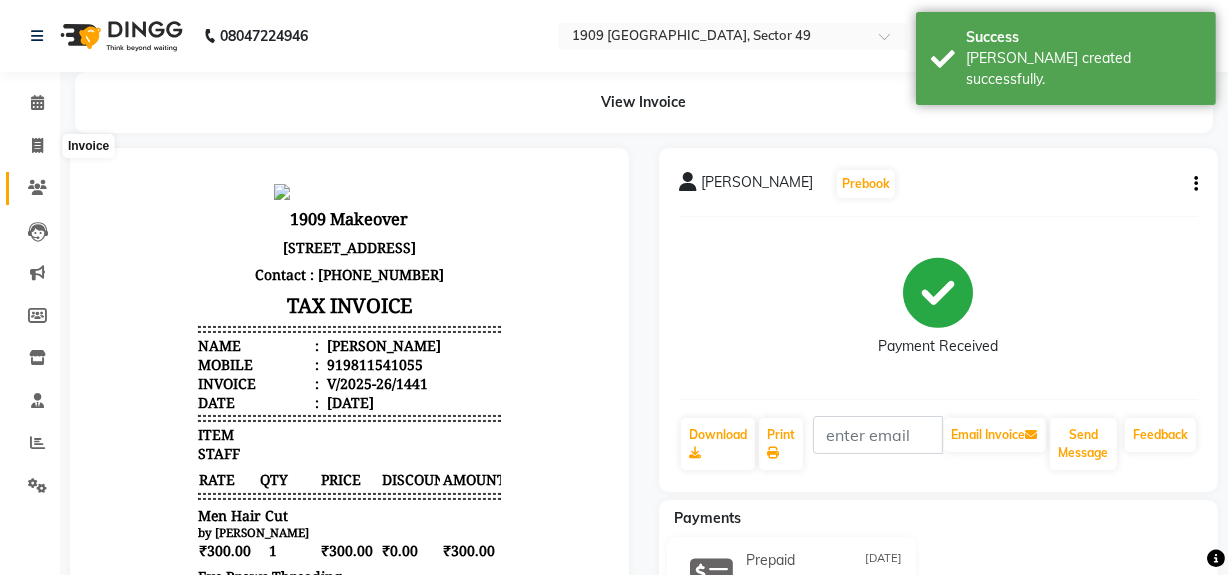 select on "6923" 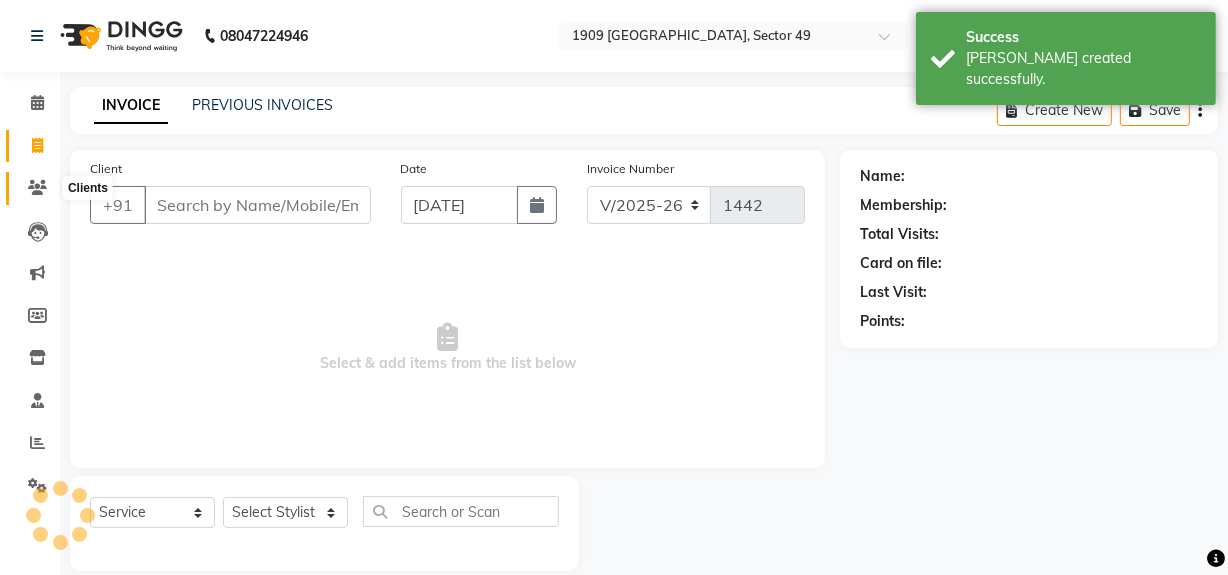 scroll, scrollTop: 26, scrollLeft: 0, axis: vertical 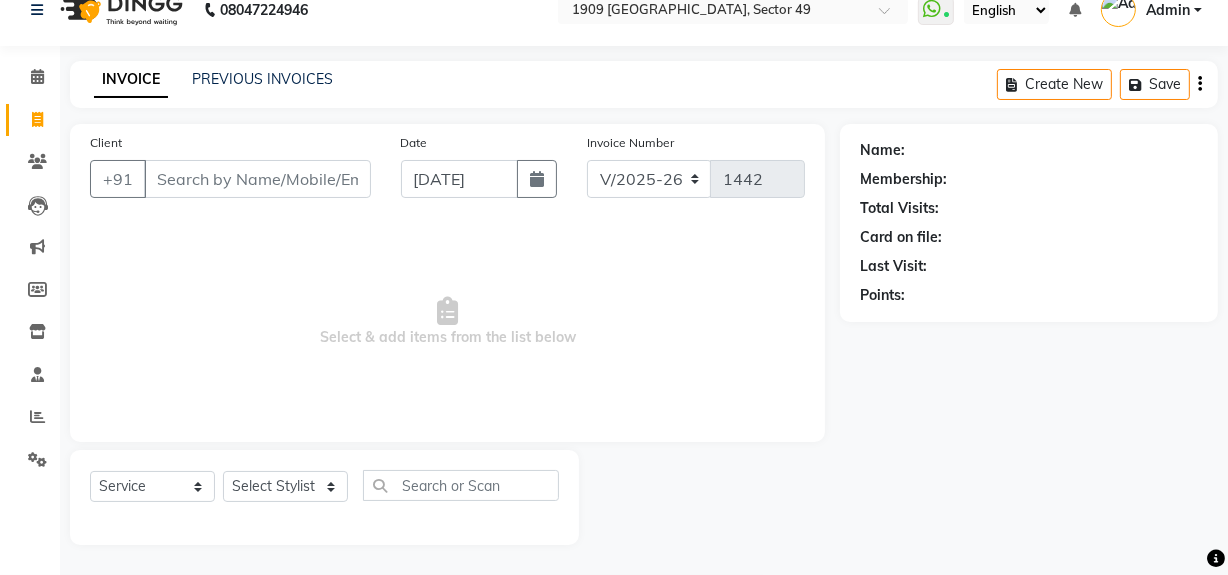 click on "Select & add items from the list below" at bounding box center [447, 322] 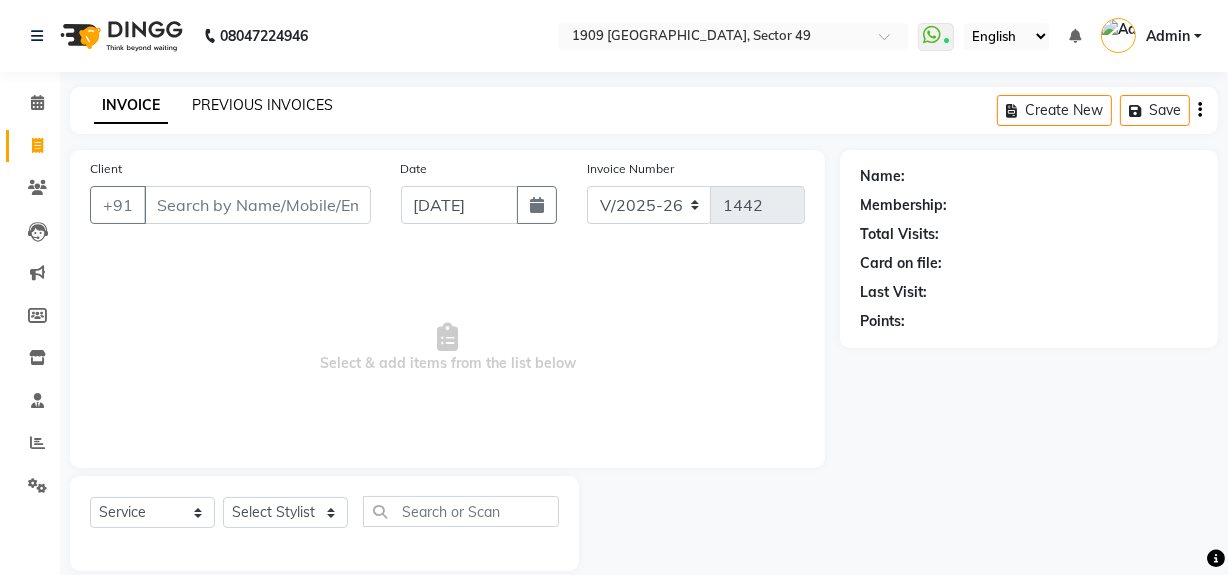 click on "PREVIOUS INVOICES" 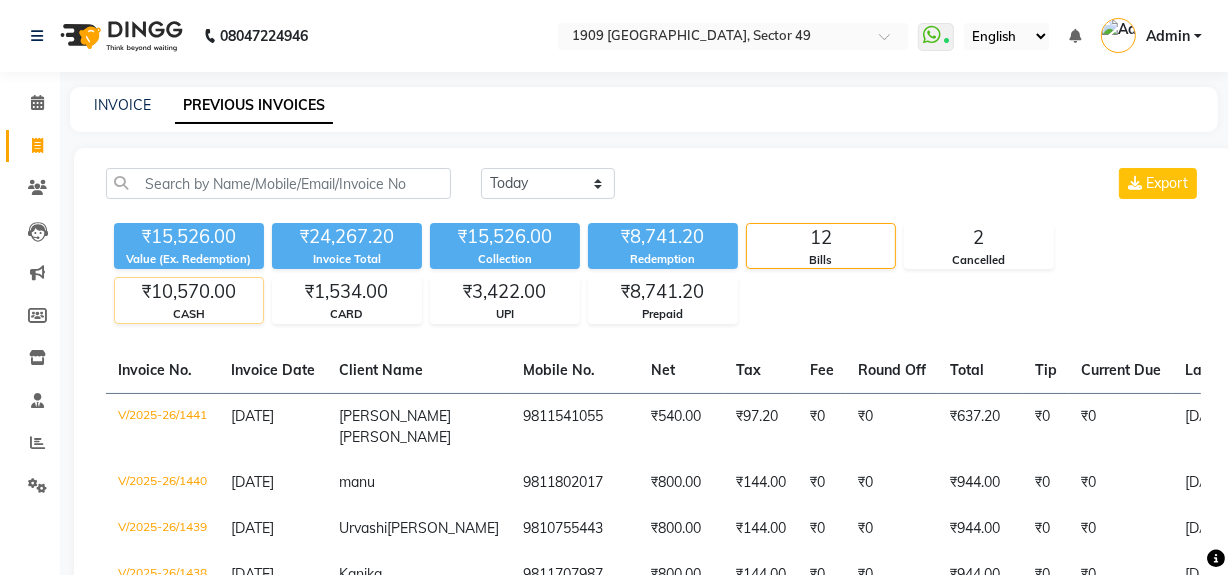 click on "CASH" 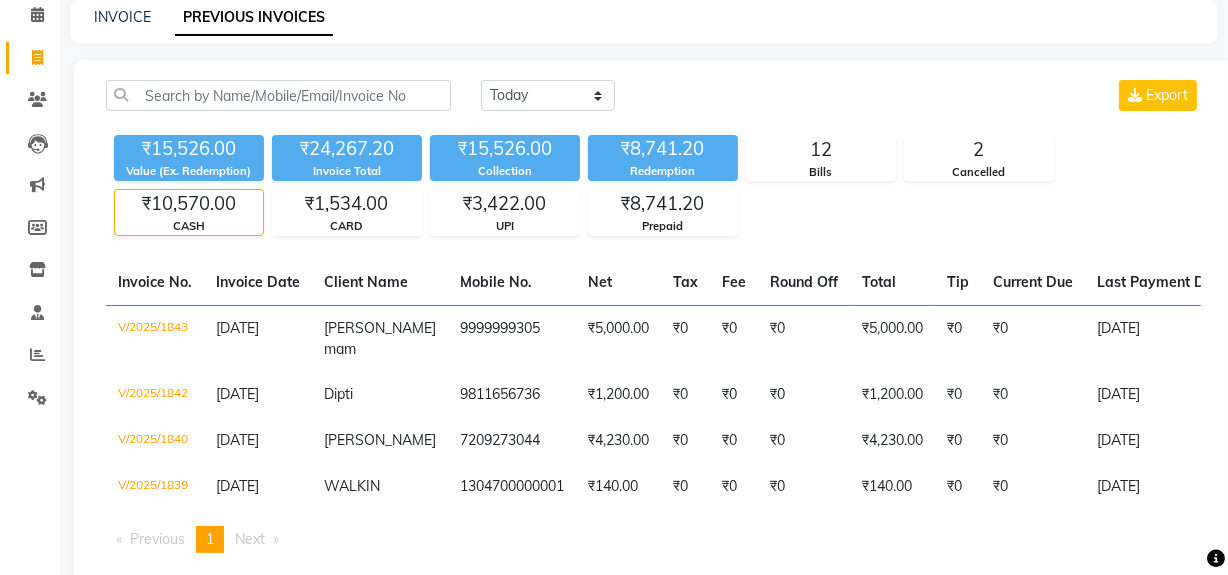scroll, scrollTop: 125, scrollLeft: 0, axis: vertical 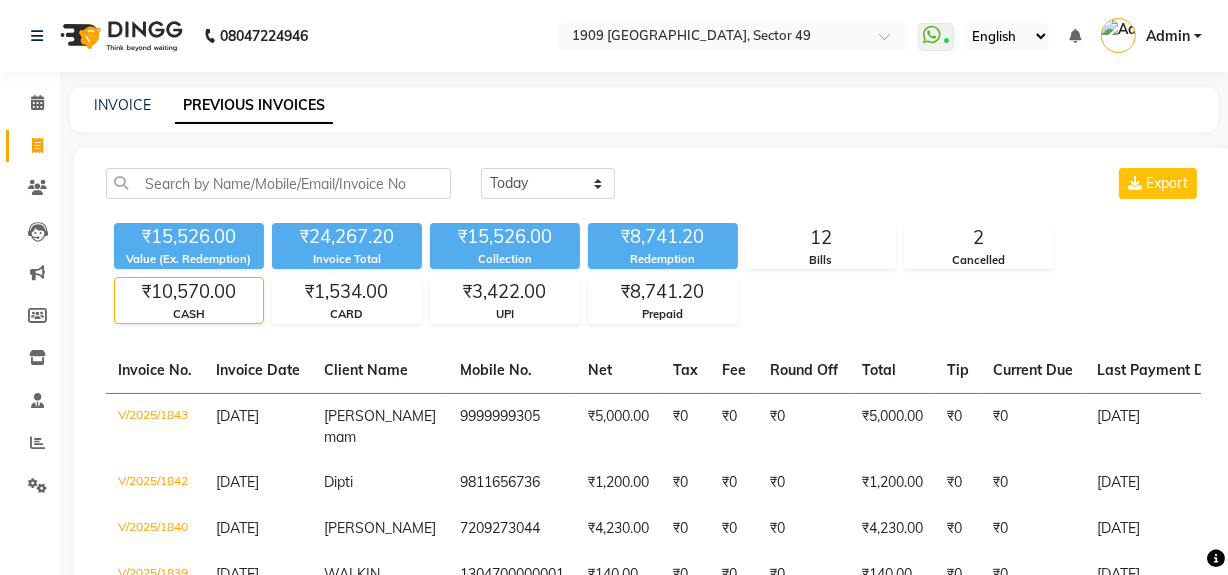 click on "₹15,526.00" 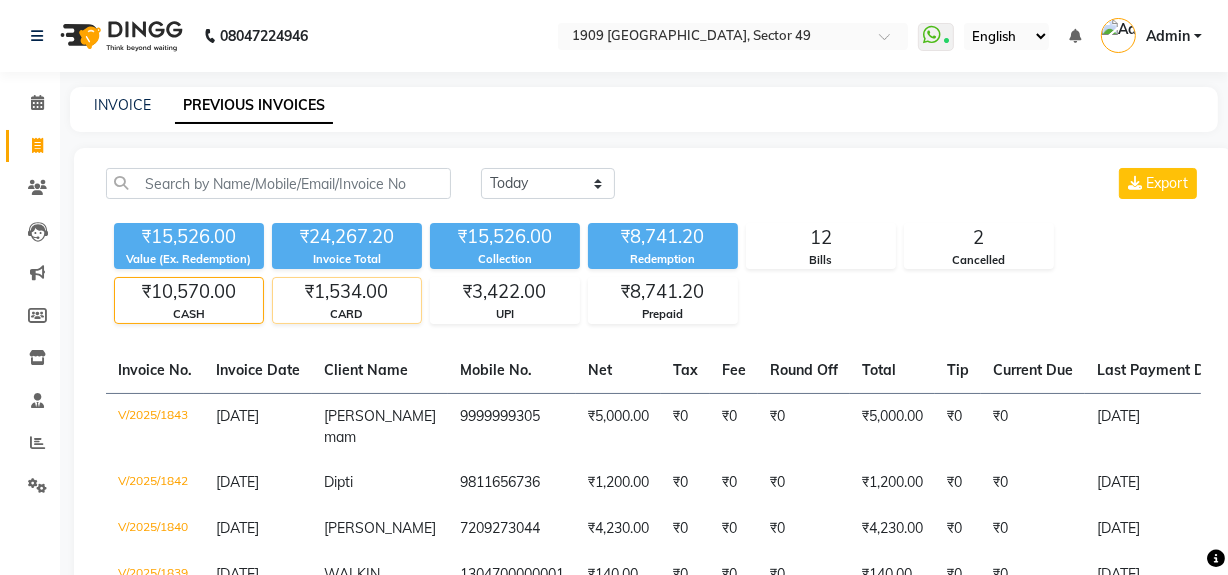 click on "₹1,534.00" 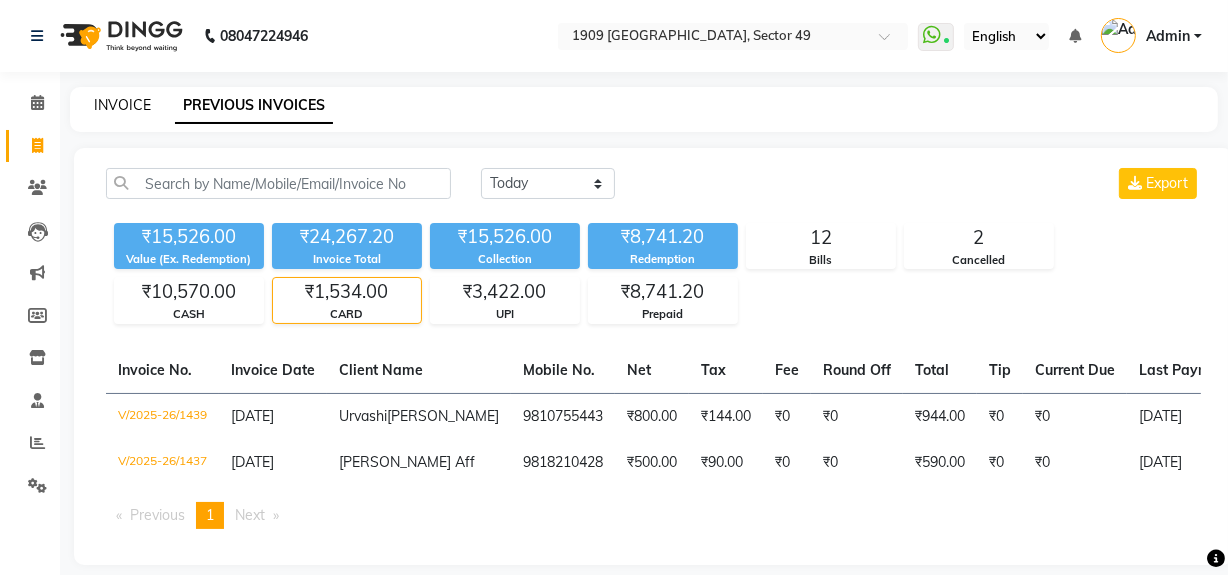 click on "INVOICE" 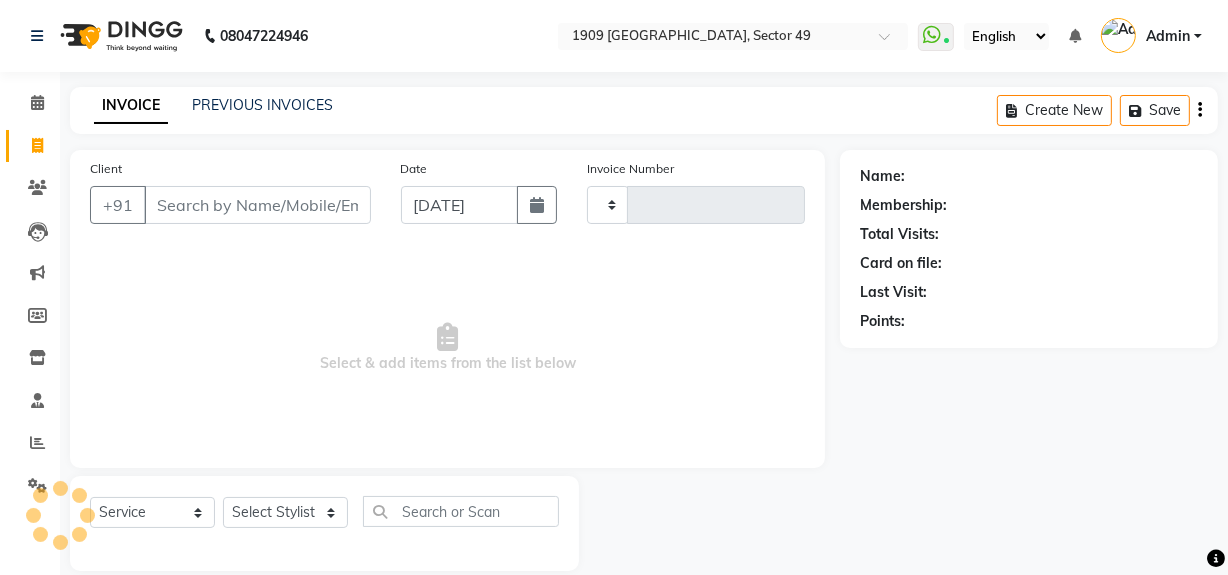 scroll, scrollTop: 26, scrollLeft: 0, axis: vertical 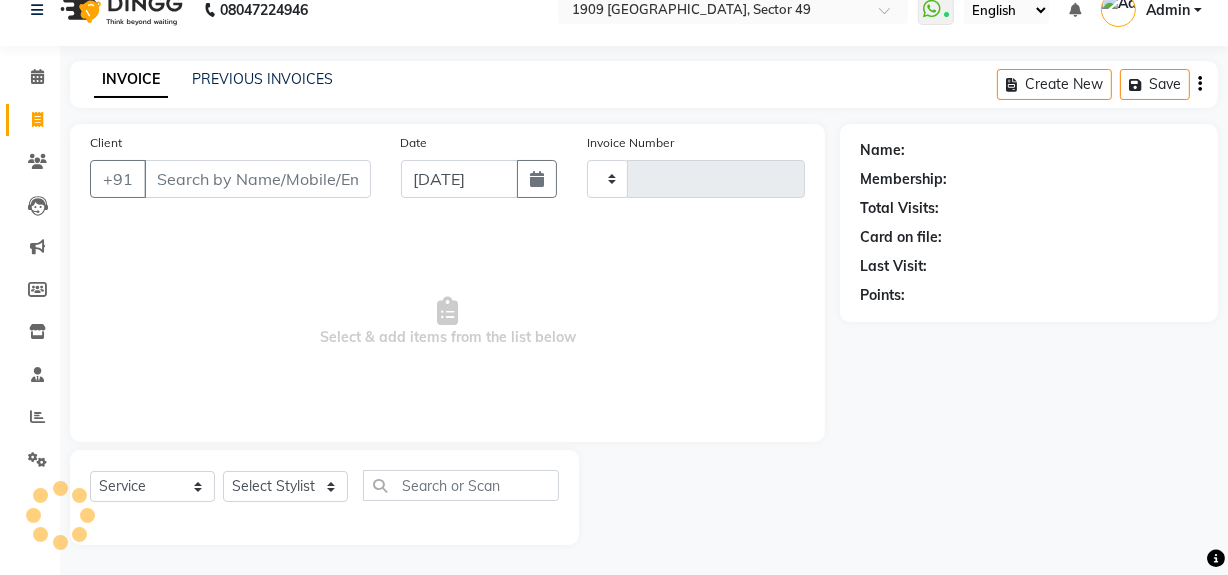 type on "1442" 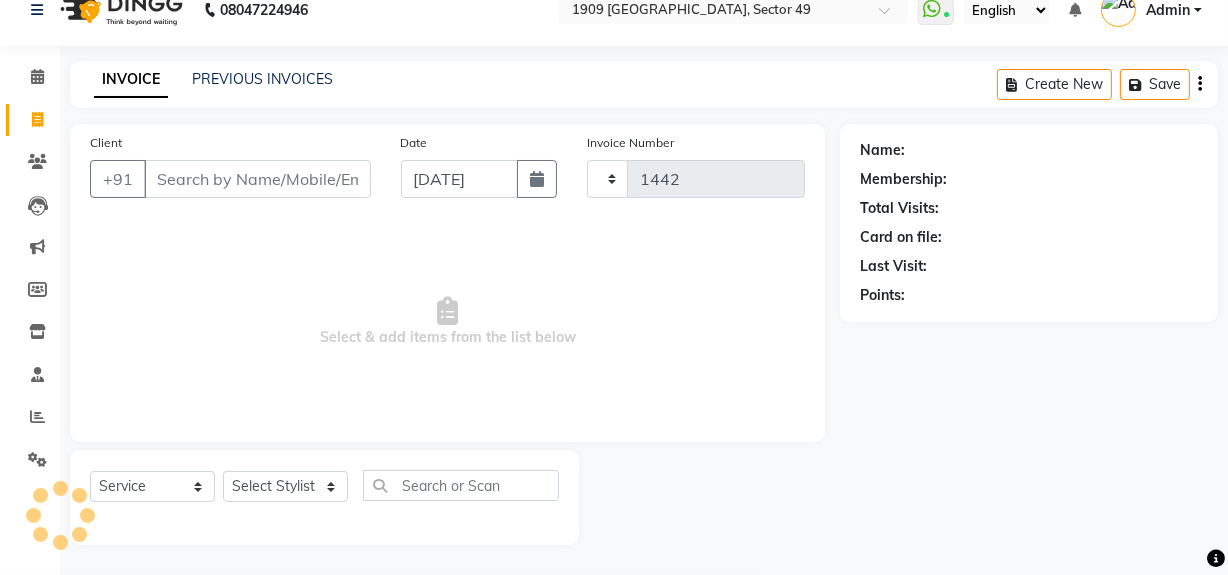select on "6923" 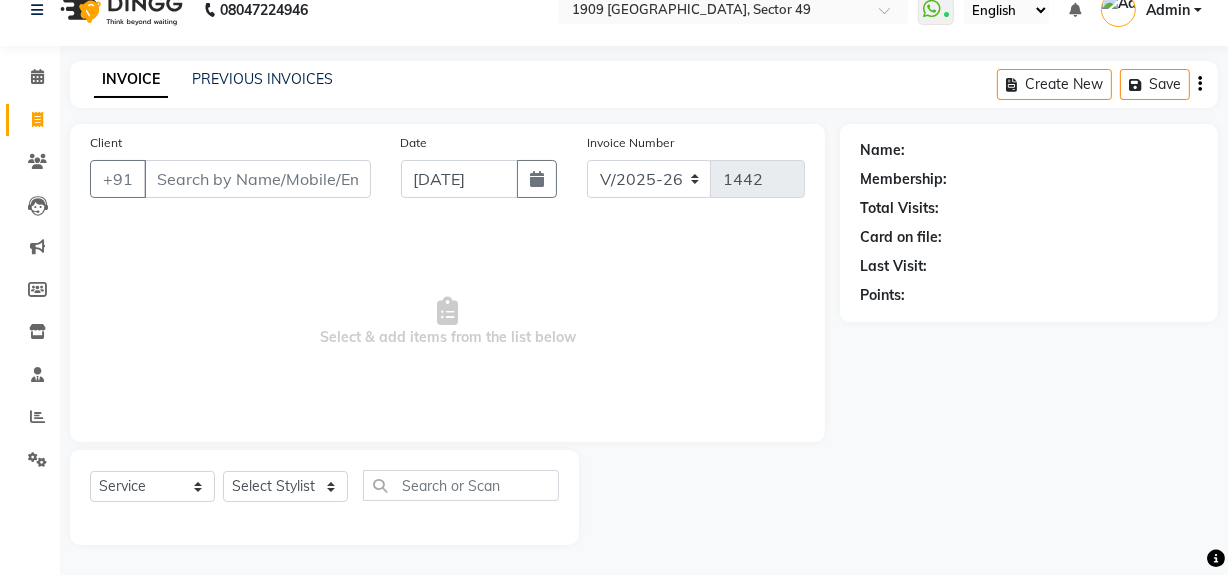 scroll, scrollTop: 0, scrollLeft: 0, axis: both 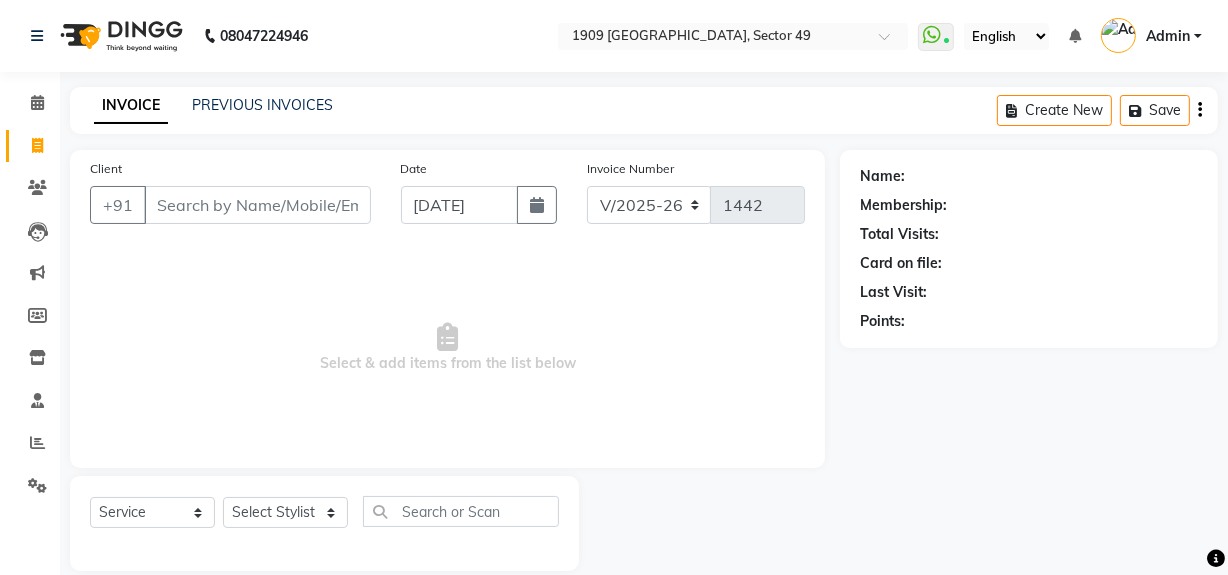 click on "Select & add items from the list below" at bounding box center [447, 348] 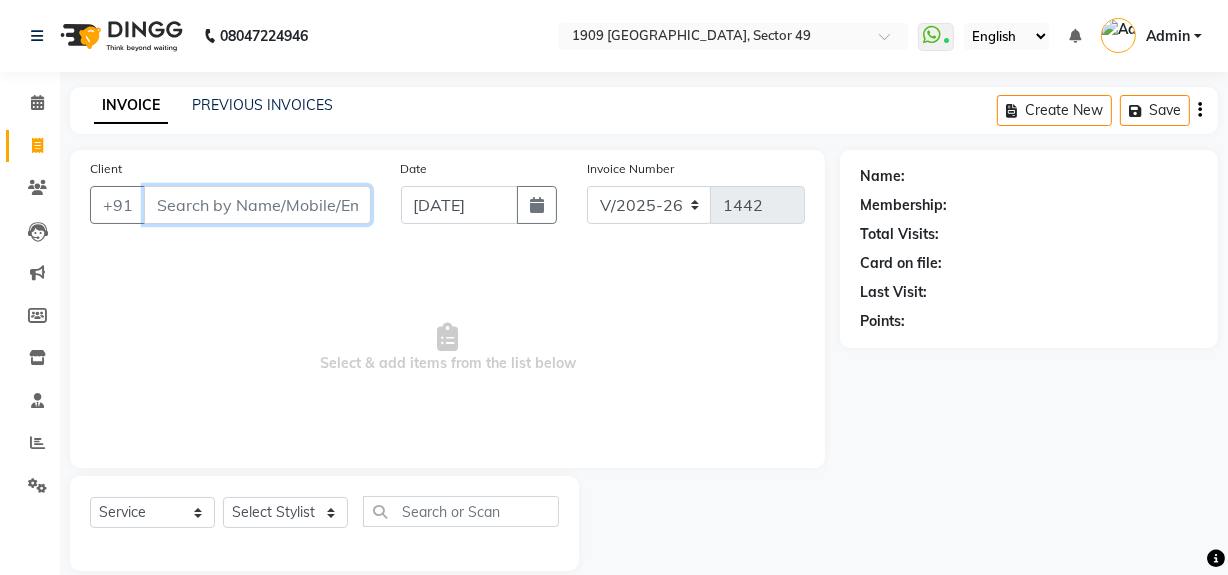 click on "Client" at bounding box center (257, 205) 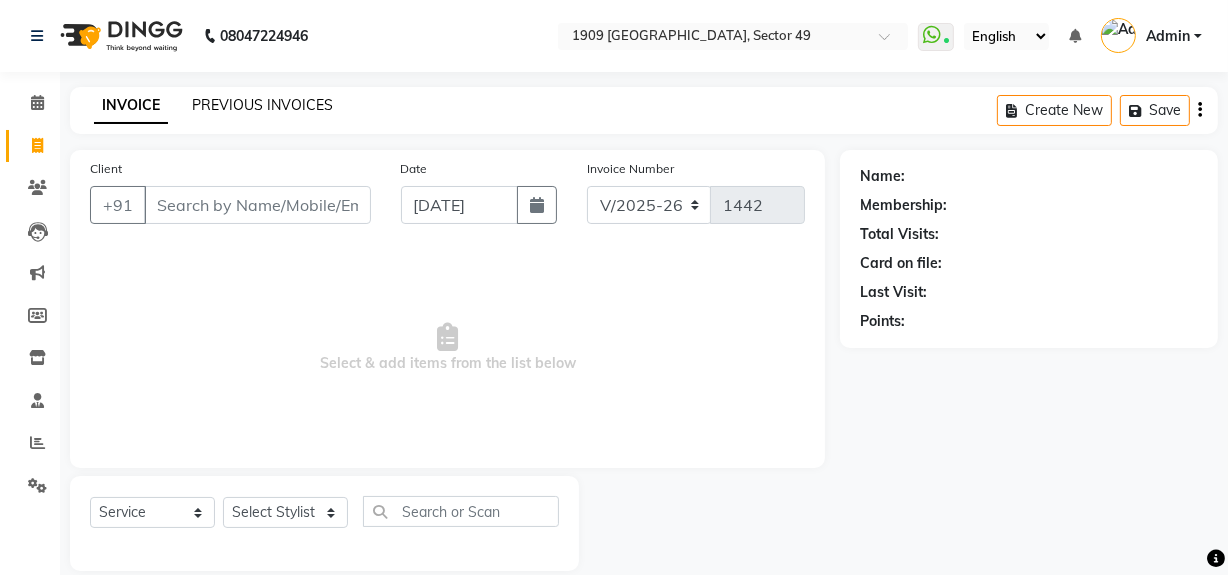 click on "PREVIOUS INVOICES" 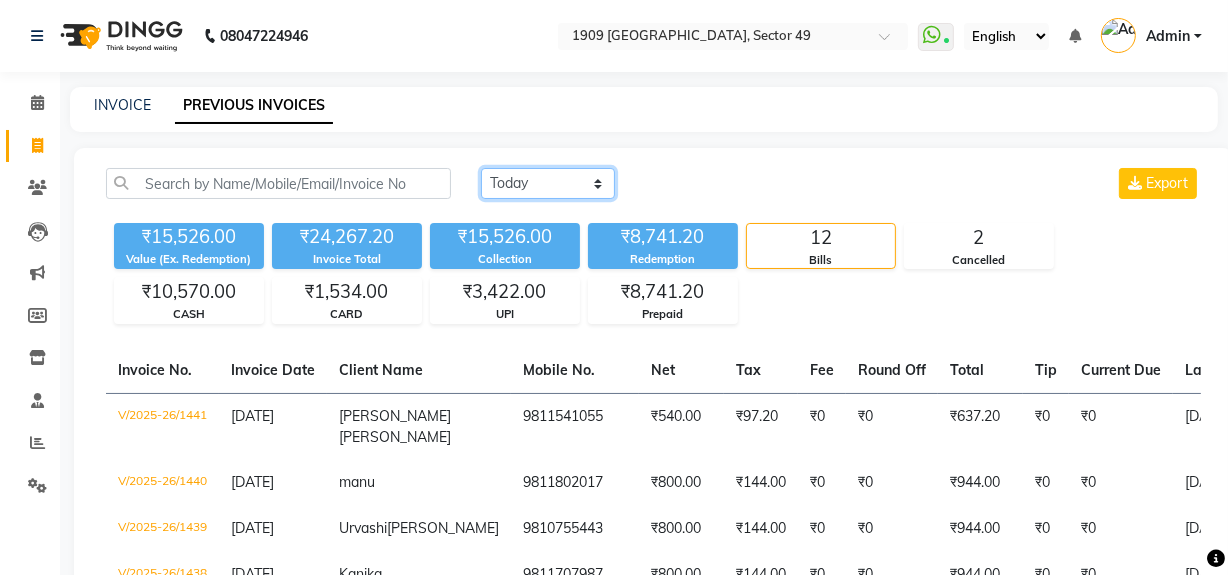 click on "[DATE] [DATE] Custom Range" 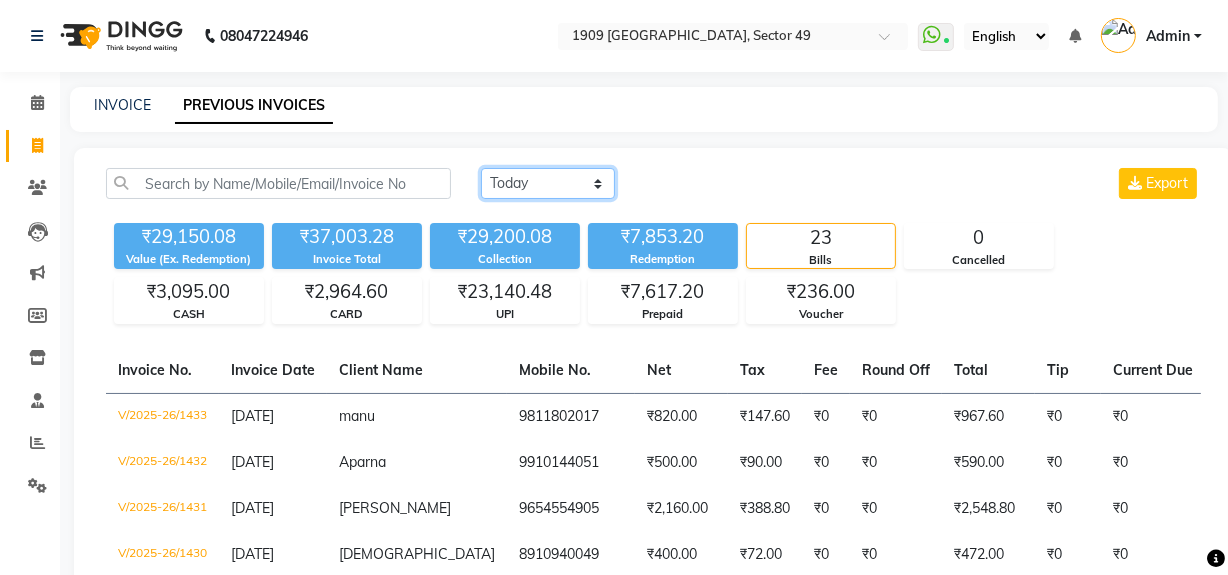 click on "[DATE] [DATE] Custom Range" 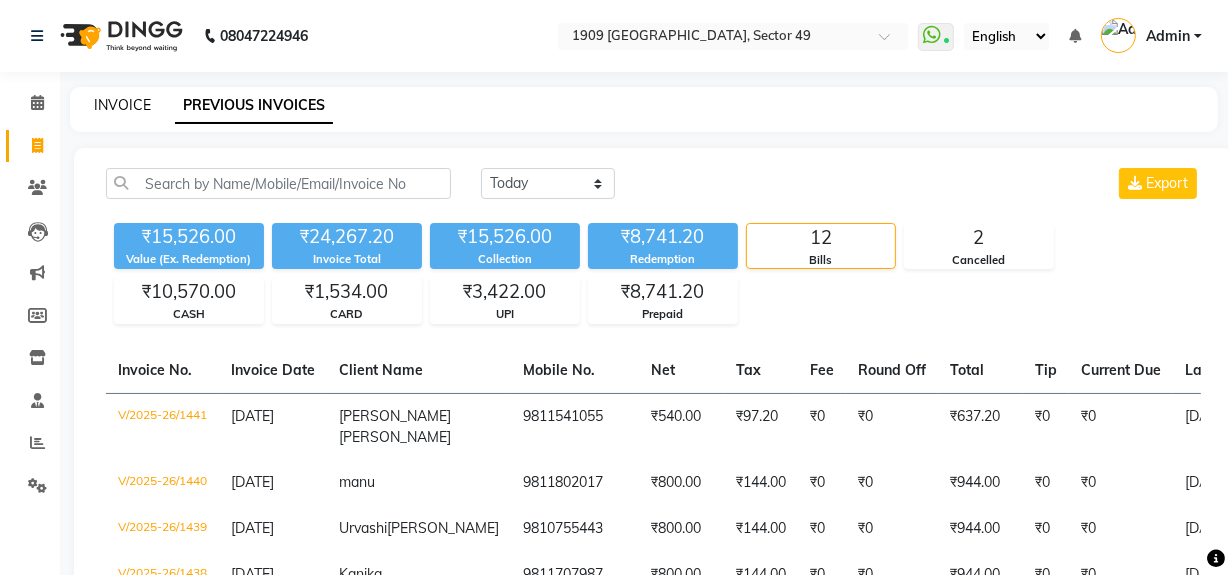 click on "INVOICE" 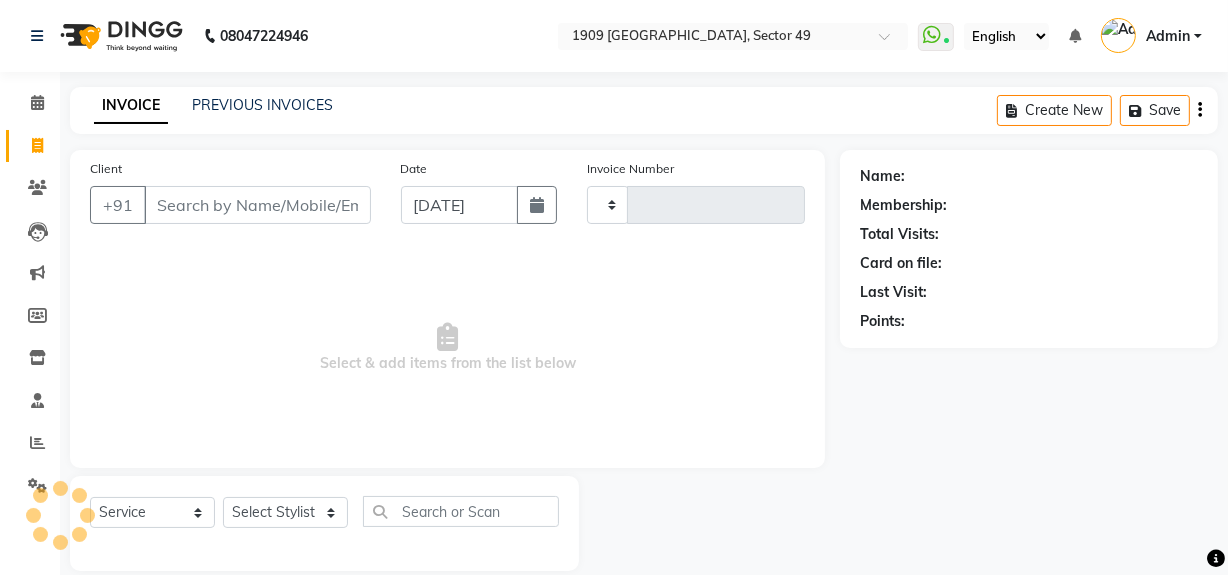 scroll, scrollTop: 26, scrollLeft: 0, axis: vertical 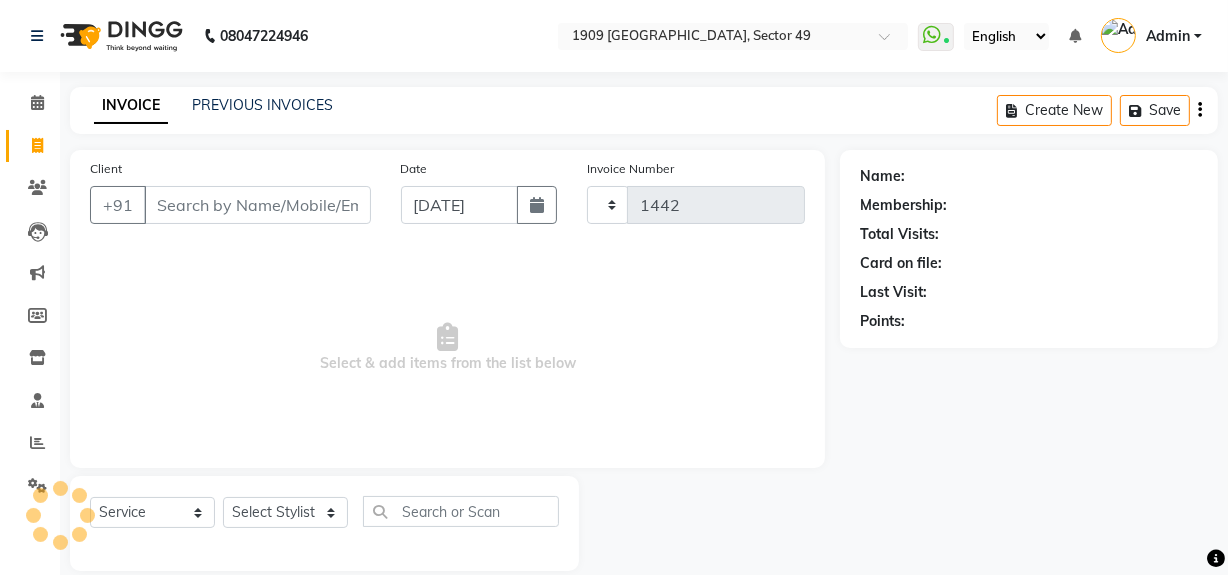 select on "6923" 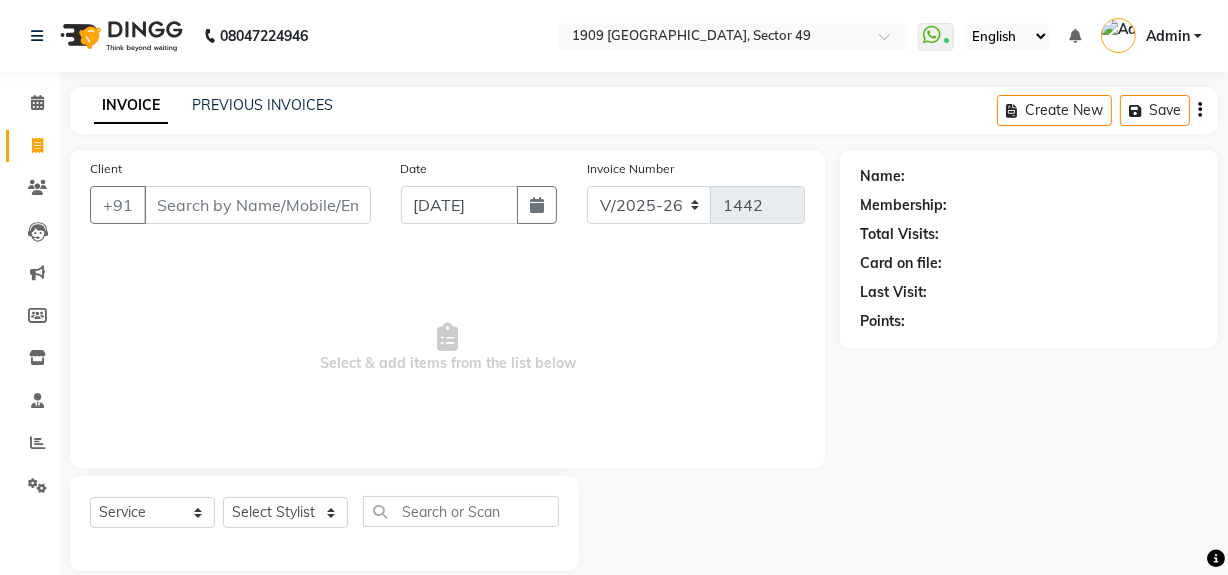 scroll, scrollTop: 26, scrollLeft: 0, axis: vertical 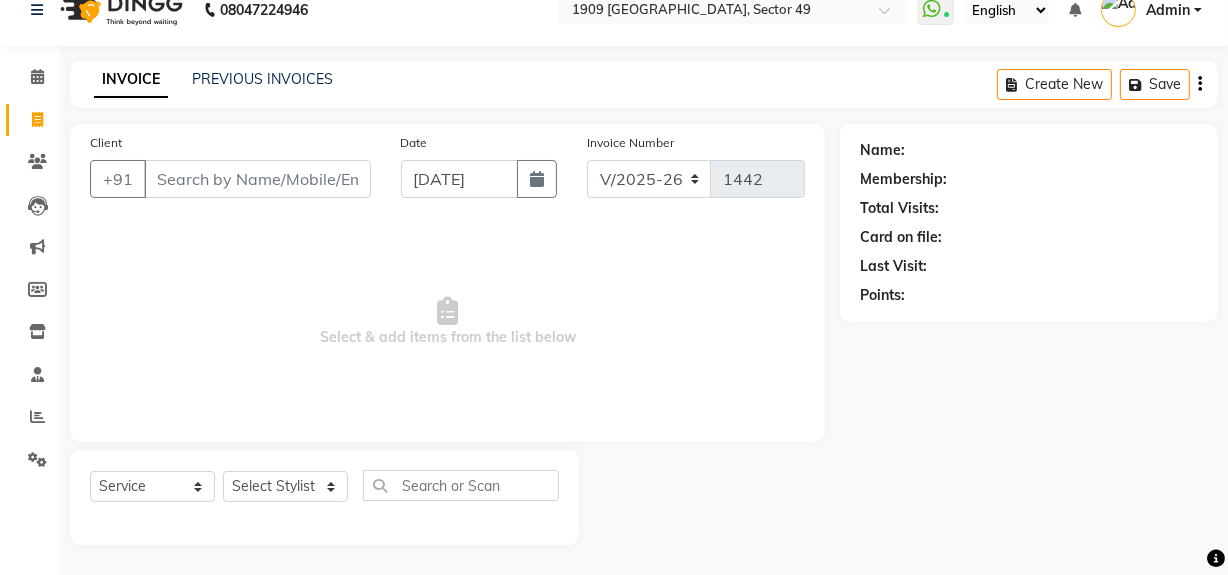 click on "Name: Membership: Total Visits: Card on file: Last Visit:  Points:" 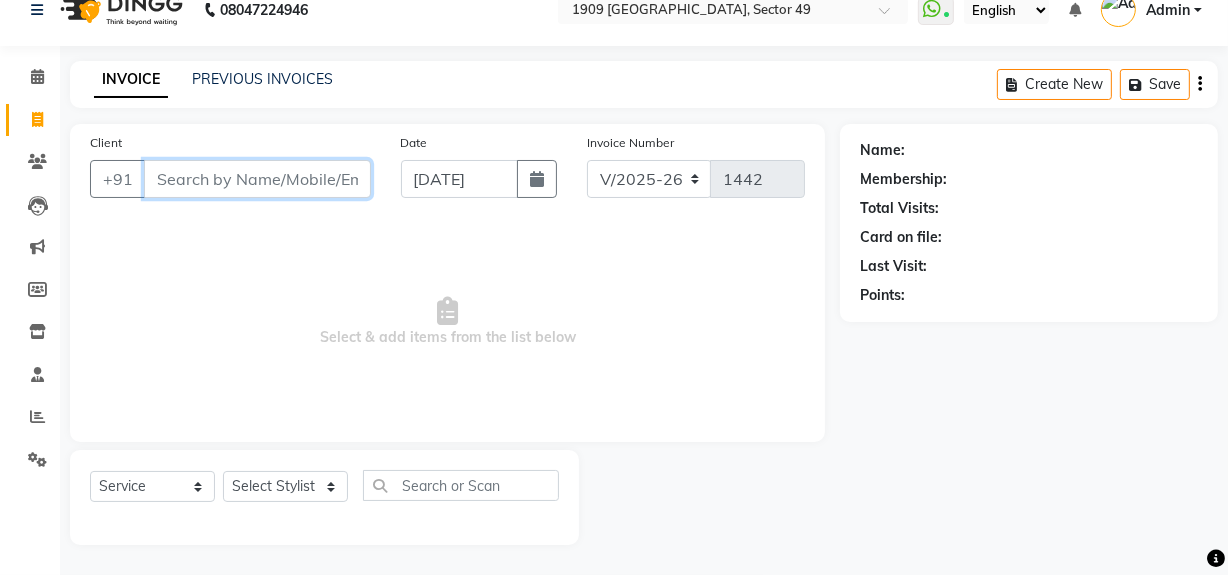 click on "Client" at bounding box center (257, 179) 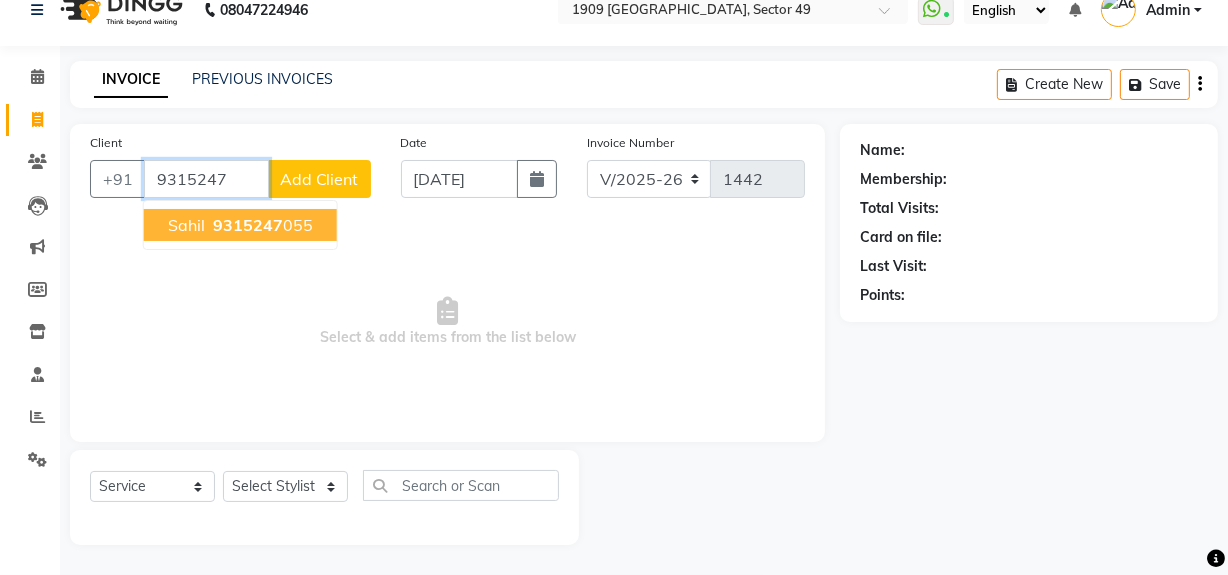 click on "[PERSON_NAME]   9315247 055" at bounding box center [240, 225] 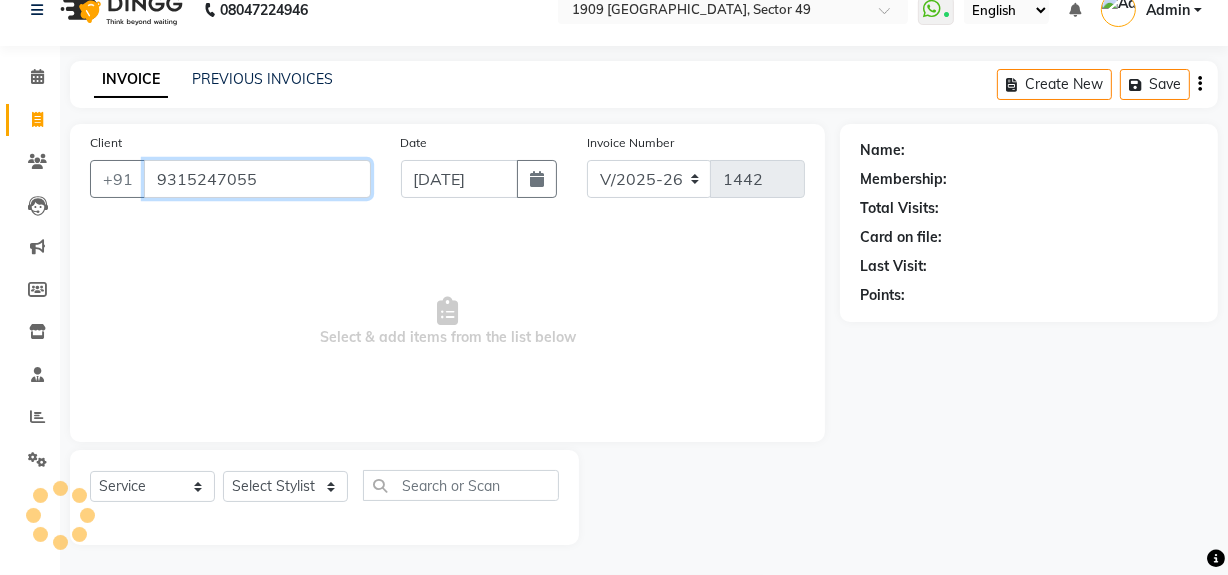 type on "9315247055" 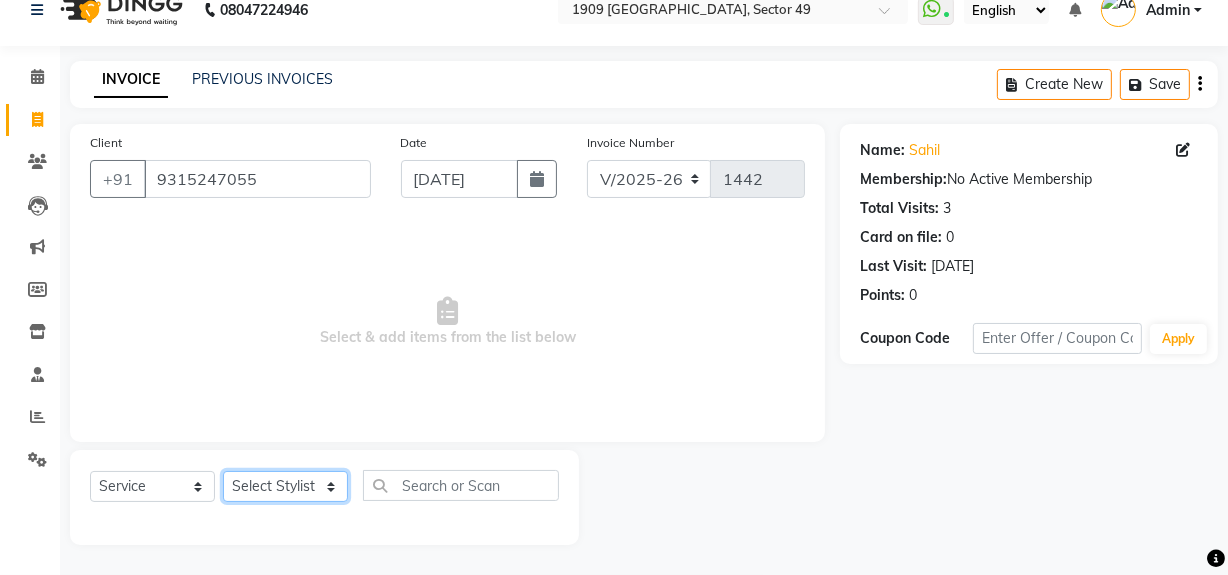 click on "Select Stylist [PERSON_NAME] [PERSON_NAME] House Sale Jyoti Nisha [PERSON_NAME] [PERSON_NAME] Veer [PERSON_NAME] Vishal" 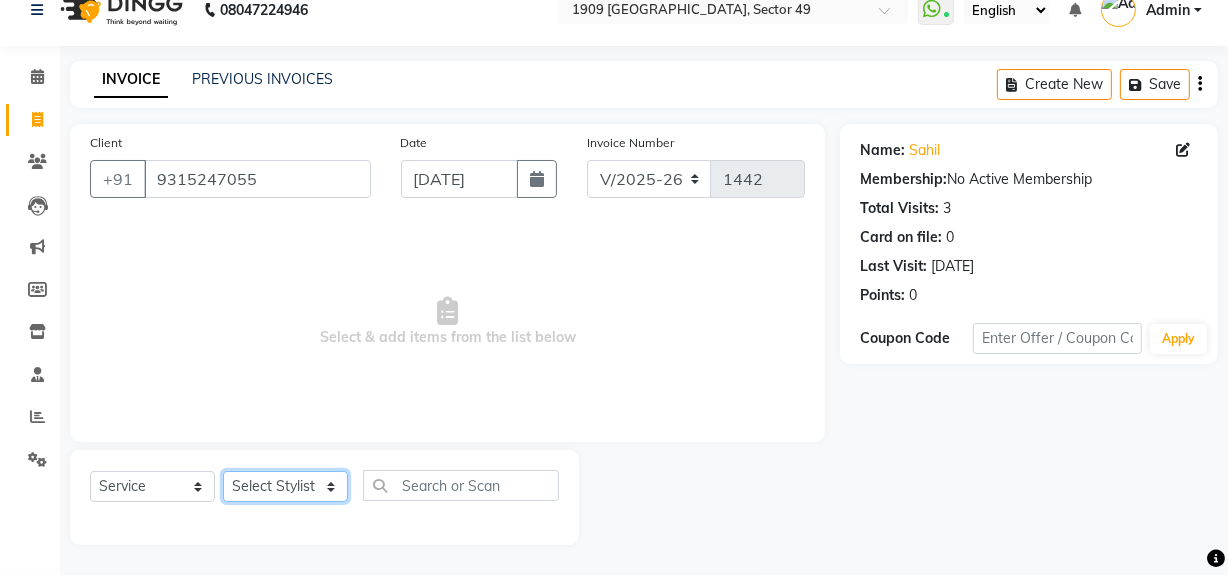 select on "57119" 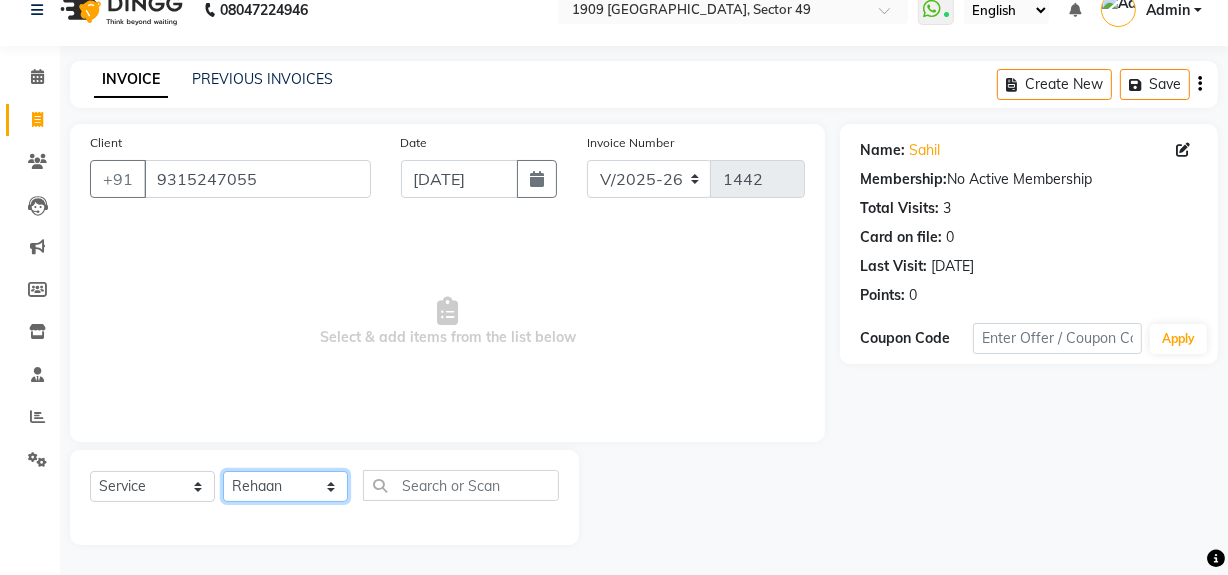 click on "Select Stylist [PERSON_NAME] [PERSON_NAME] House Sale Jyoti Nisha [PERSON_NAME] [PERSON_NAME] Veer [PERSON_NAME] Vishal" 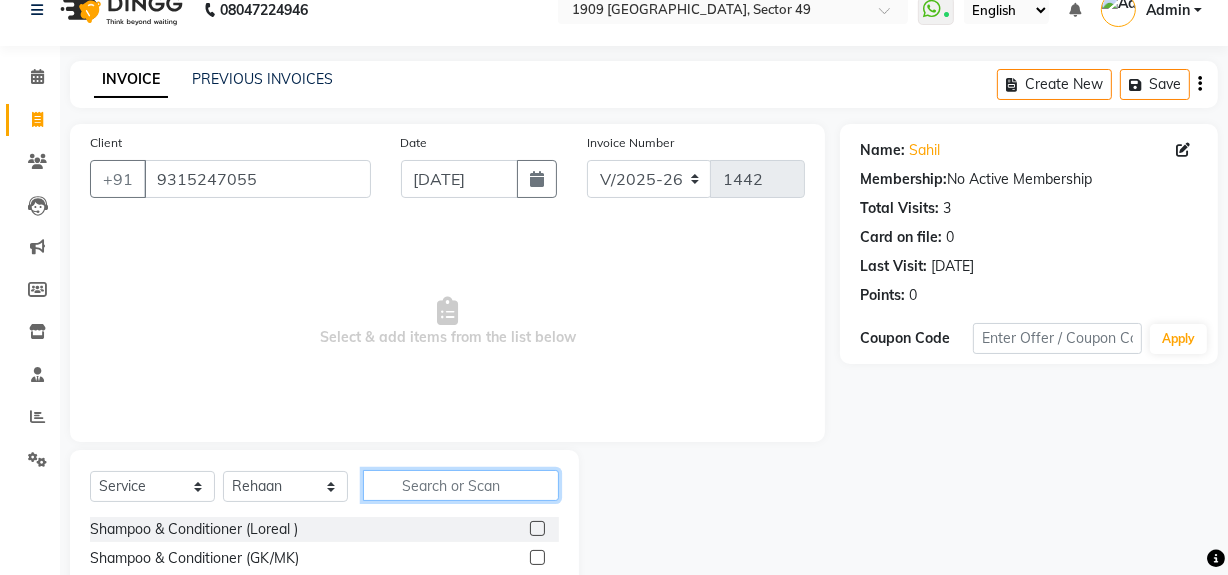 click 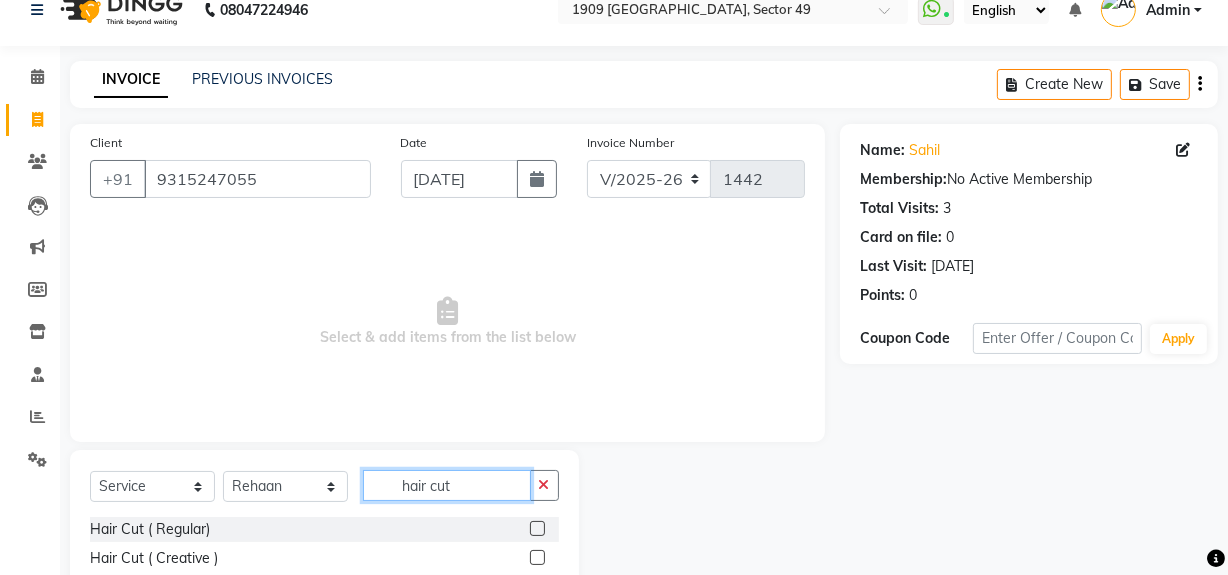 scroll, scrollTop: 170, scrollLeft: 0, axis: vertical 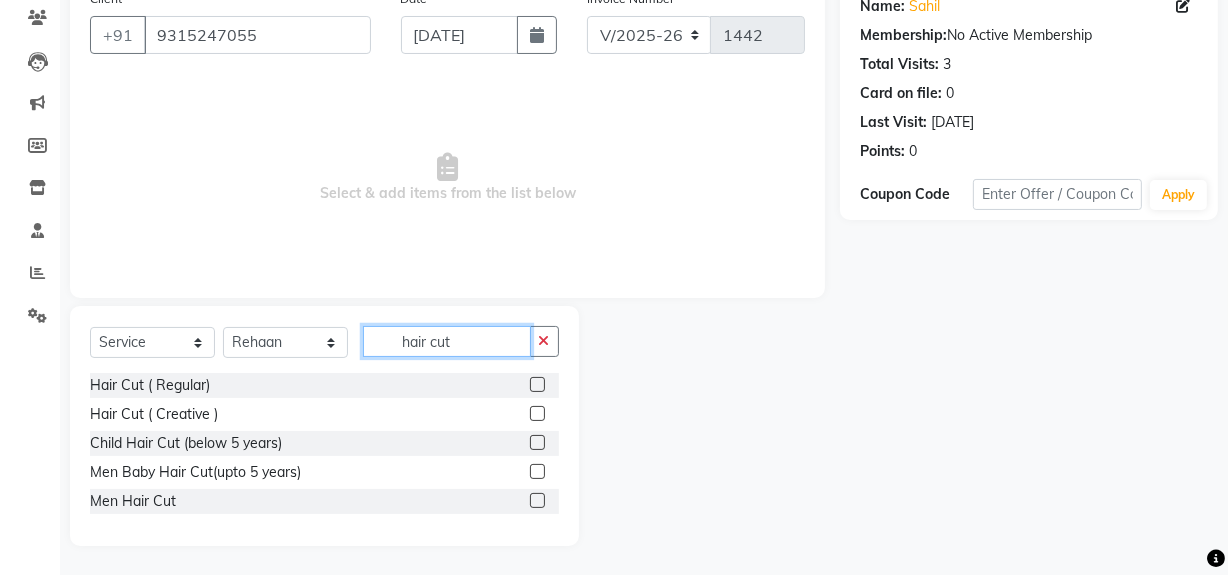 type on "hair cut" 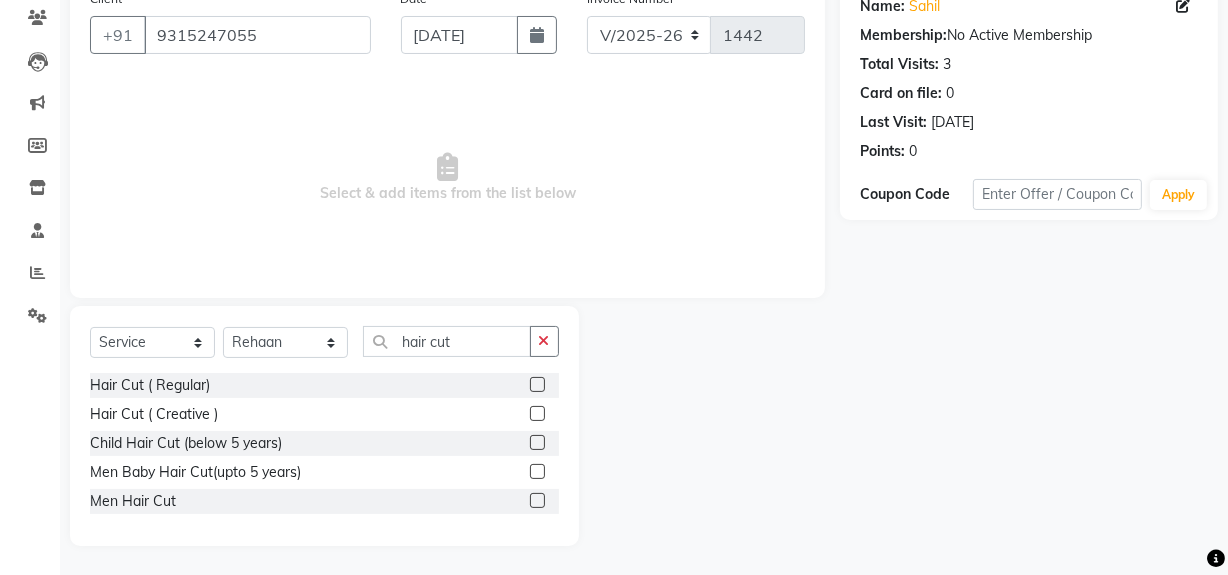 click 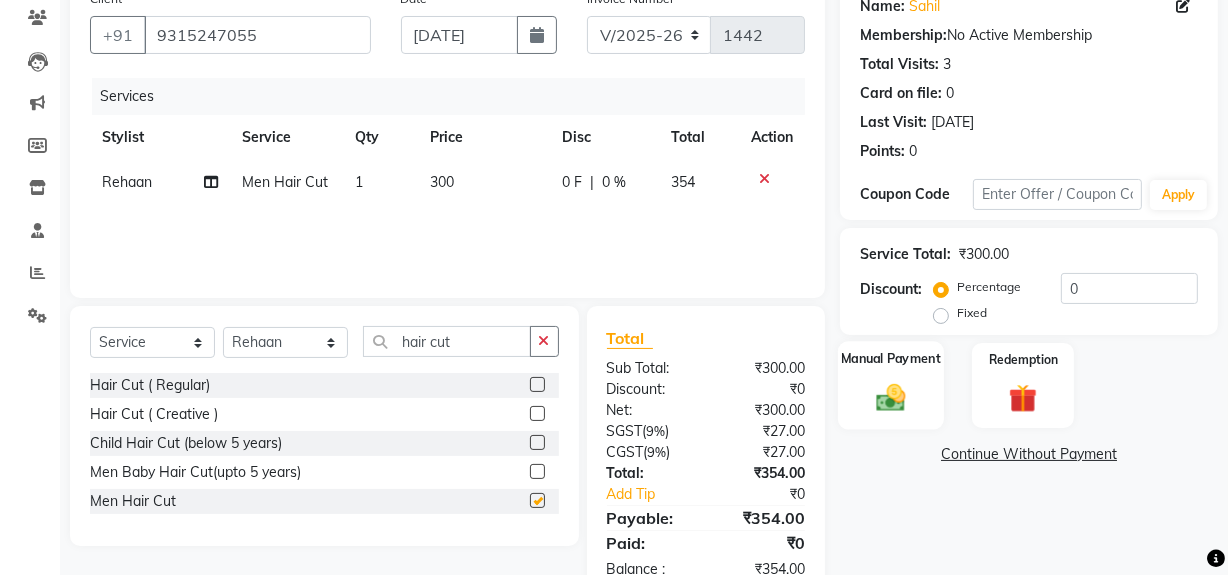 checkbox on "false" 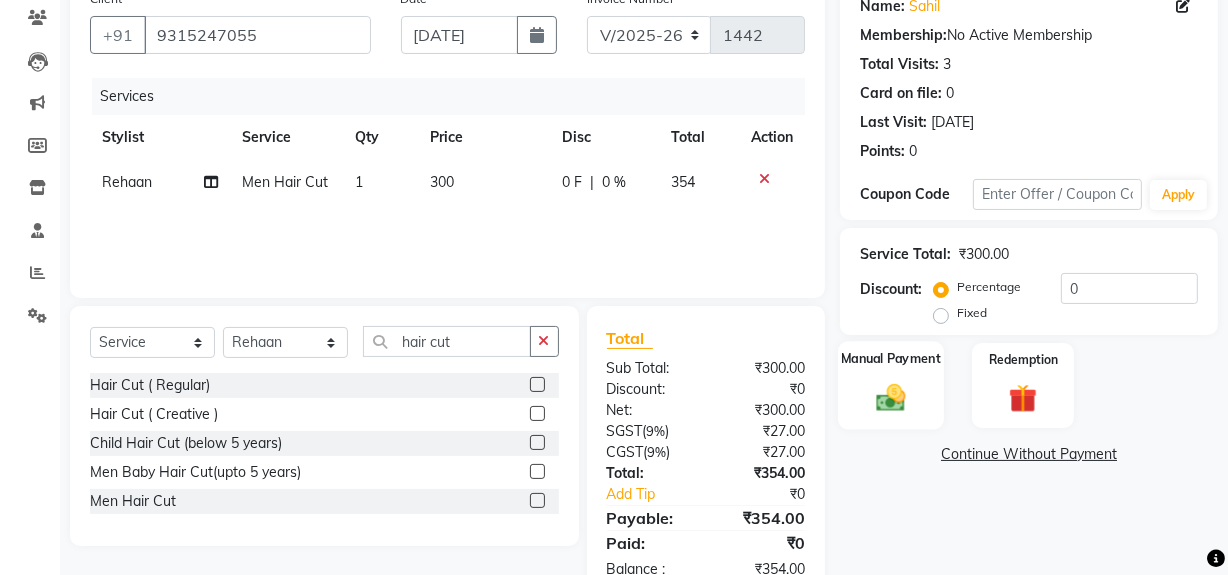 click 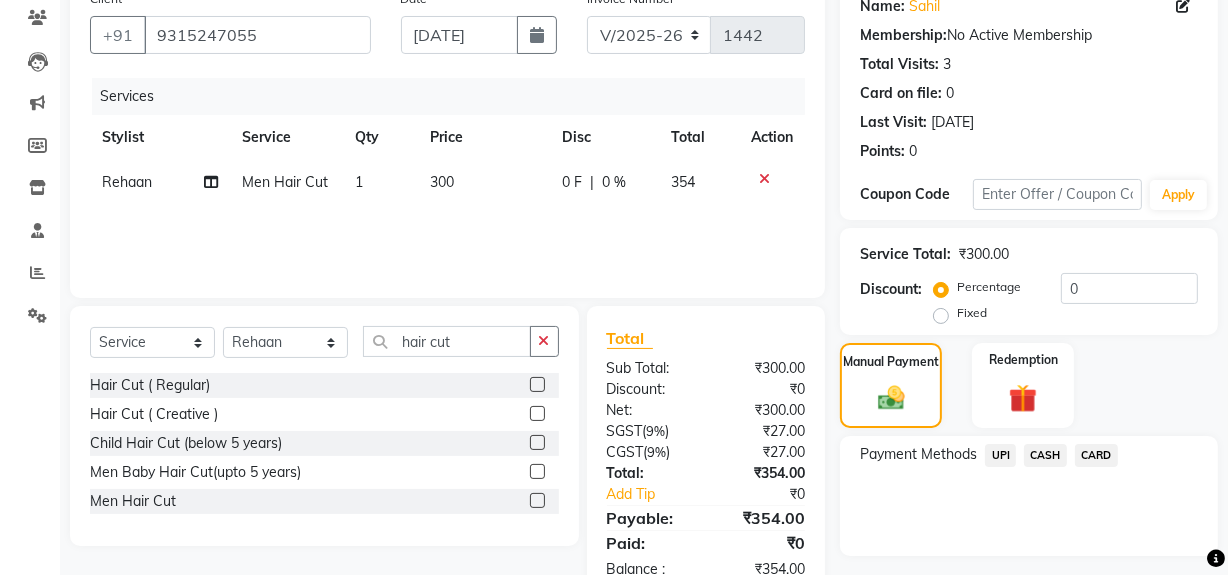 click on "UPI" 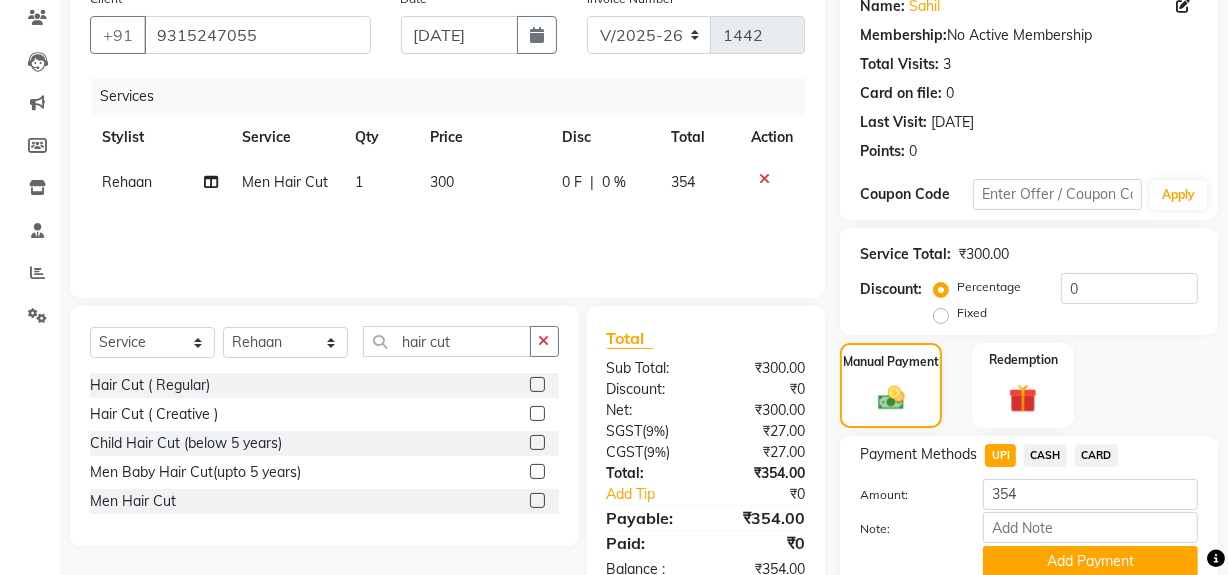 scroll, scrollTop: 250, scrollLeft: 0, axis: vertical 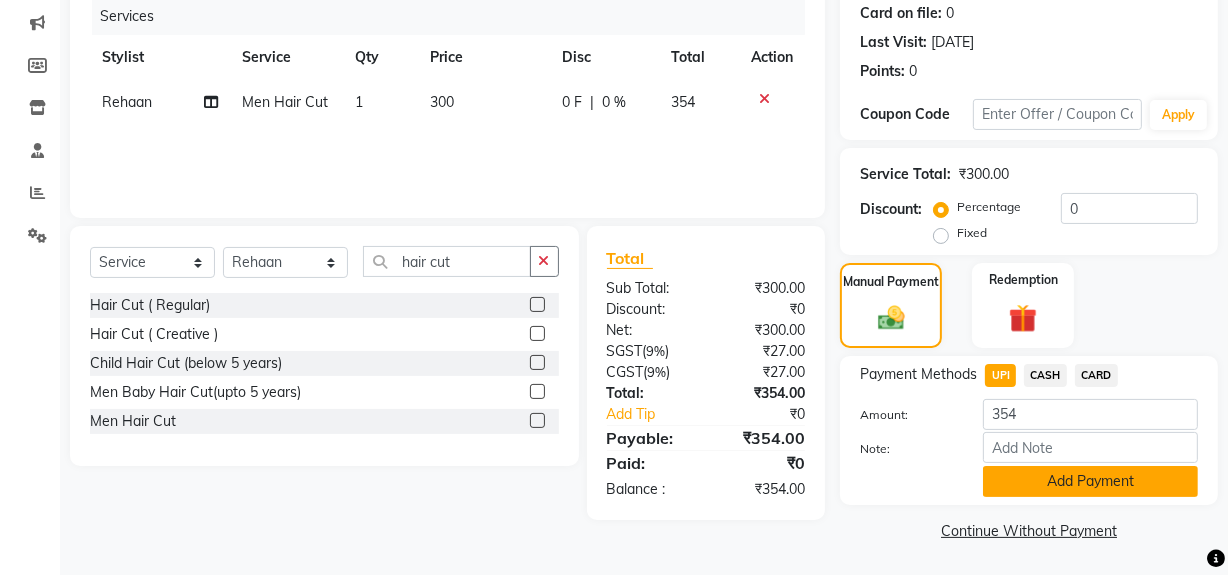 click on "Add Payment" 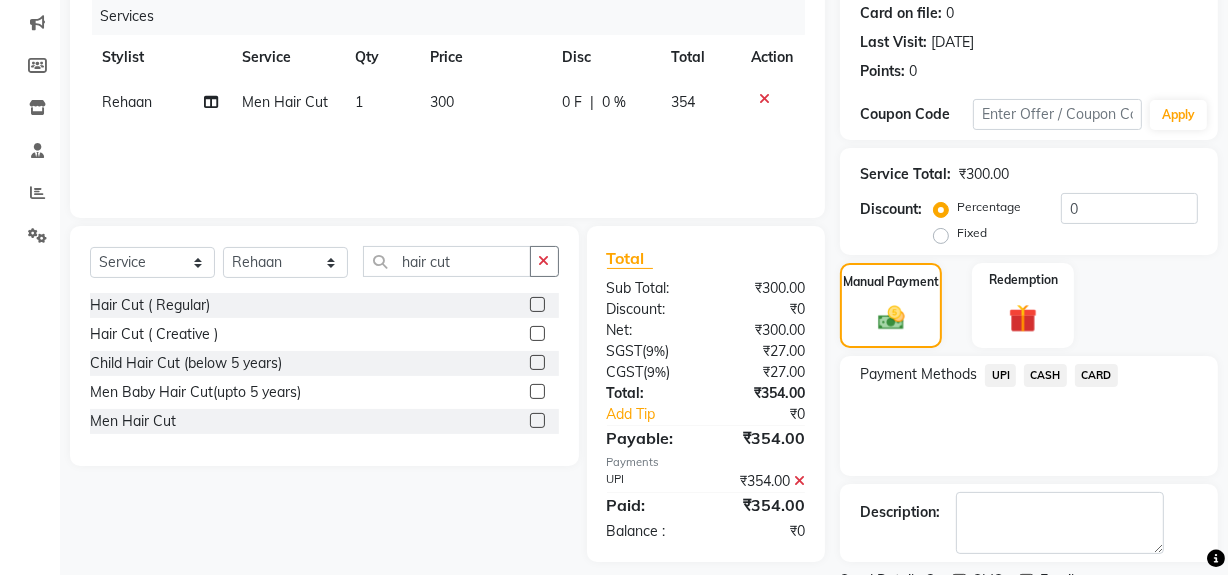 scroll, scrollTop: 333, scrollLeft: 0, axis: vertical 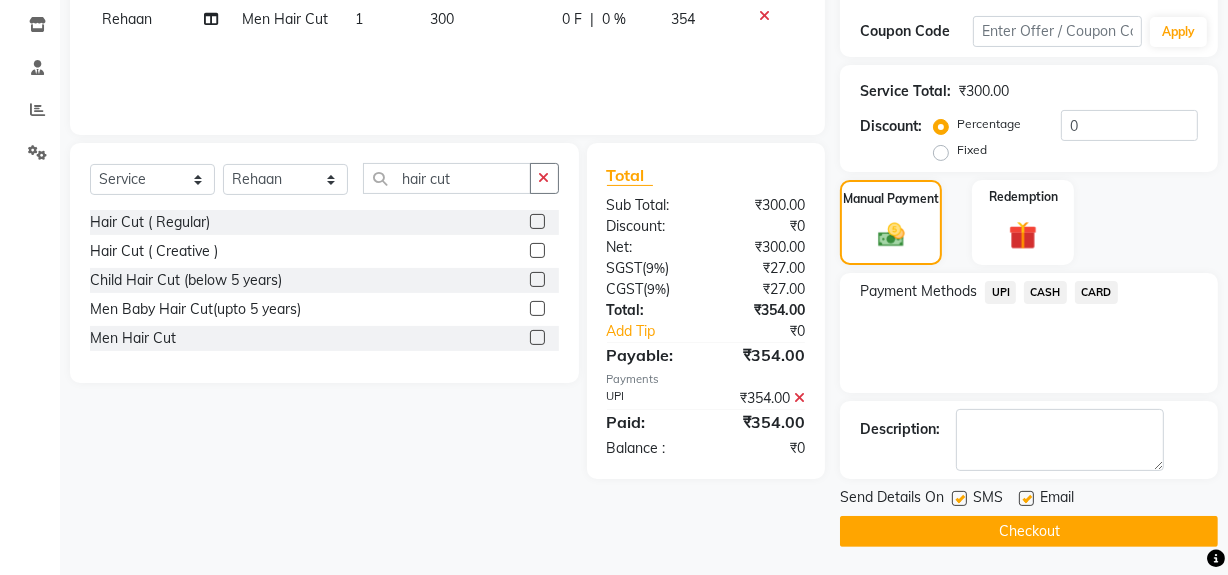 click 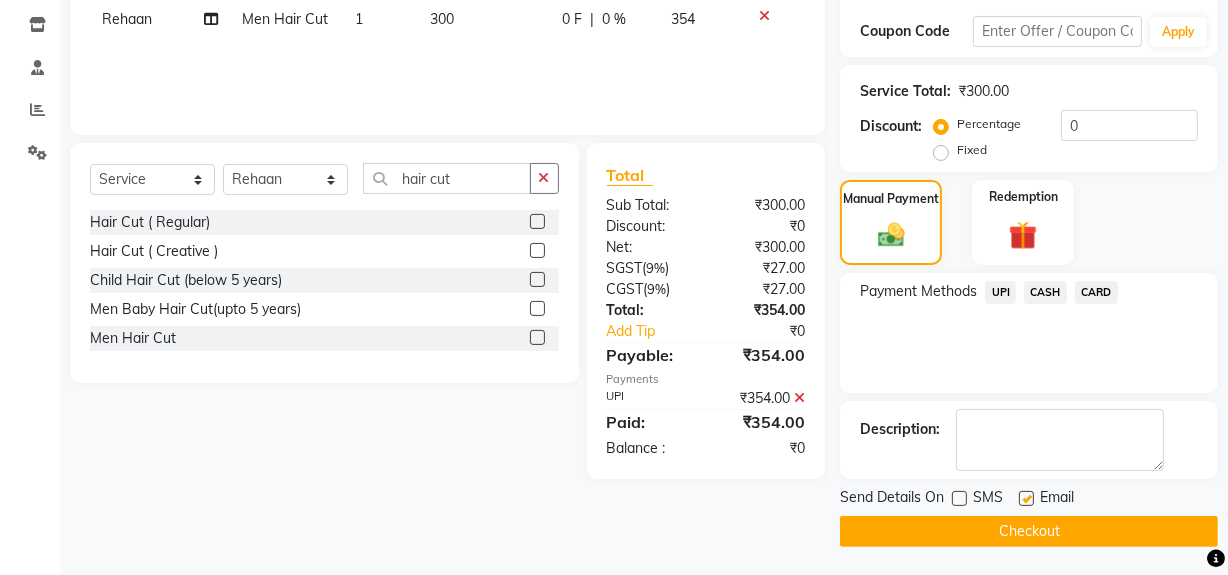 click 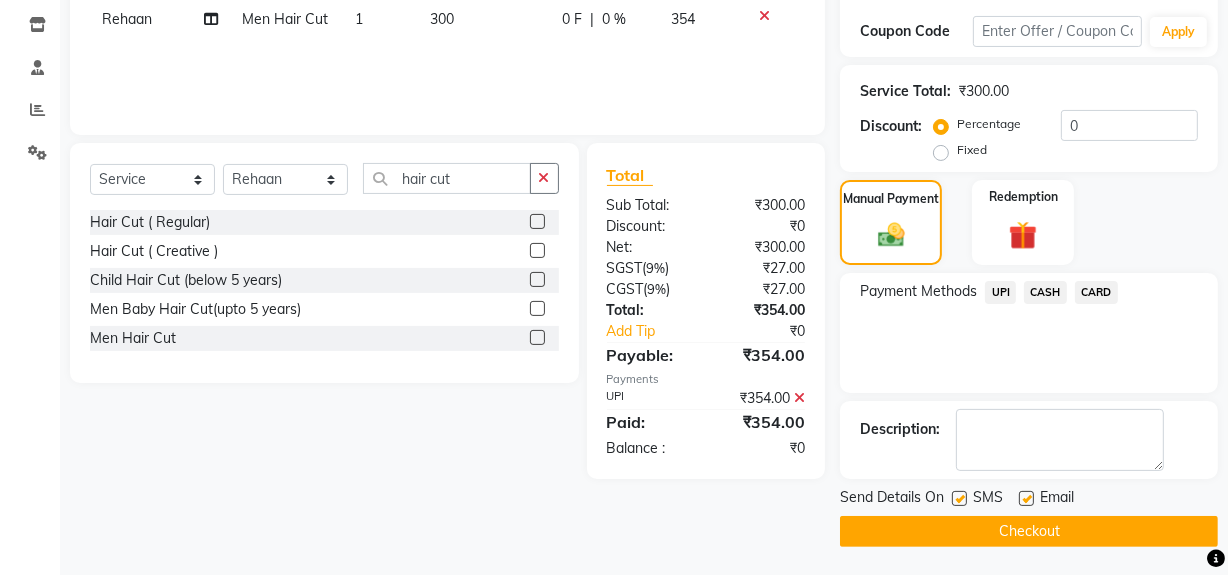 click on "Checkout" 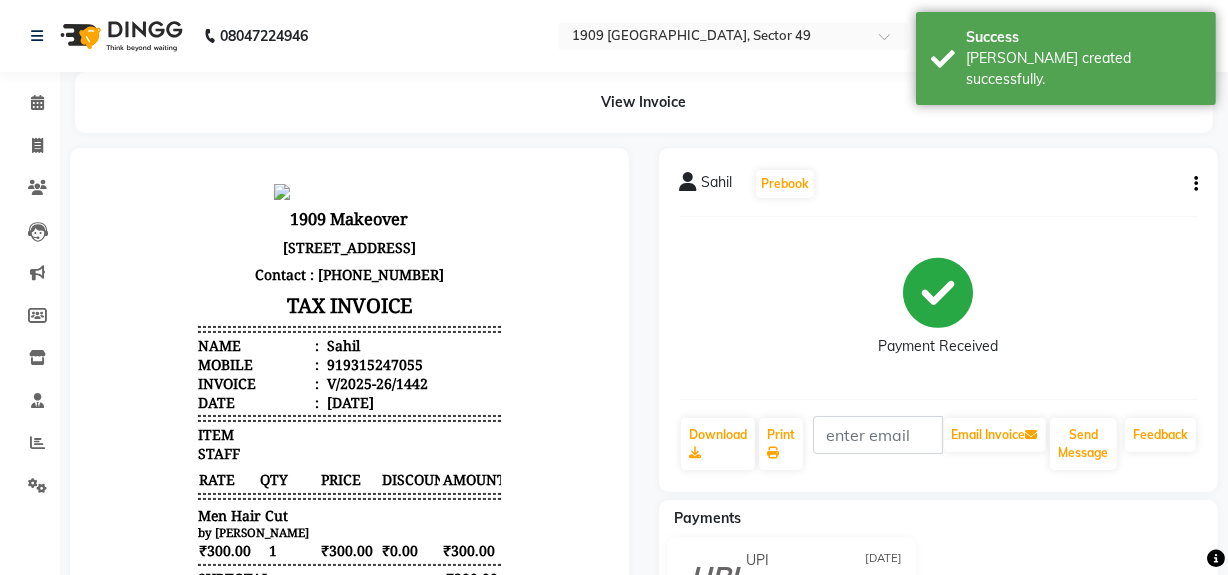 scroll, scrollTop: 0, scrollLeft: 0, axis: both 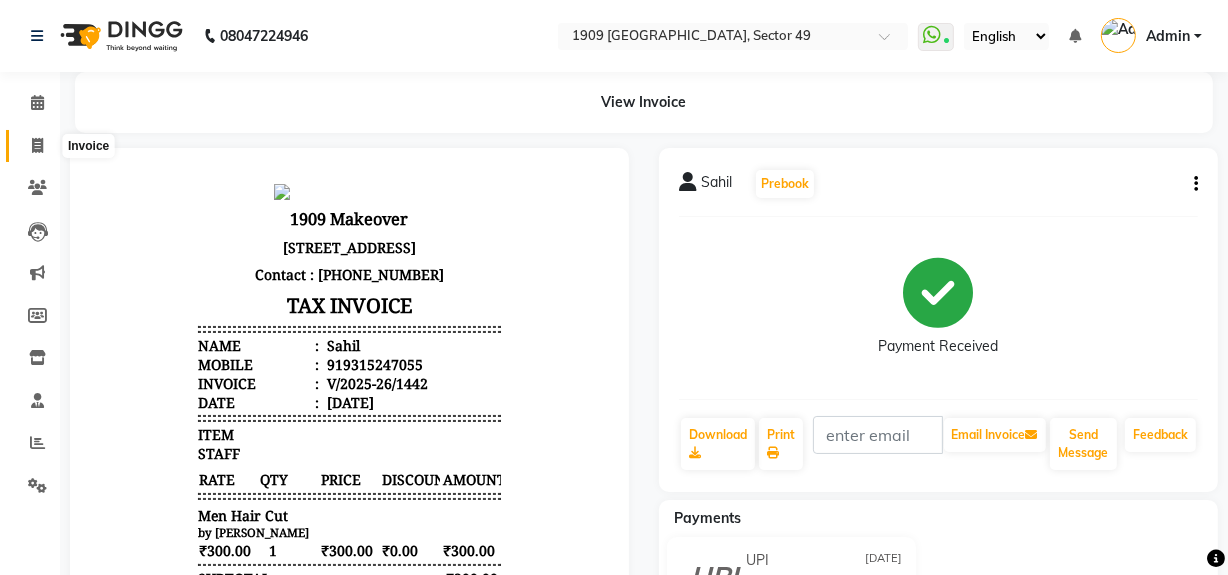 click 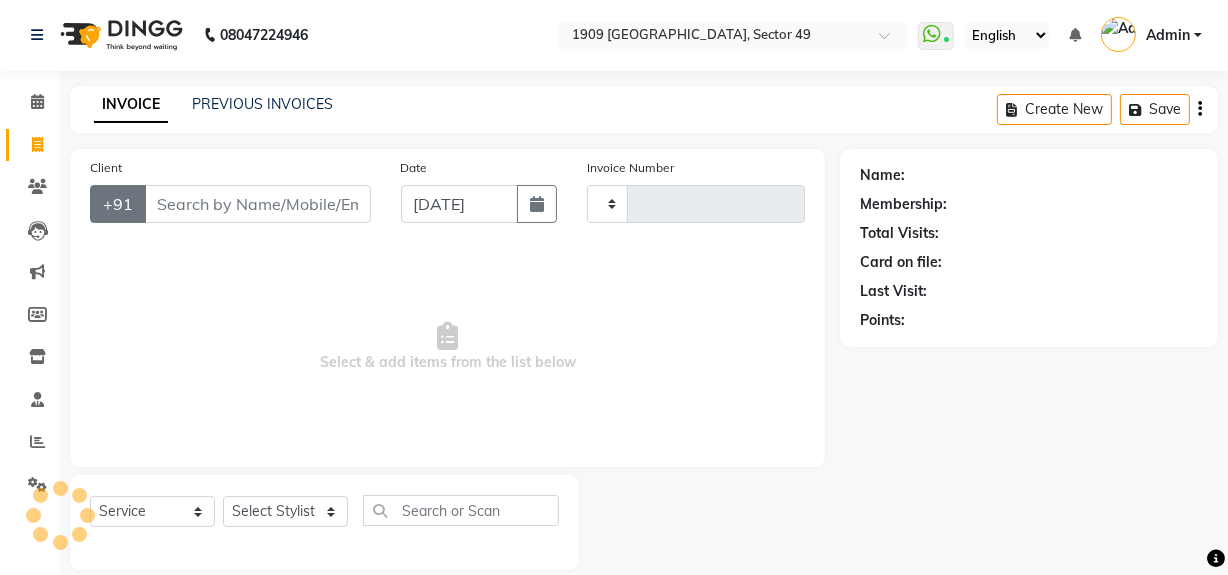 type on "1443" 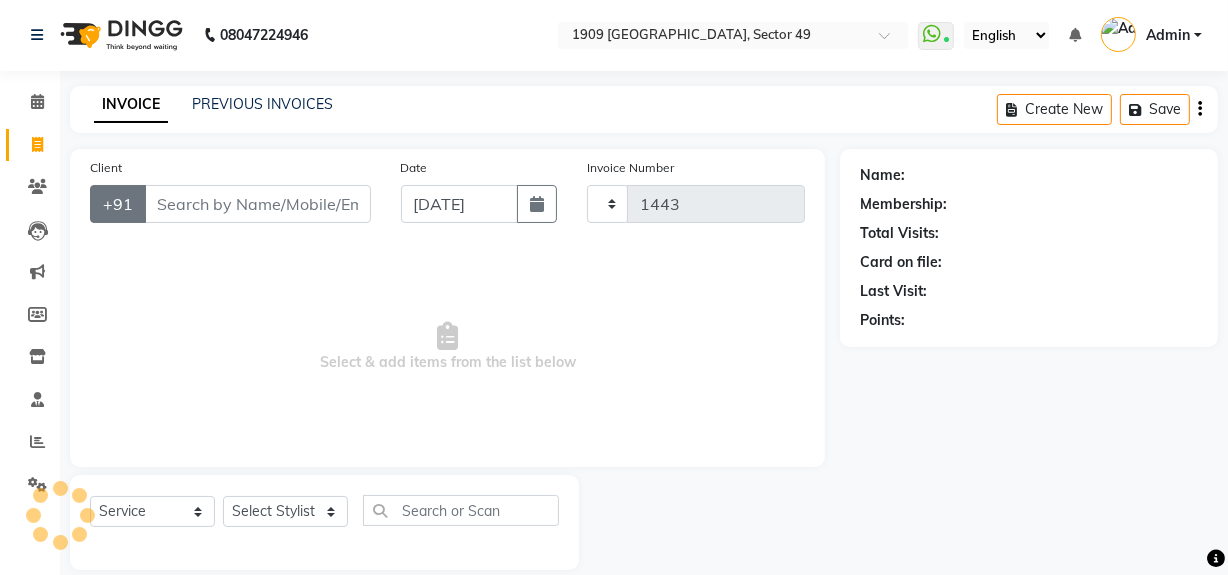 scroll, scrollTop: 26, scrollLeft: 0, axis: vertical 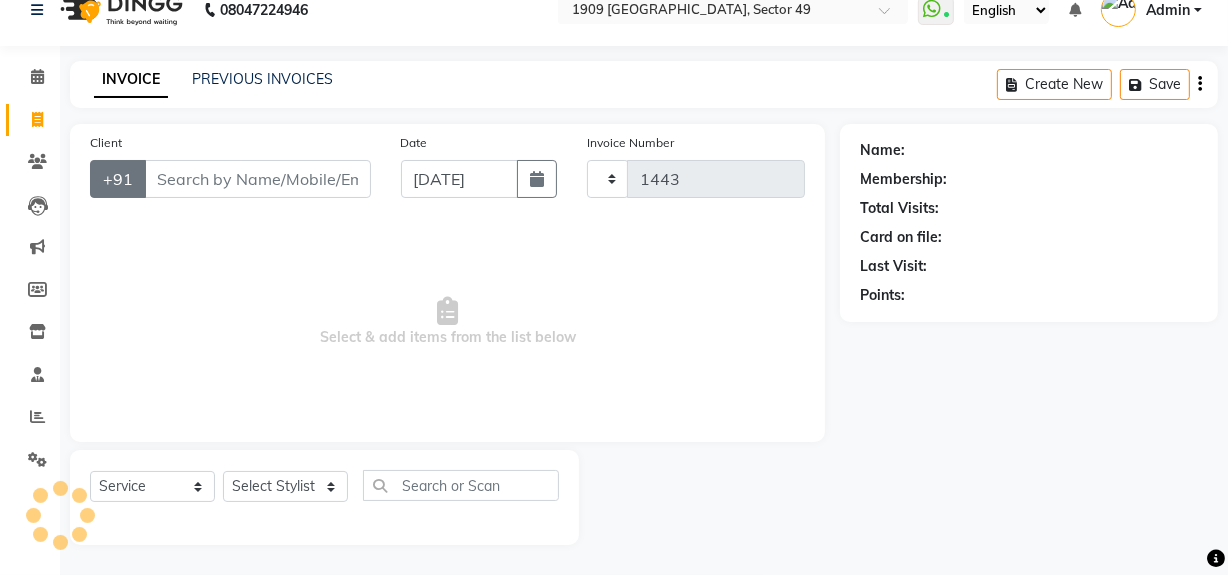 select on "6923" 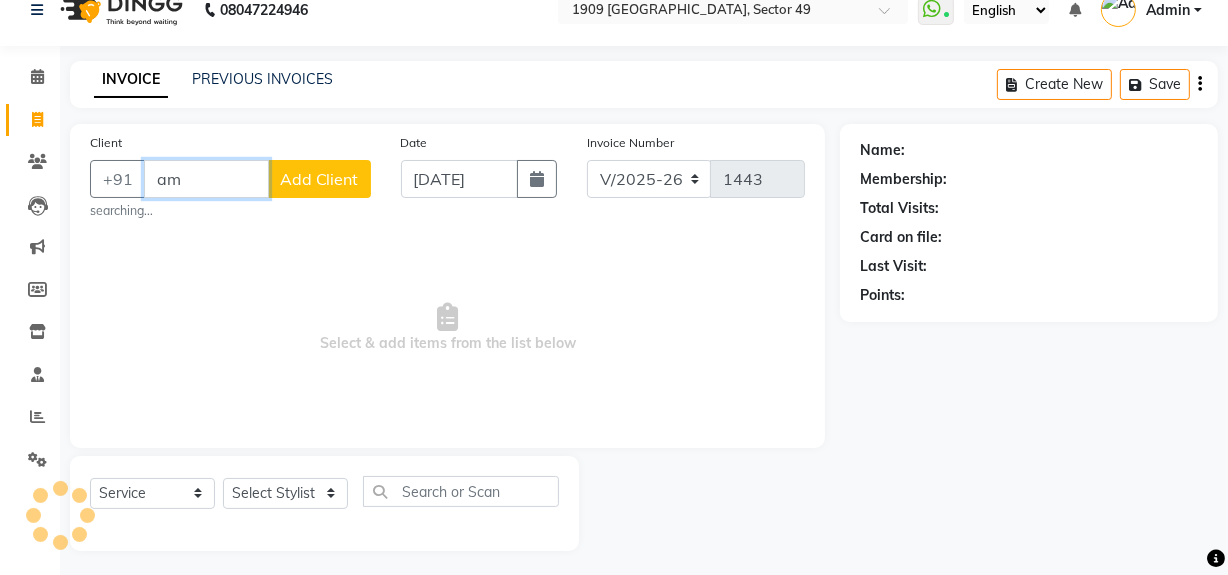 type on "a" 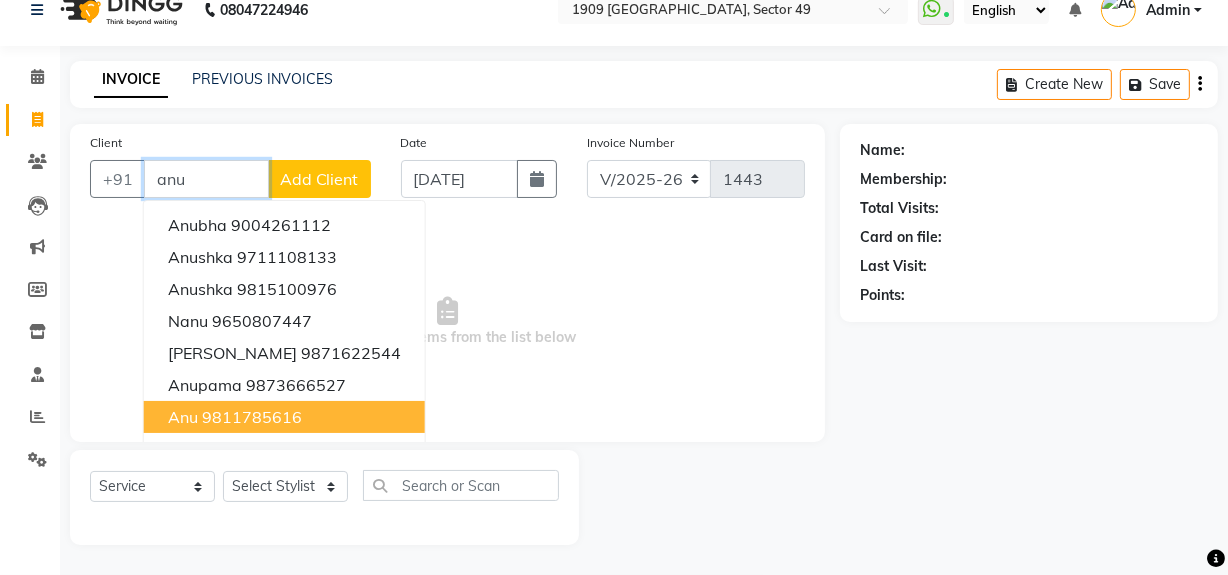 click on "9811785616" at bounding box center (252, 417) 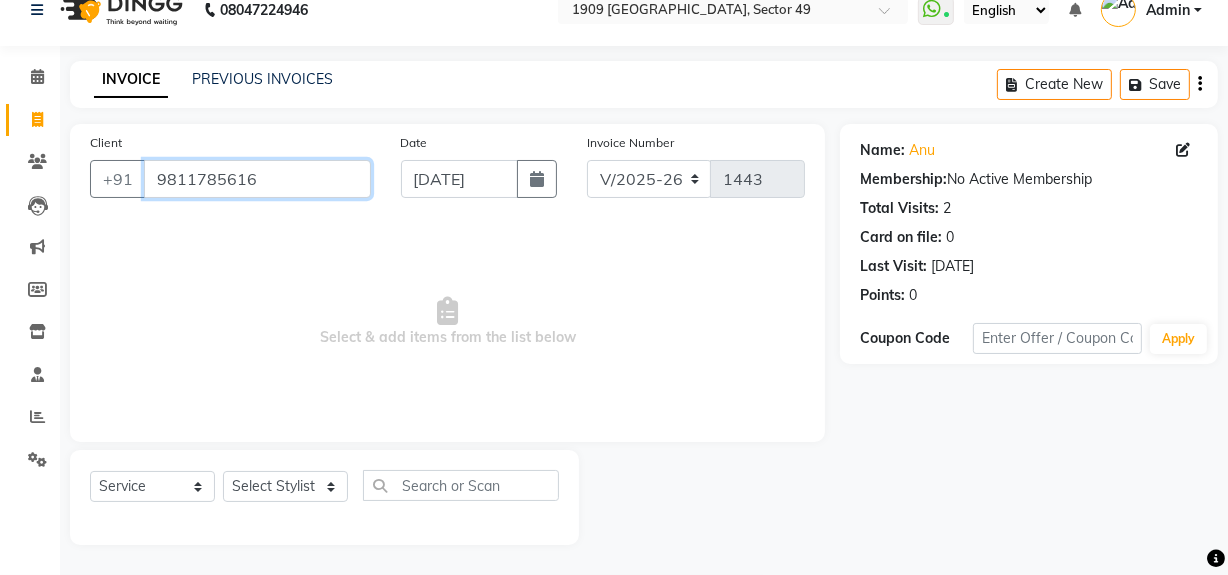 click on "9811785616" at bounding box center [257, 179] 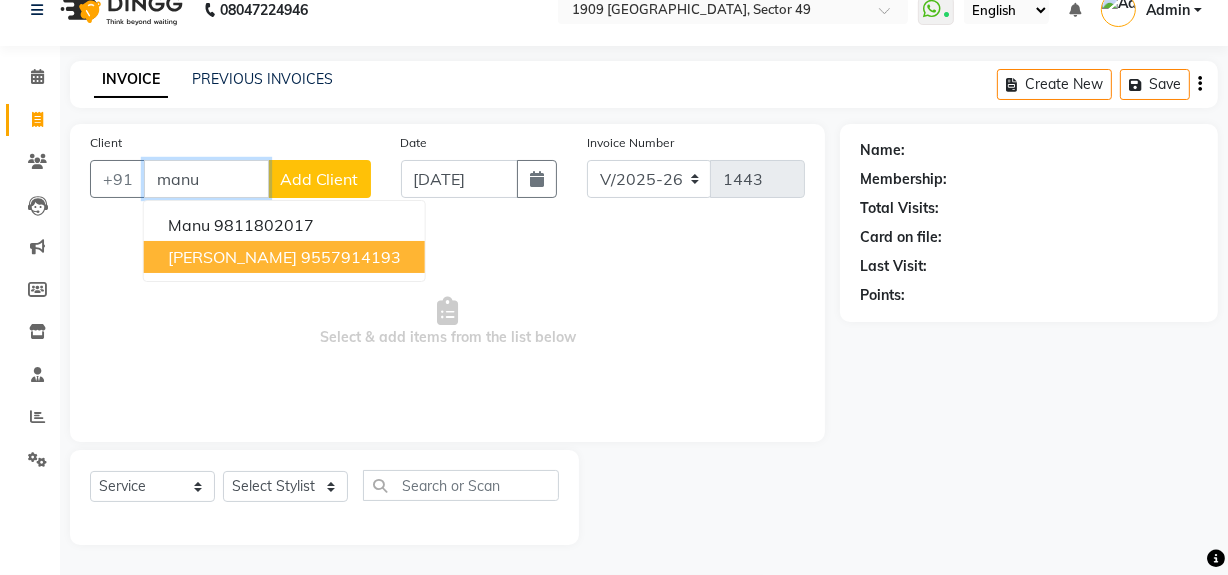 click on "[PERSON_NAME]  9557914193" at bounding box center [284, 257] 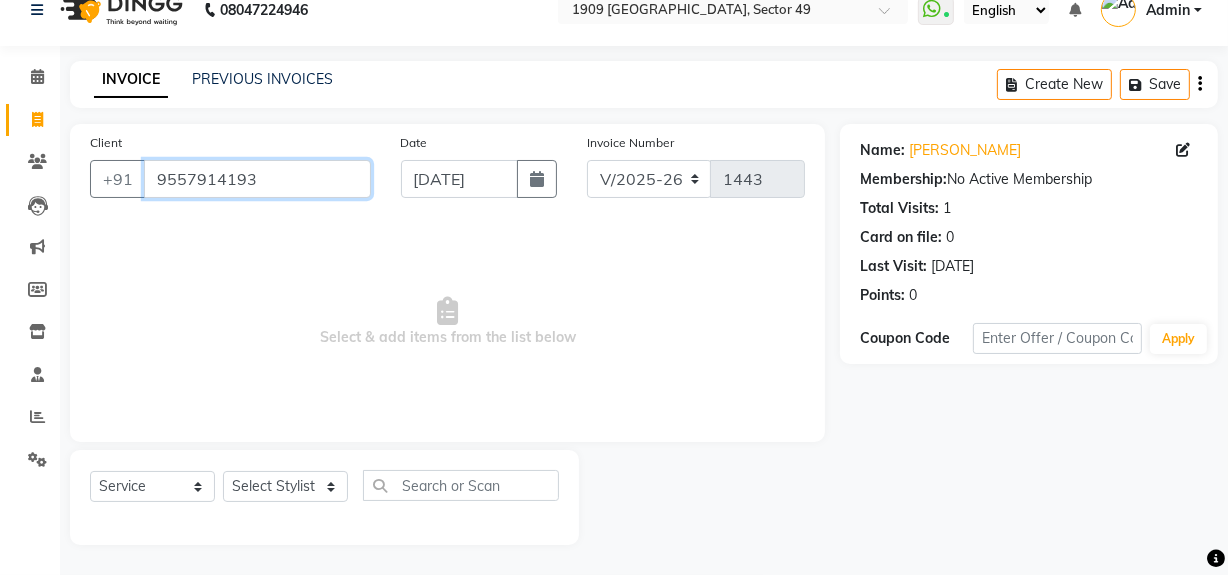 click on "9557914193" at bounding box center (257, 179) 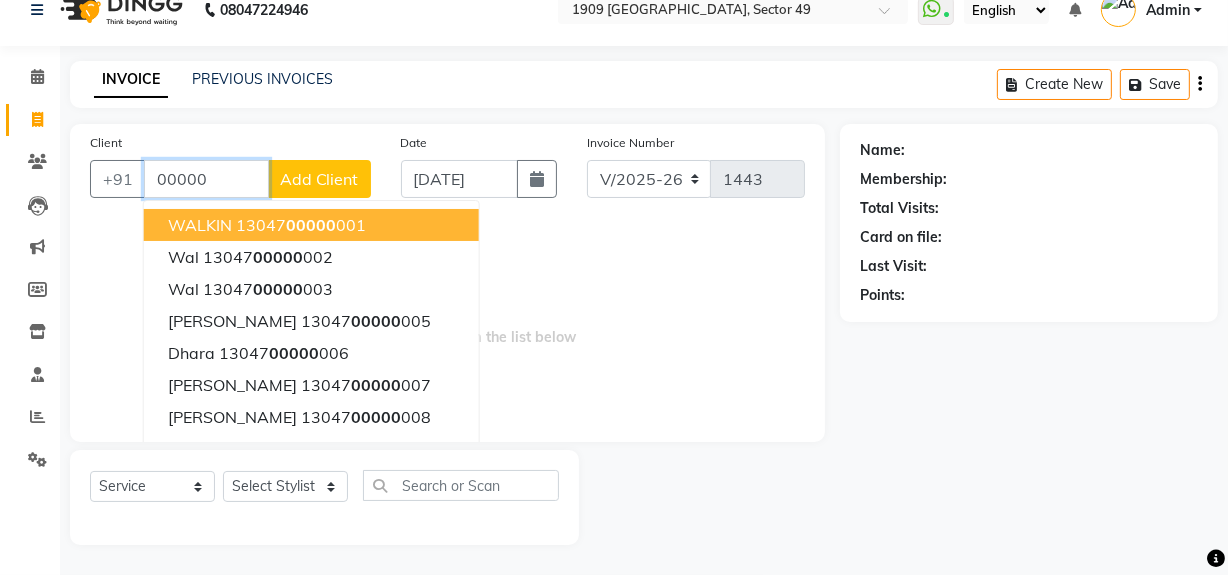 click on "00000" at bounding box center (311, 225) 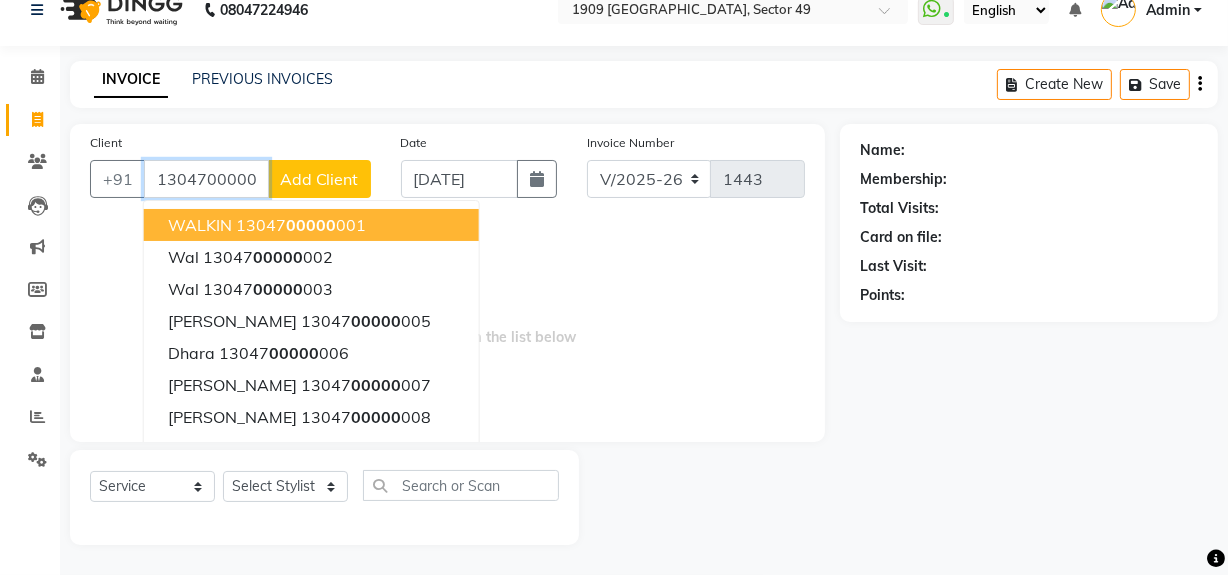 type on "1304700000001" 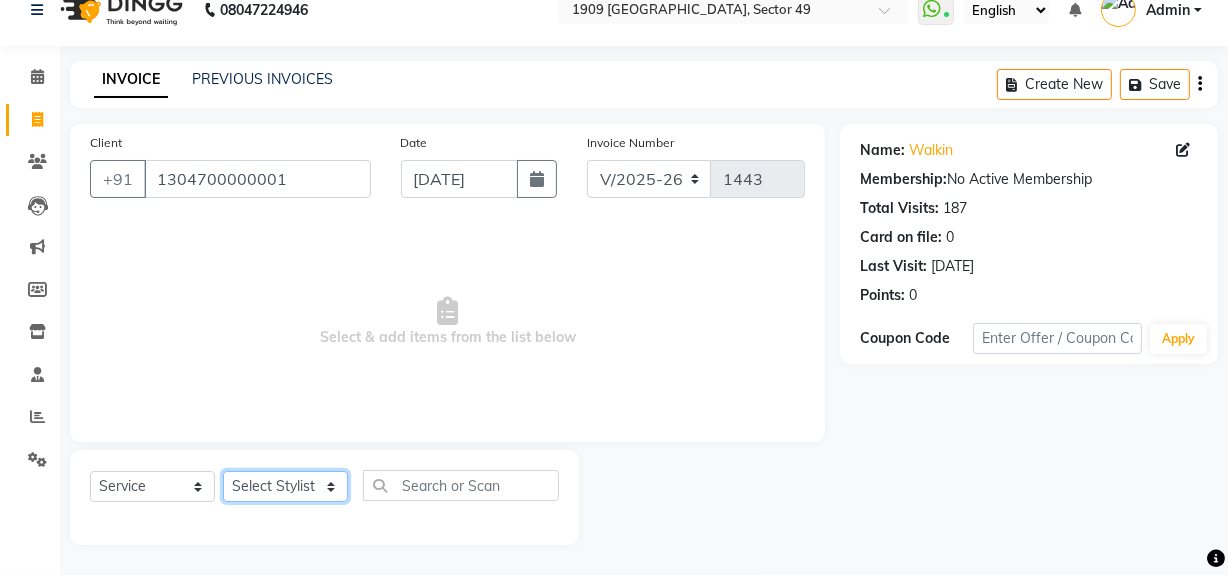click on "Select Stylist [PERSON_NAME] [PERSON_NAME] House Sale Jyoti Nisha [PERSON_NAME] [PERSON_NAME] Veer [PERSON_NAME] Vishal" 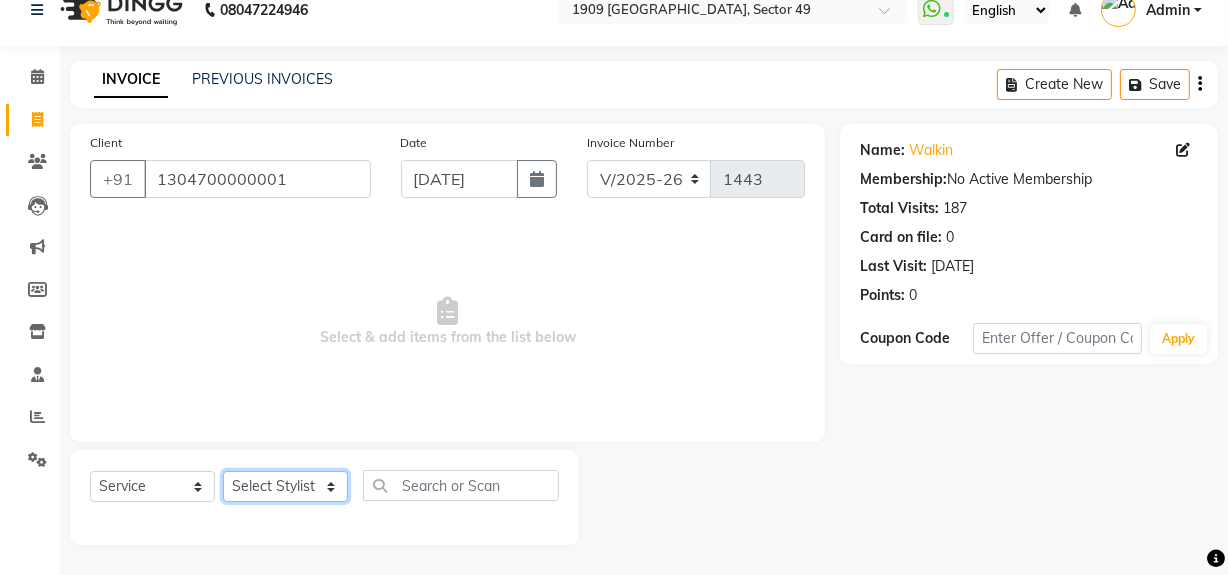 select on "57124" 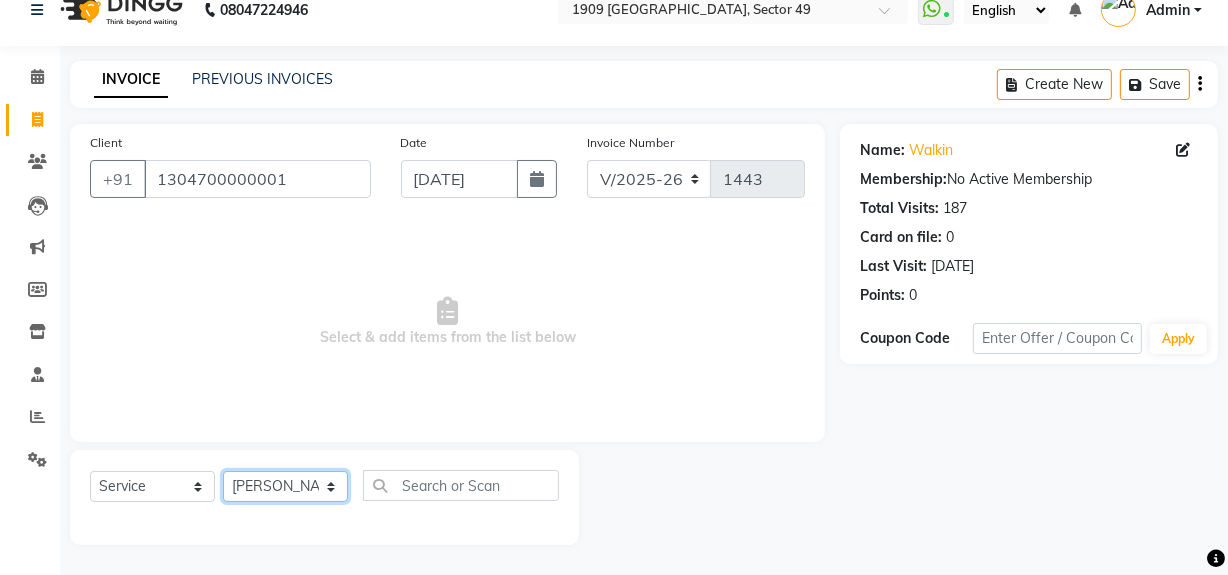 click on "Select Stylist [PERSON_NAME] [PERSON_NAME] House Sale Jyoti Nisha [PERSON_NAME] [PERSON_NAME] Veer [PERSON_NAME] Vishal" 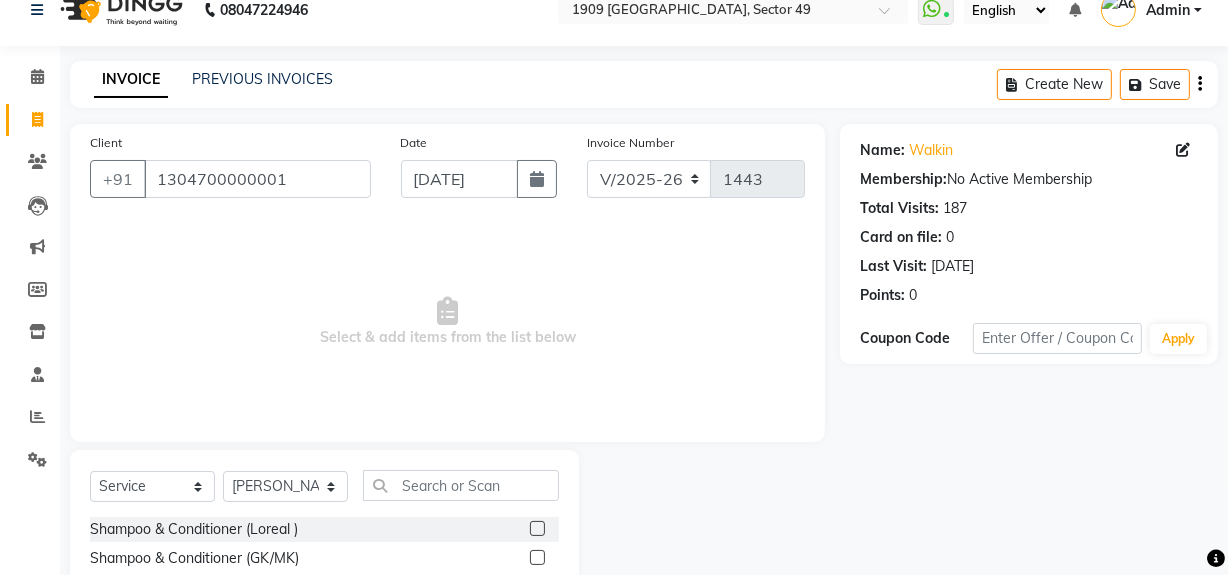 click 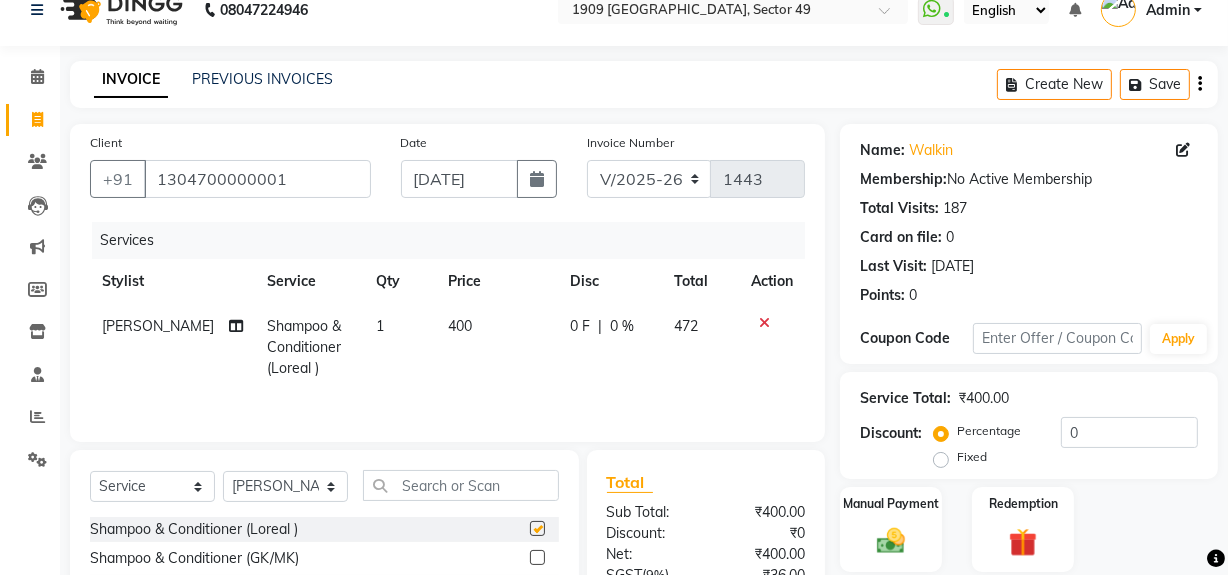 checkbox on "false" 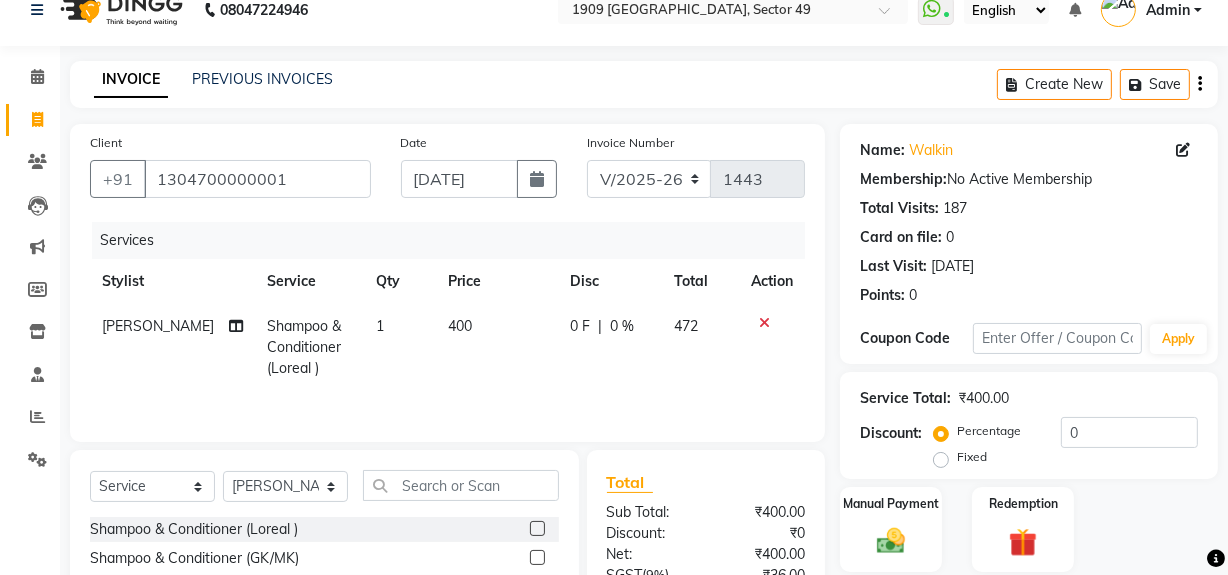 click on "400" 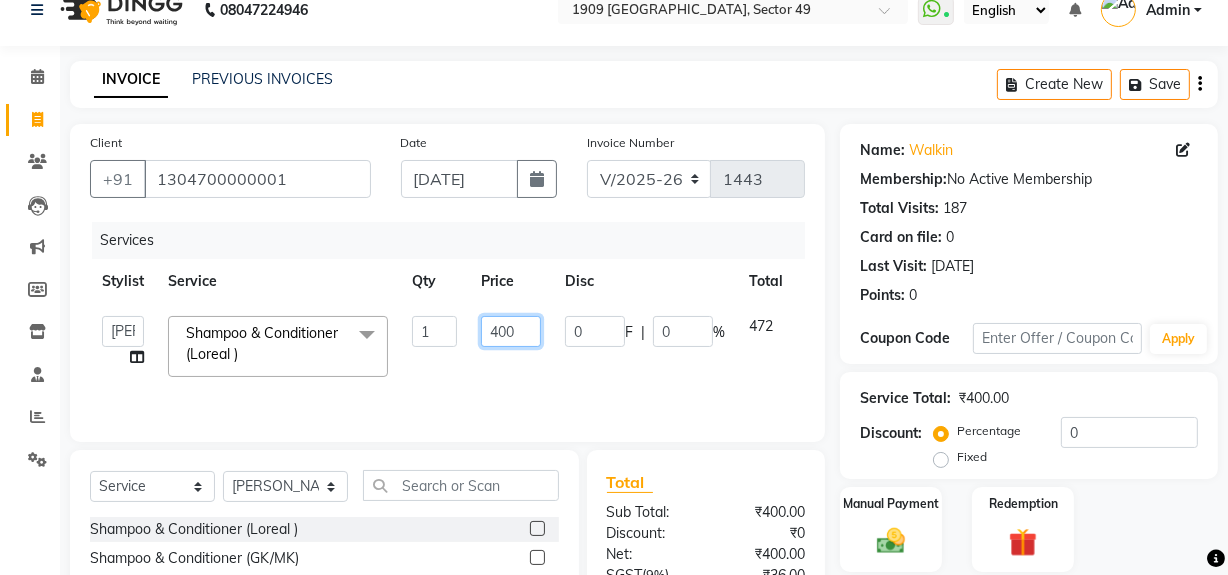 click on "400" 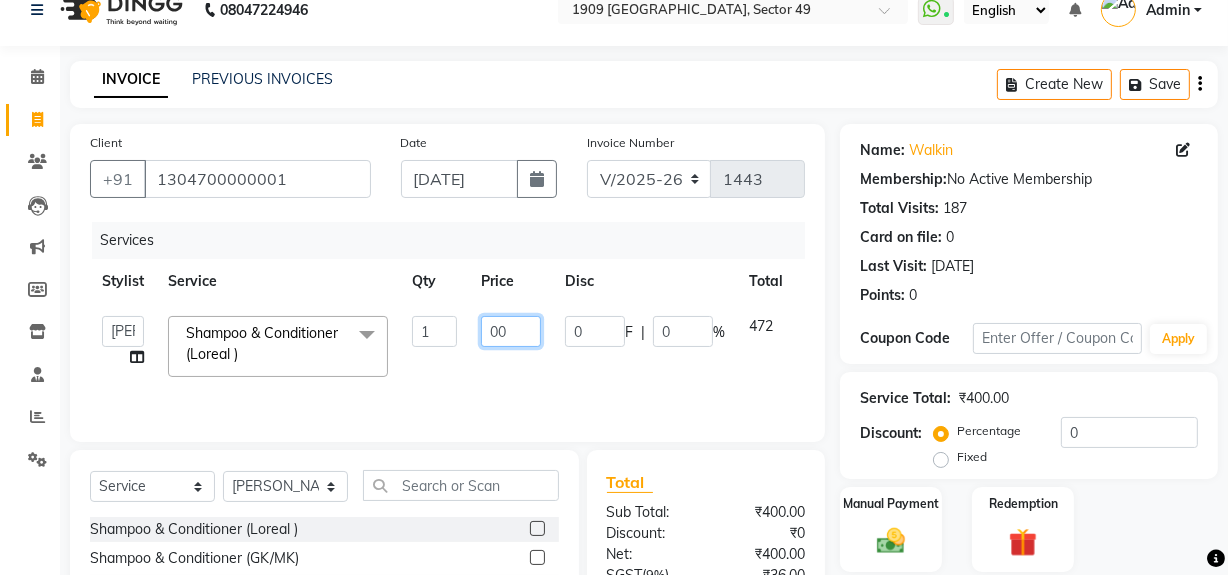type on "300" 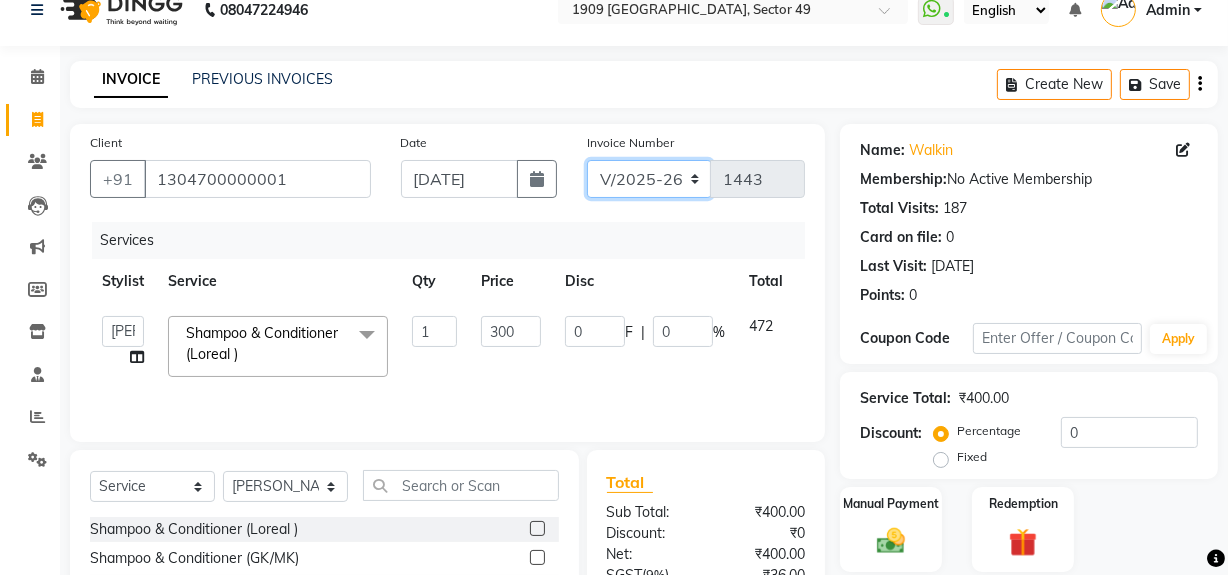 click on "V/2025 V/2025-26" 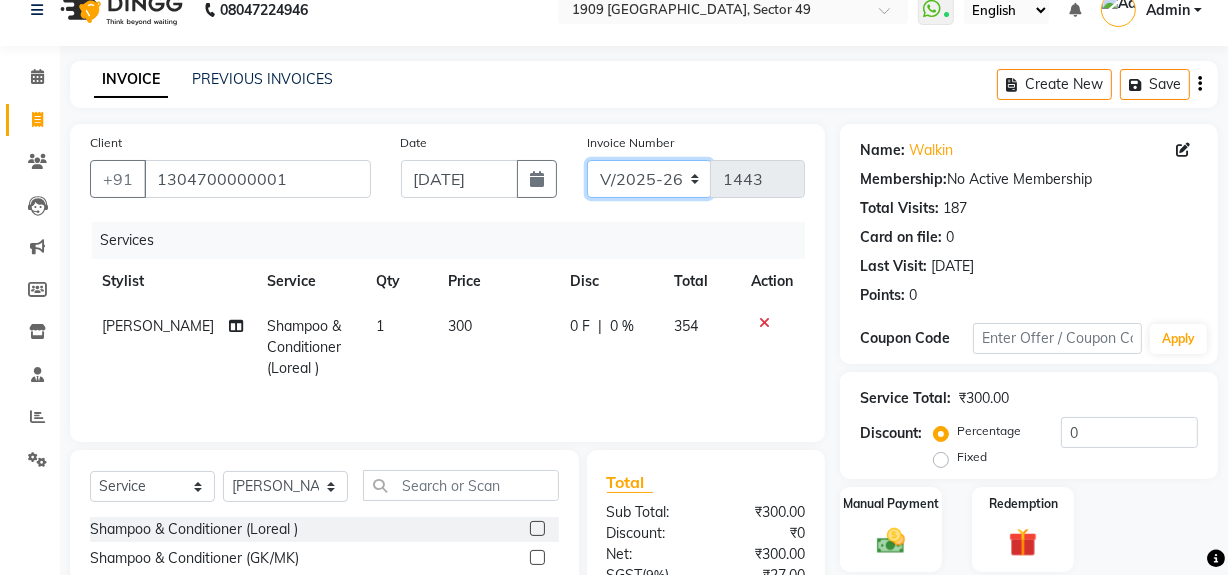select on "6924" 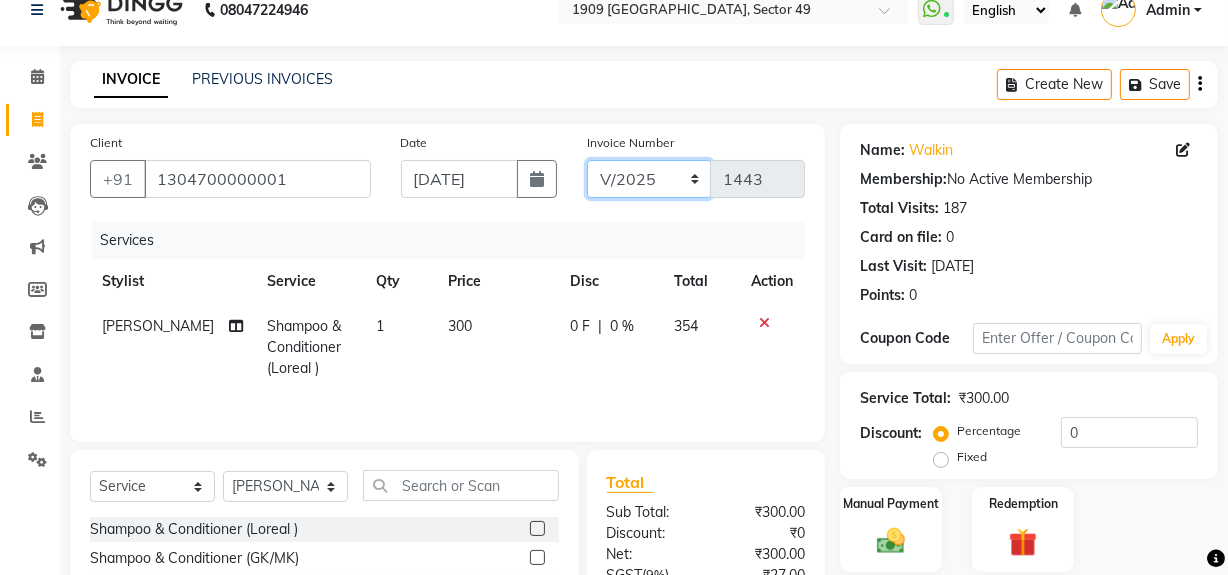 click on "V/2025 V/2025-26" 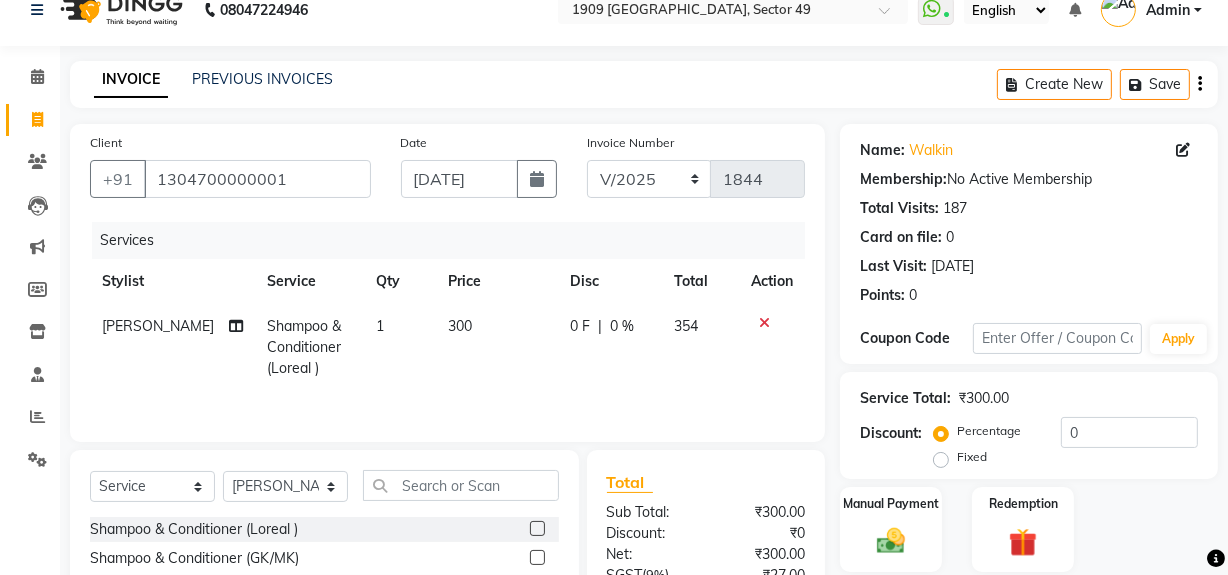 click 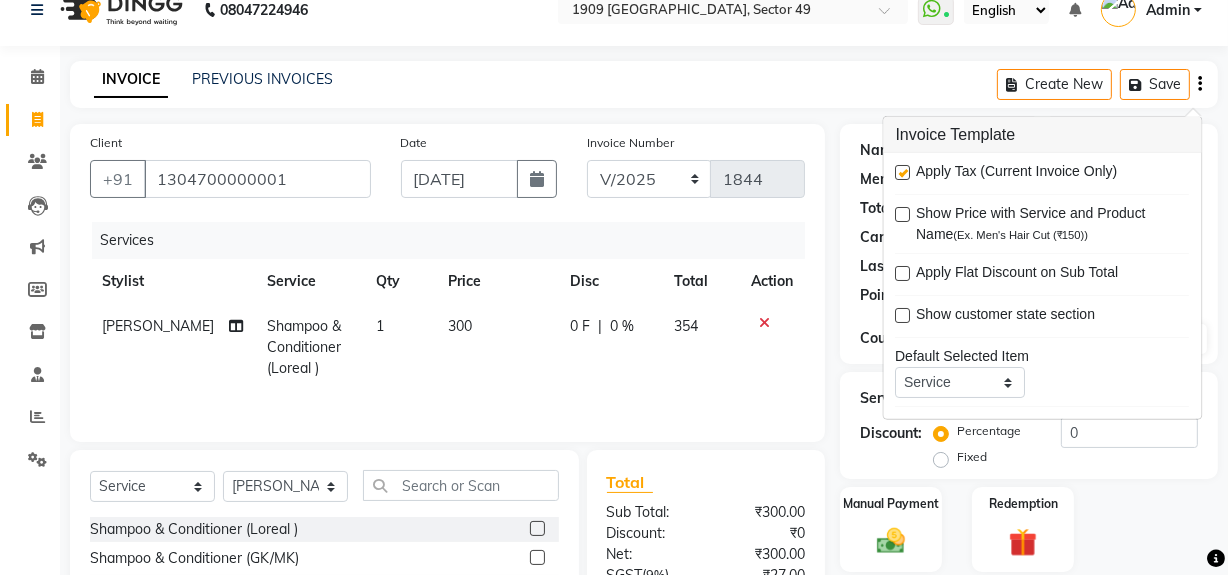 click at bounding box center (903, 172) 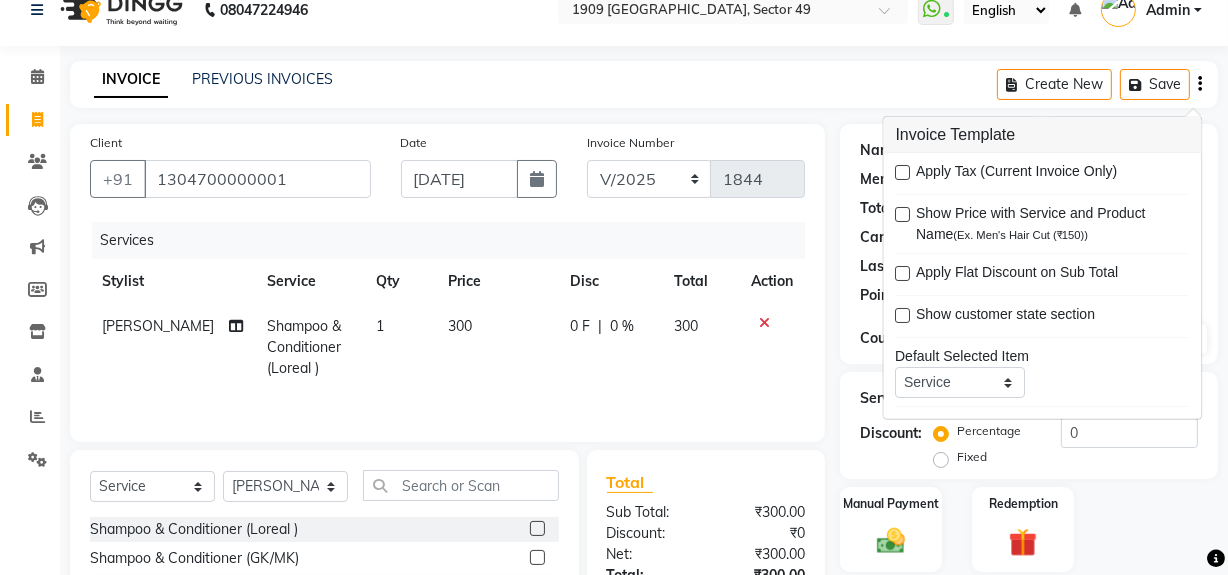 scroll, scrollTop: 226, scrollLeft: 0, axis: vertical 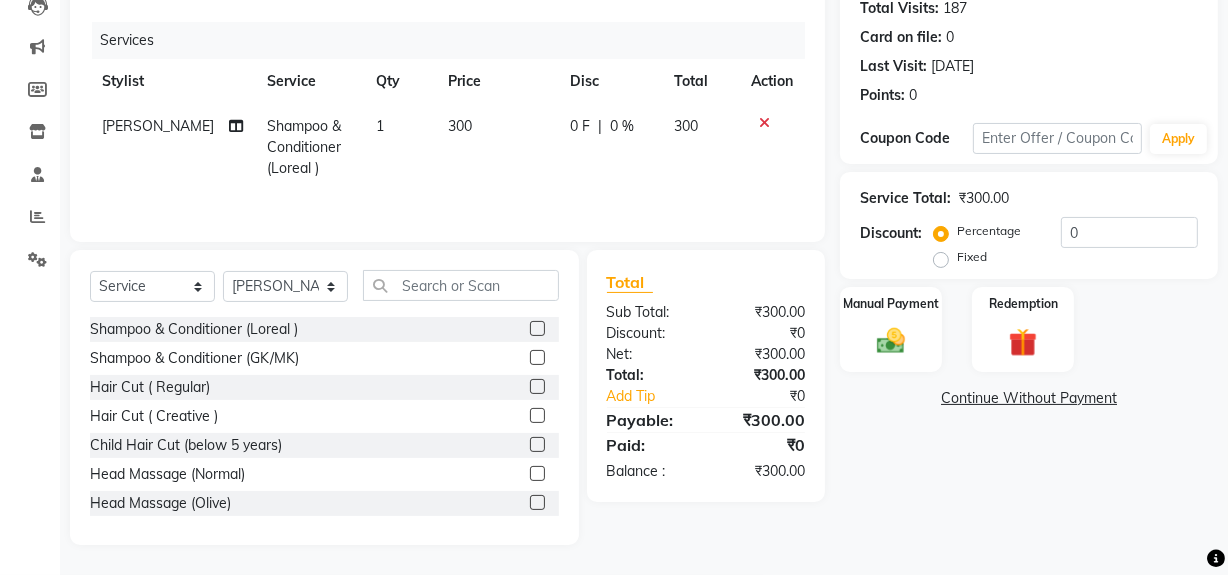 click on "Name: Walkin  Membership:  No Active Membership  Total Visits:  187 Card on file:  0 Last Visit:   [DATE] Points:   0  Coupon Code Apply Service Total:  ₹300.00  Discount:  Percentage   Fixed  0 Manual Payment Redemption  Continue Without Payment" 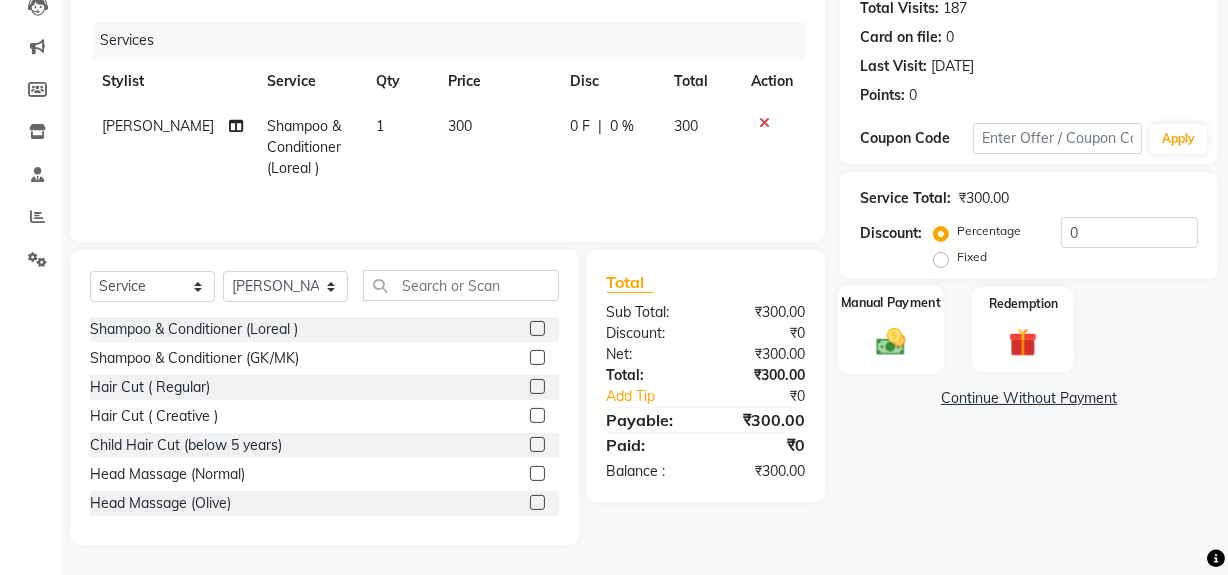 click on "Manual Payment" 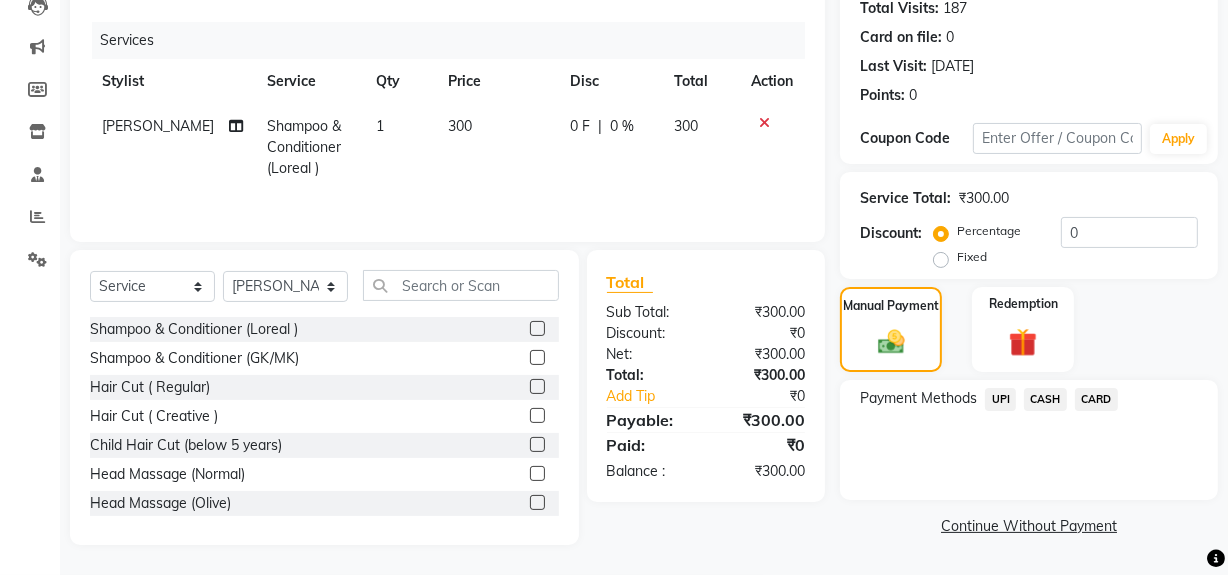 click on "CASH" 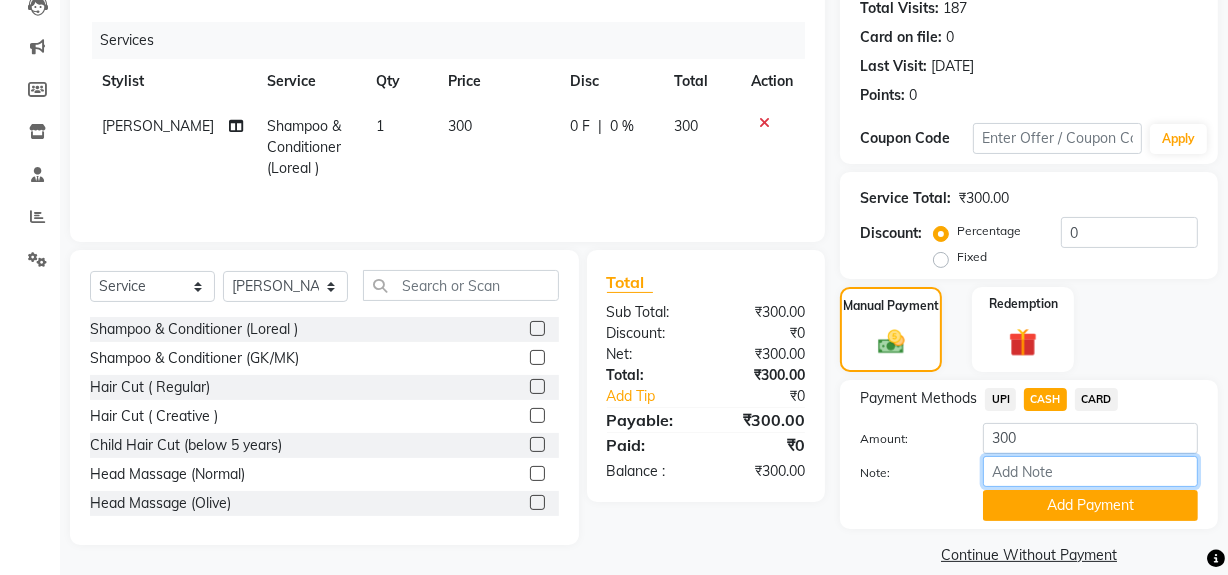click on "Note:" at bounding box center [1090, 471] 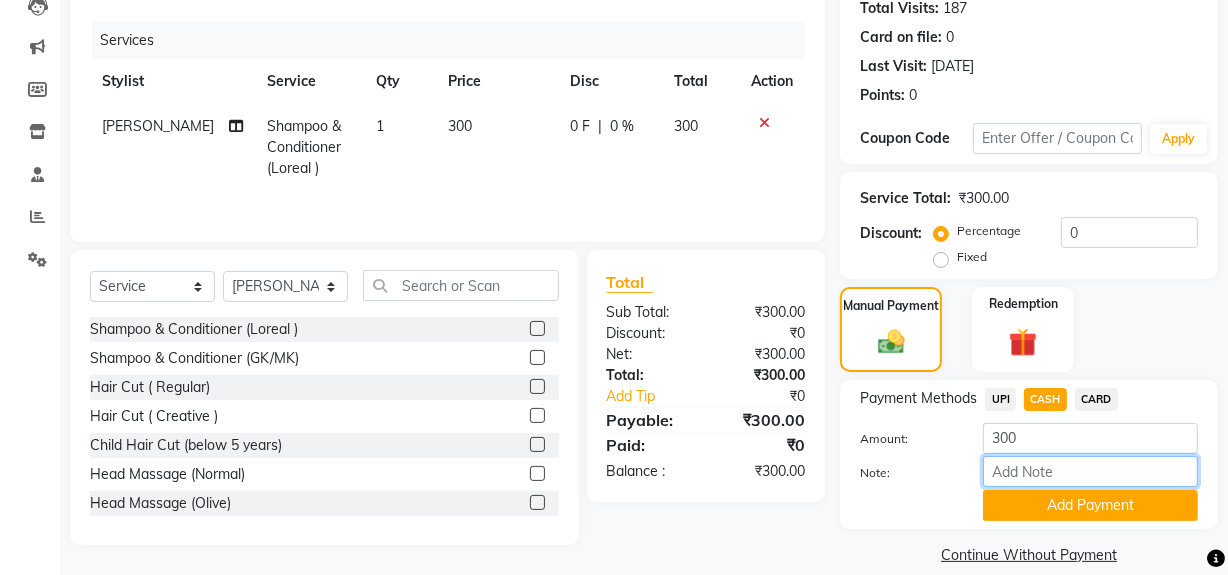 scroll, scrollTop: 250, scrollLeft: 0, axis: vertical 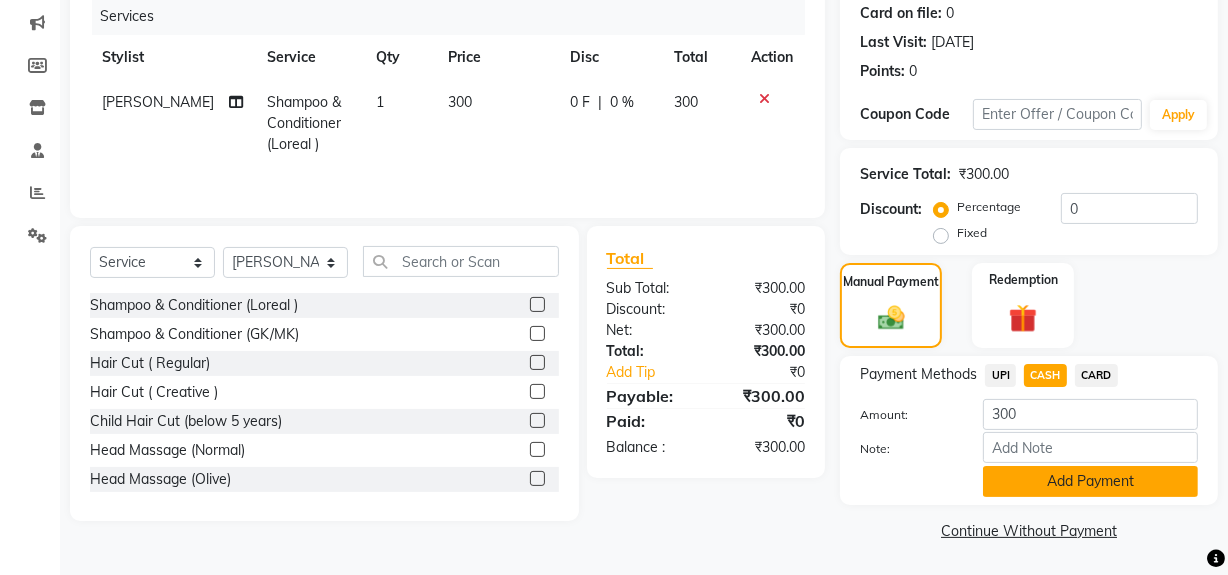 click on "Add Payment" 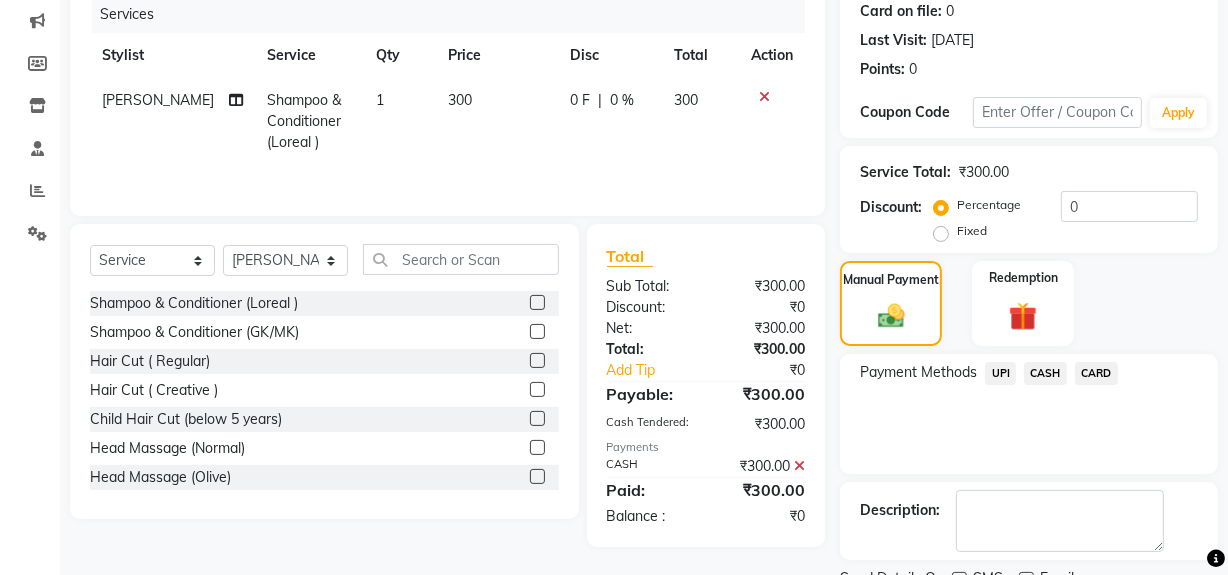 scroll, scrollTop: 333, scrollLeft: 0, axis: vertical 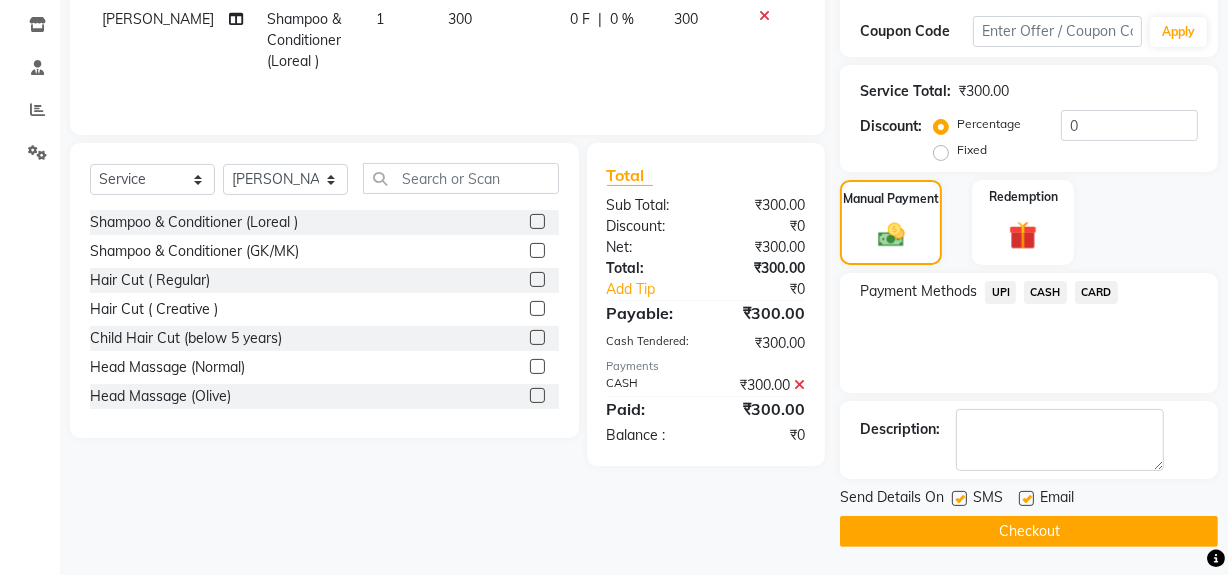 click 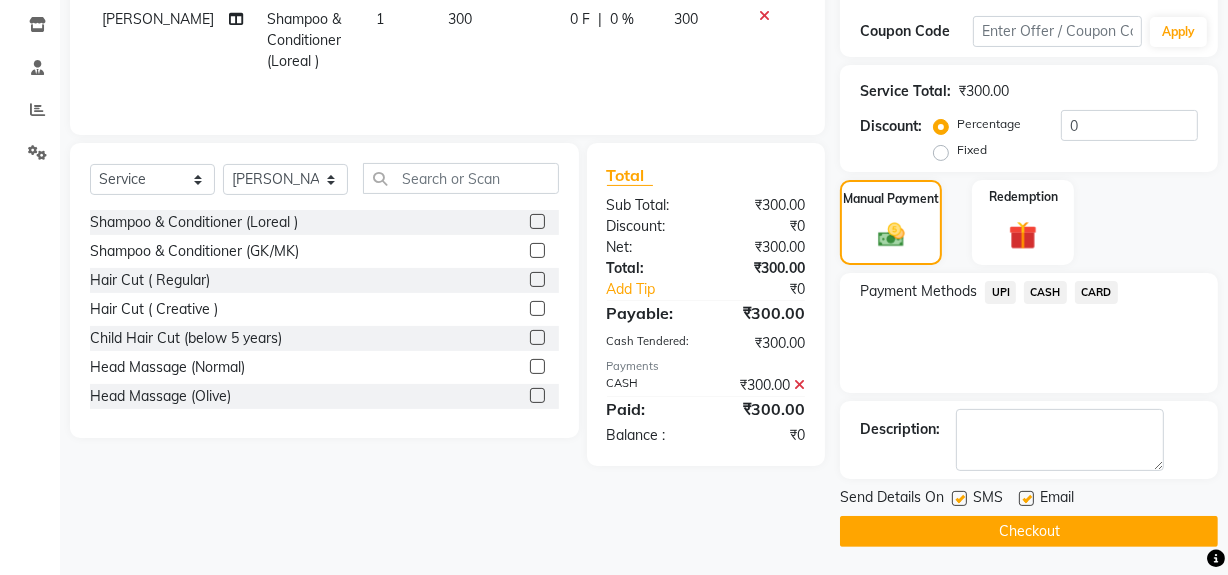 click at bounding box center (958, 499) 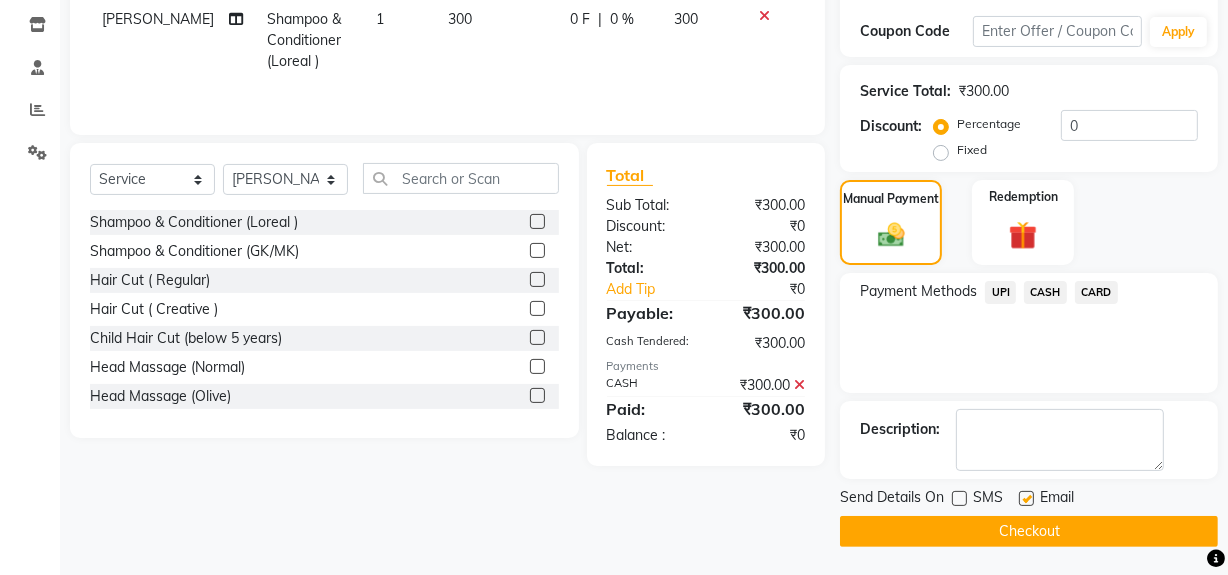 click on "Checkout" 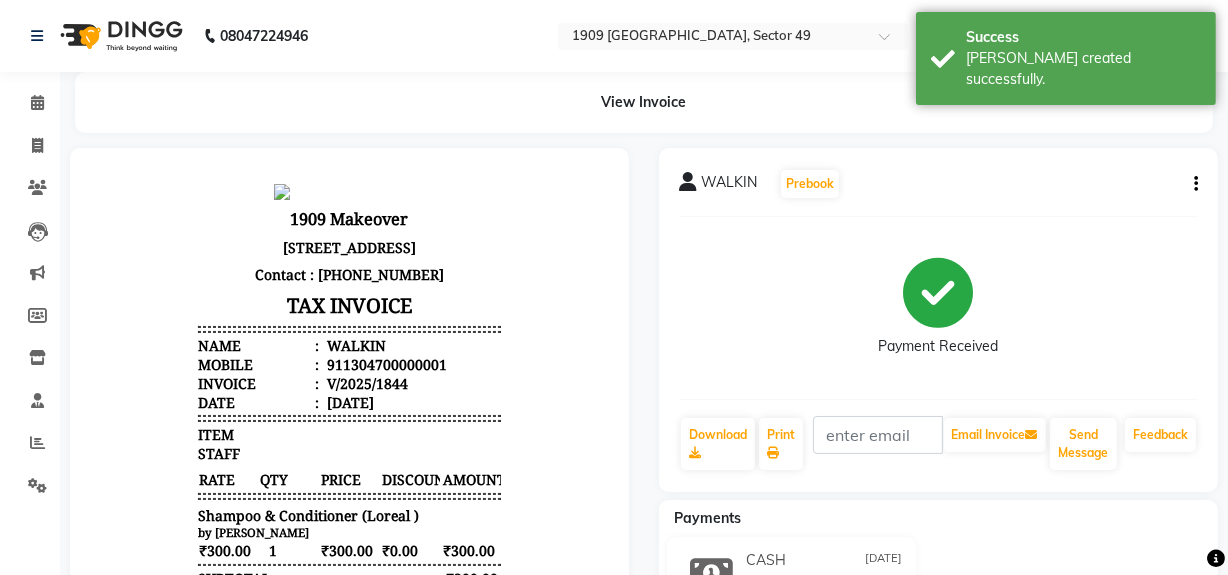 scroll, scrollTop: 0, scrollLeft: 0, axis: both 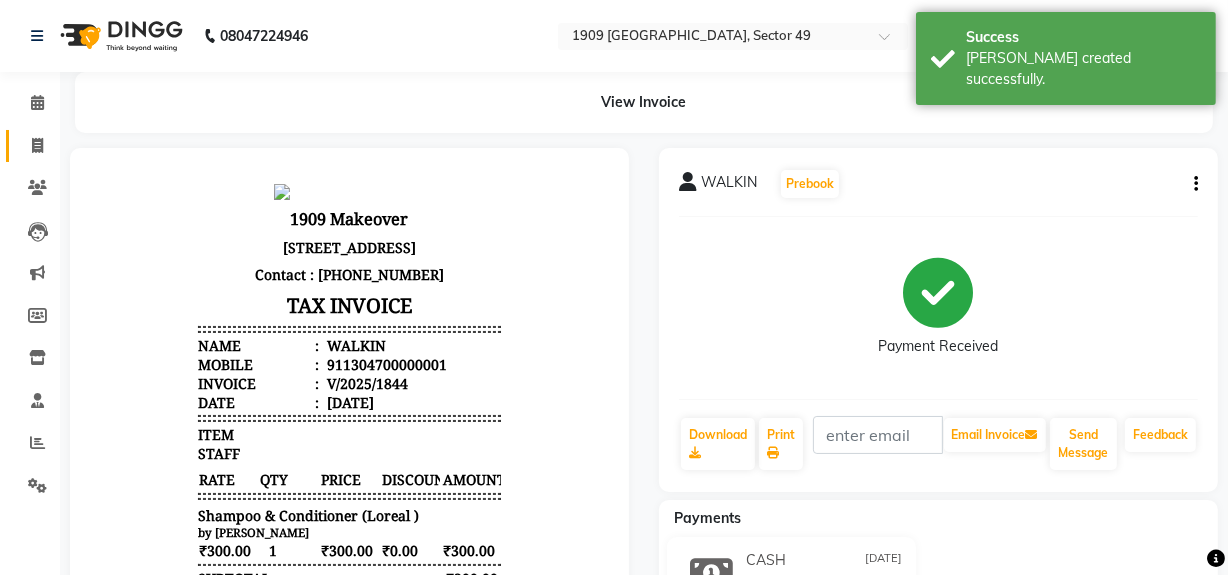 click 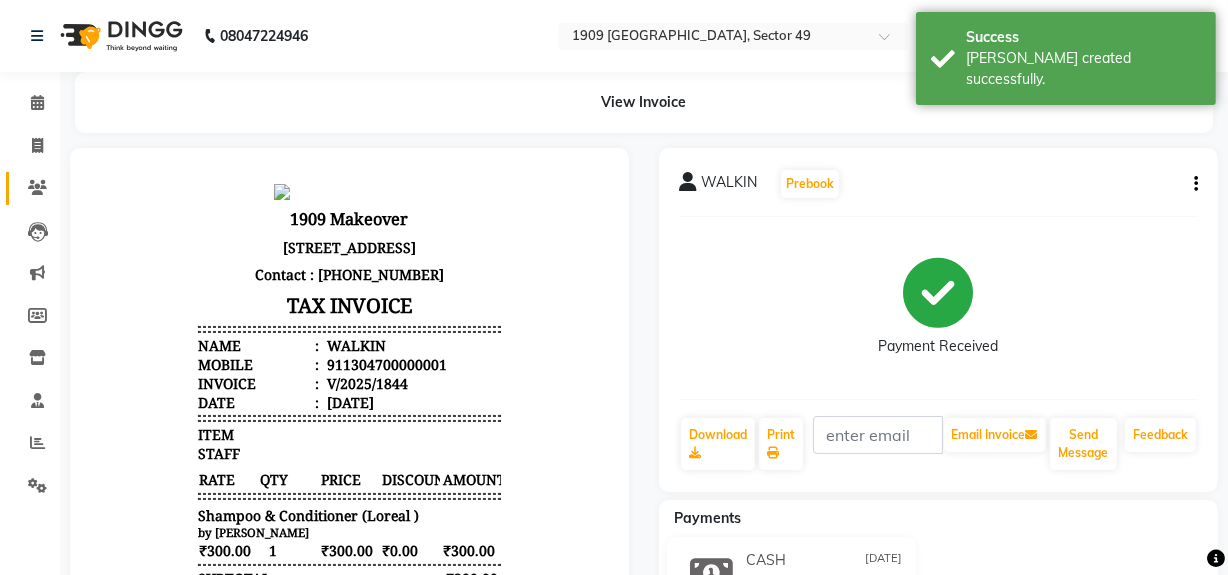 scroll, scrollTop: 26, scrollLeft: 0, axis: vertical 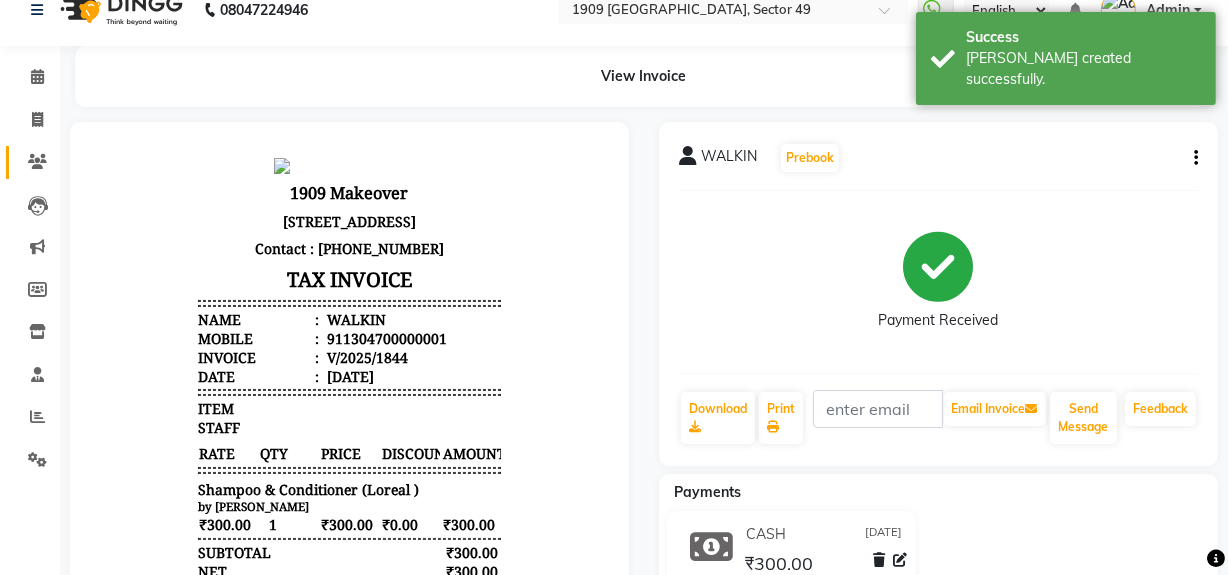 select on "6923" 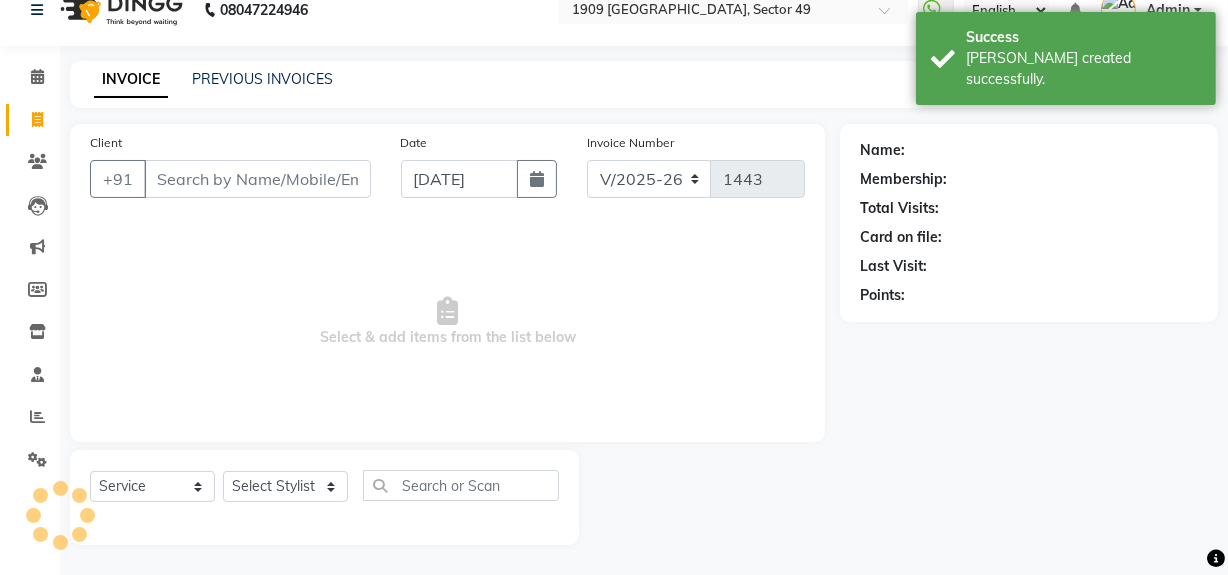 click on "Client" at bounding box center [257, 179] 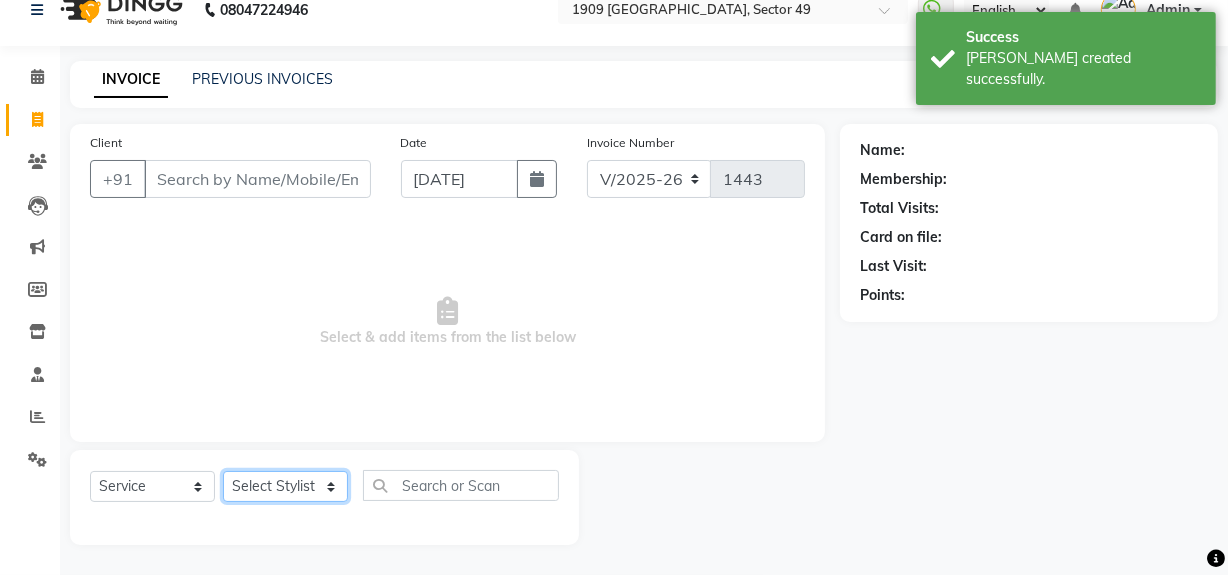 click on "Select Stylist [PERSON_NAME] [PERSON_NAME] House Sale Jyoti Nisha [PERSON_NAME] [PERSON_NAME] Veer [PERSON_NAME] Vishal" 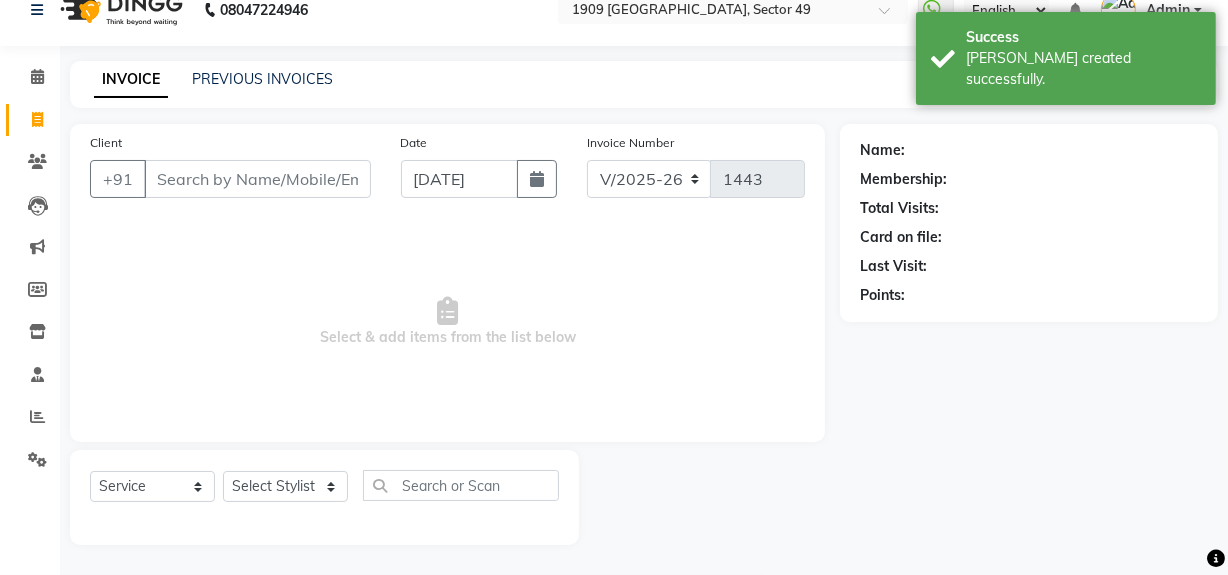 click on "Select & add items from the list below" at bounding box center [447, 322] 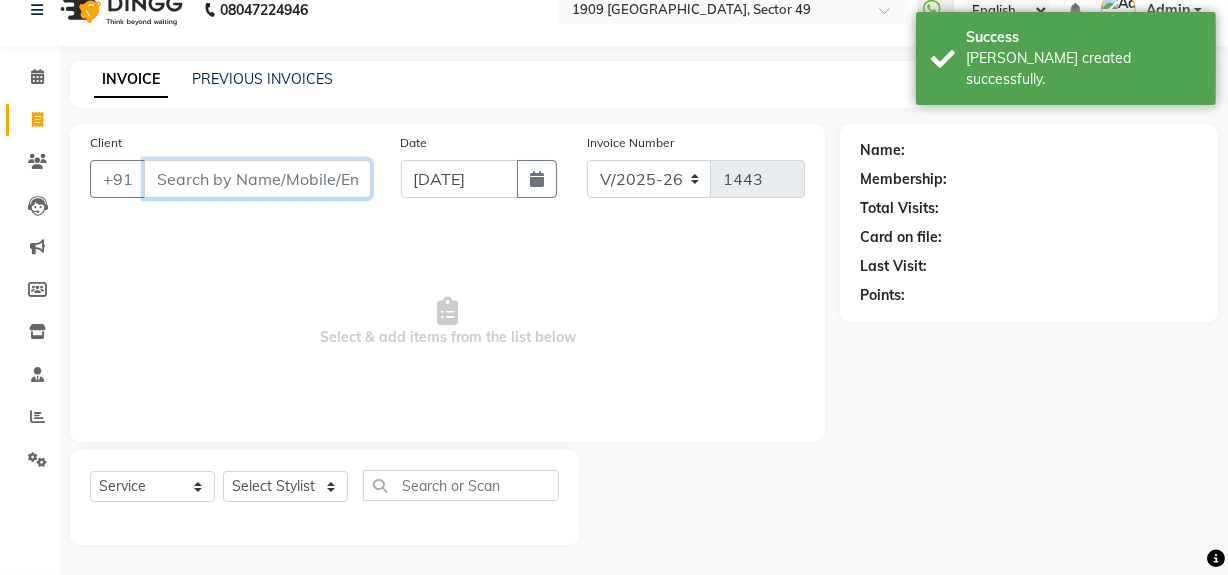 click on "Client" at bounding box center [257, 179] 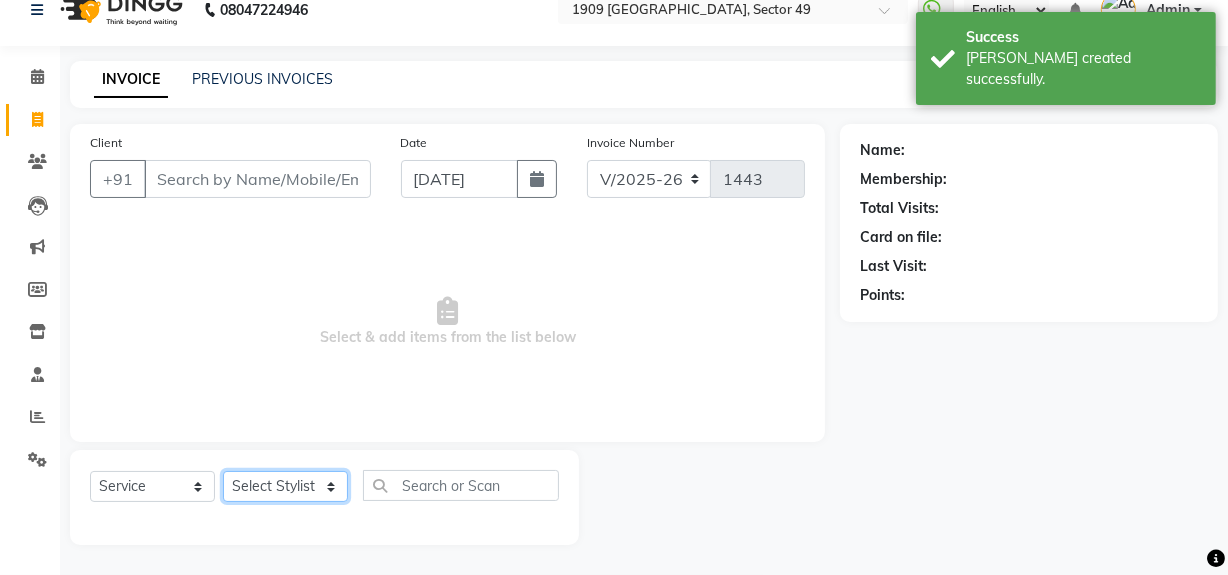click on "Select Stylist [PERSON_NAME] [PERSON_NAME] House Sale Jyoti Nisha [PERSON_NAME] [PERSON_NAME] Veer [PERSON_NAME] Vishal" 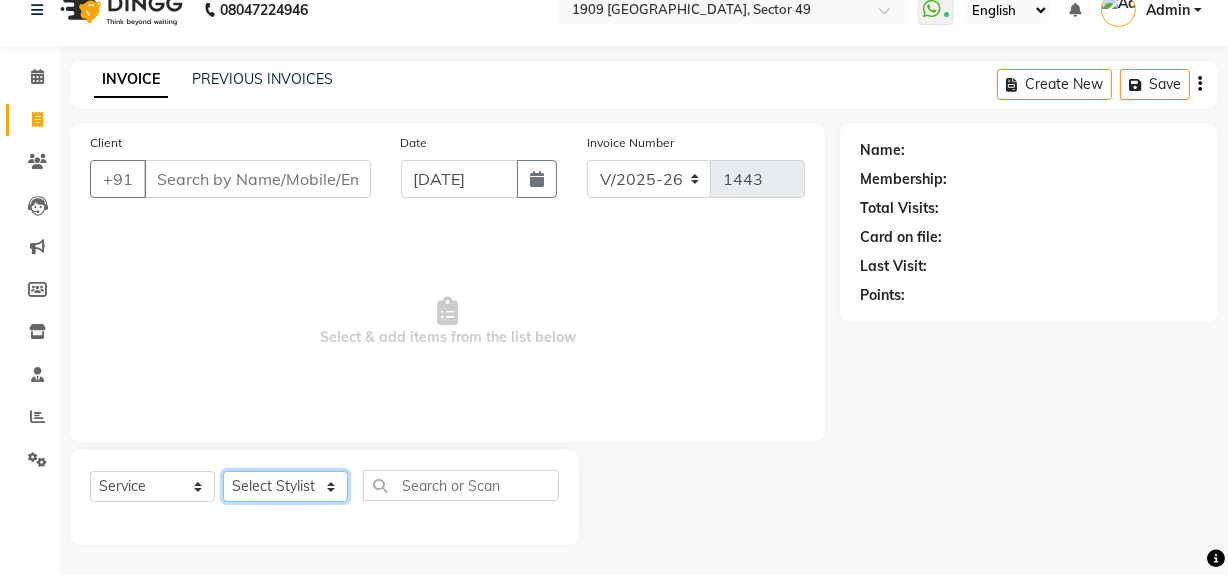 select on "83149" 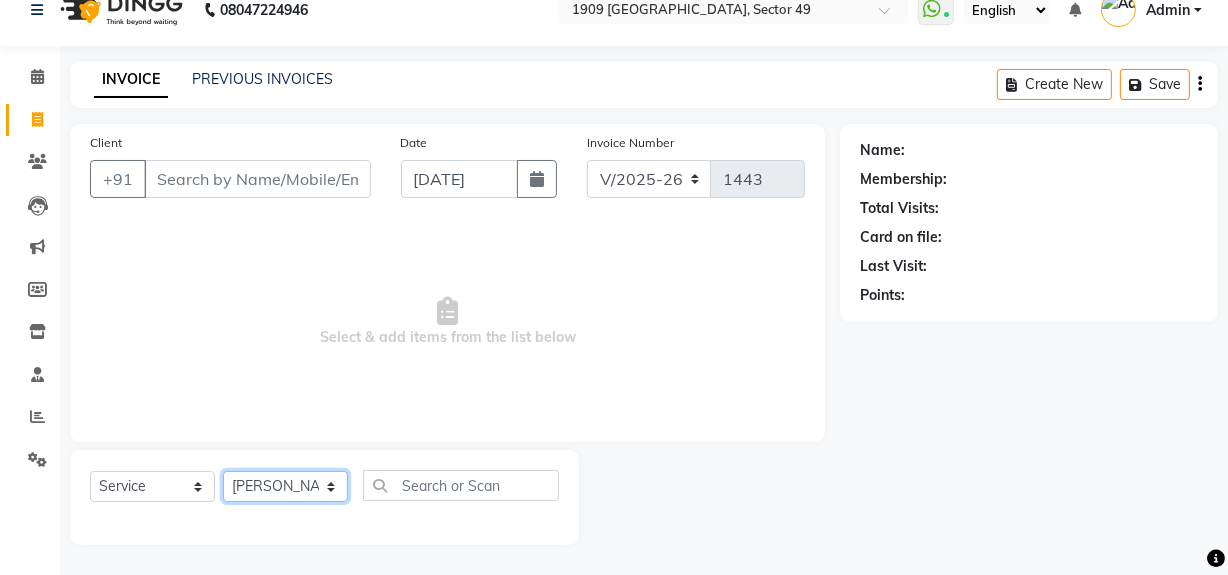 click on "Select Stylist [PERSON_NAME] [PERSON_NAME] House Sale Jyoti Nisha [PERSON_NAME] [PERSON_NAME] Veer [PERSON_NAME] Vishal" 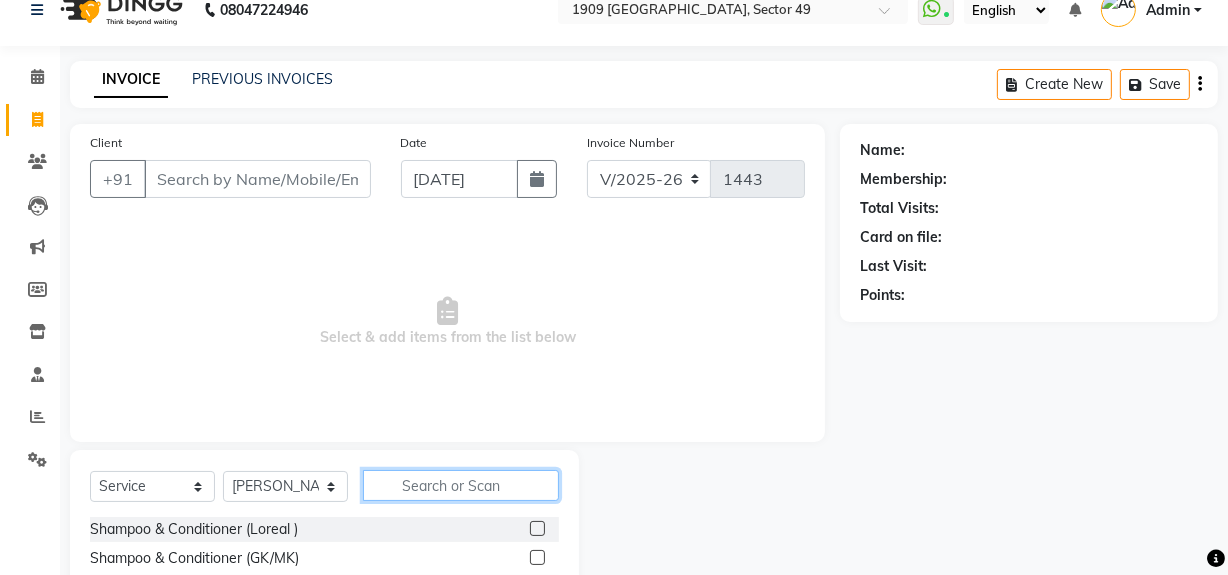 click 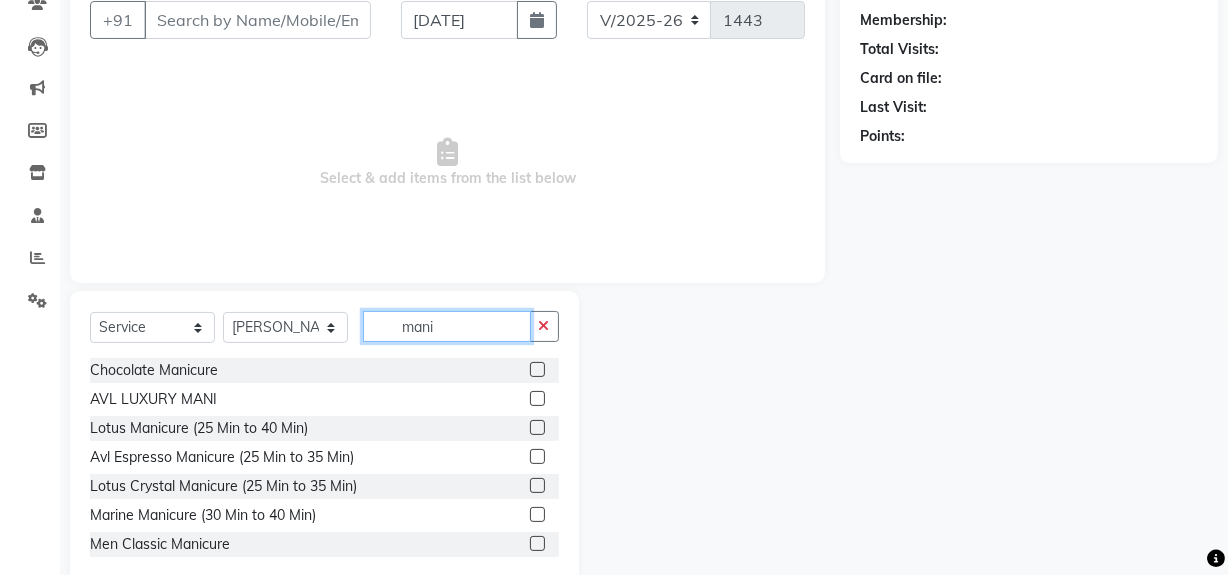 scroll, scrollTop: 226, scrollLeft: 0, axis: vertical 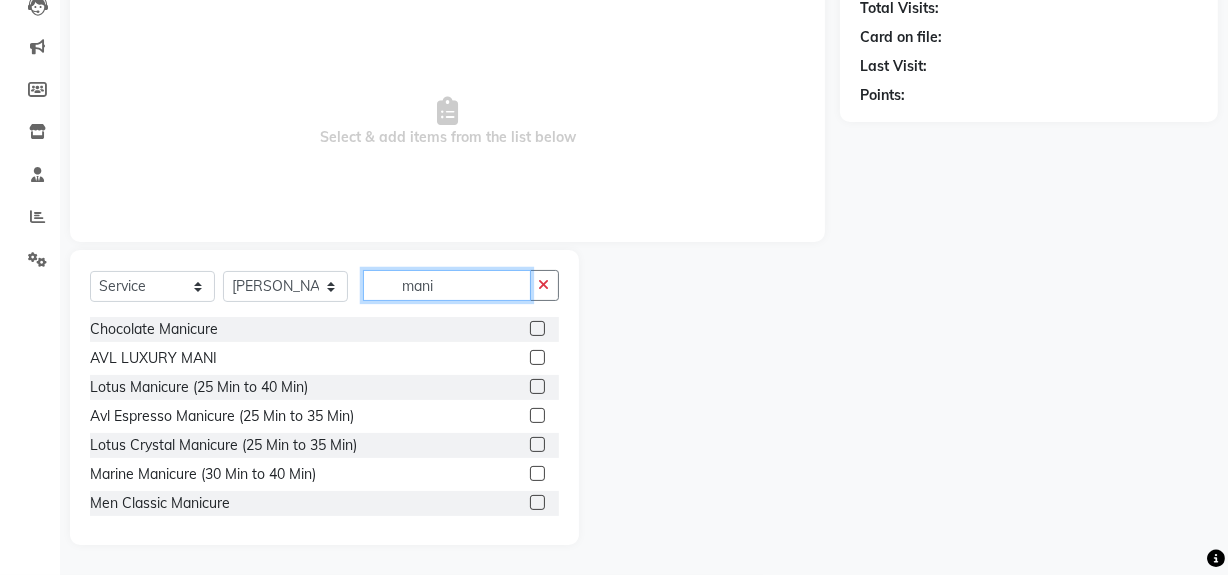type on "mani" 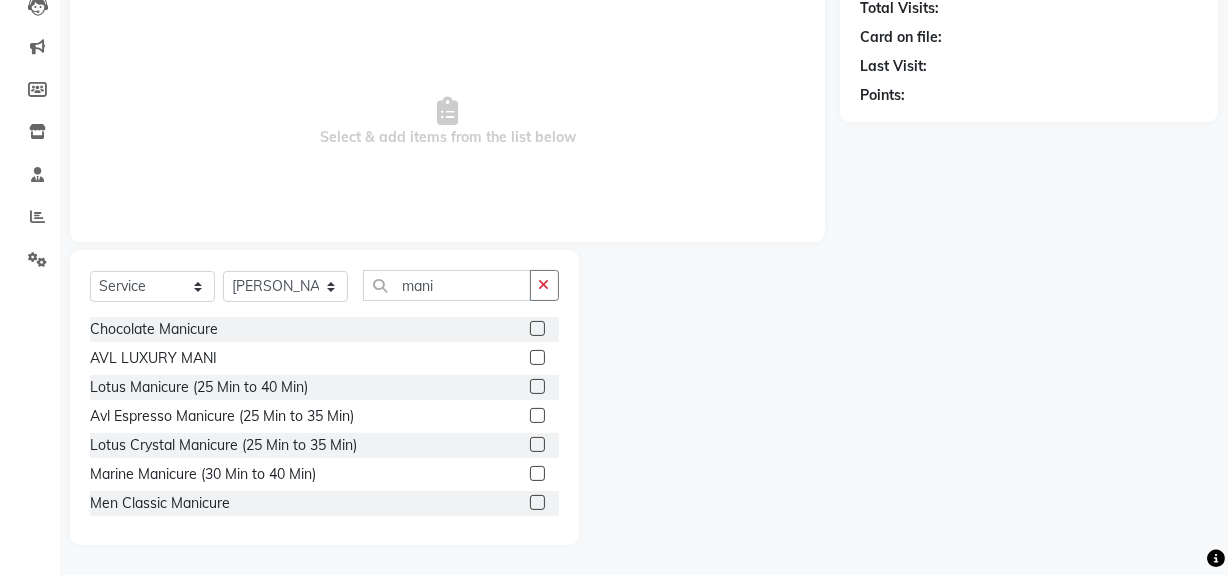 click 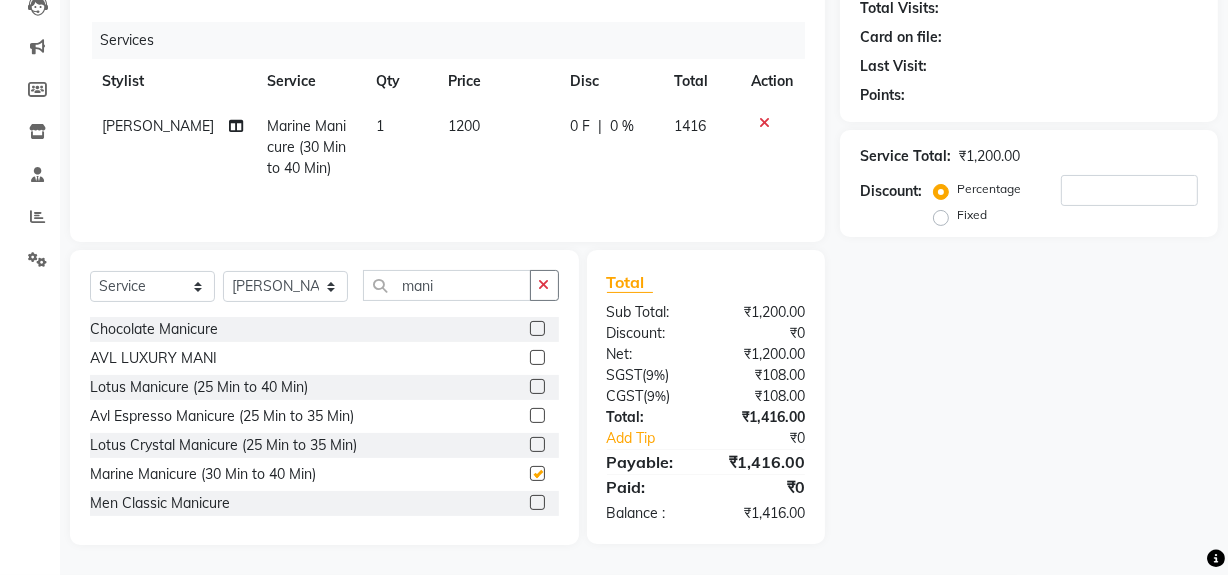 checkbox on "false" 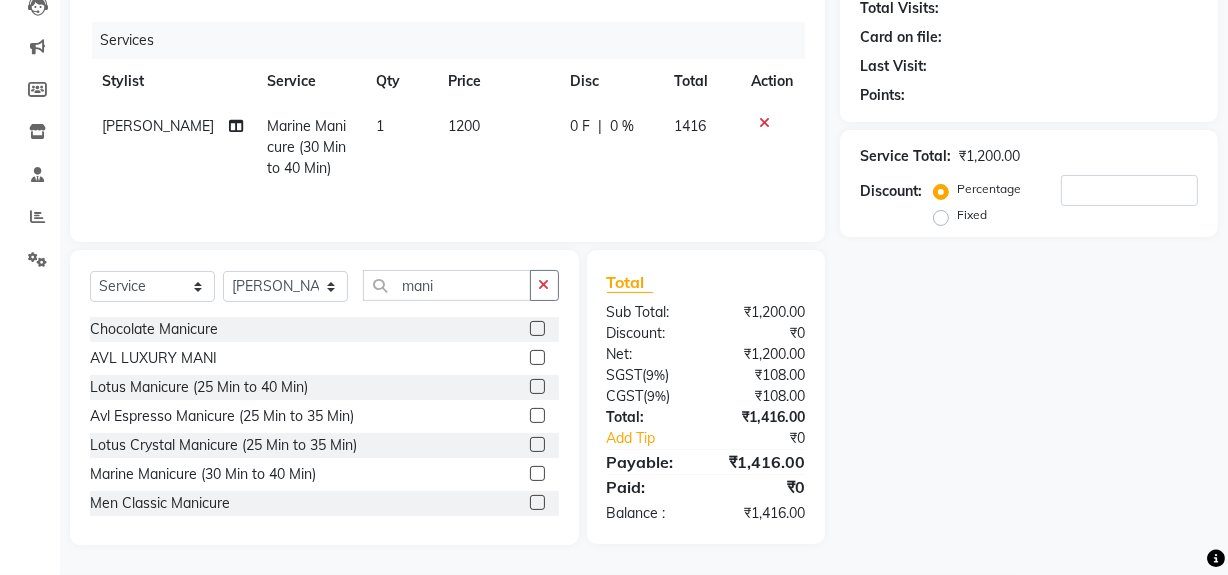 click on "1200" 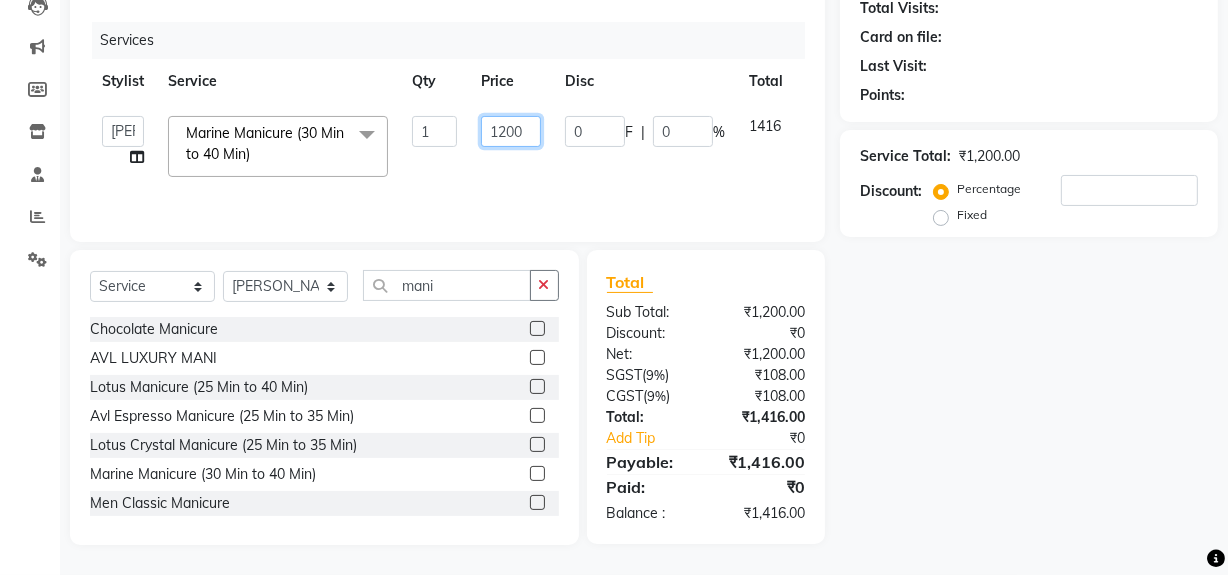 click on "1200" 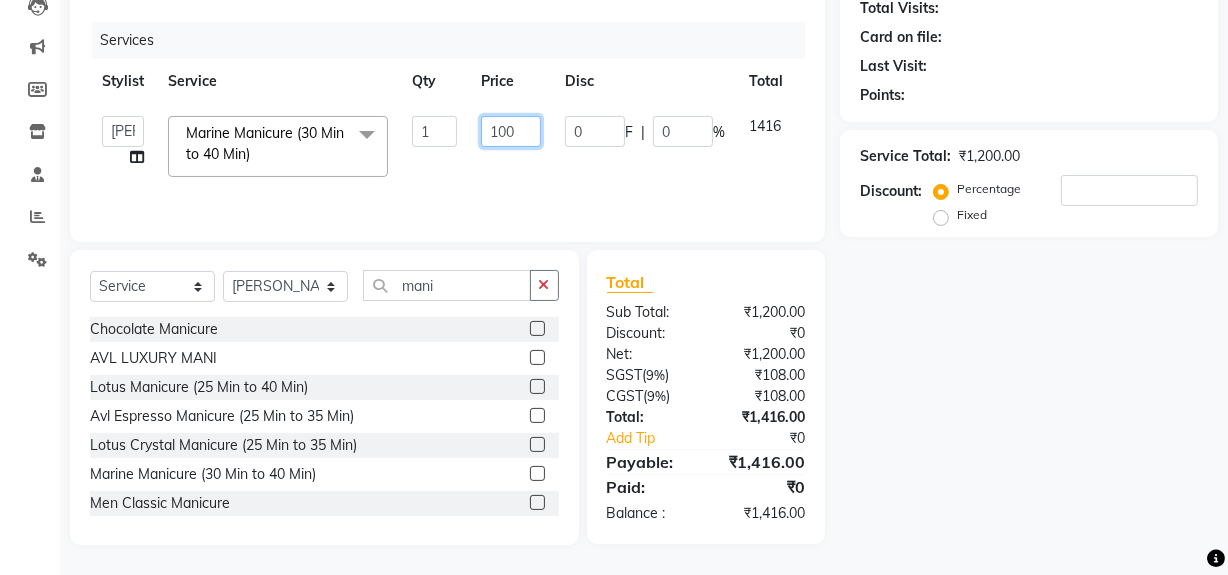type on "1500" 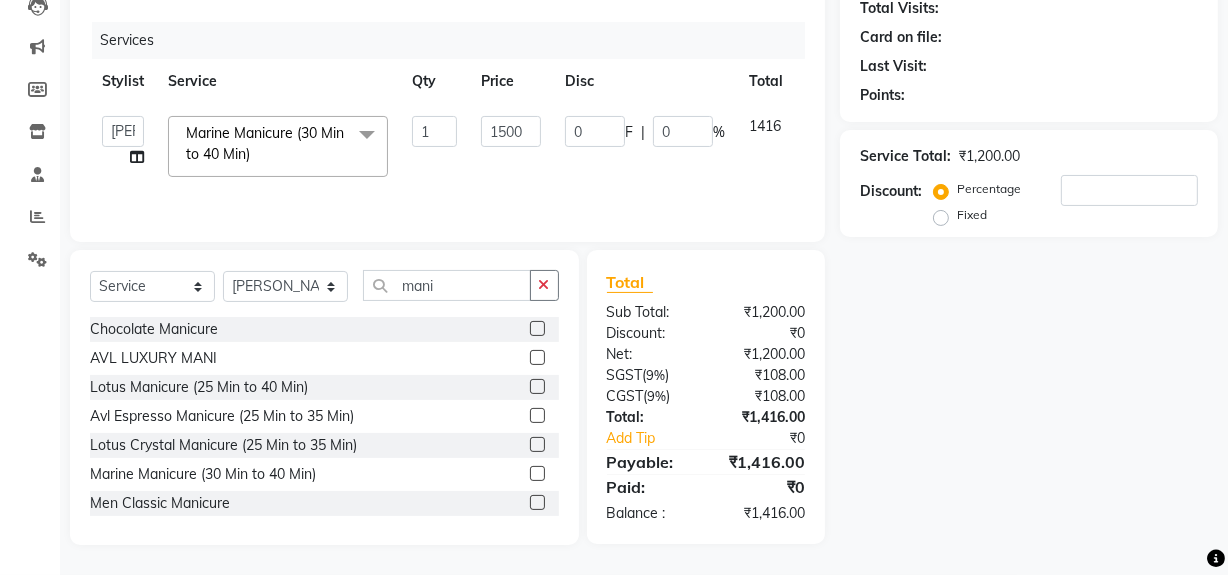 click on "Name: Membership: Total Visits: Card on file: Last Visit:  Points:  Service Total:  ₹1,200.00  Discount:  Percentage   Fixed" 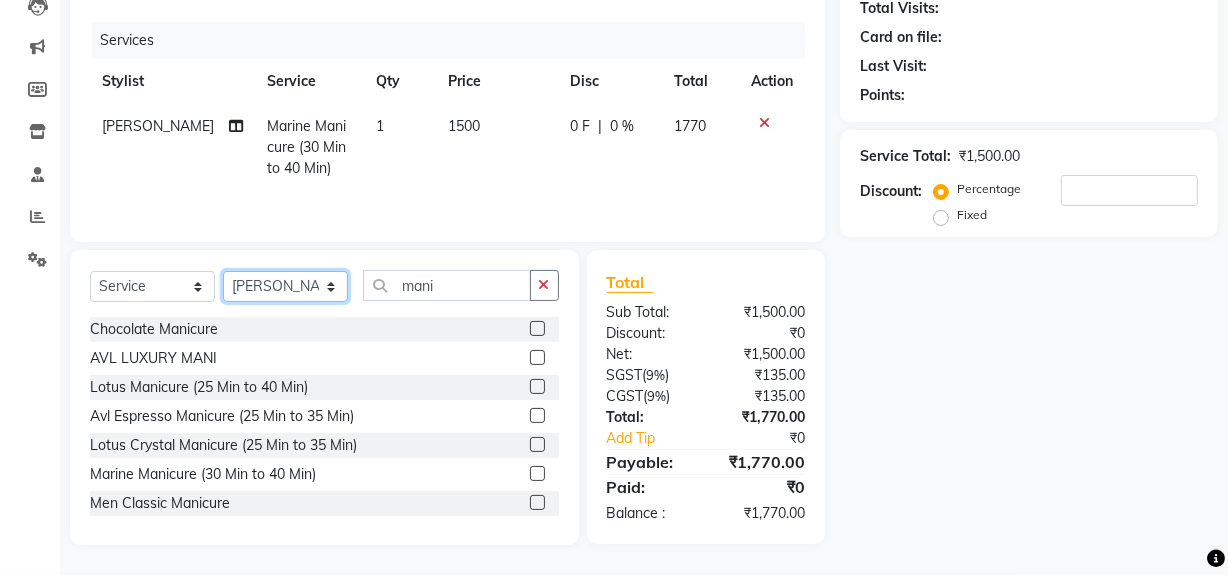 click on "Select Stylist [PERSON_NAME] [PERSON_NAME] House Sale Jyoti Nisha [PERSON_NAME] [PERSON_NAME] Veer [PERSON_NAME] Vishal" 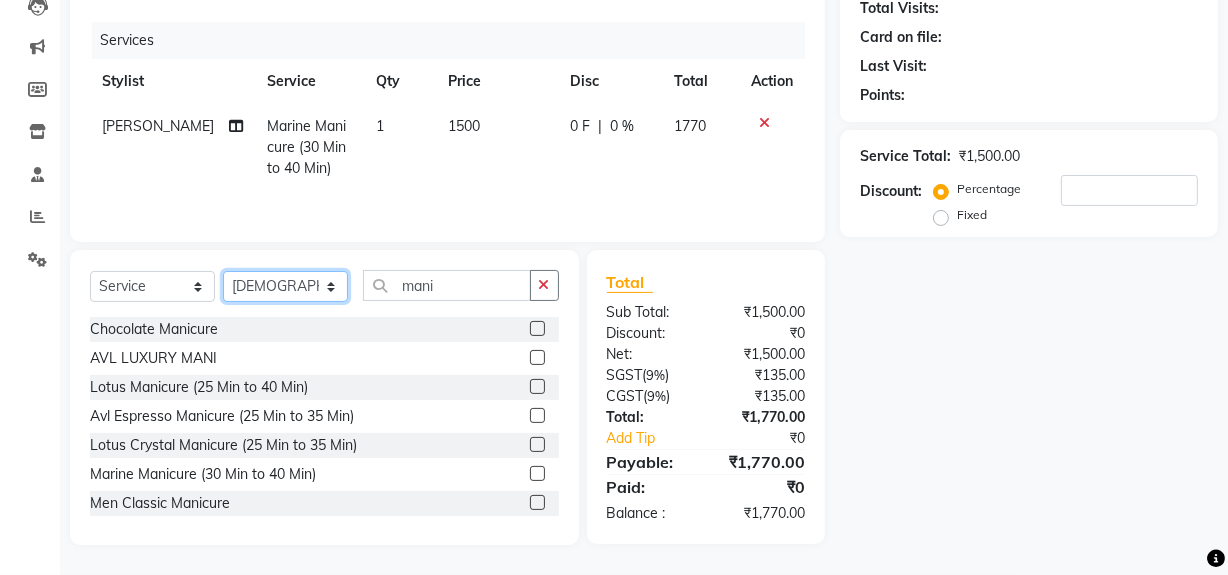 click on "Select Stylist [PERSON_NAME] [PERSON_NAME] House Sale Jyoti Nisha [PERSON_NAME] [PERSON_NAME] Veer [PERSON_NAME] Vishal" 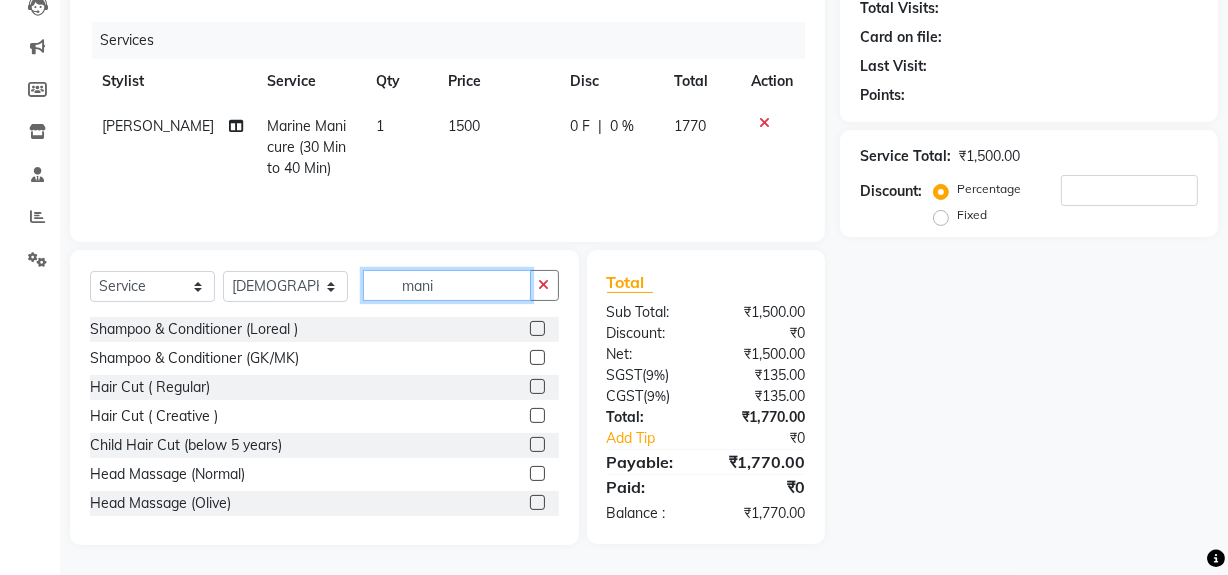 click on "mani" 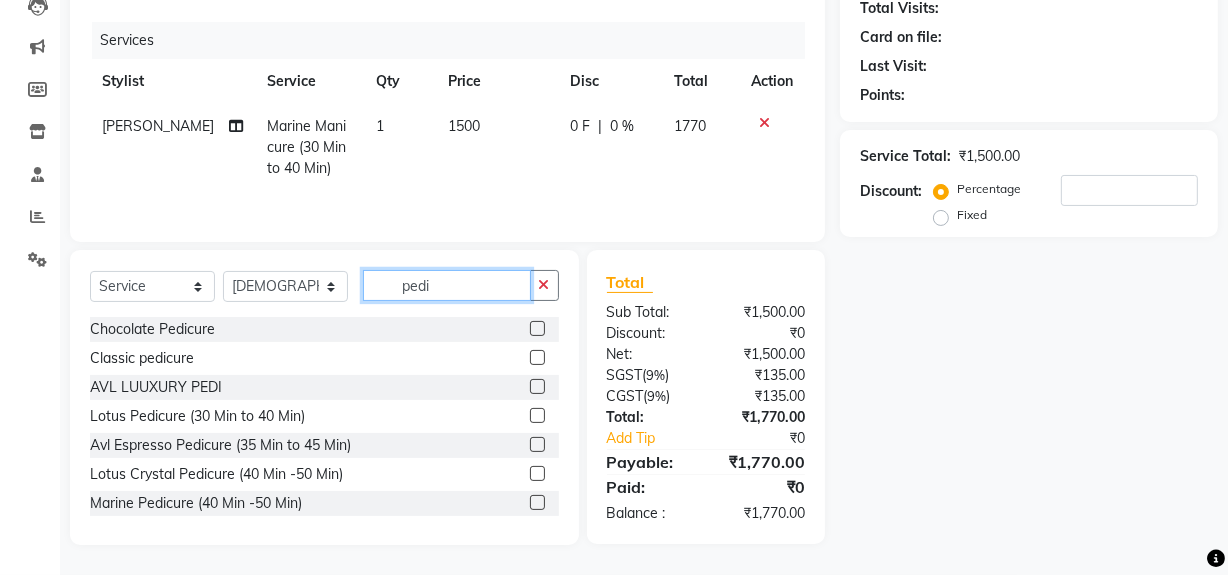 type on "pedi" 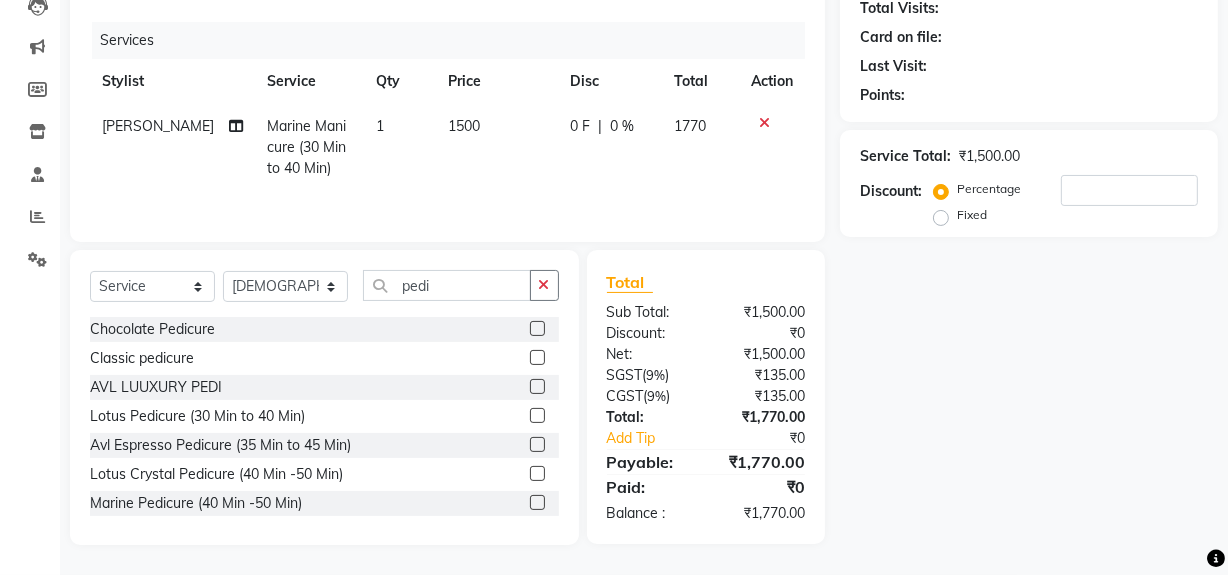 click 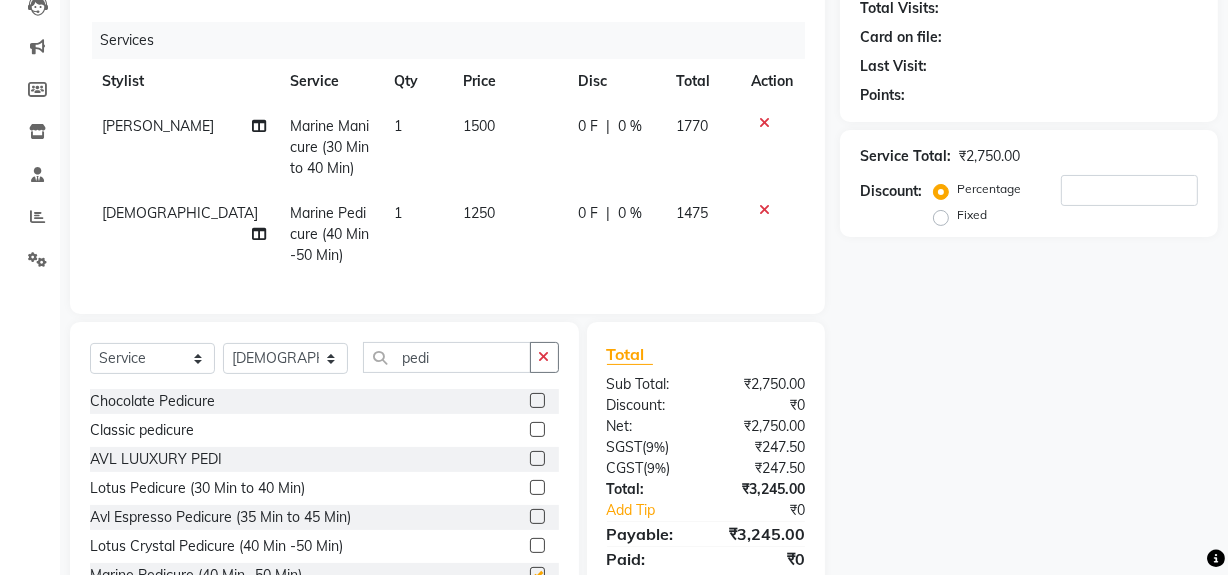 checkbox on "false" 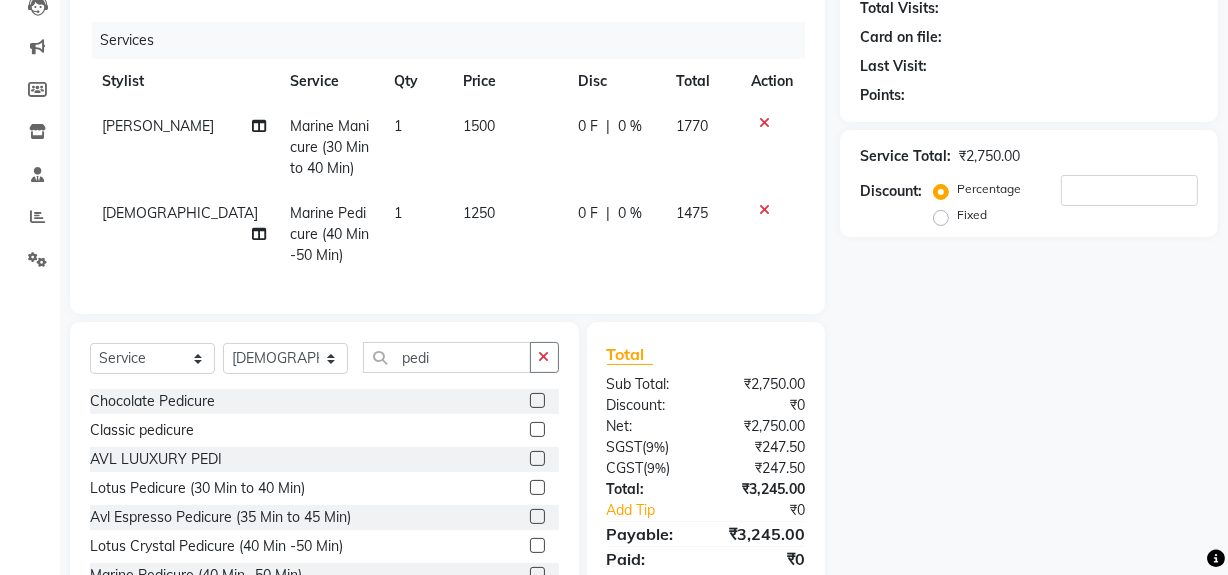 click on "1250" 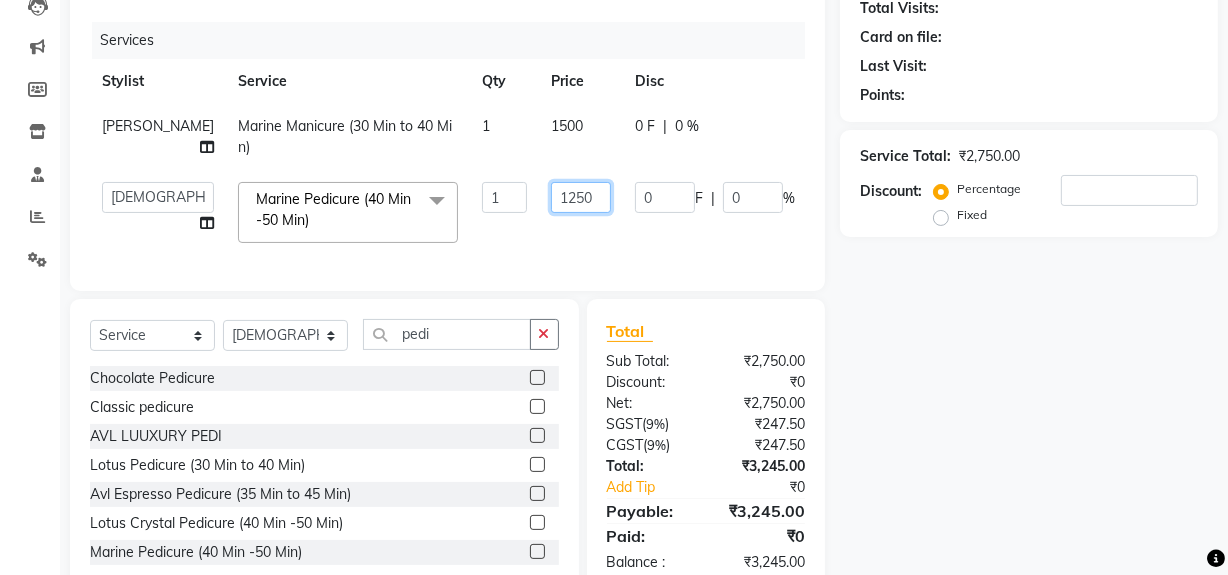 click on "1250" 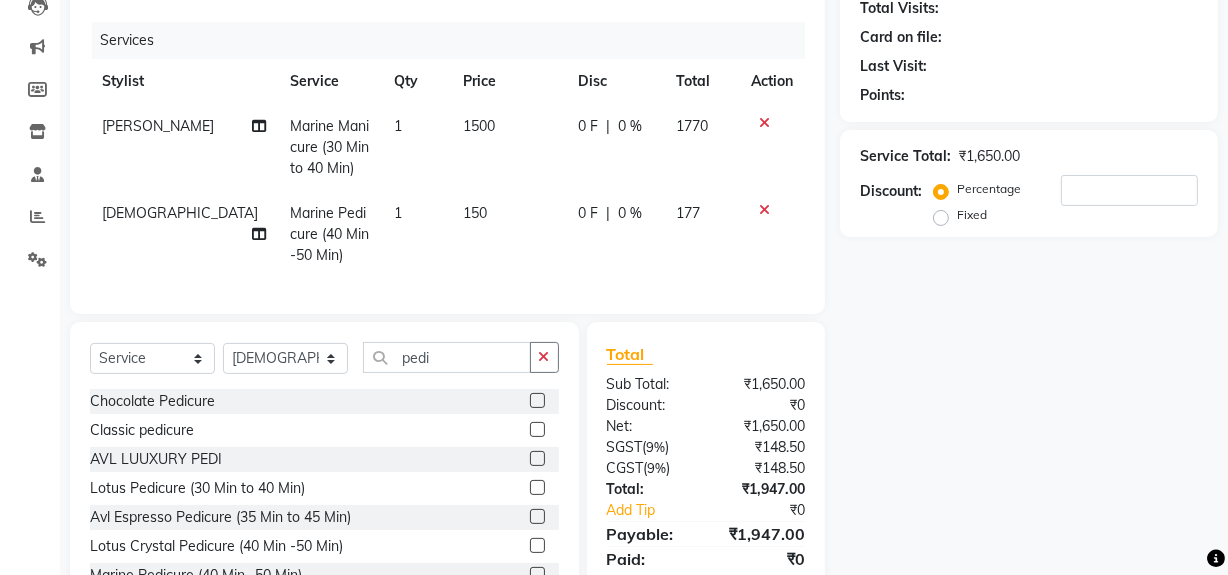 click on "150" 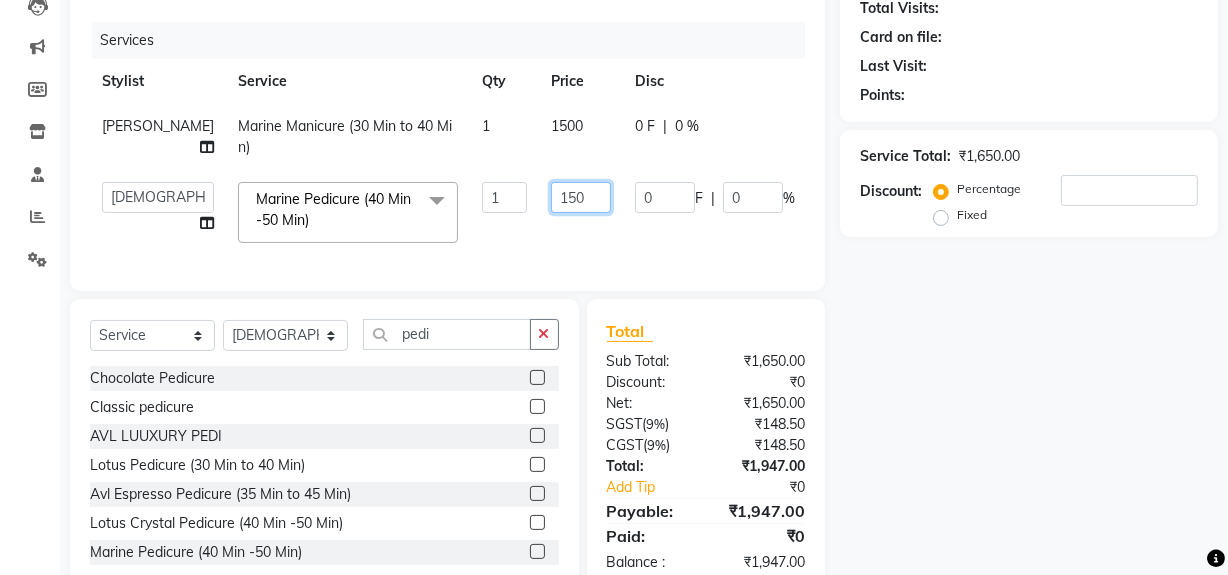 click on "150" 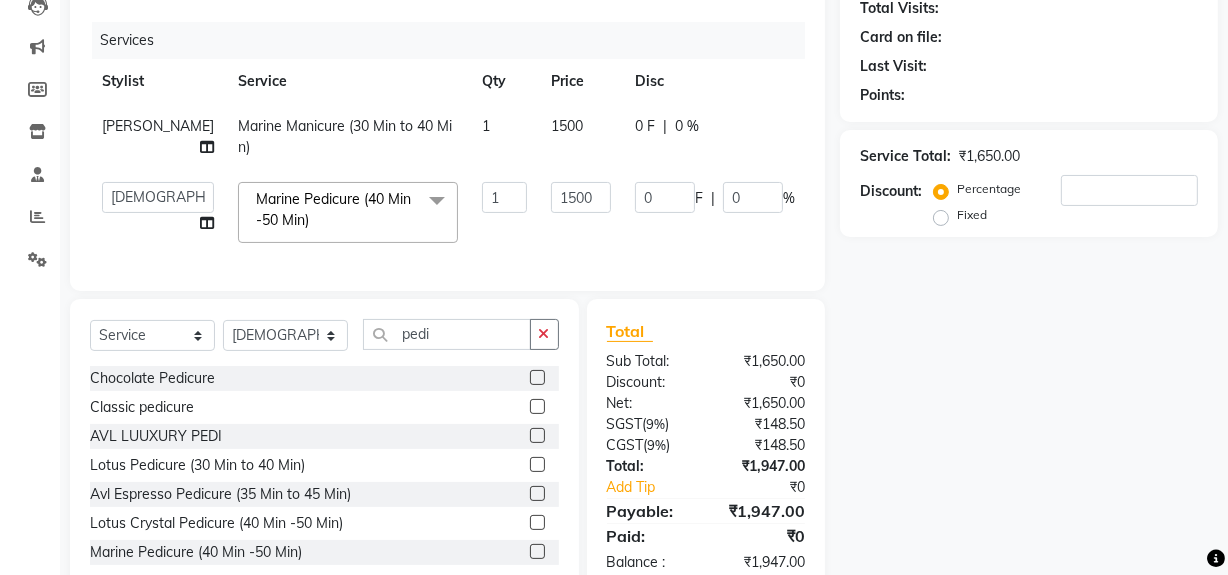 click on "Name: Membership: Total Visits: Card on file: Last Visit:  Points:  Service Total:  ₹1,650.00  Discount:  Percentage   Fixed" 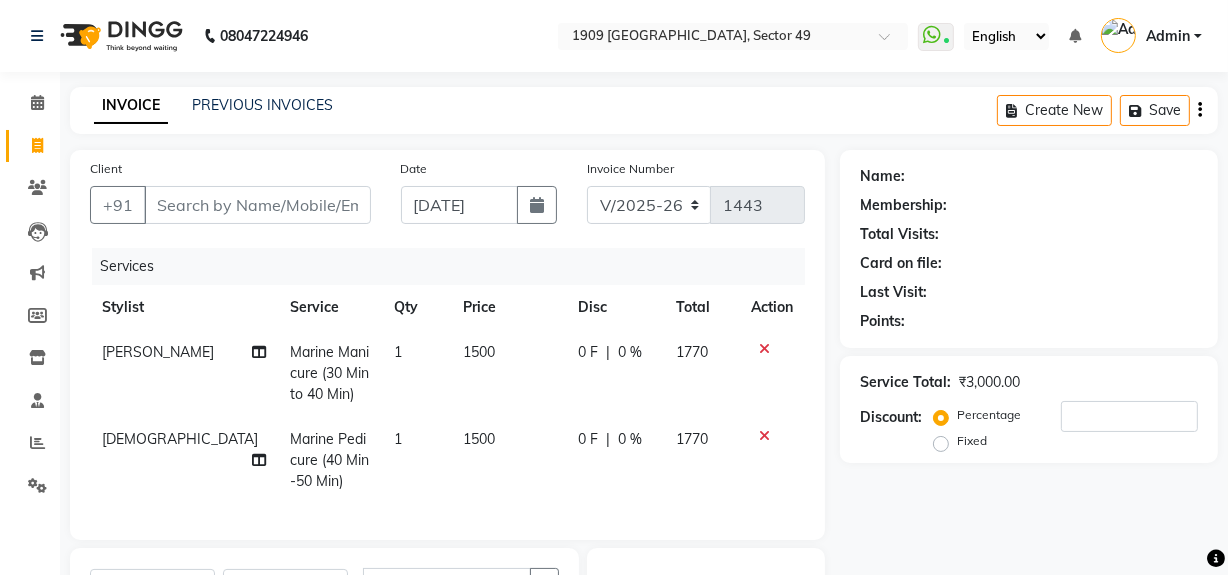 scroll, scrollTop: 311, scrollLeft: 0, axis: vertical 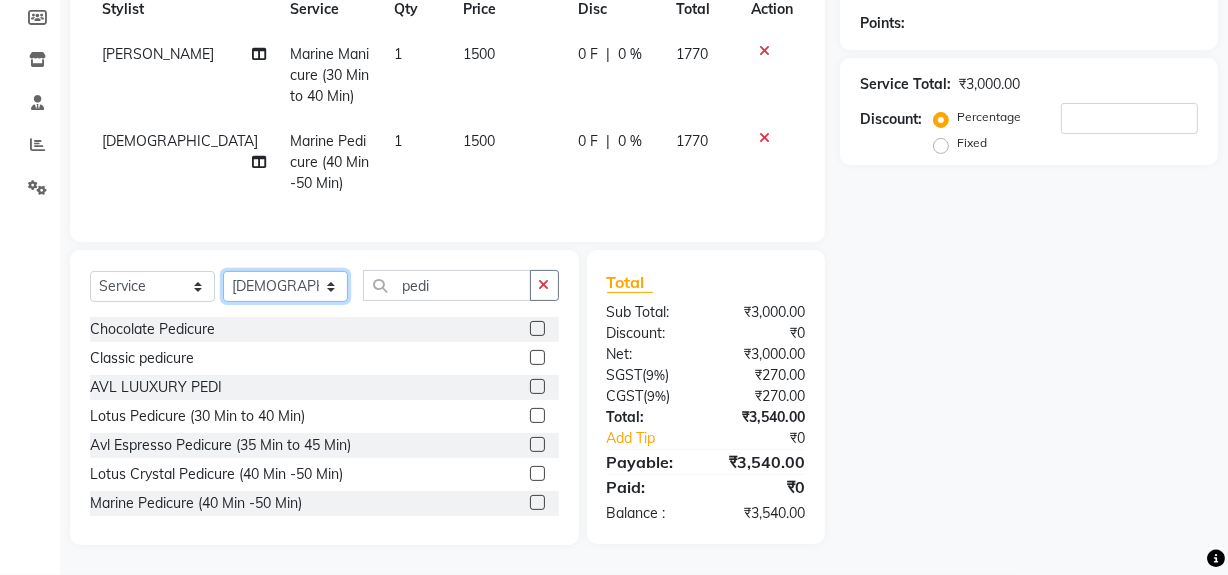 click on "Select Stylist [PERSON_NAME] [PERSON_NAME] House Sale Jyoti Nisha [PERSON_NAME] [PERSON_NAME] Veer [PERSON_NAME] Vishal" 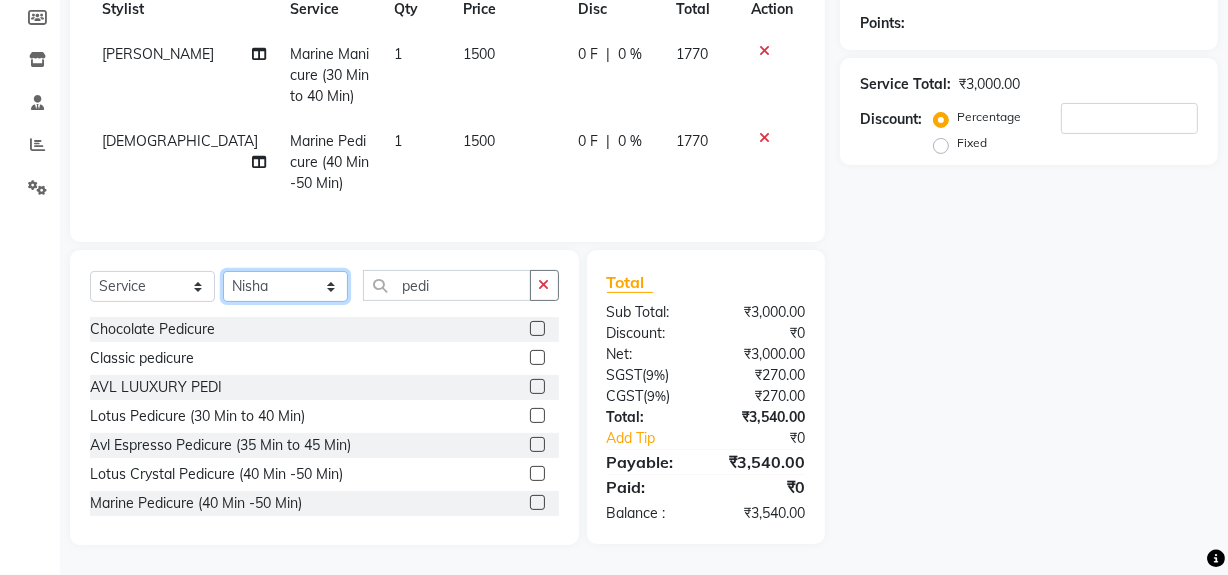click on "Select Stylist [PERSON_NAME] [PERSON_NAME] House Sale Jyoti Nisha [PERSON_NAME] [PERSON_NAME] Veer [PERSON_NAME] Vishal" 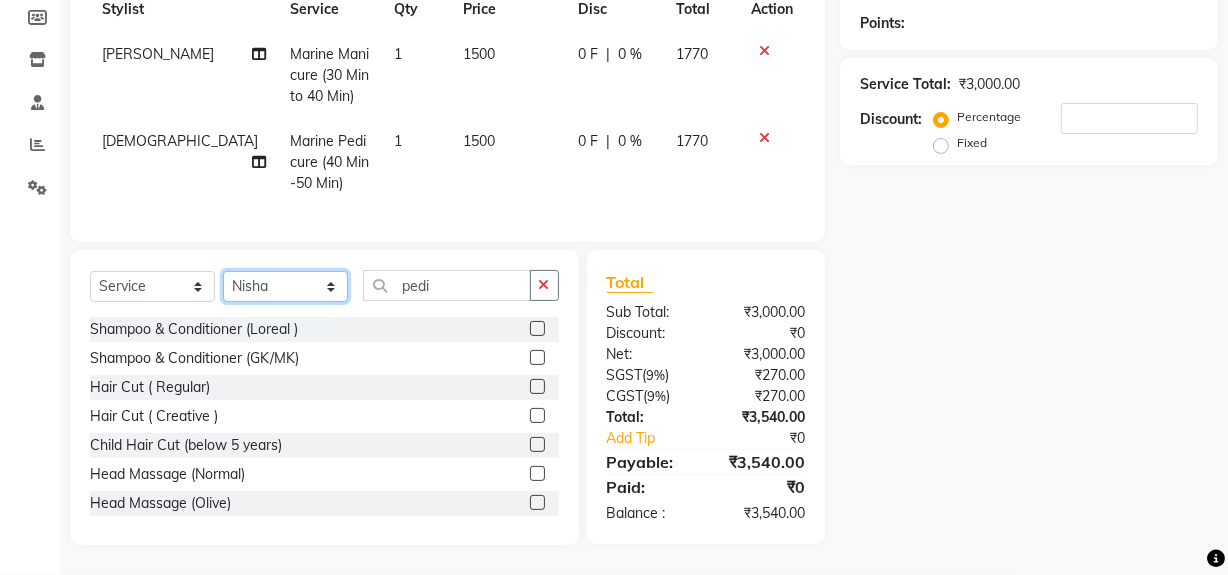 click on "Select Stylist [PERSON_NAME] [PERSON_NAME] House Sale Jyoti Nisha [PERSON_NAME] [PERSON_NAME] Veer [PERSON_NAME] Vishal" 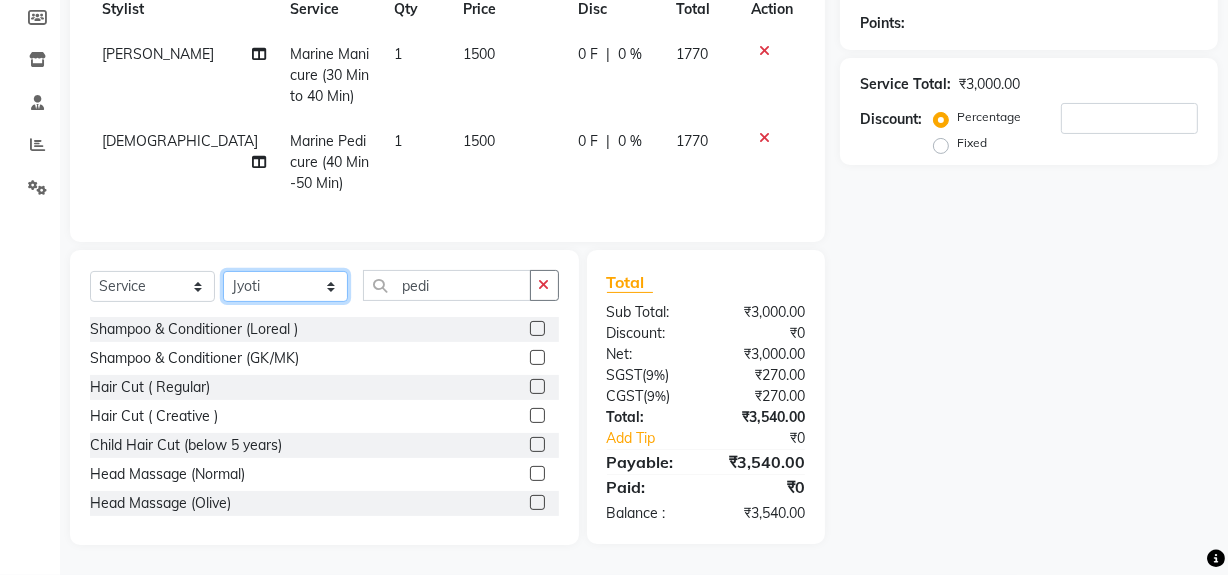 click on "Select Stylist [PERSON_NAME] [PERSON_NAME] House Sale Jyoti Nisha [PERSON_NAME] [PERSON_NAME] Veer [PERSON_NAME] Vishal" 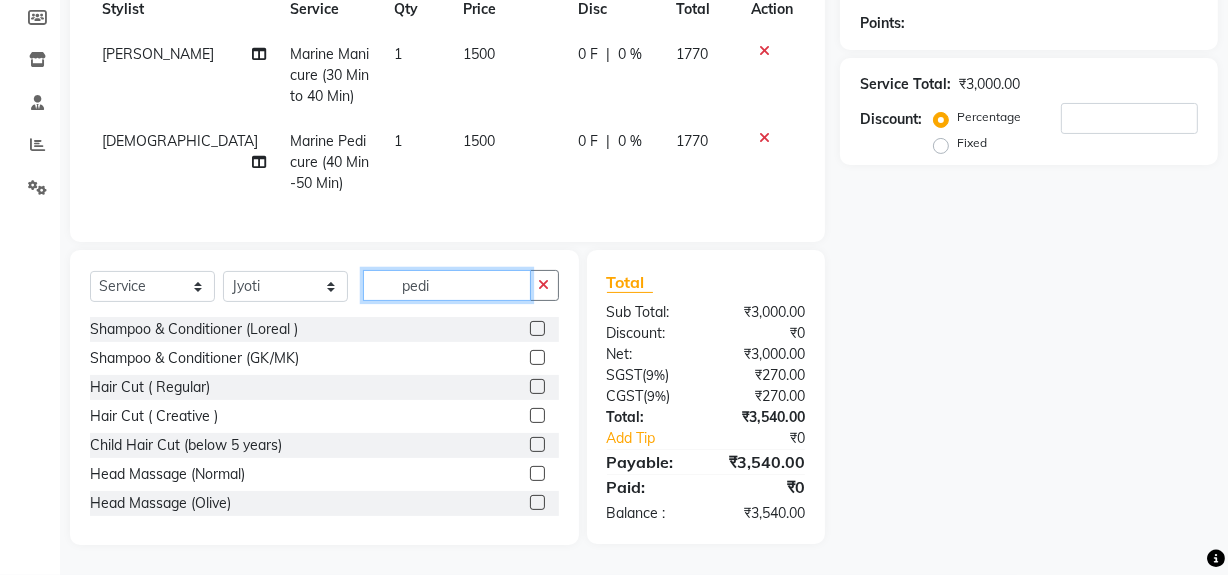 click on "pedi" 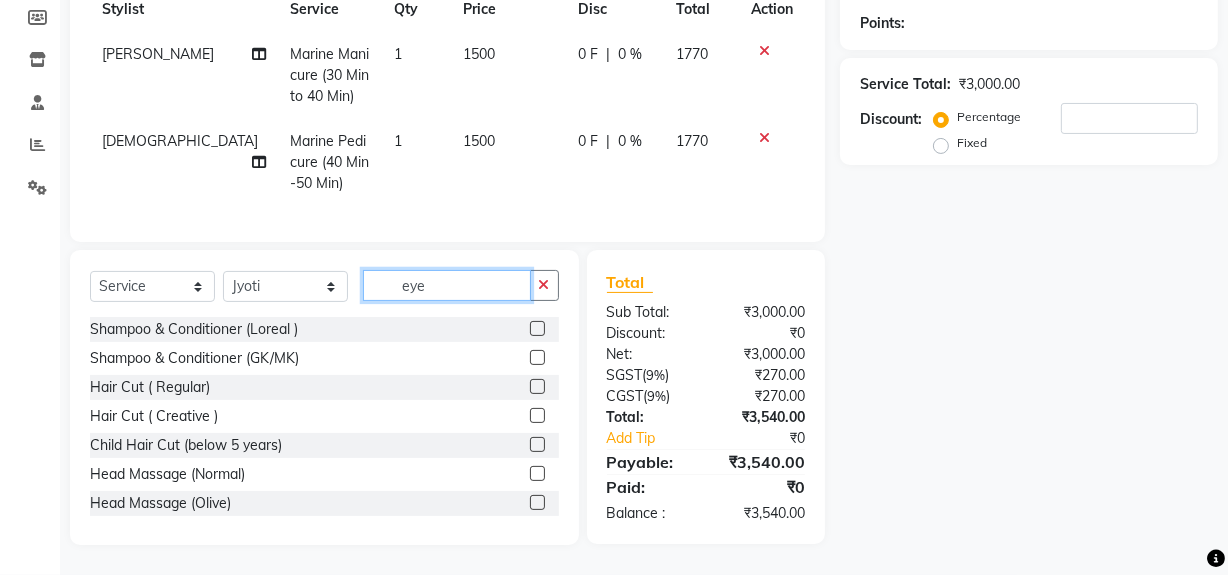 scroll, scrollTop: 310, scrollLeft: 0, axis: vertical 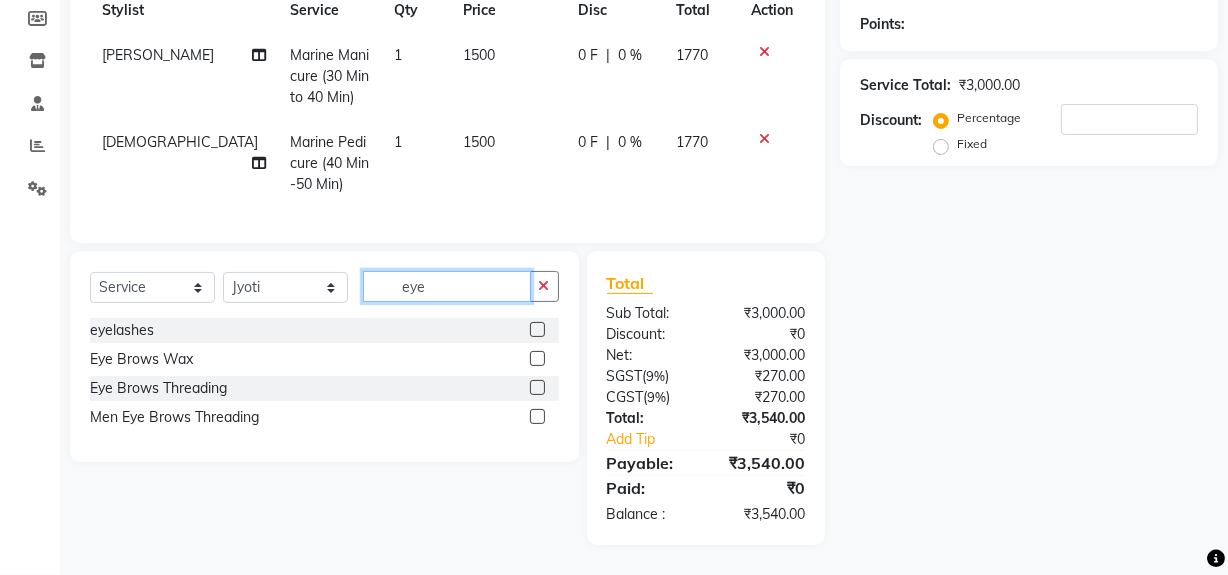 type on "eye" 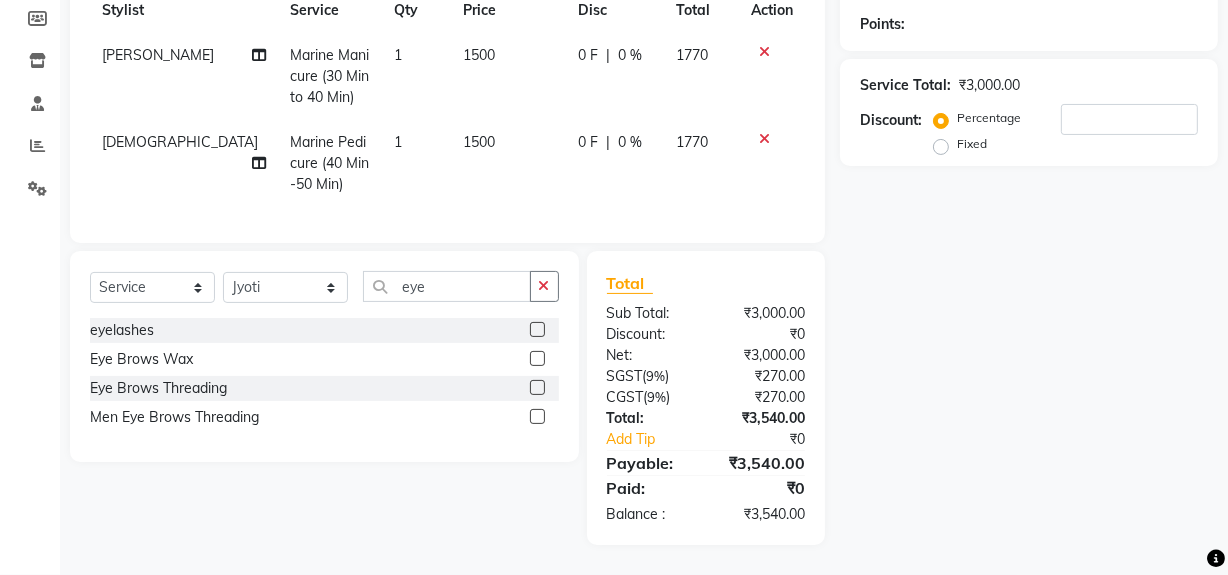 click 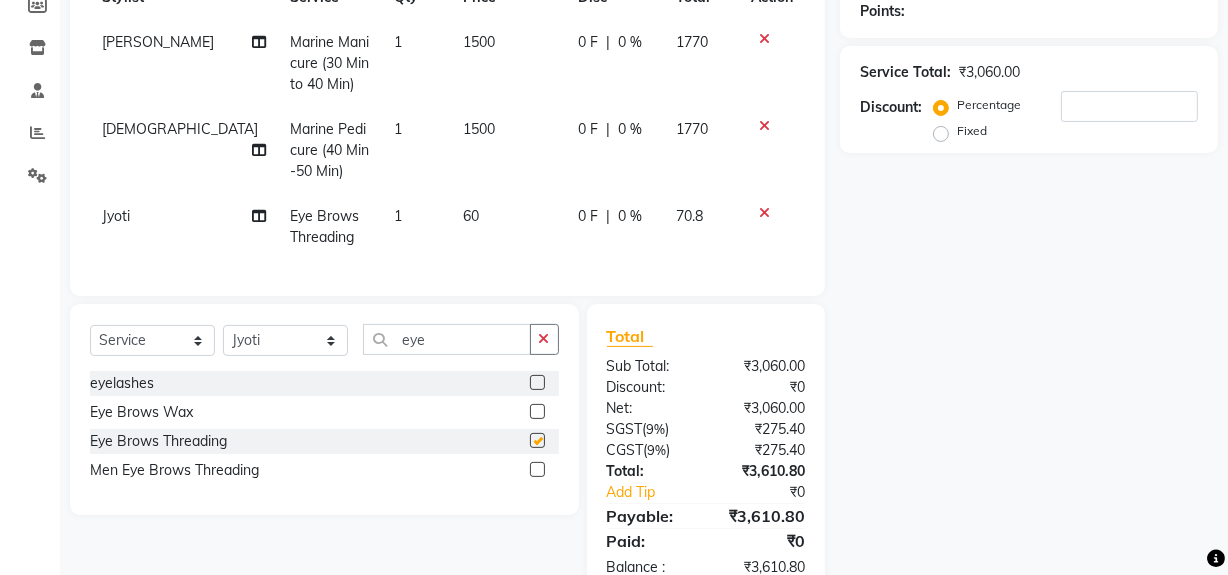 checkbox on "false" 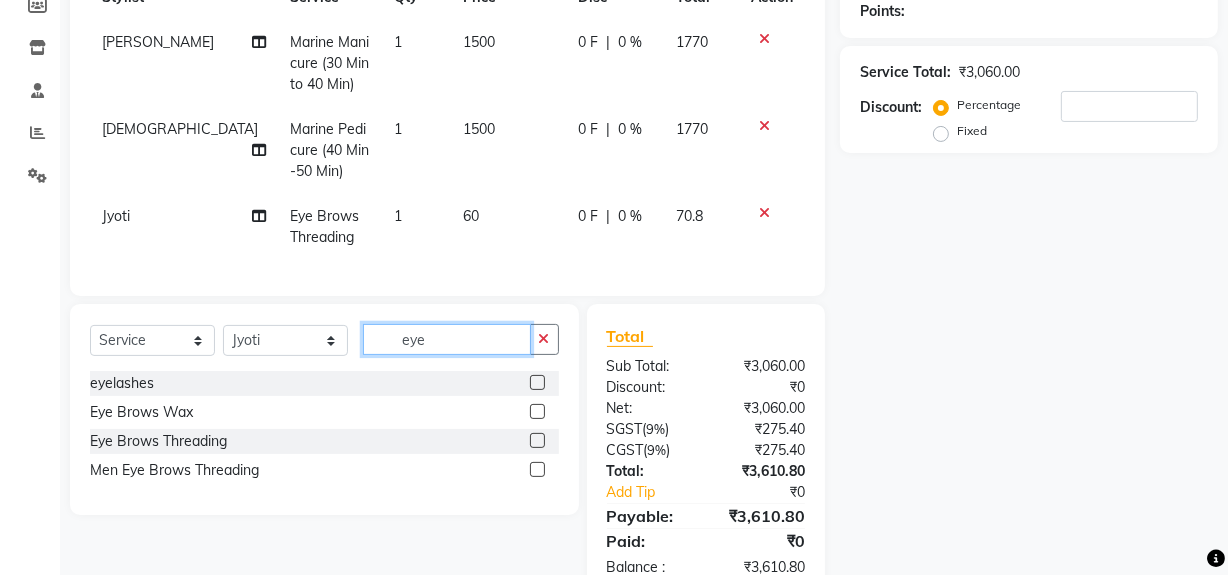 click on "eye" 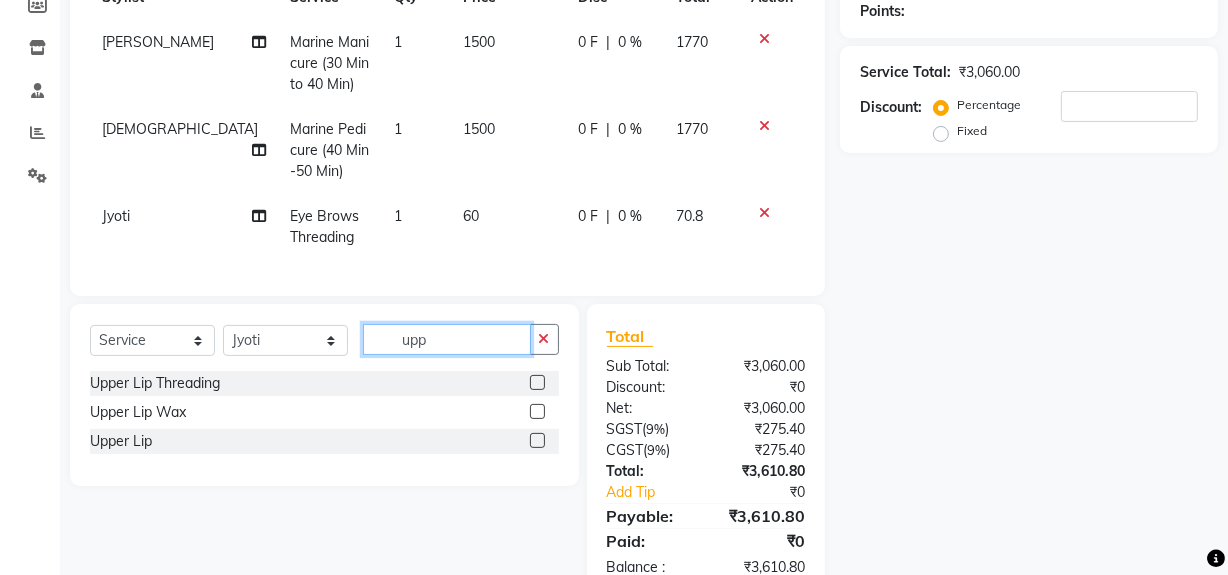 type on "upp" 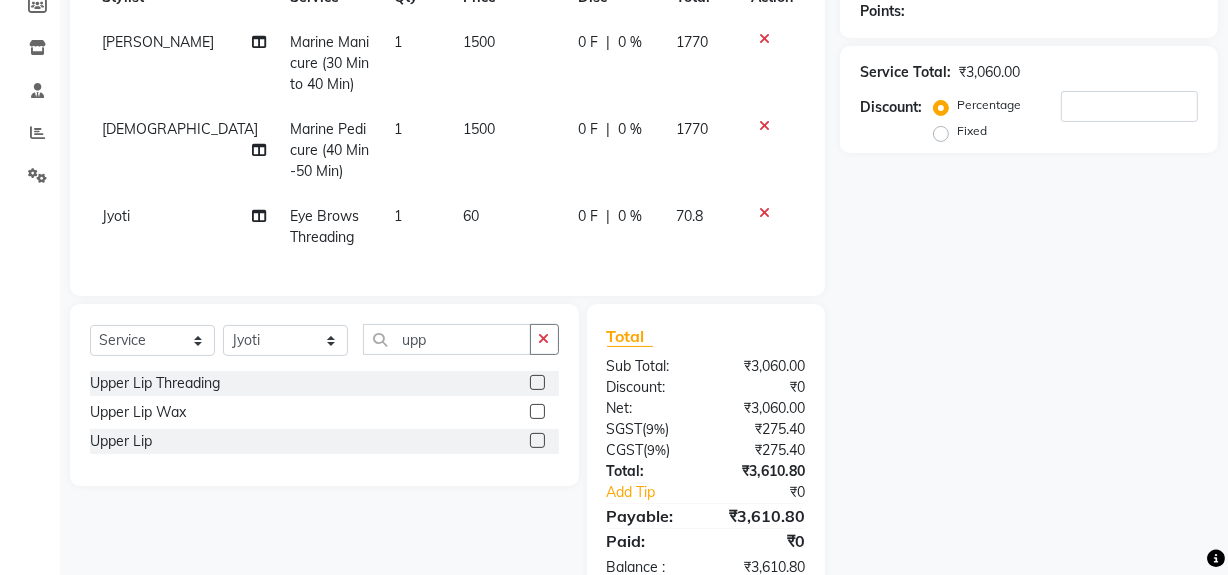 click 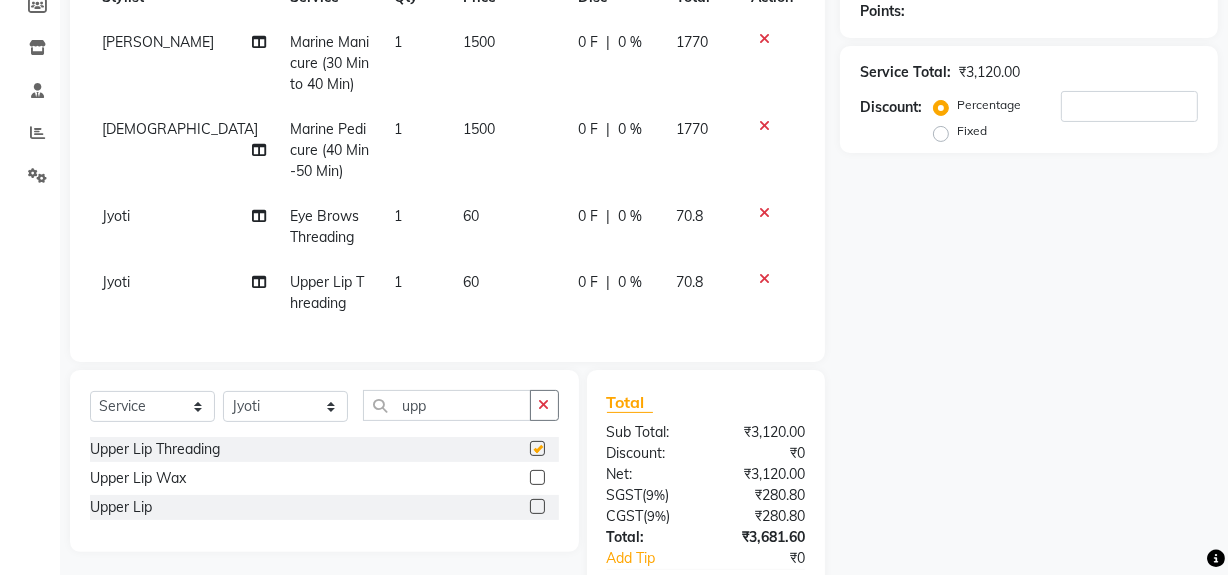 checkbox on "false" 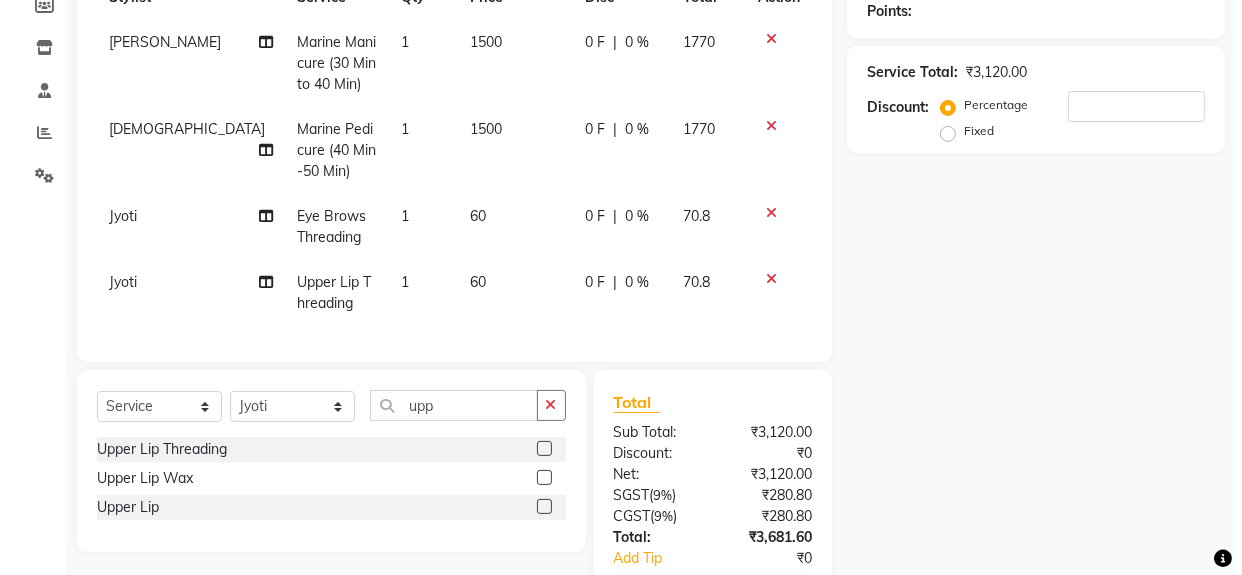scroll, scrollTop: 0, scrollLeft: 0, axis: both 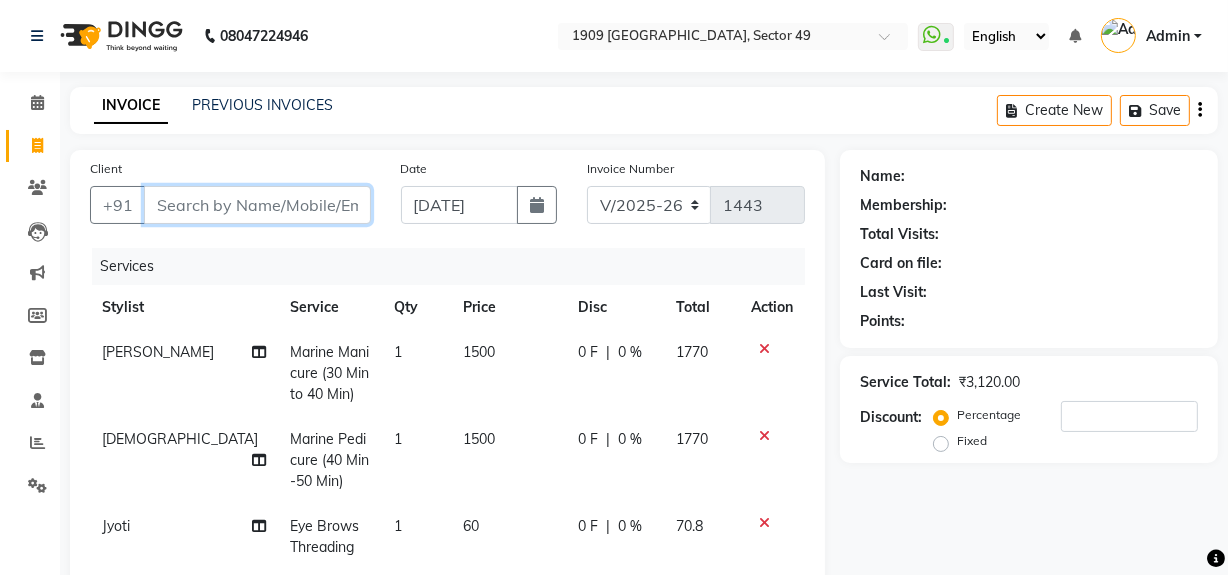 click on "Client" at bounding box center [257, 205] 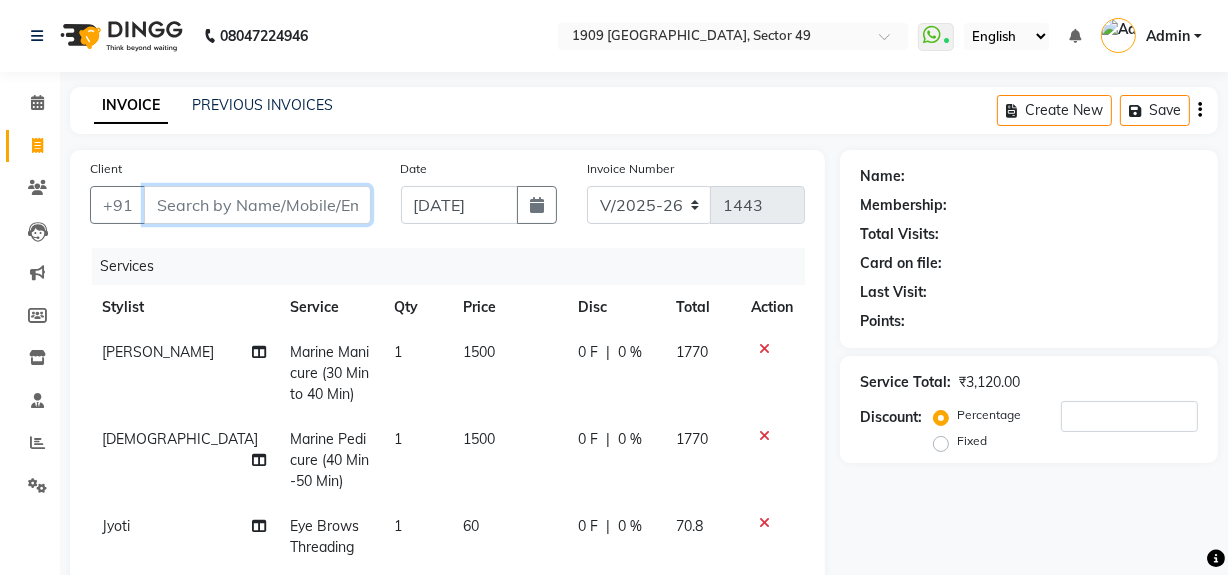 type on "9" 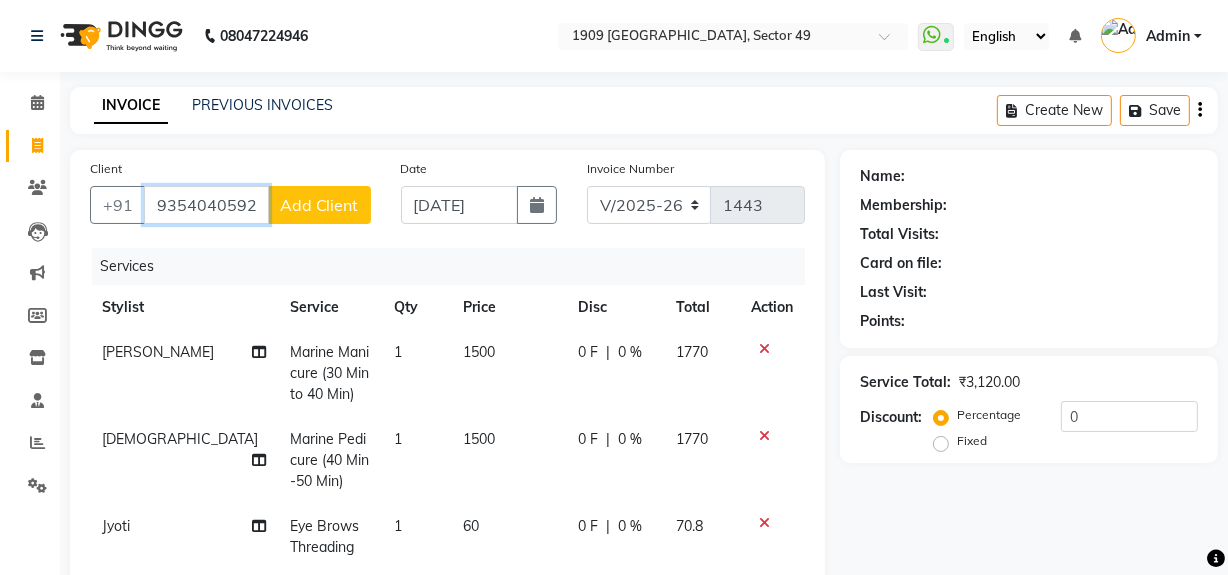 type on "9354040592" 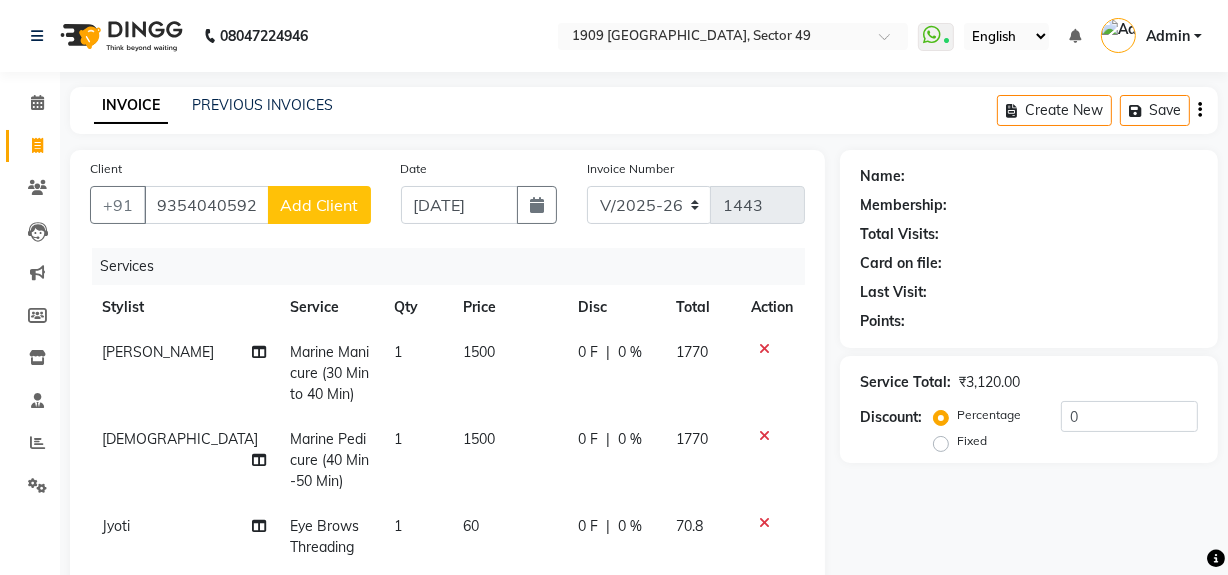 click on "Add Client" 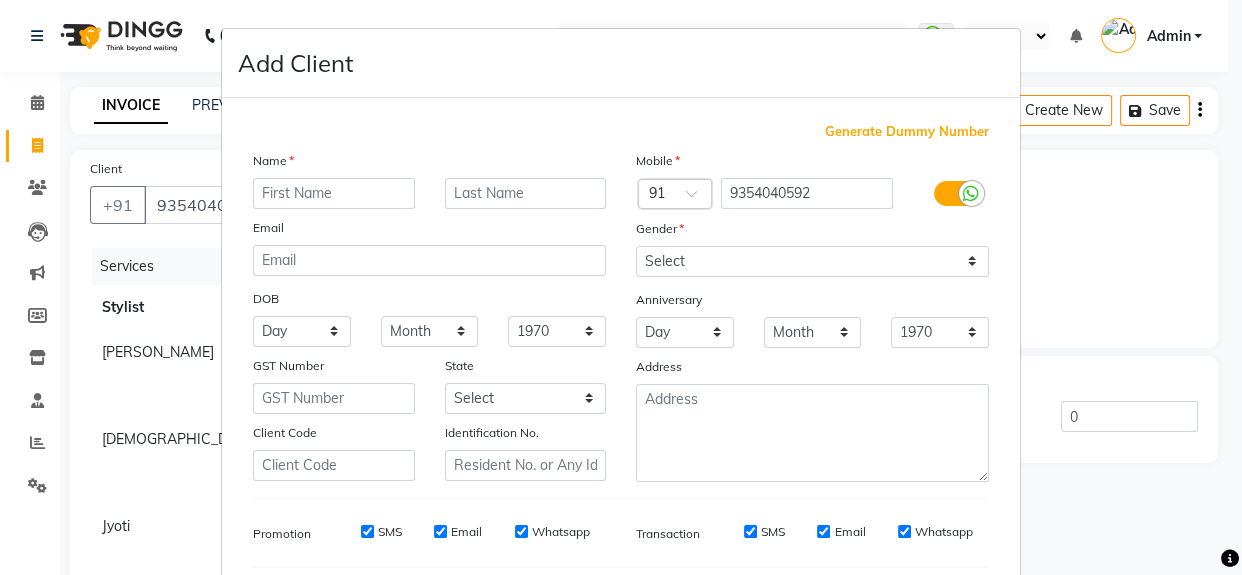 click at bounding box center (334, 193) 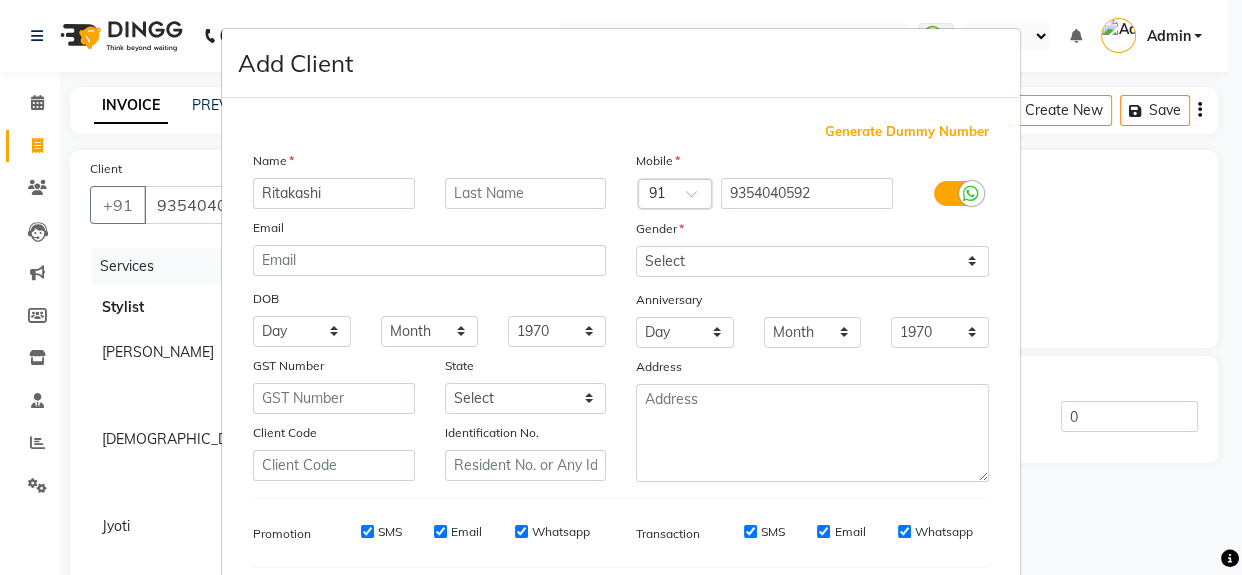 type on "Ritakashi" 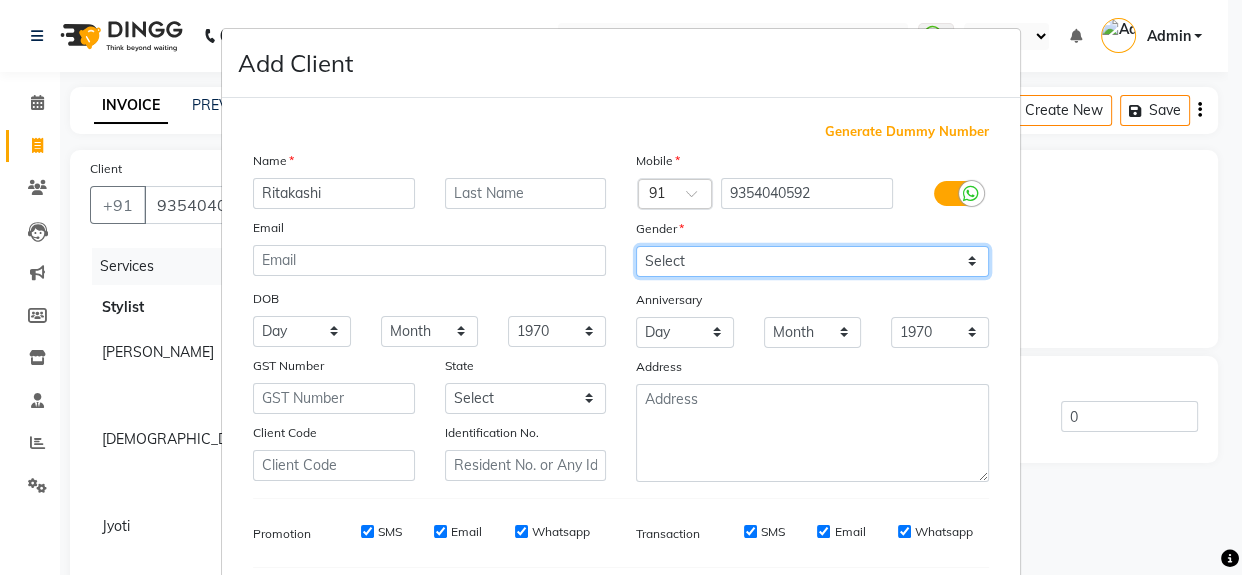click on "Select [DEMOGRAPHIC_DATA] [DEMOGRAPHIC_DATA] Other Prefer Not To Say" at bounding box center [812, 261] 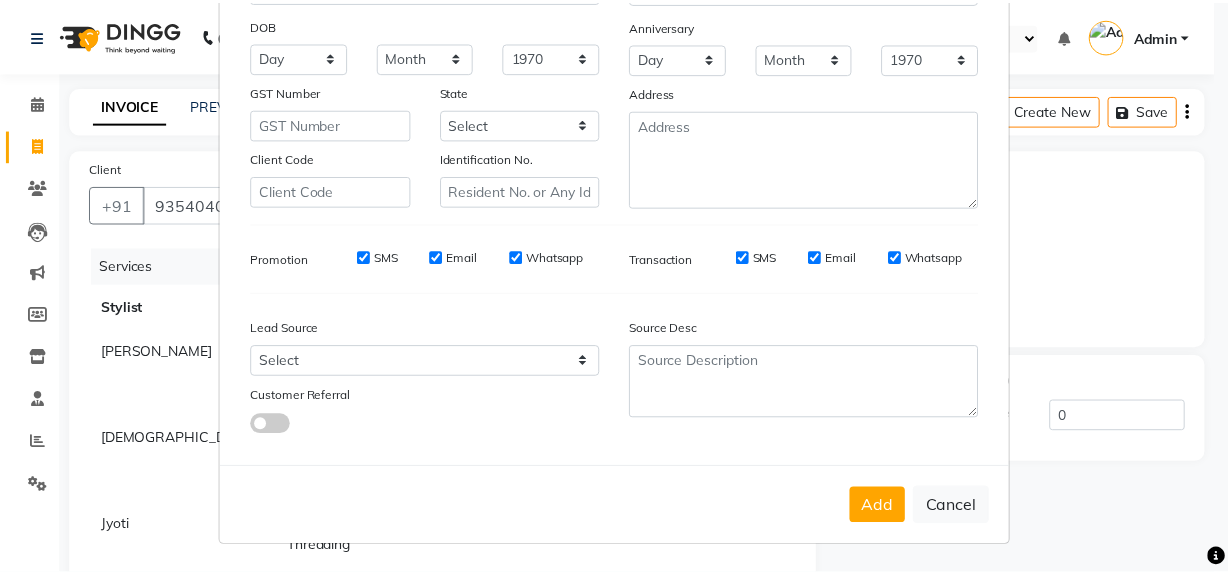 scroll, scrollTop: 278, scrollLeft: 0, axis: vertical 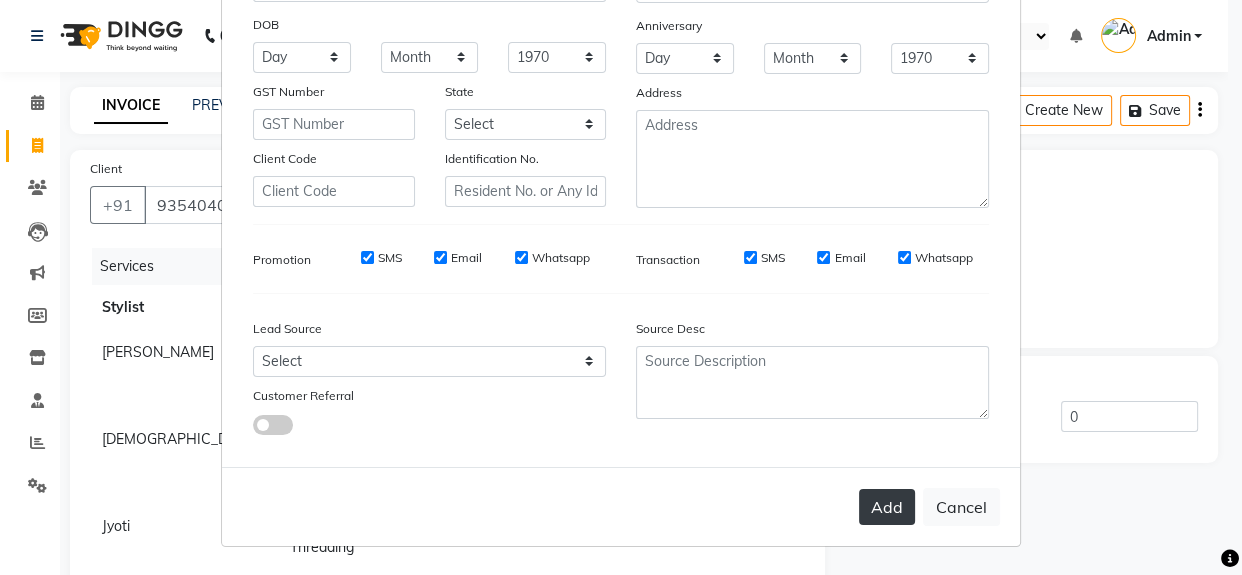 click on "Add" at bounding box center (887, 507) 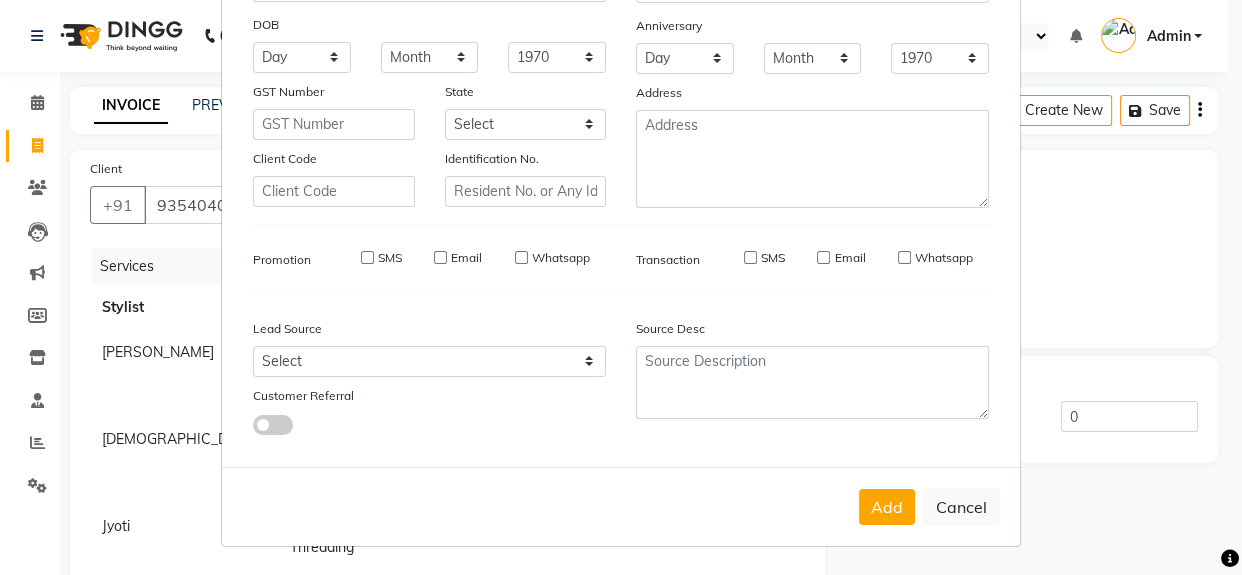 type 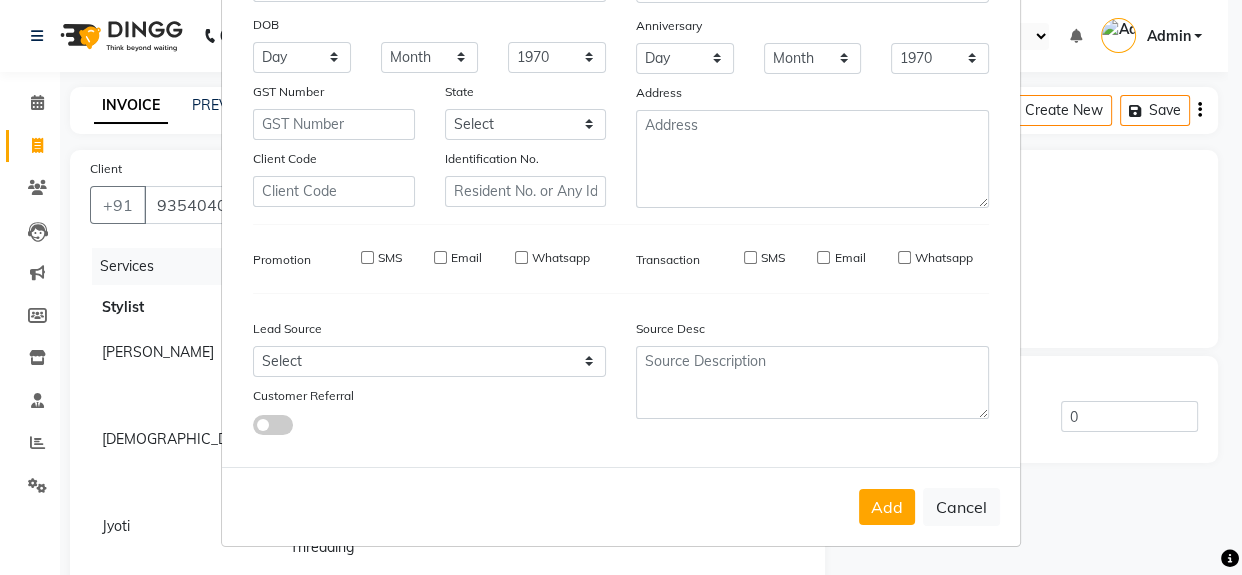 select 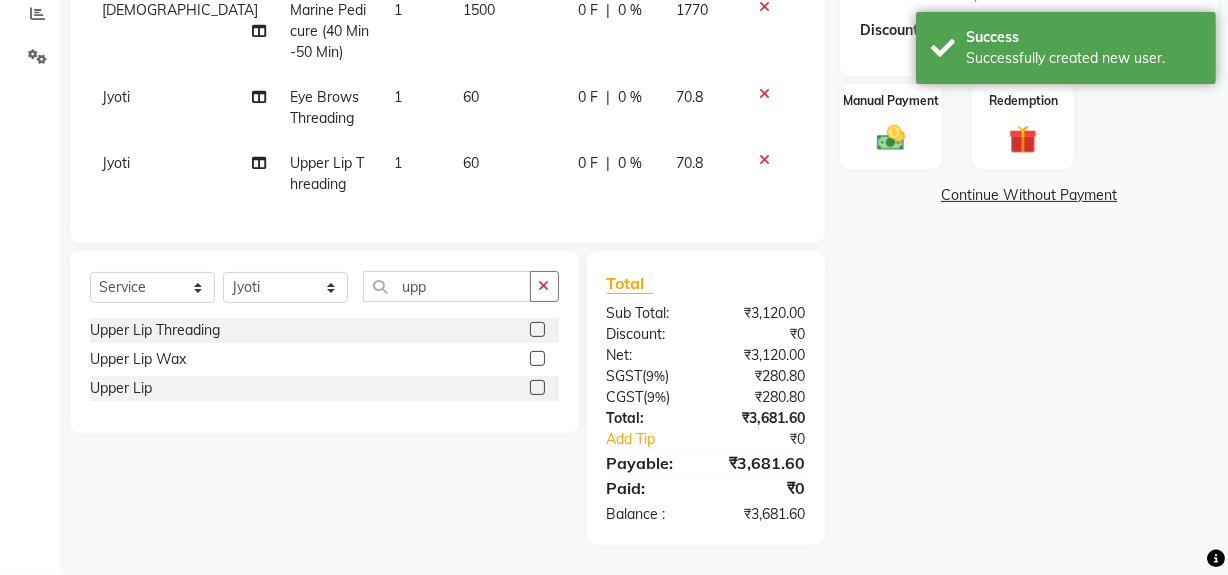 scroll, scrollTop: 442, scrollLeft: 0, axis: vertical 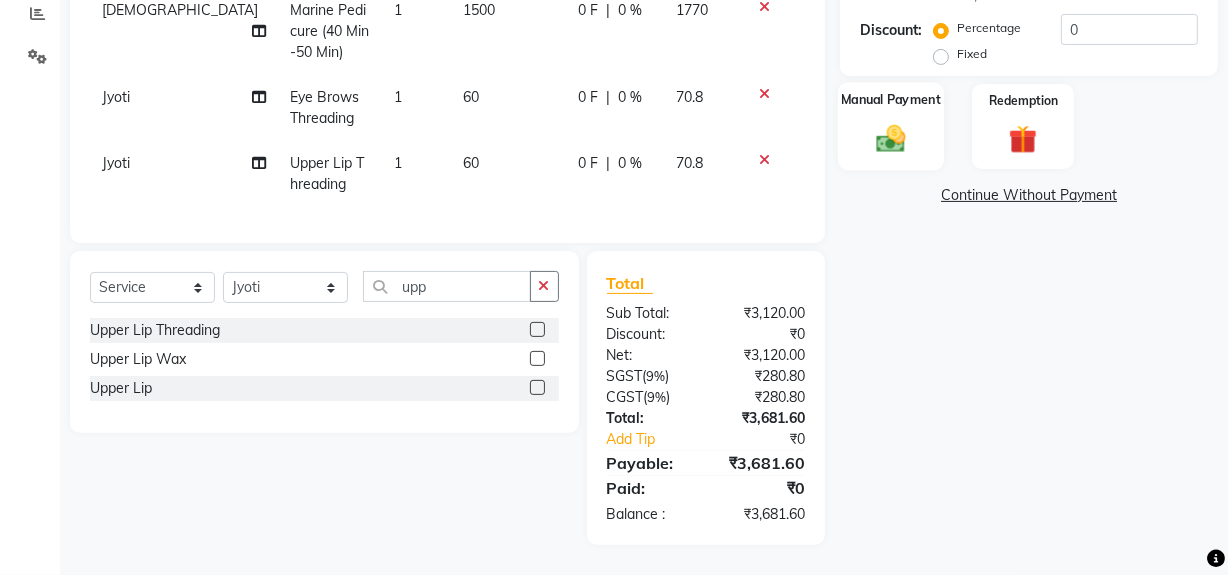 click 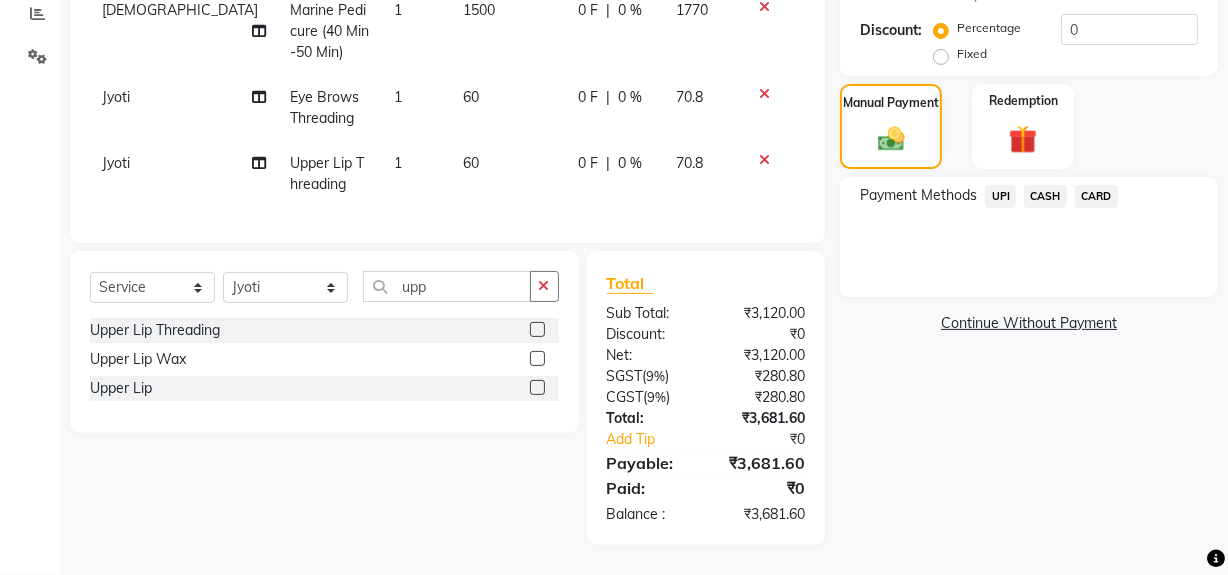 click on "UPI" 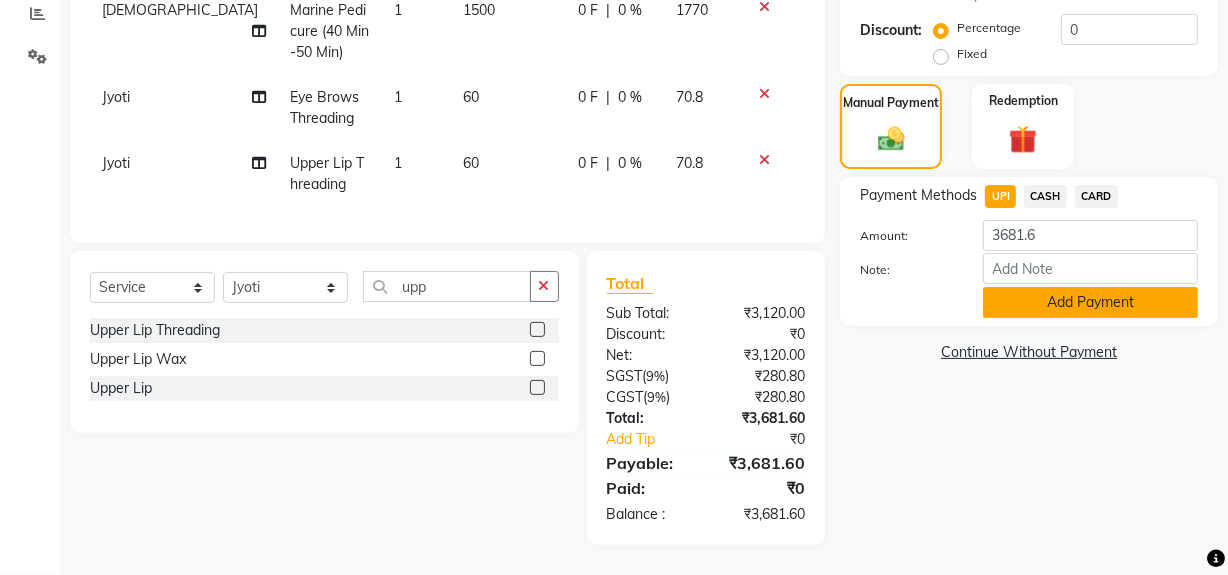 click on "Add Payment" 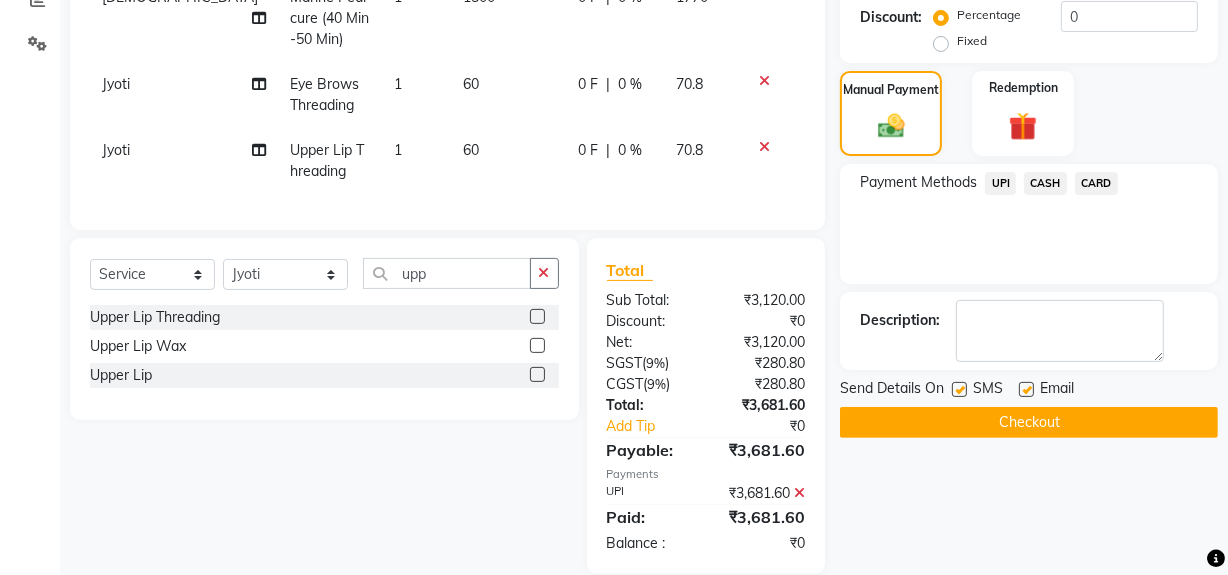 scroll, scrollTop: 484, scrollLeft: 0, axis: vertical 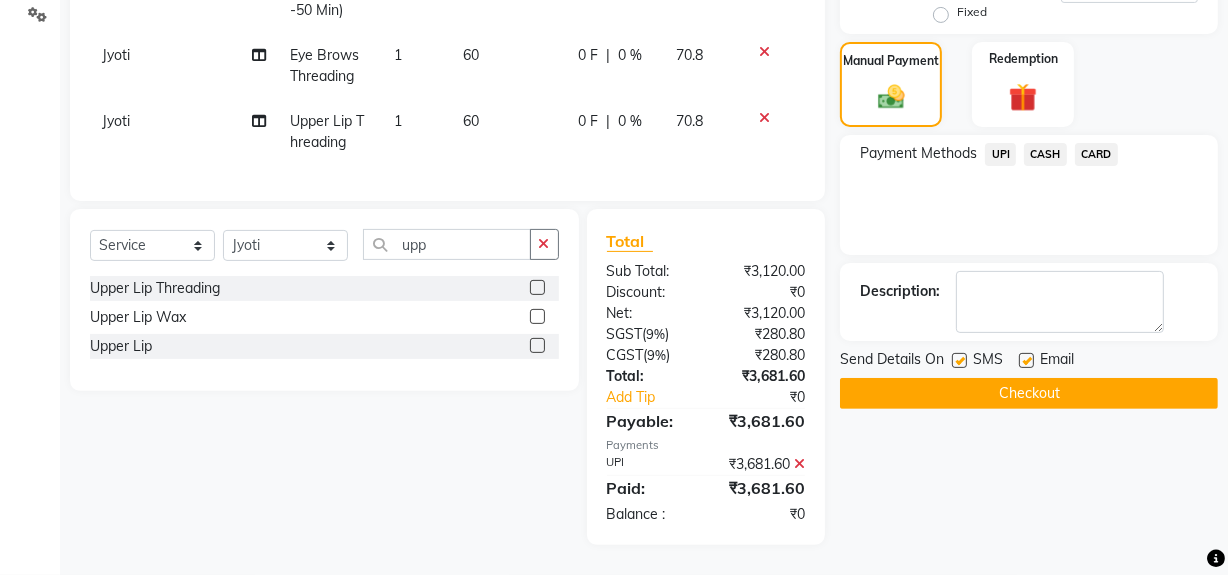 click on "Checkout" 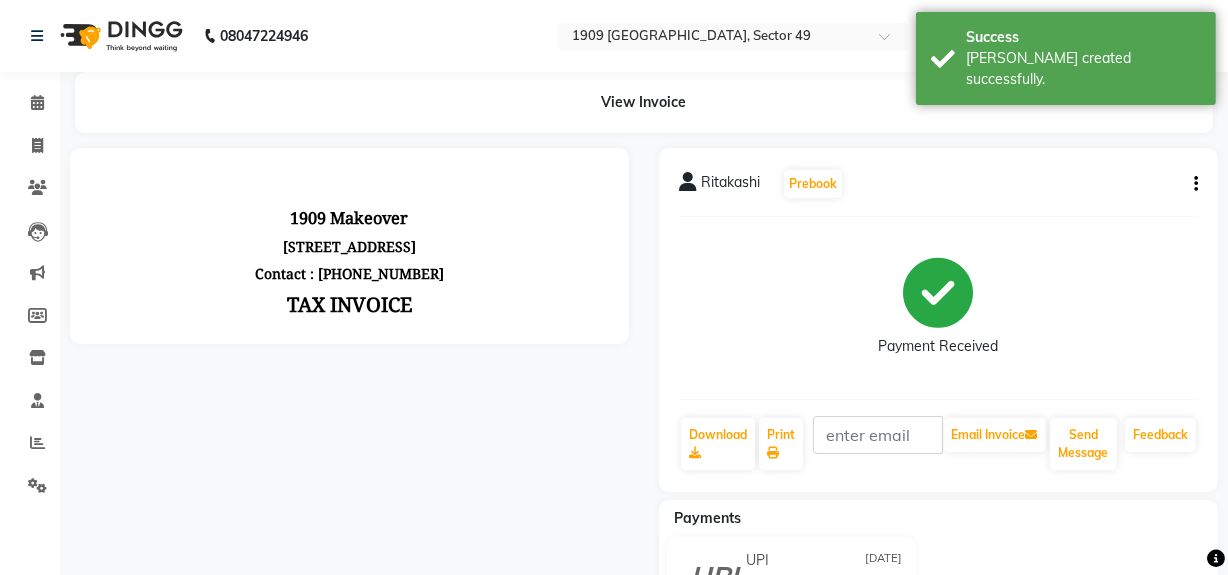 scroll, scrollTop: 0, scrollLeft: 0, axis: both 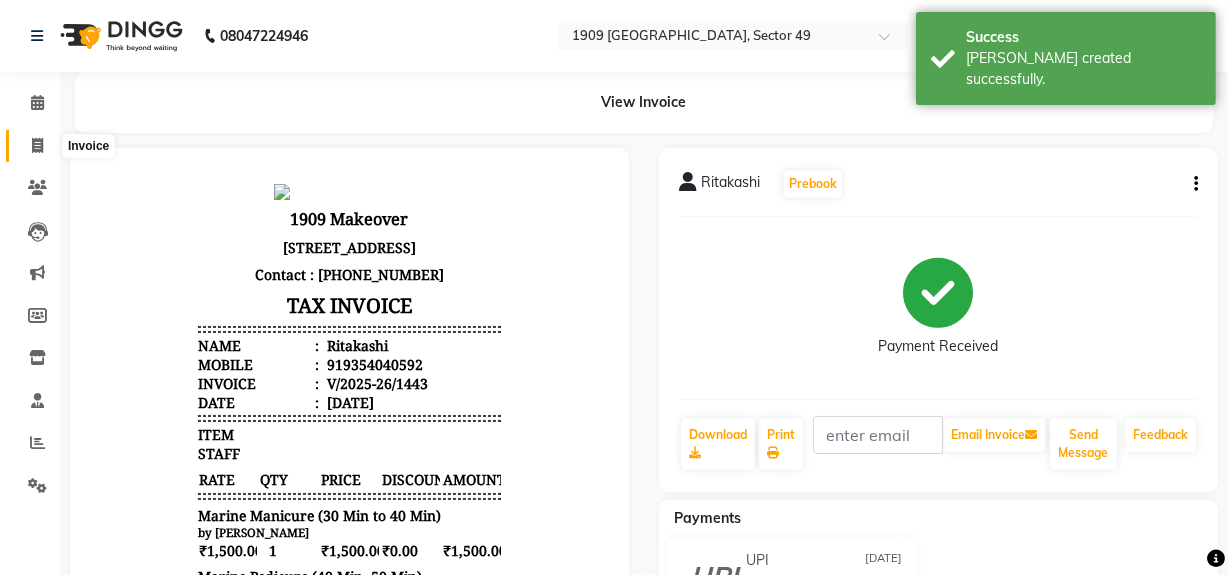 click 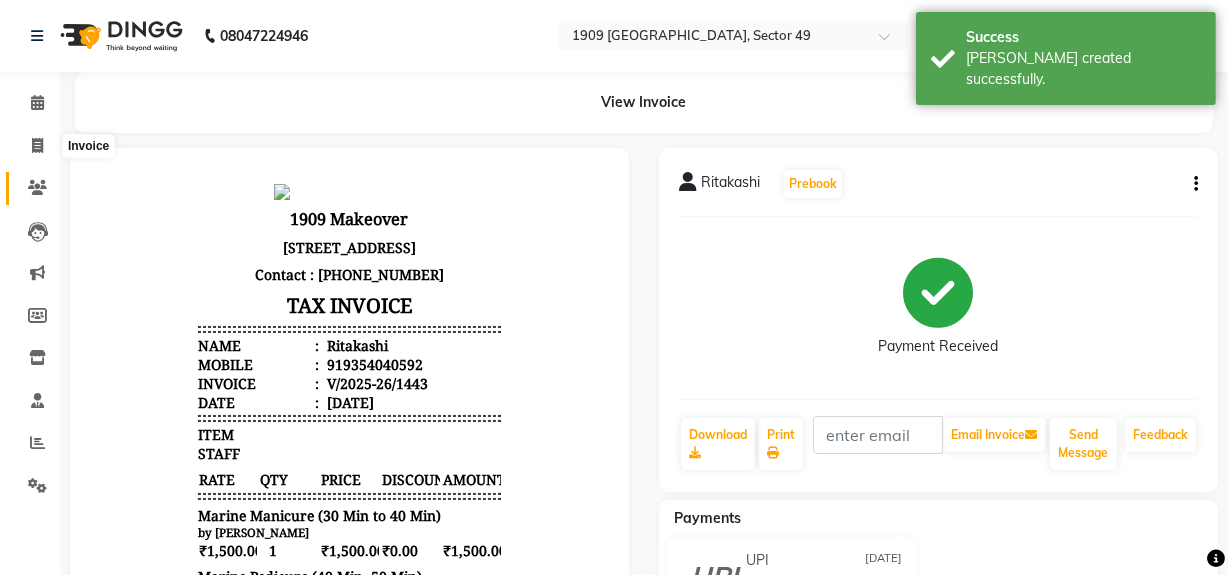 select on "6923" 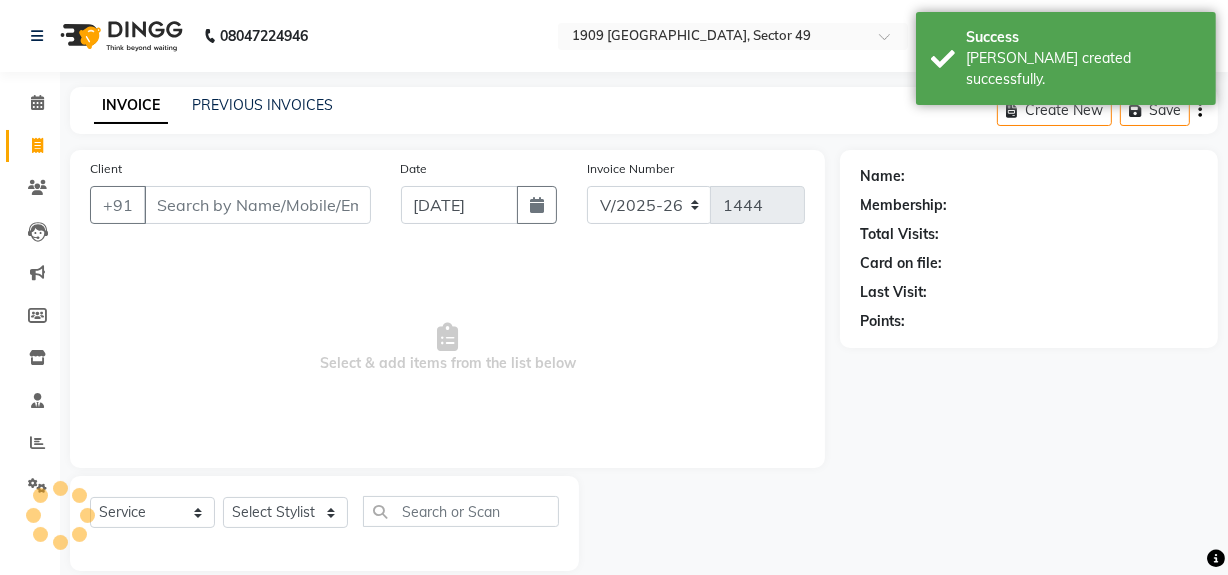 scroll, scrollTop: 26, scrollLeft: 0, axis: vertical 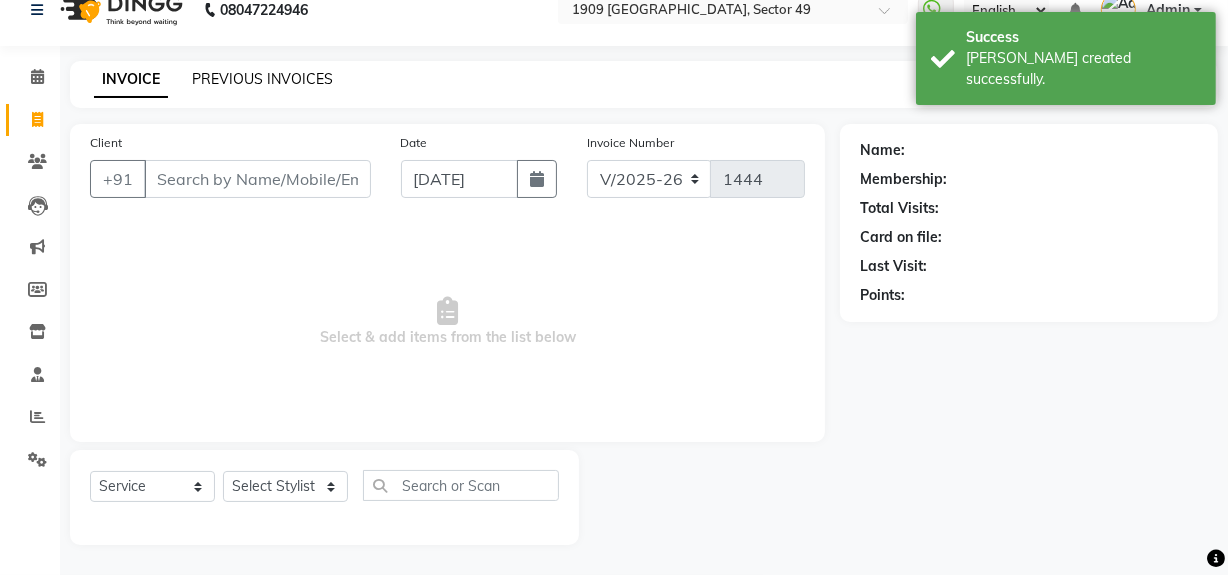 click on "PREVIOUS INVOICES" 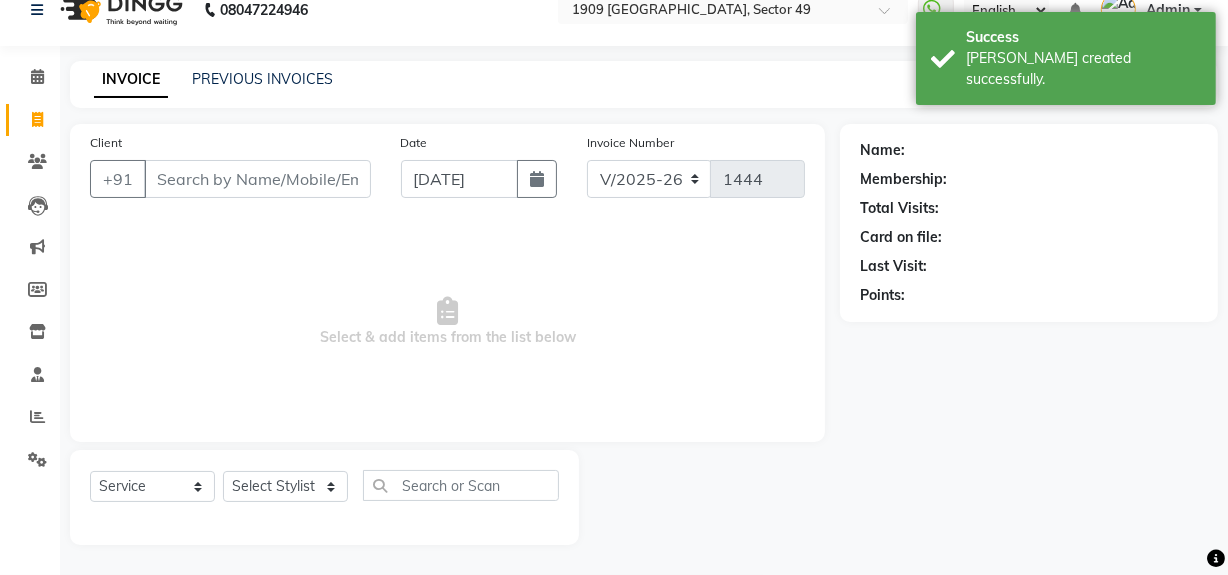 scroll, scrollTop: 0, scrollLeft: 0, axis: both 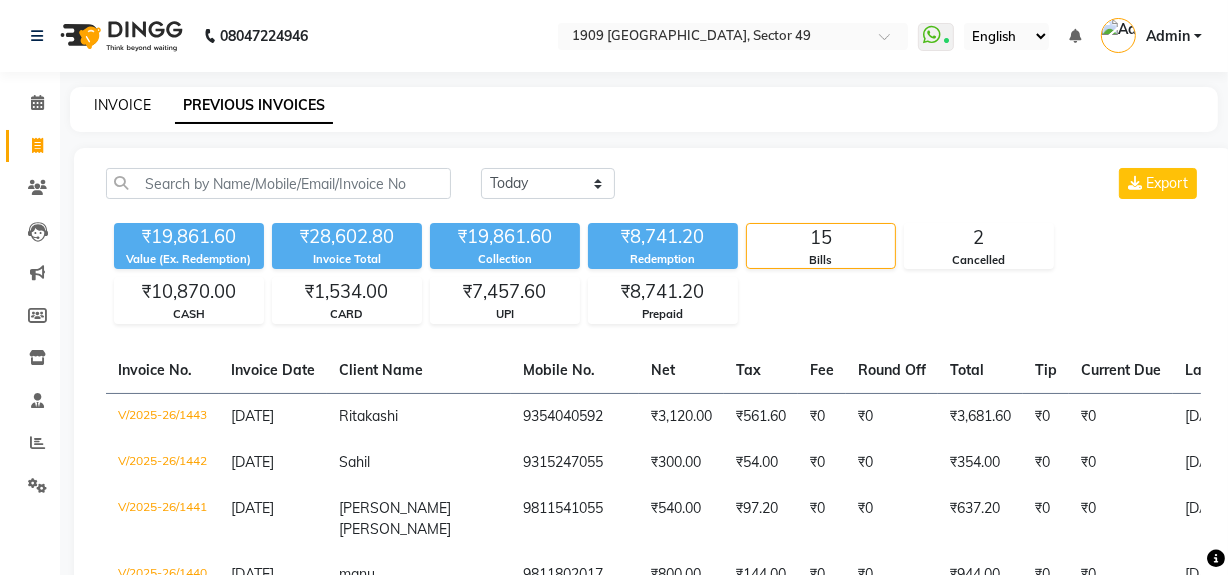 click on "INVOICE" 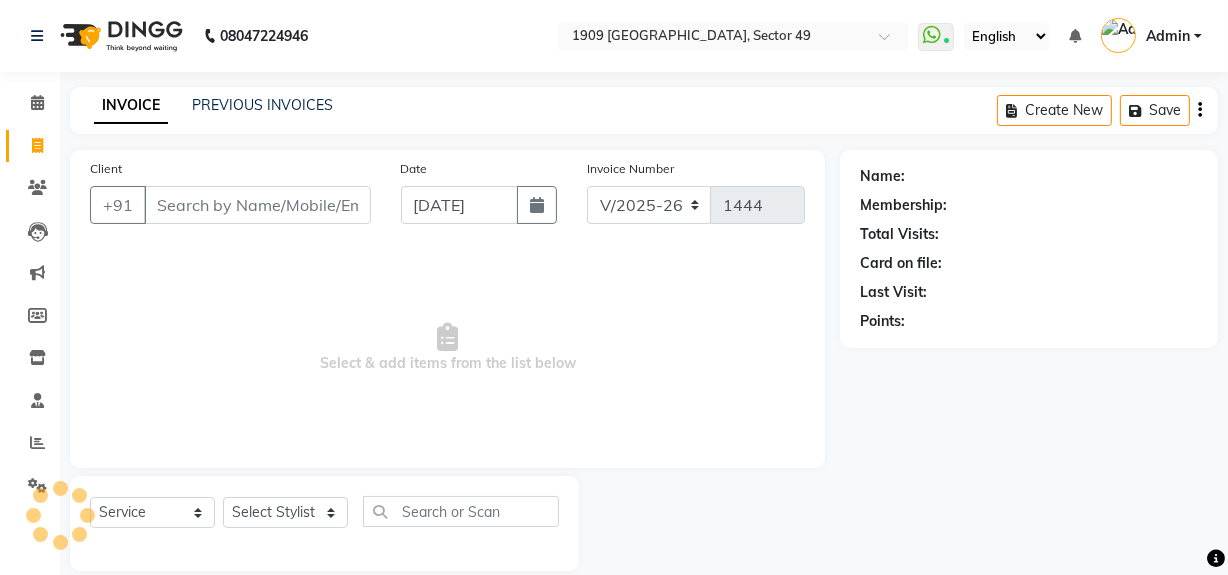 scroll, scrollTop: 26, scrollLeft: 0, axis: vertical 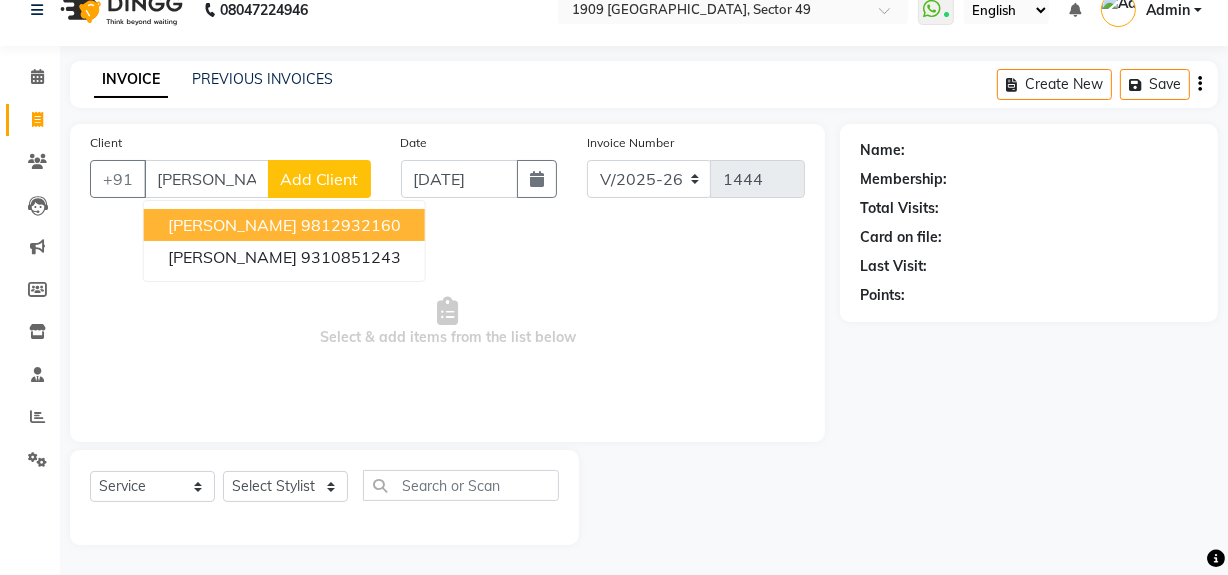 click on "9812932160" at bounding box center (351, 225) 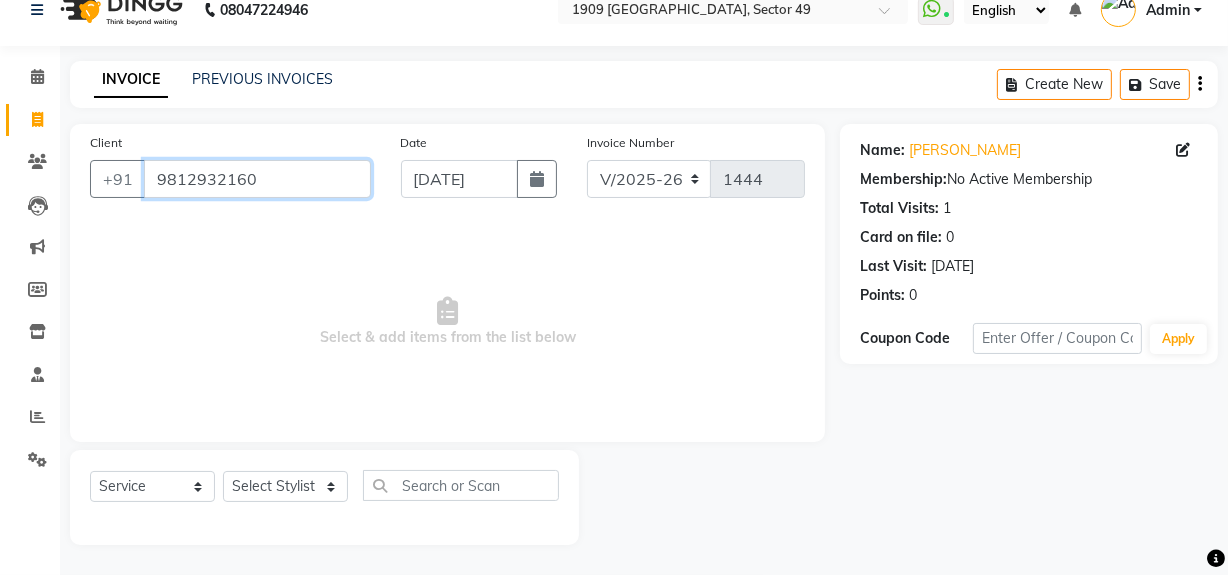 click on "9812932160" at bounding box center (257, 179) 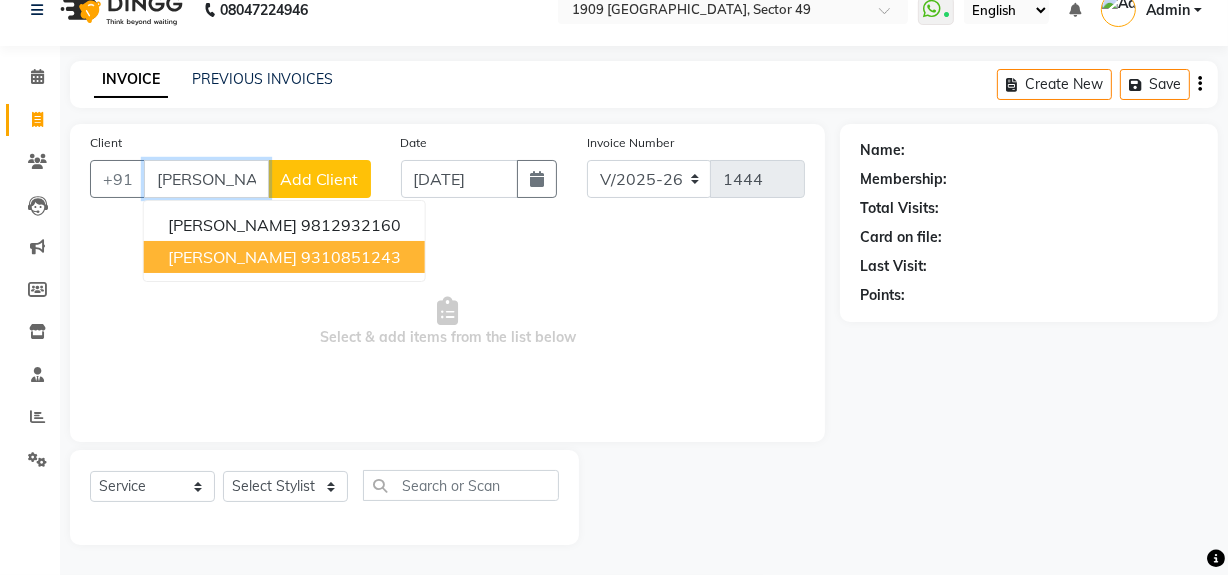 click on "[PERSON_NAME]  9310851243" at bounding box center [284, 257] 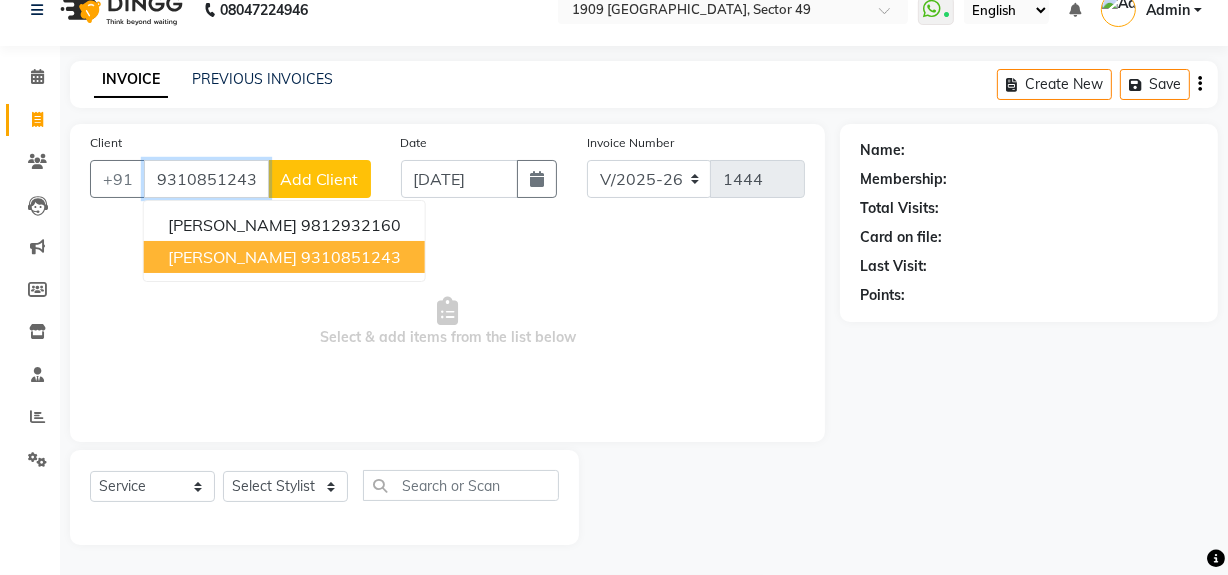 type on "9310851243" 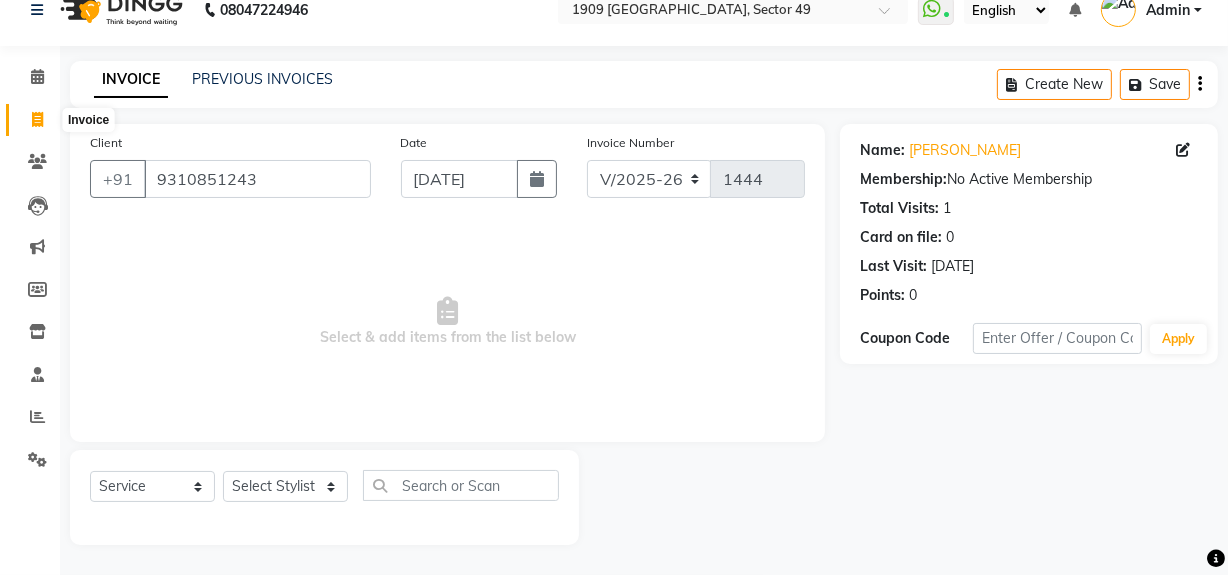 click 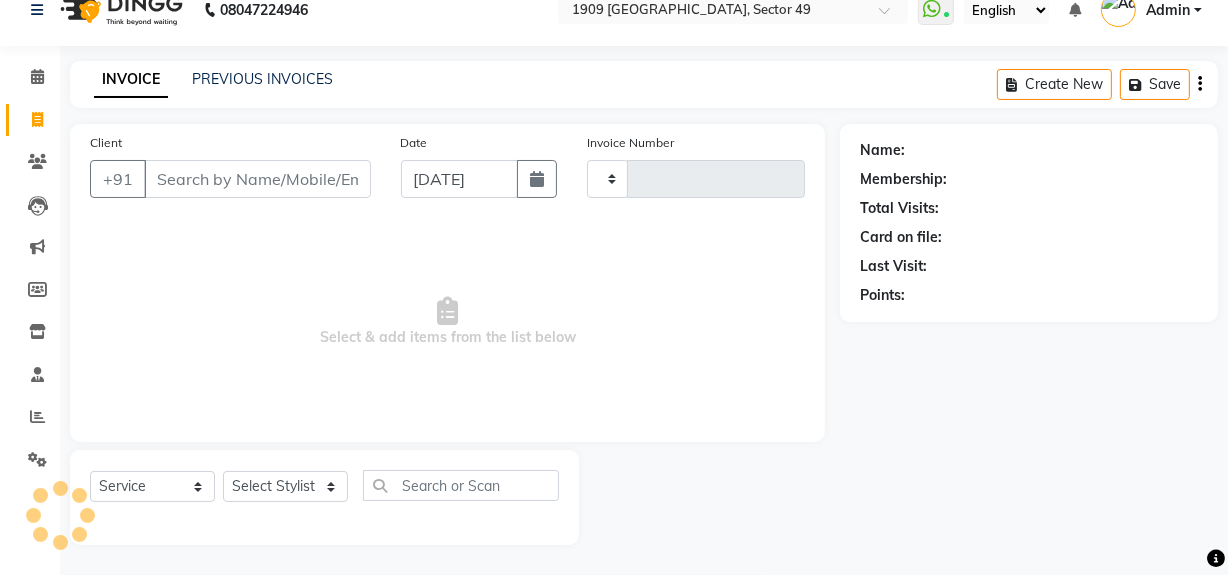 type on "1444" 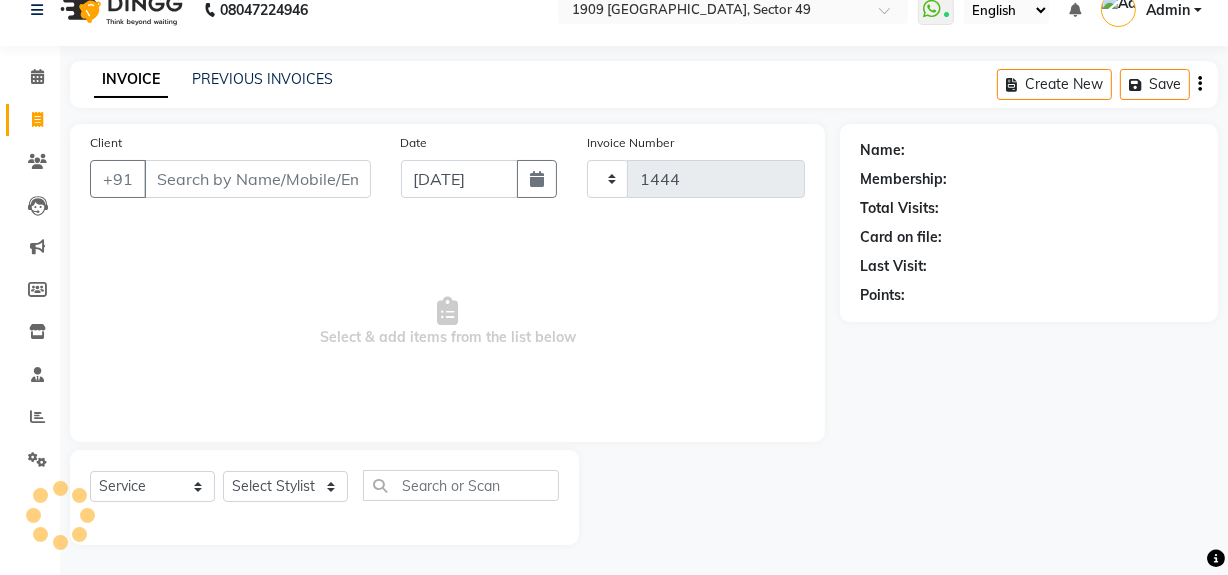select on "6923" 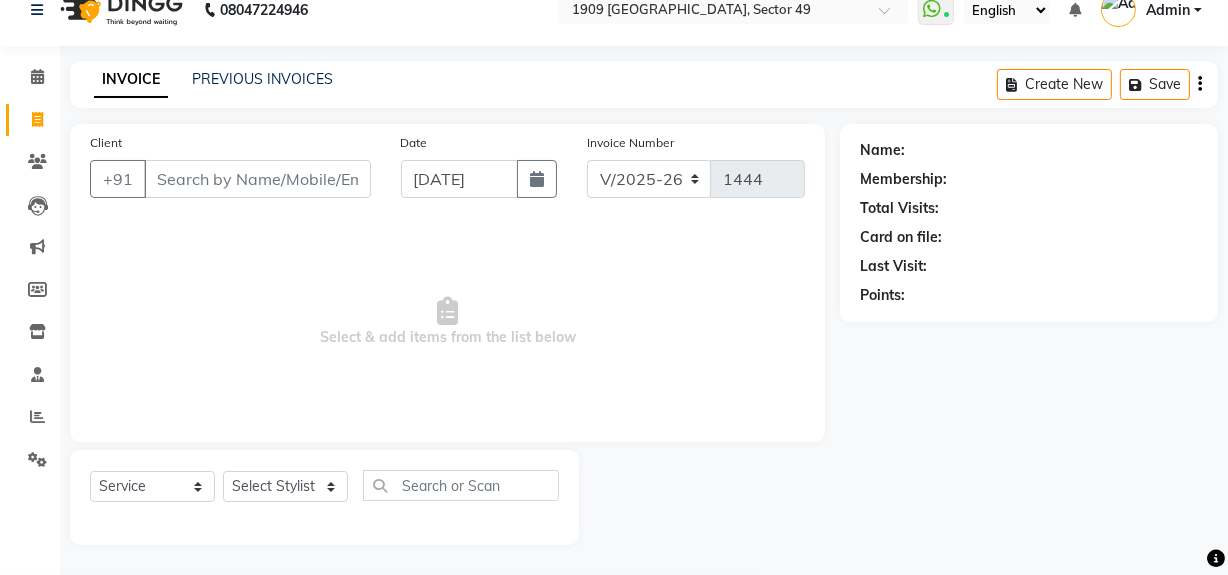 click on "Select & add items from the list below" at bounding box center (447, 322) 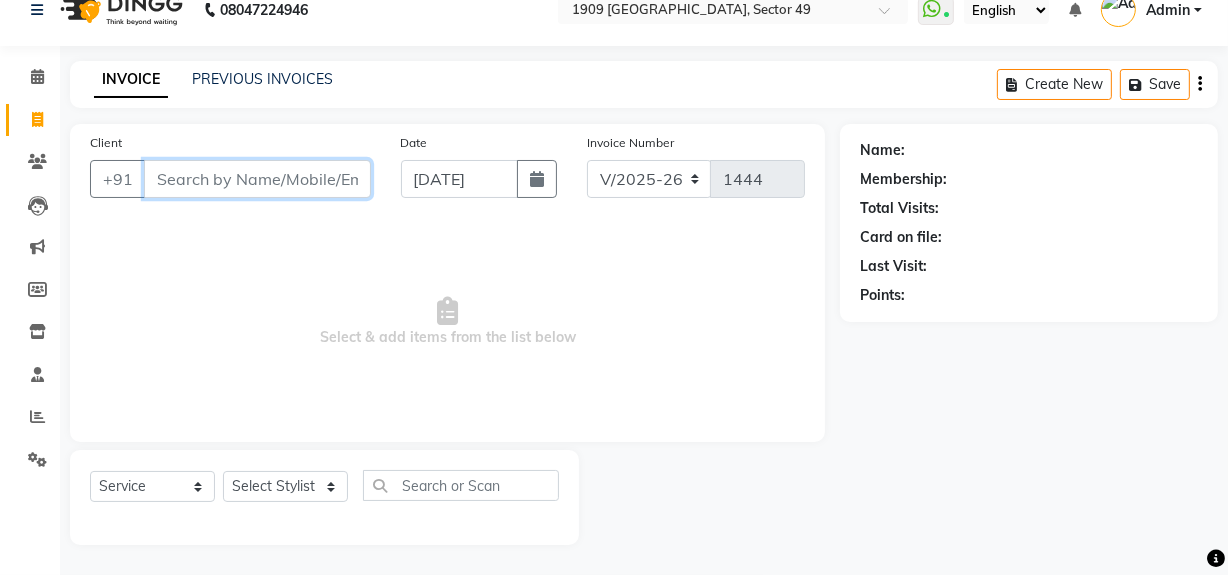 click on "Client" at bounding box center [257, 179] 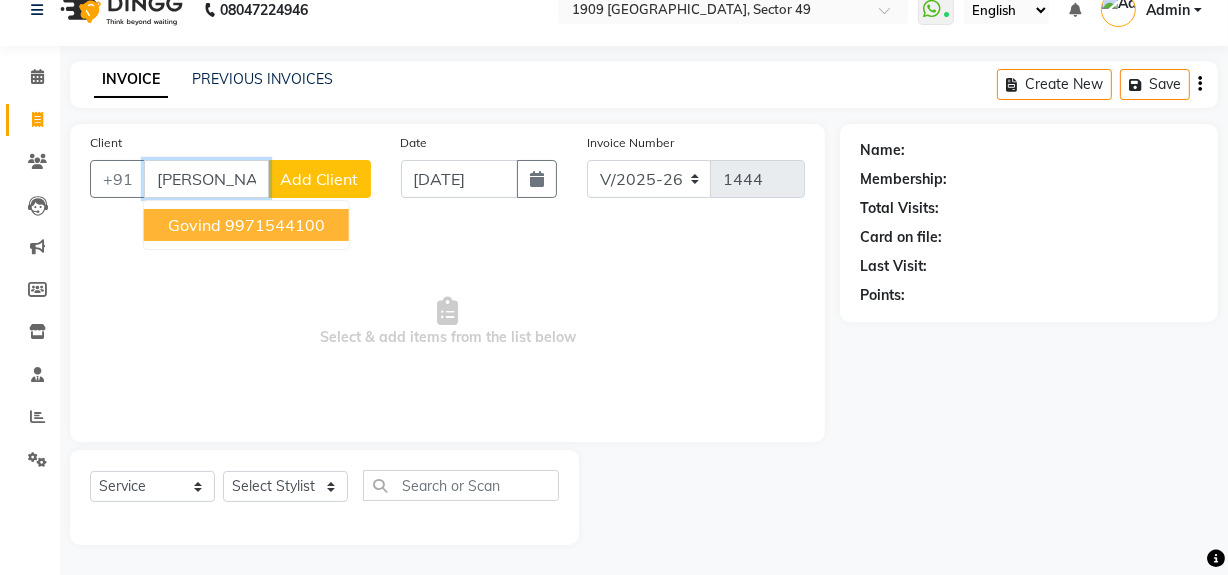 click on "9971544100" at bounding box center (275, 225) 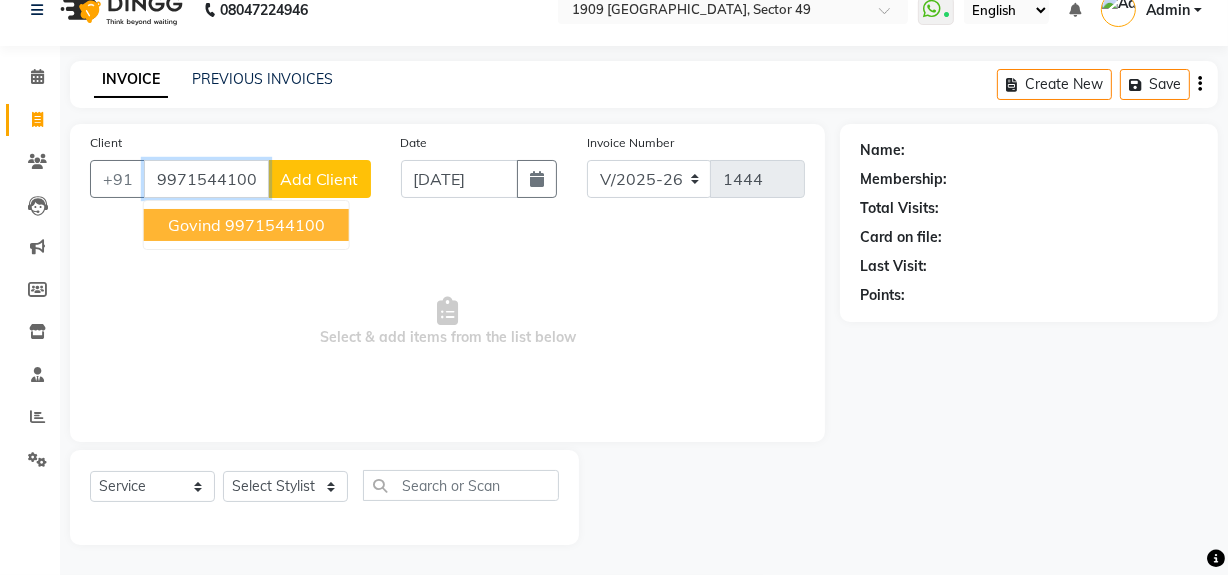 type on "9971544100" 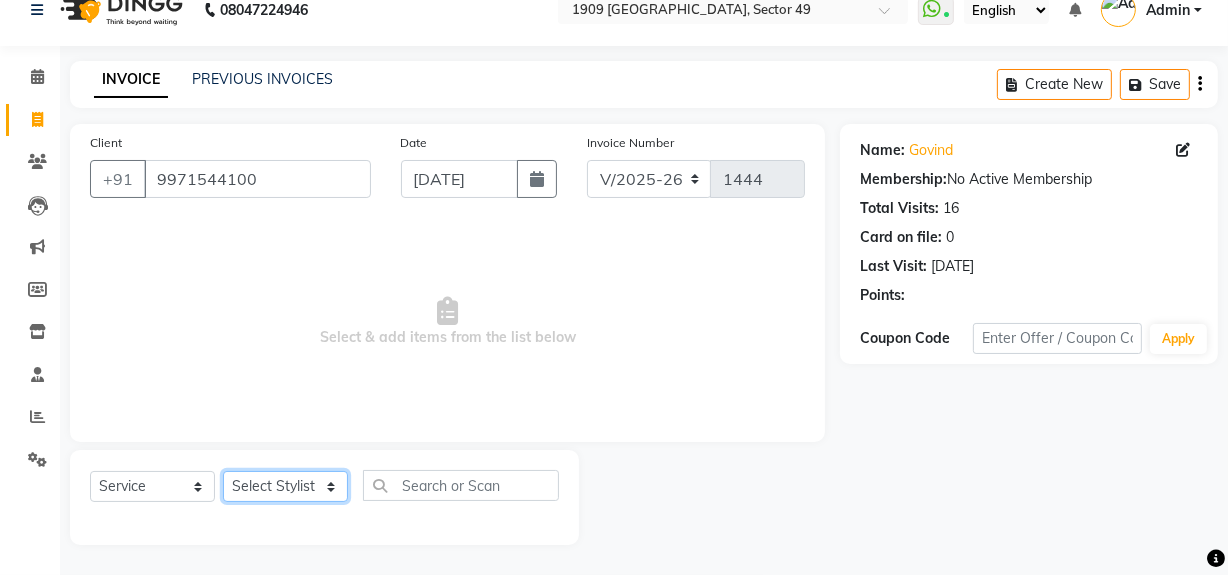 click on "Select Stylist [PERSON_NAME] [PERSON_NAME] House Sale Jyoti Nisha [PERSON_NAME] [PERSON_NAME] Veer [PERSON_NAME] Vishal" 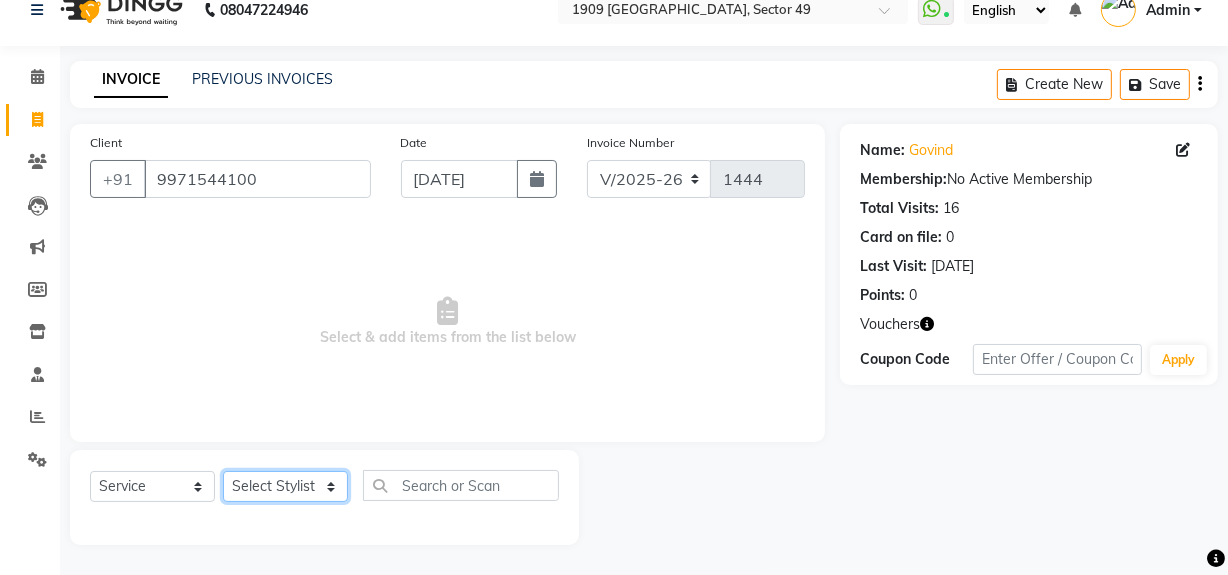 select on "57119" 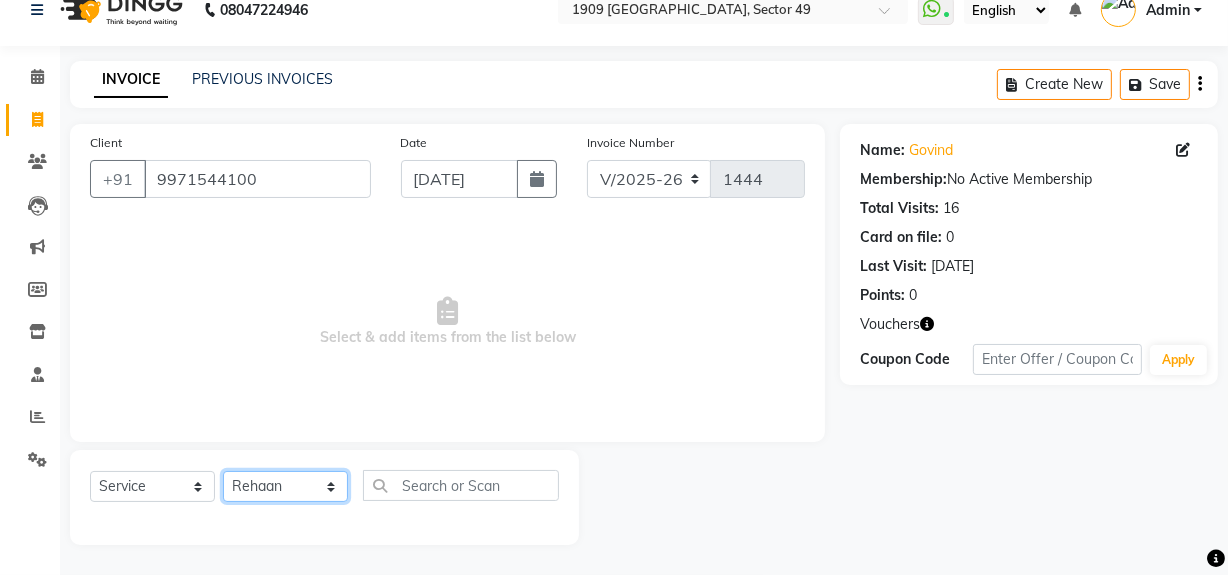 click on "Select Stylist [PERSON_NAME] [PERSON_NAME] House Sale Jyoti Nisha [PERSON_NAME] [PERSON_NAME] Veer [PERSON_NAME] Vishal" 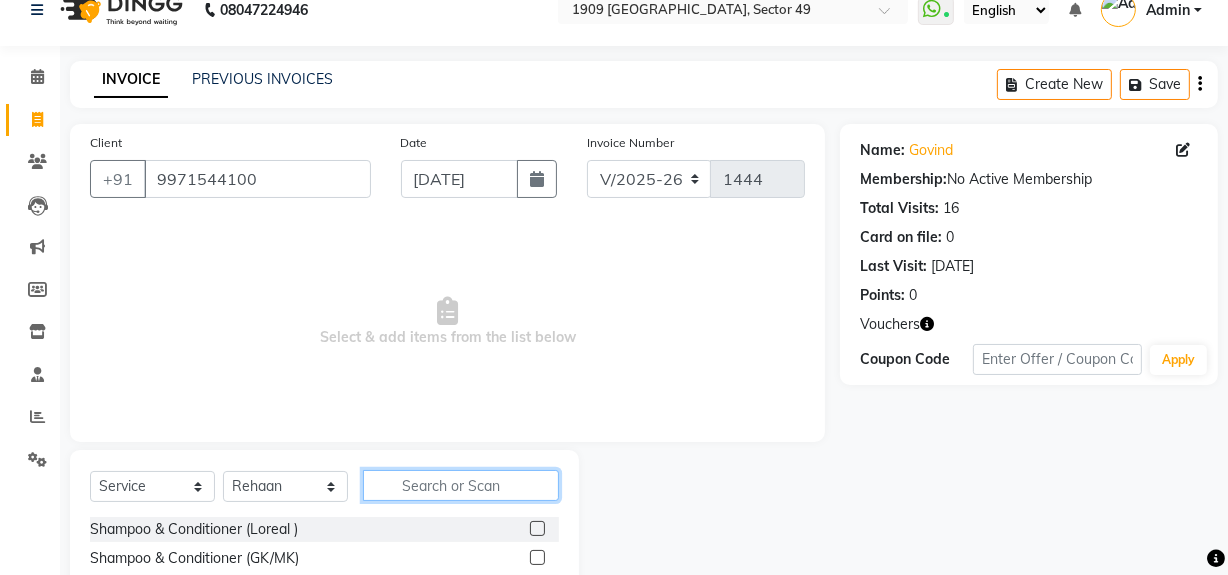 click 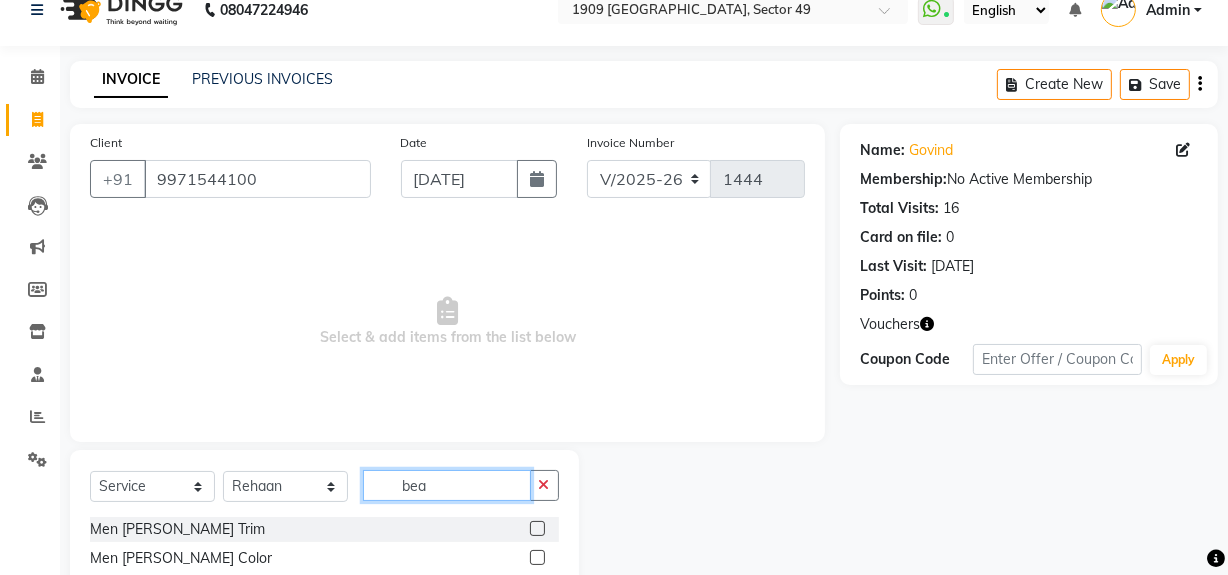 type on "bea" 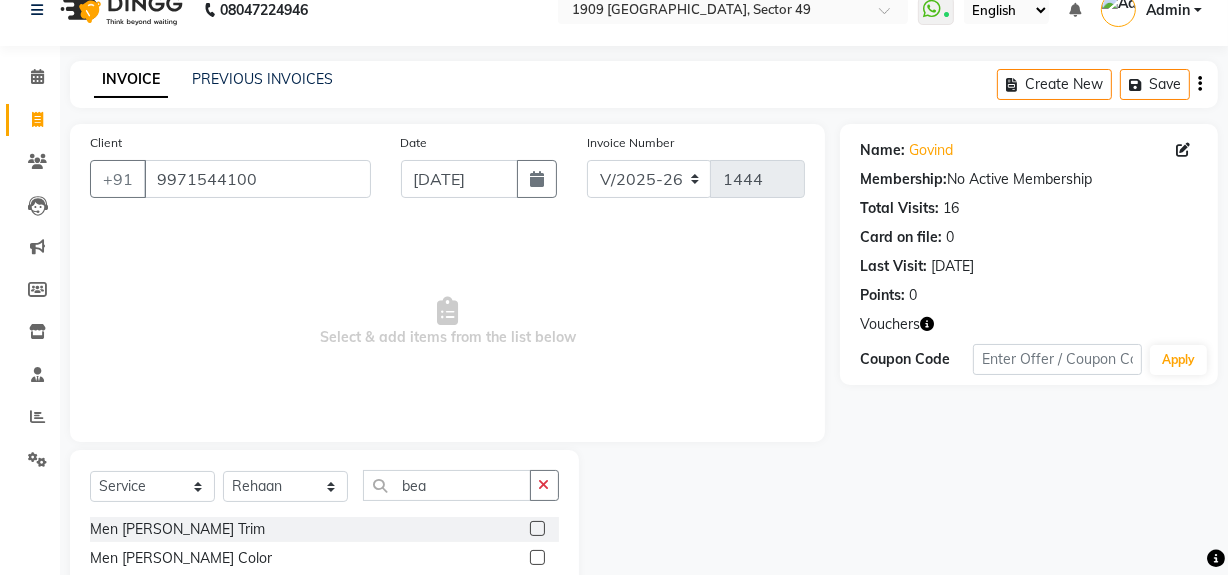 drag, startPoint x: 537, startPoint y: 523, endPoint x: 536, endPoint y: 571, distance: 48.010414 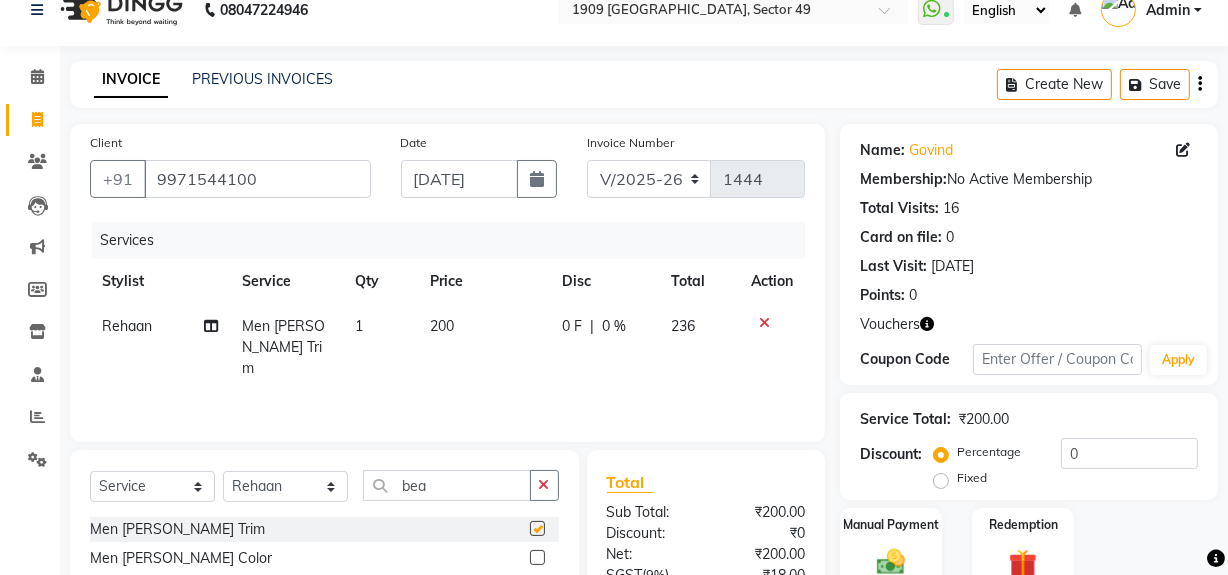 checkbox on "false" 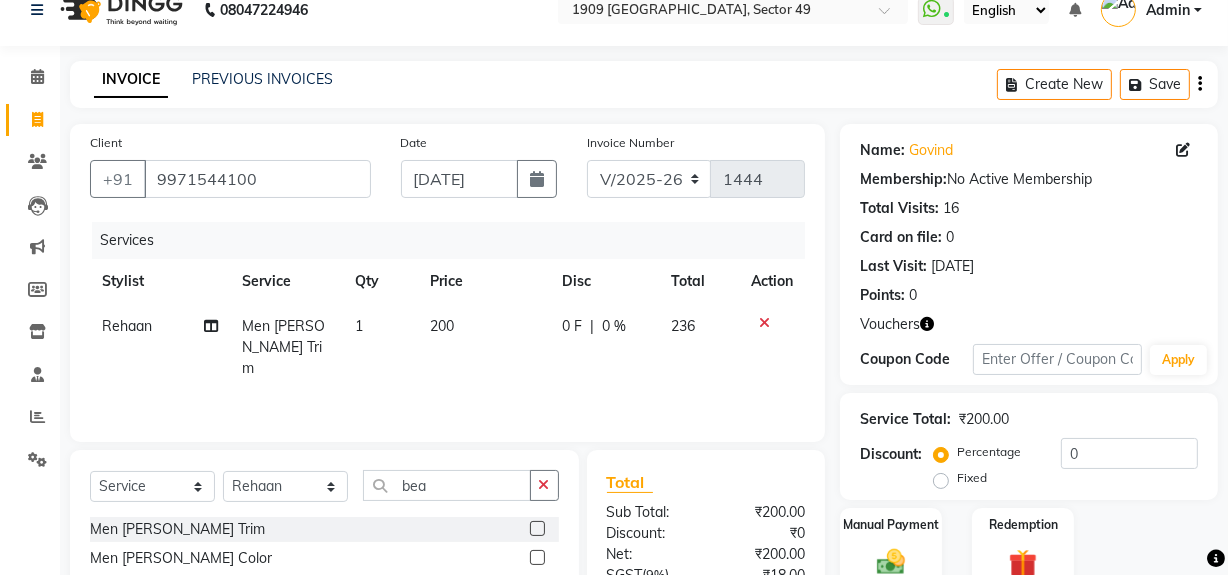 click 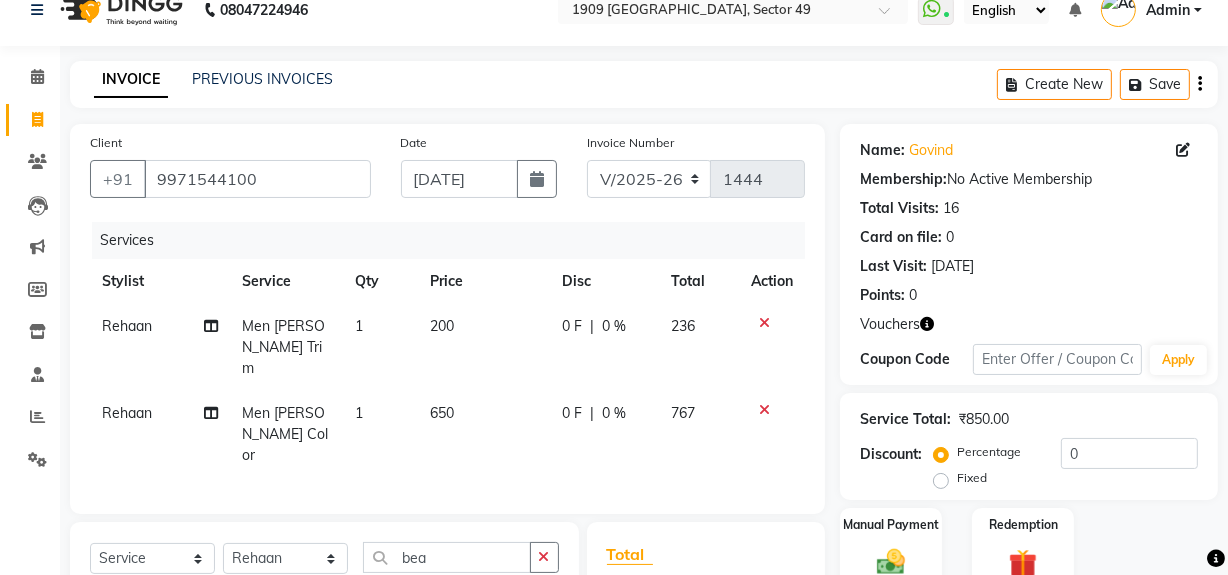checkbox on "false" 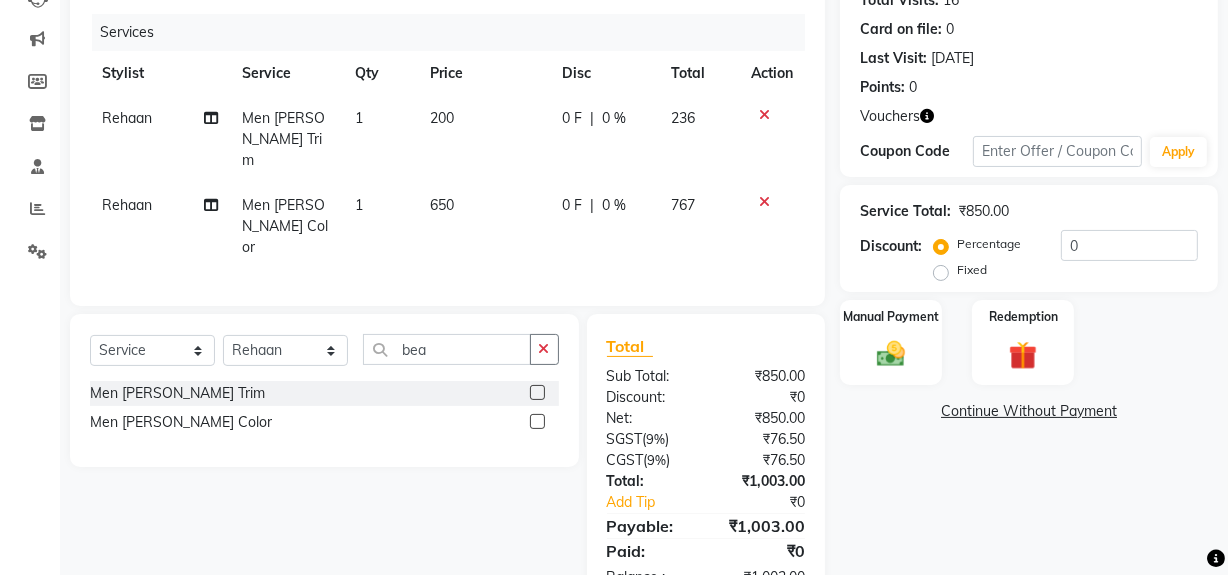 scroll, scrollTop: 269, scrollLeft: 0, axis: vertical 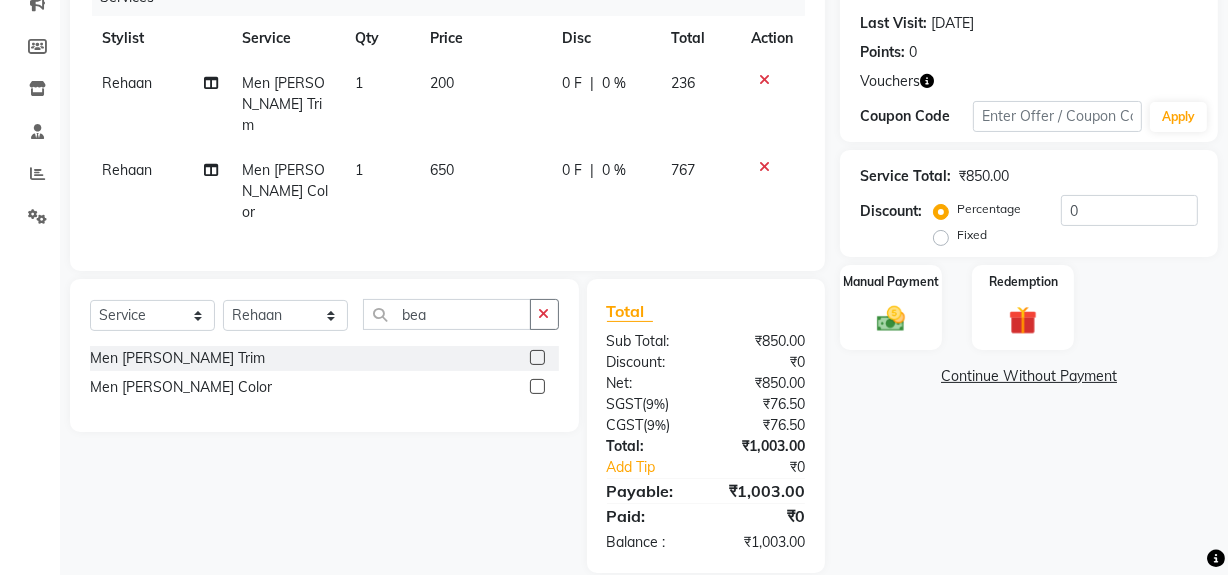 click on "Name: Govind  Membership:  No Active Membership  Total Visits:  16 Card on file:  0 Last Visit:   [DATE] Points:   0  Vouchers Coupon Code Apply Service Total:  ₹850.00  Discount:  Percentage   Fixed  0 Manual Payment Redemption  Continue Without Payment" 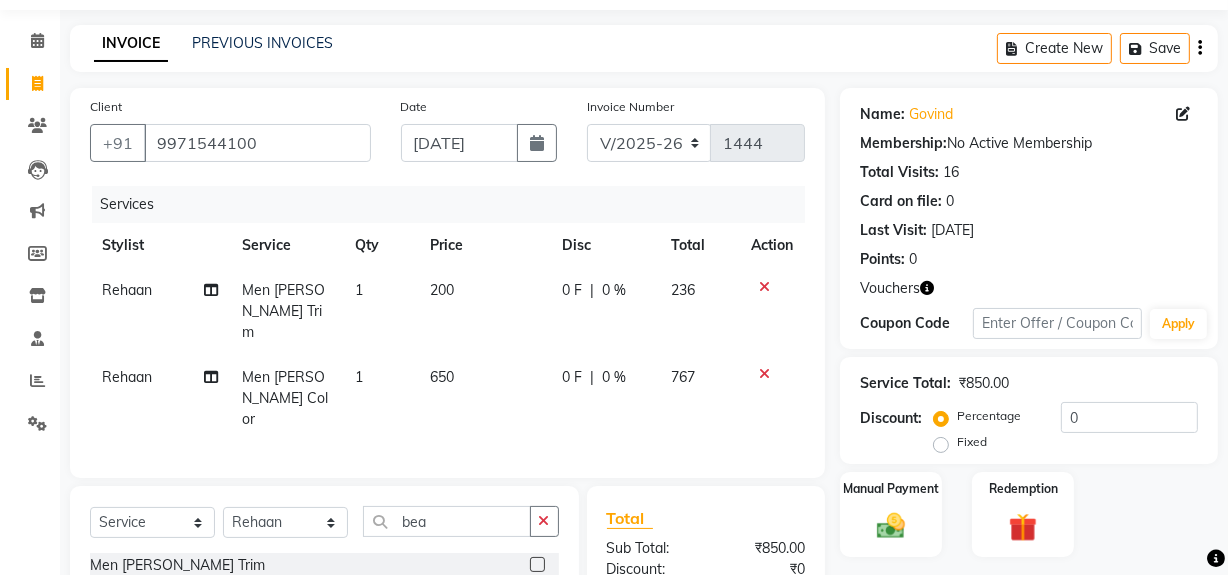scroll, scrollTop: 53, scrollLeft: 0, axis: vertical 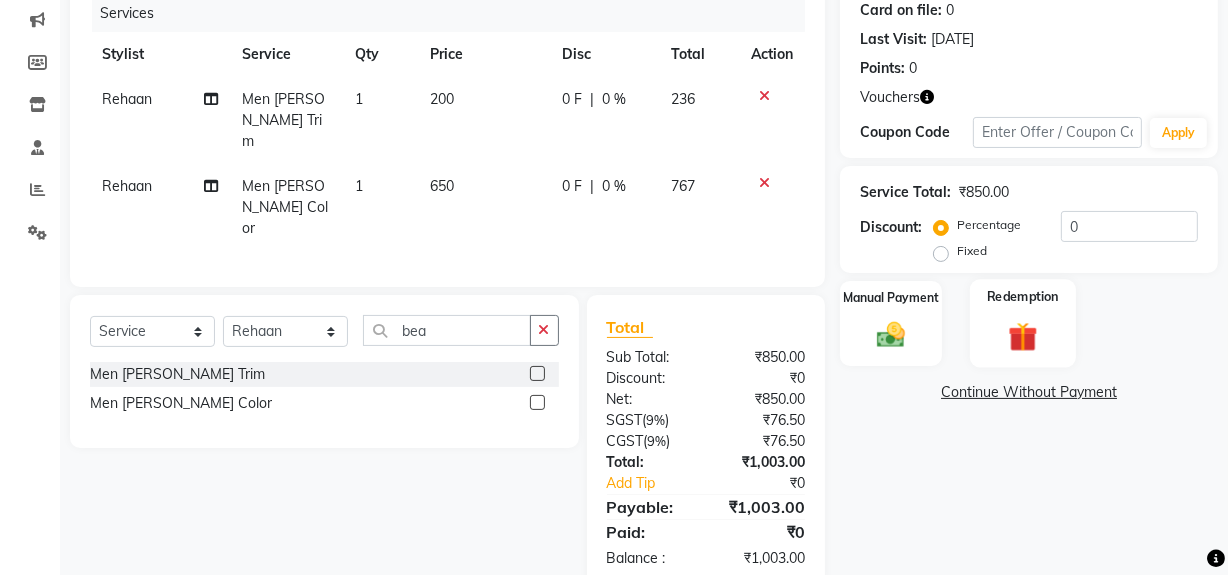 click 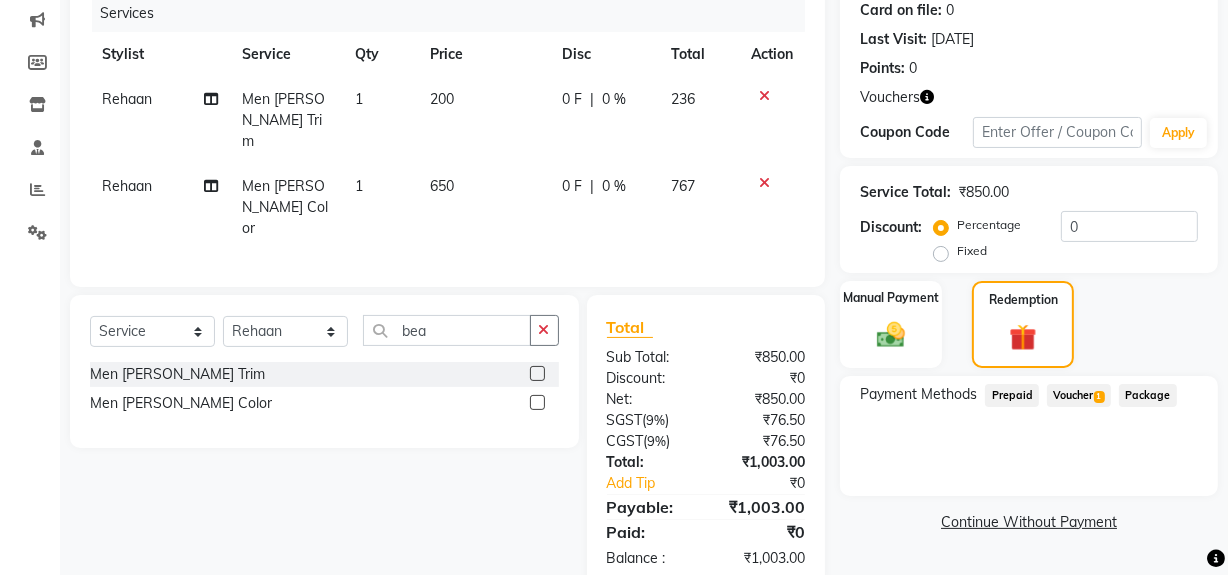 click on "Voucher  1" 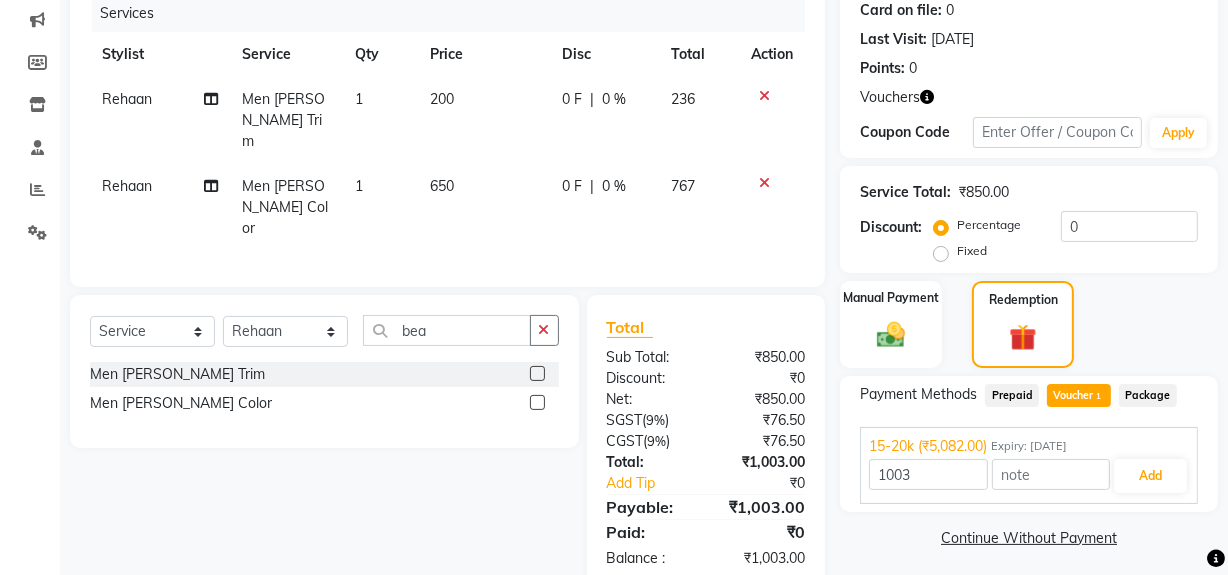 scroll, scrollTop: 269, scrollLeft: 0, axis: vertical 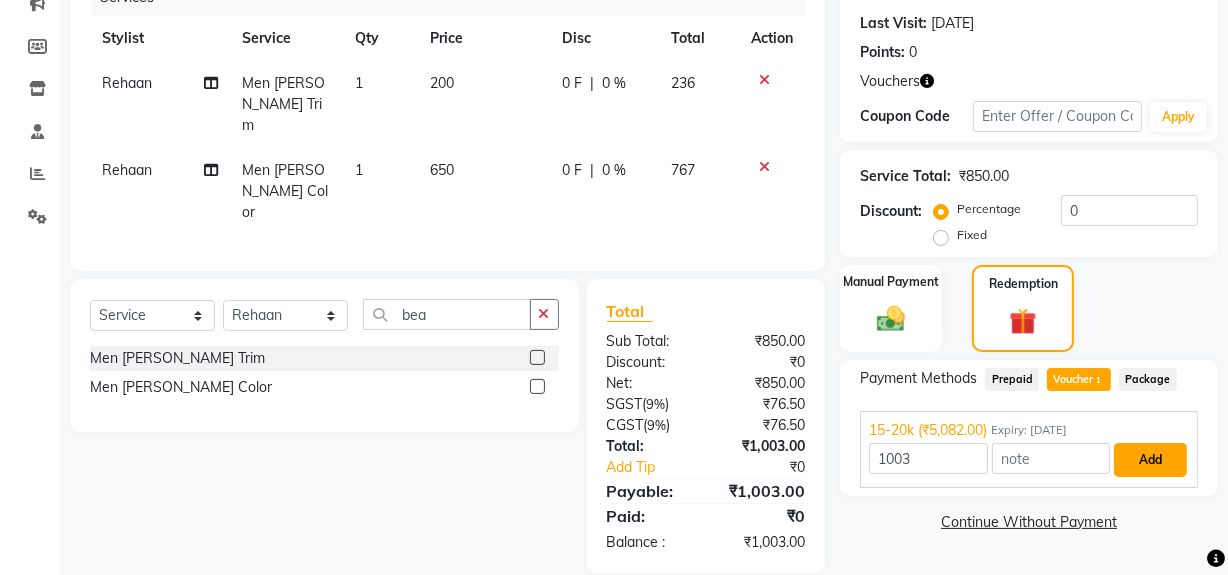click on "Add" at bounding box center (1150, 460) 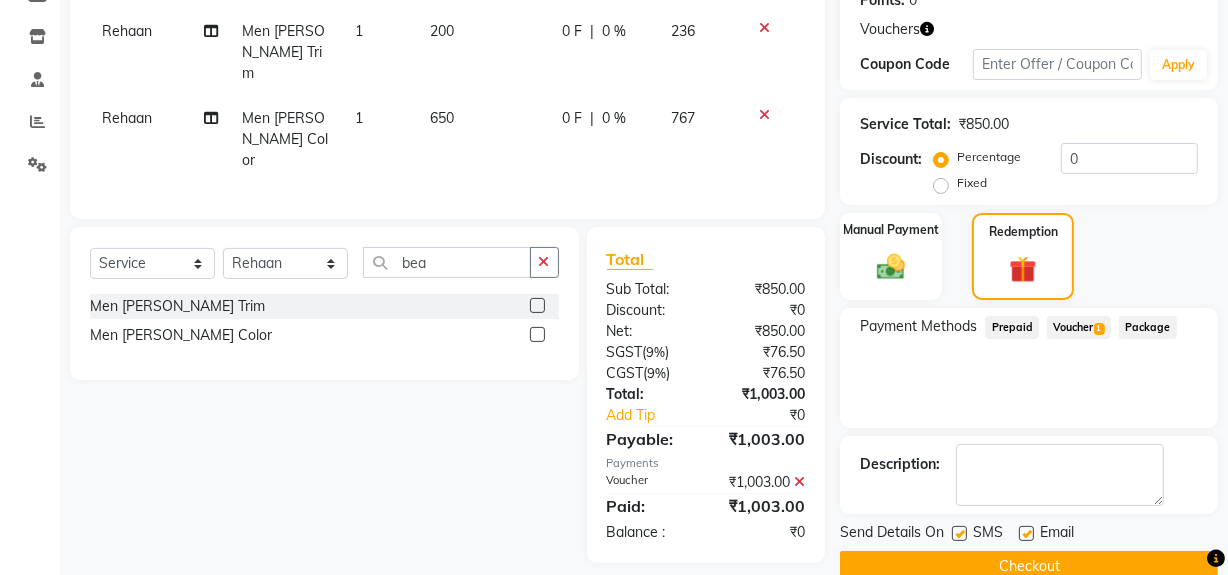 scroll, scrollTop: 356, scrollLeft: 0, axis: vertical 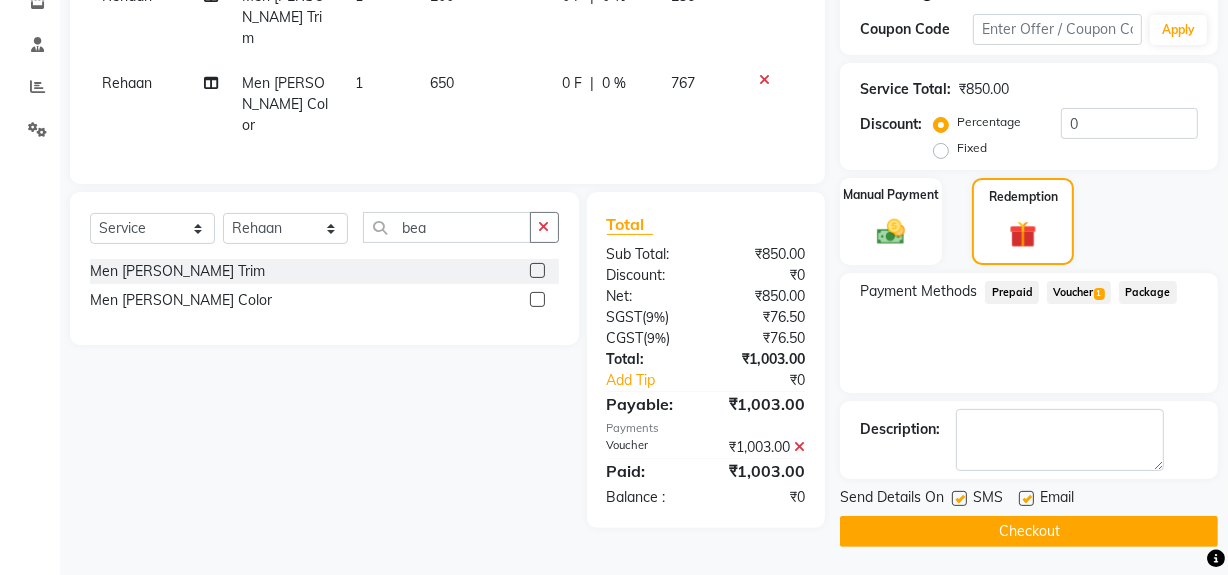 click on "Checkout" 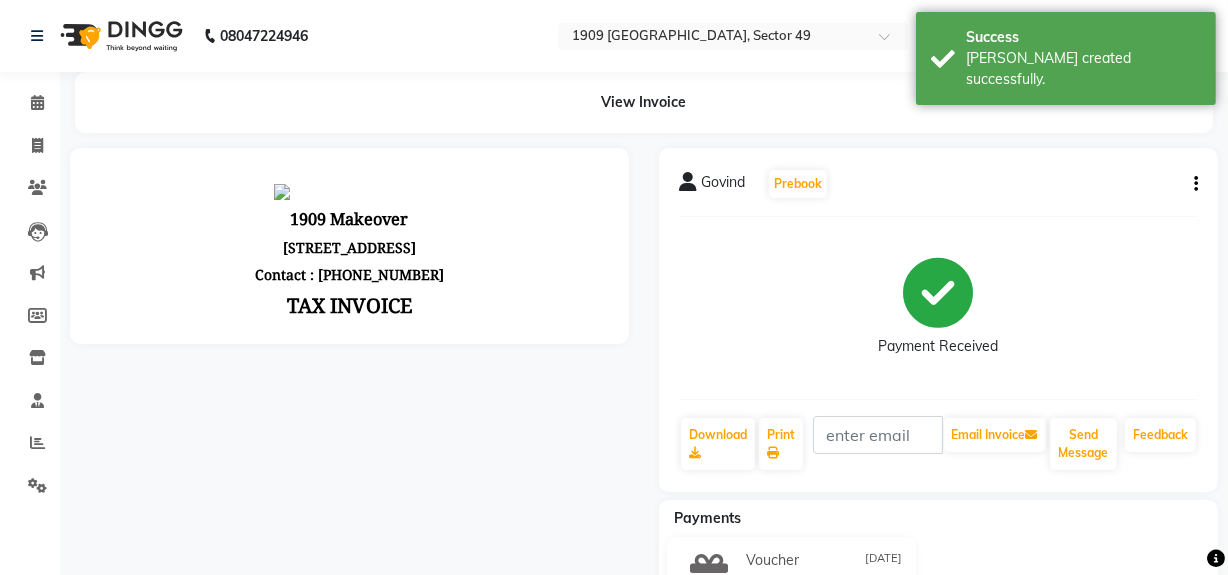 scroll, scrollTop: 0, scrollLeft: 0, axis: both 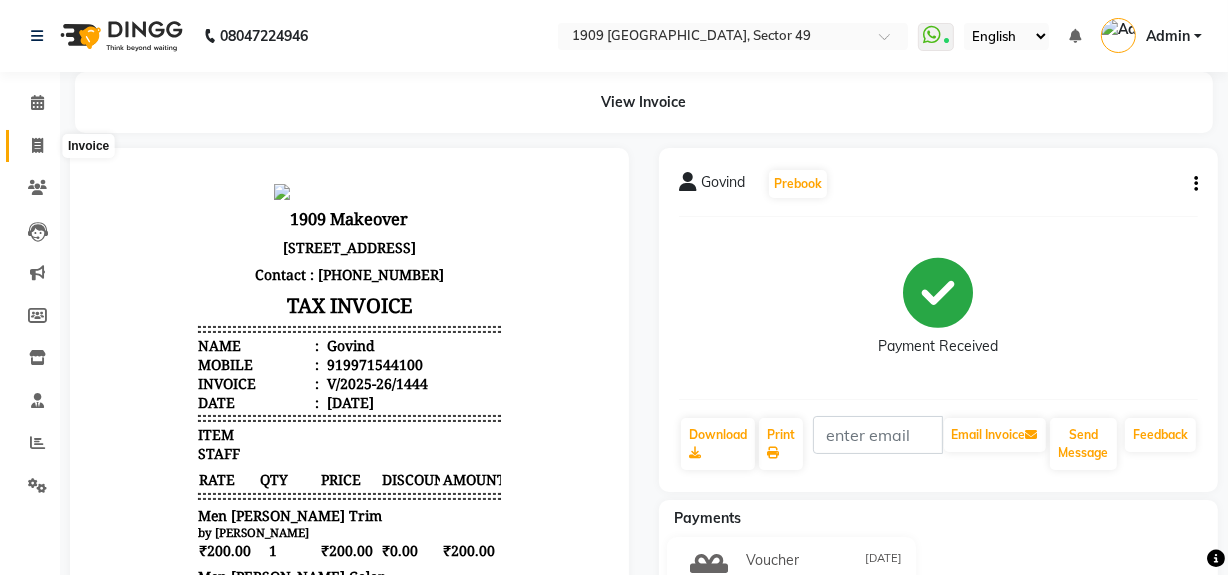 click 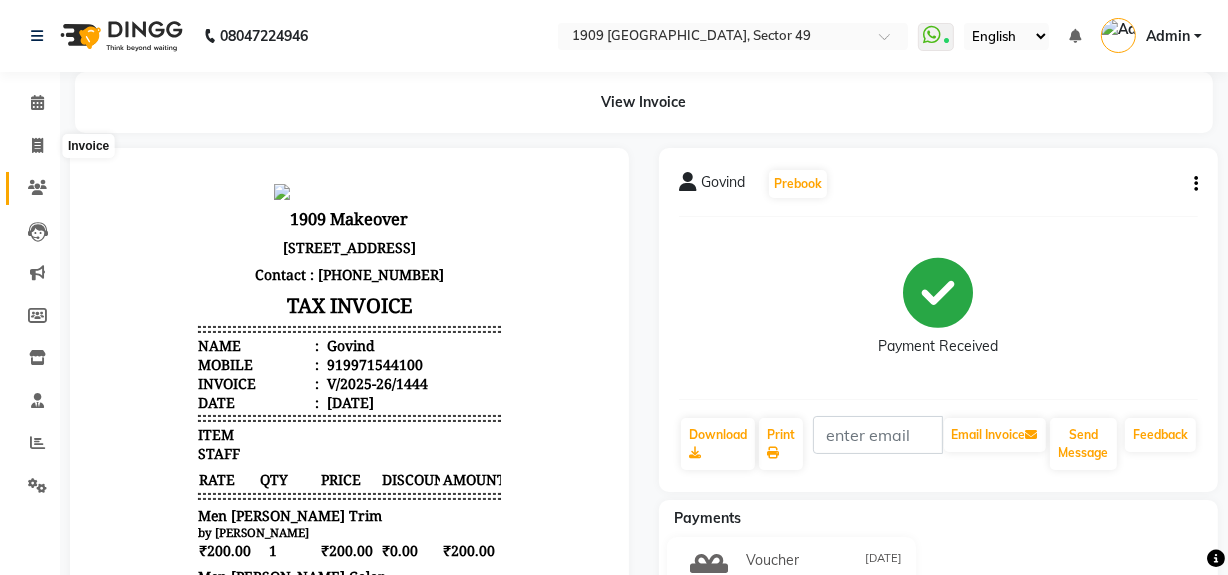 select on "6923" 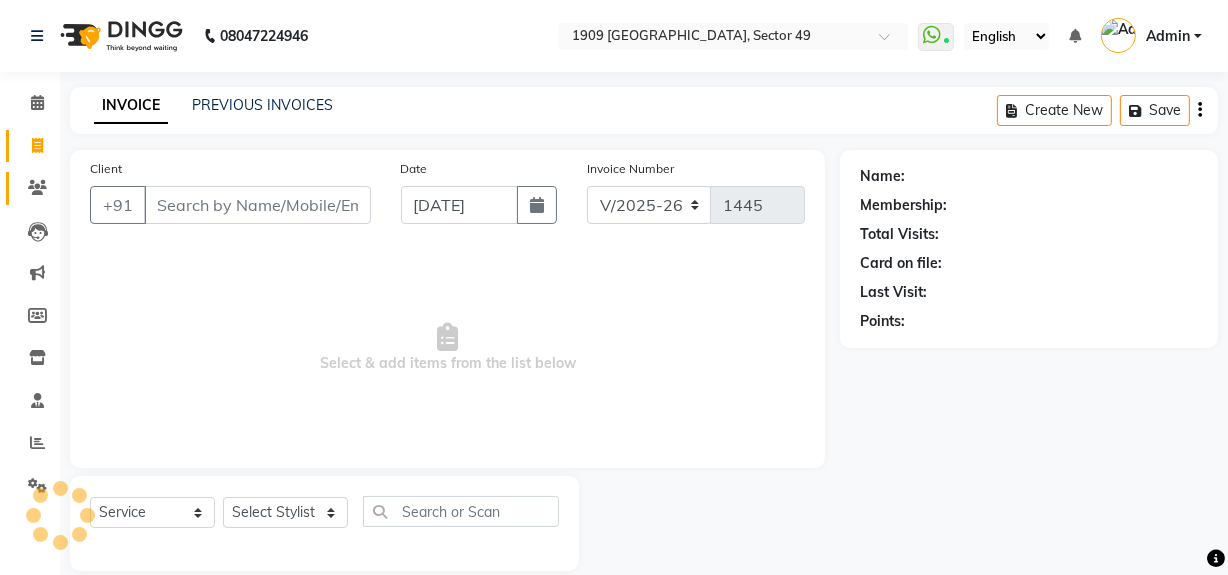 scroll, scrollTop: 26, scrollLeft: 0, axis: vertical 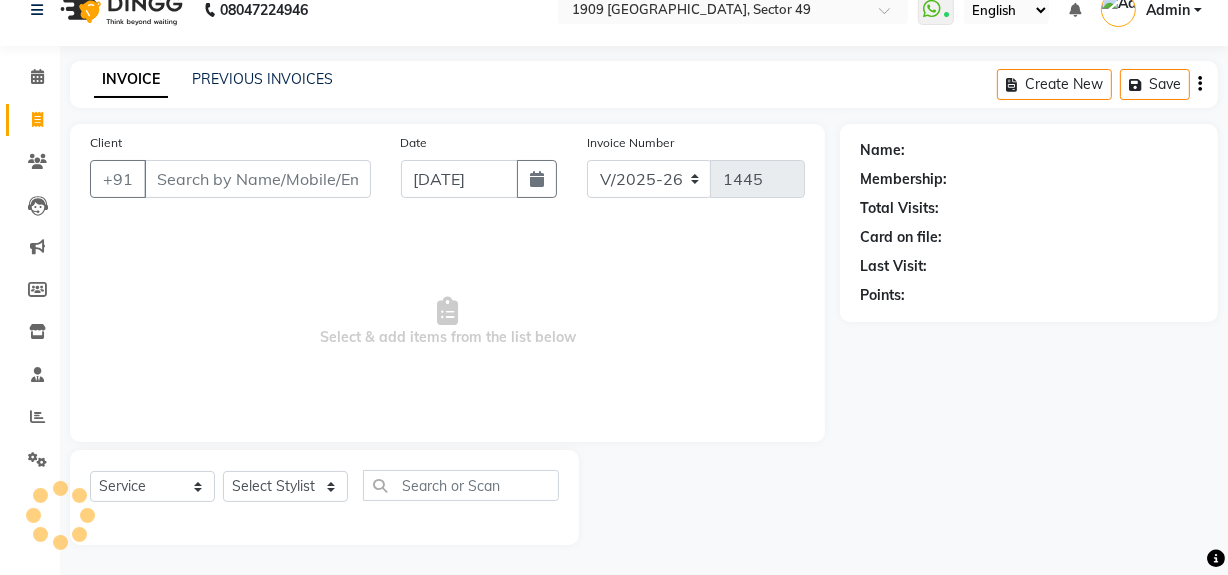 click on "Client" at bounding box center [257, 179] 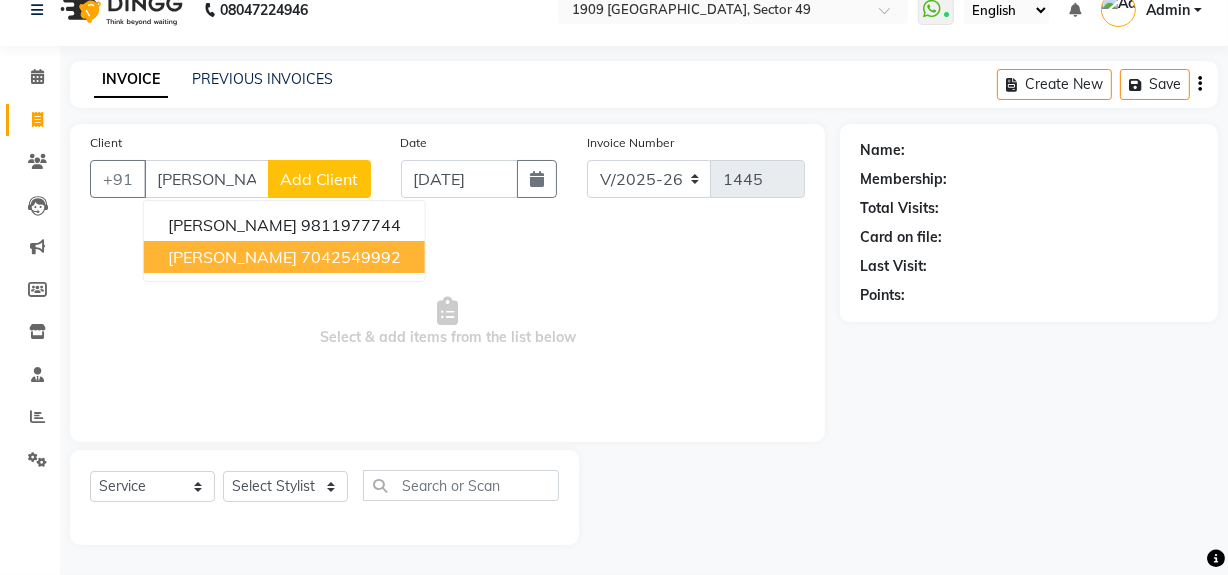 click on "7042549992" at bounding box center [351, 257] 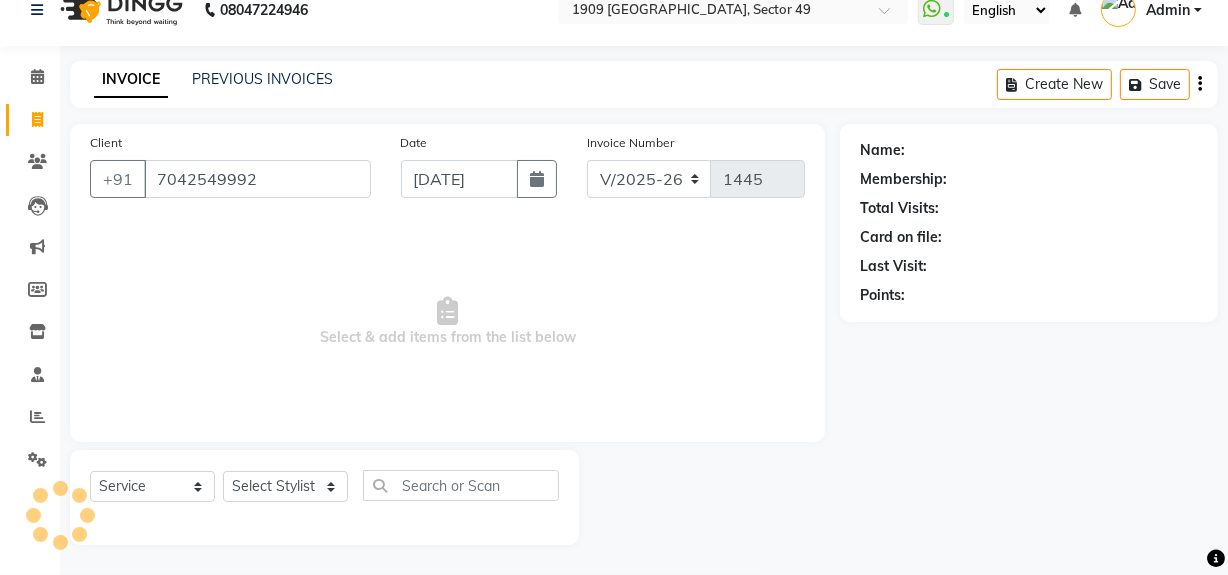 type on "7042549992" 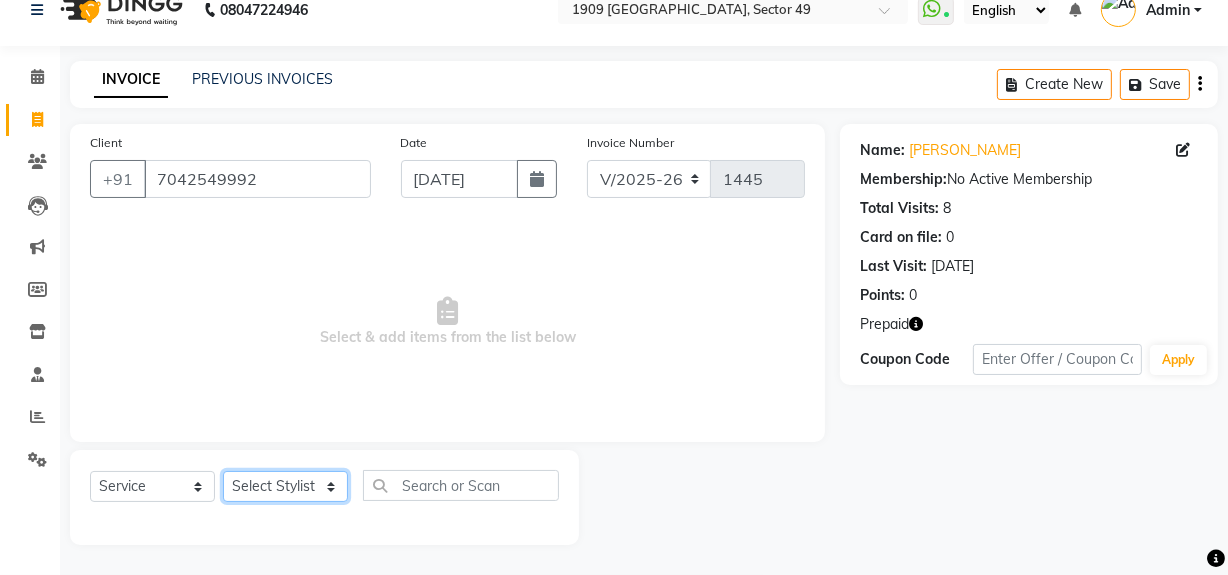 click on "Select Stylist [PERSON_NAME] [PERSON_NAME] House Sale Jyoti Nisha [PERSON_NAME] [PERSON_NAME] Veer [PERSON_NAME] Vishal" 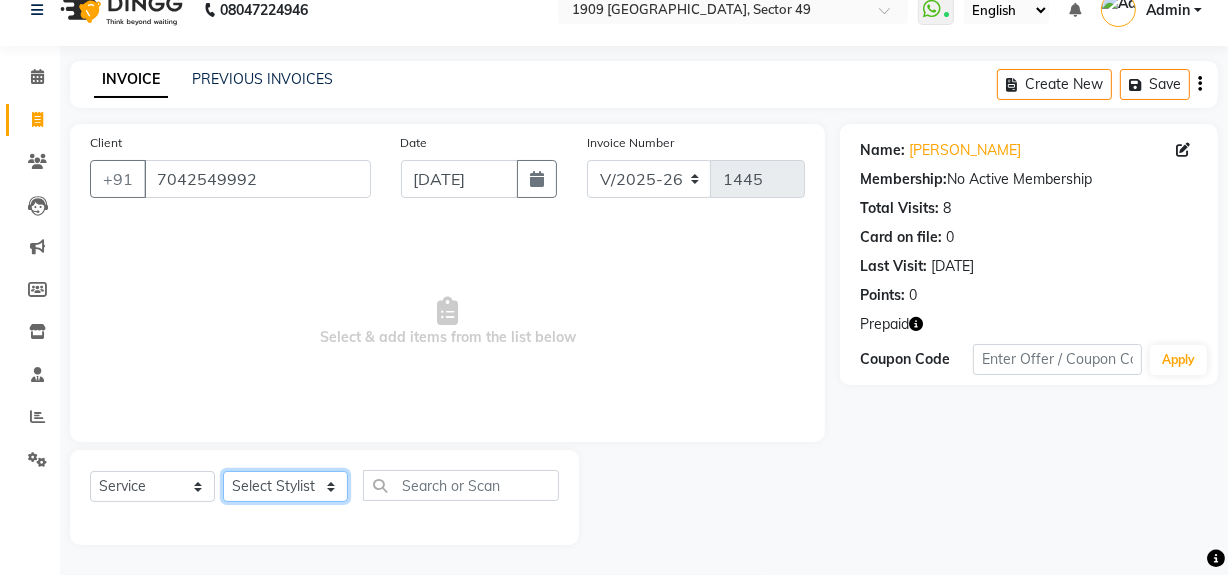 select on "57113" 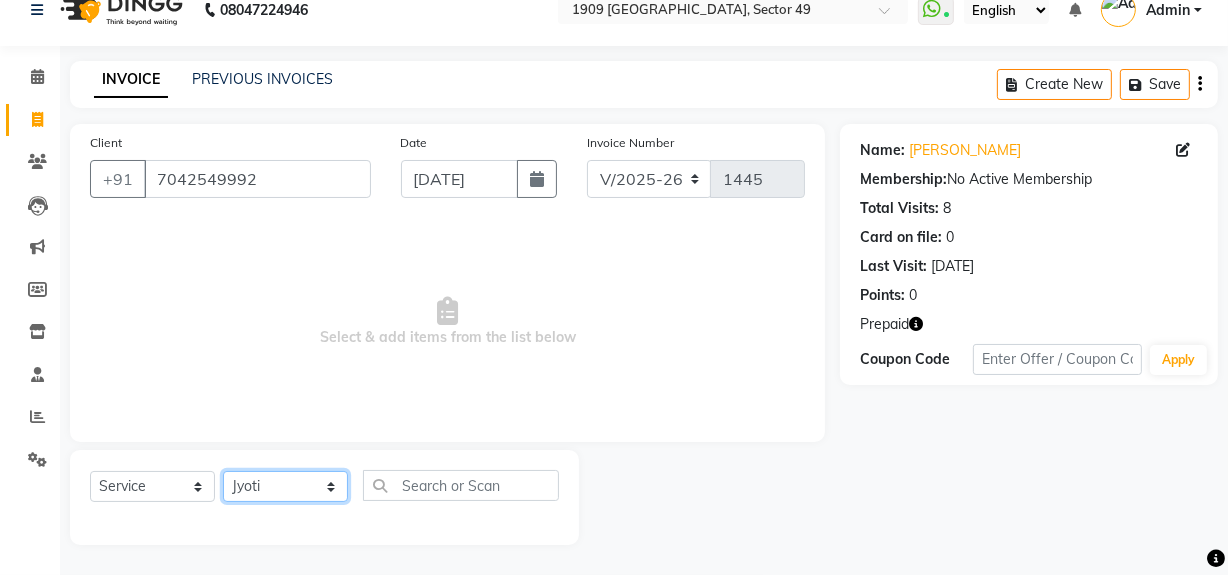 click on "Select Stylist [PERSON_NAME] [PERSON_NAME] House Sale Jyoti Nisha [PERSON_NAME] [PERSON_NAME] Veer [PERSON_NAME] Vishal" 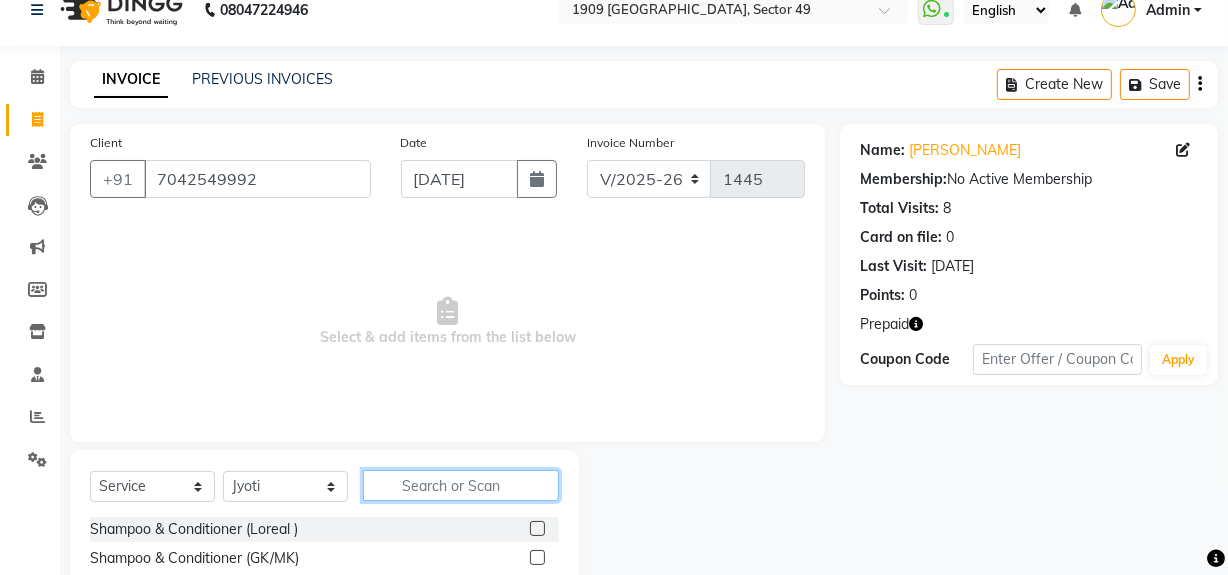 click 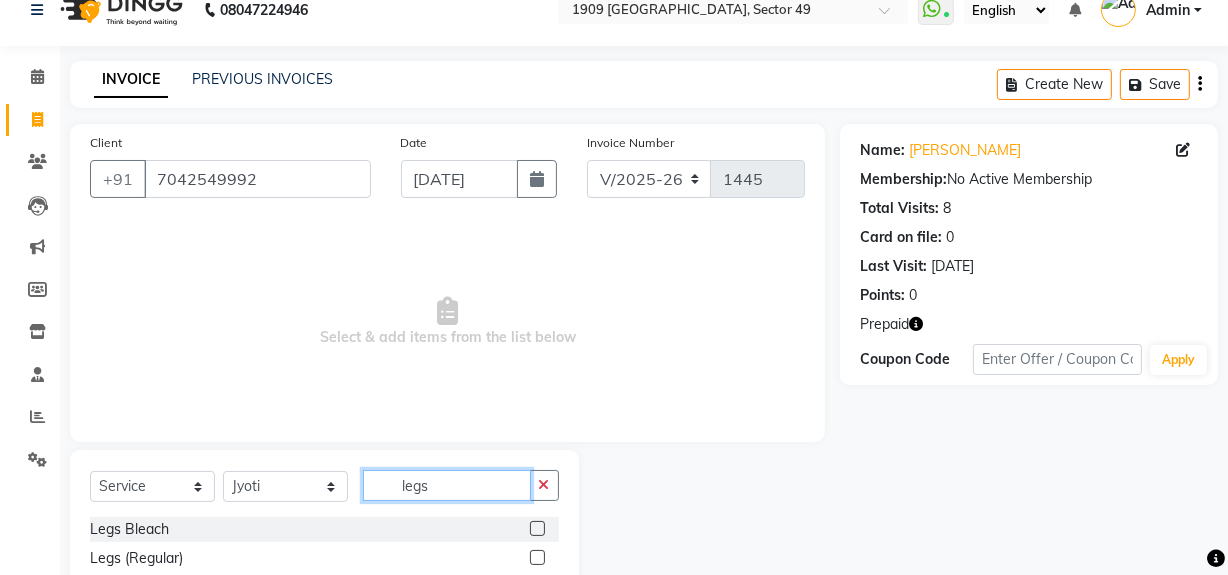 scroll, scrollTop: 170, scrollLeft: 0, axis: vertical 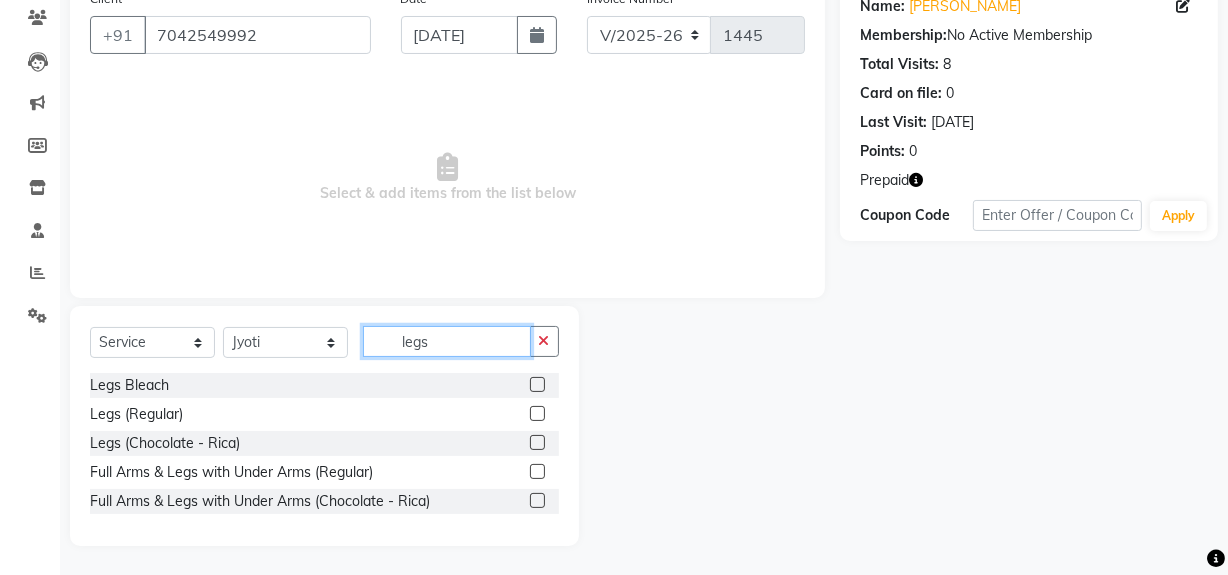 type on "legs" 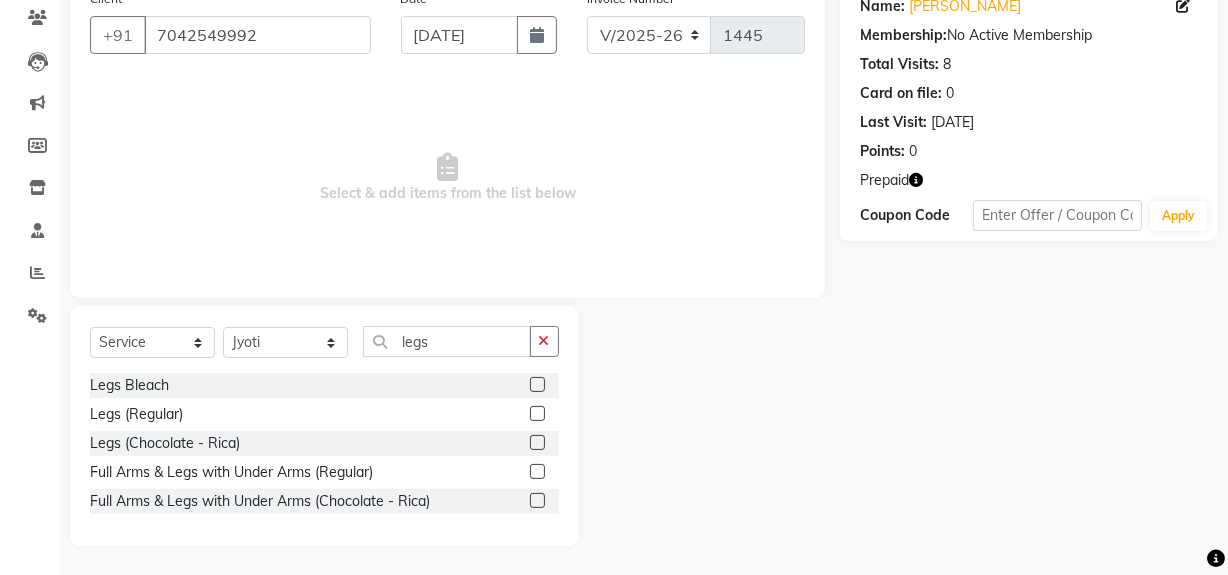 click 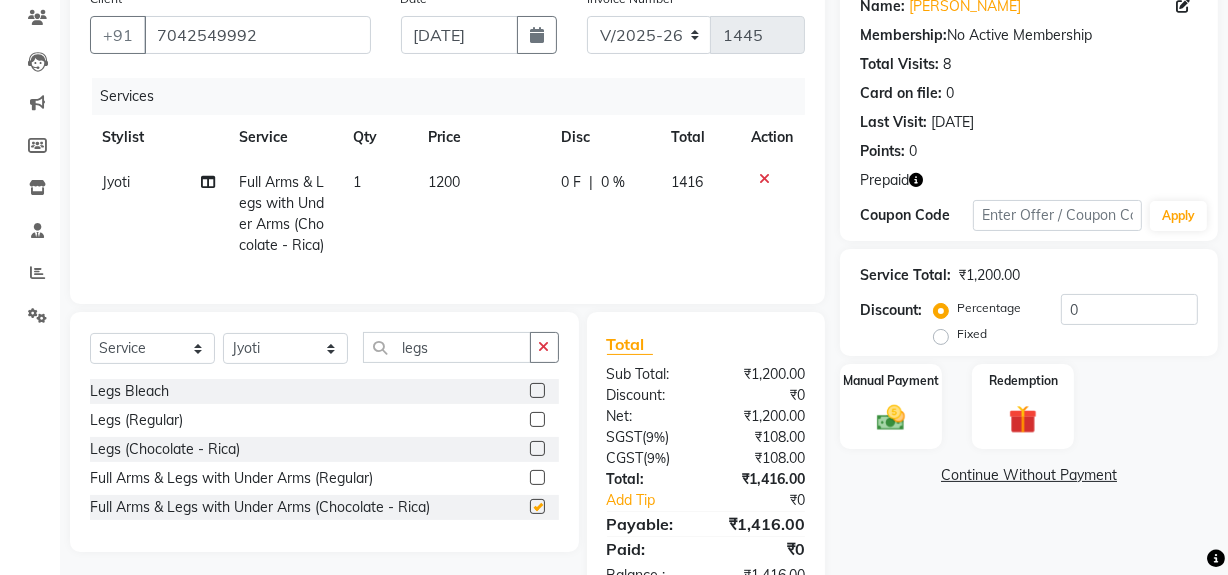 checkbox on "false" 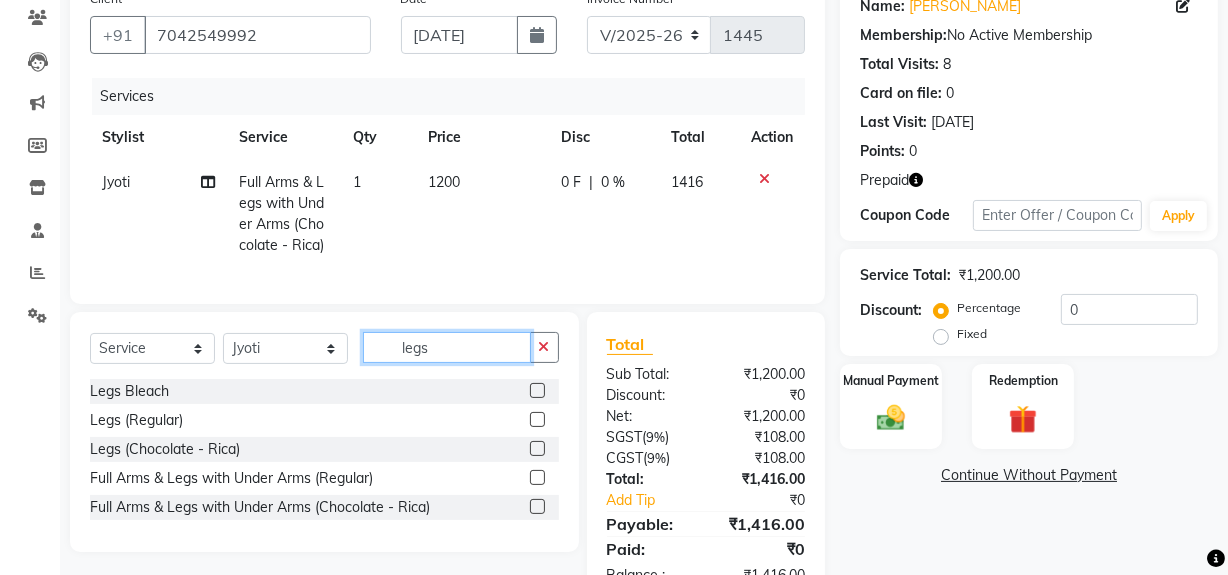 click on "legs" 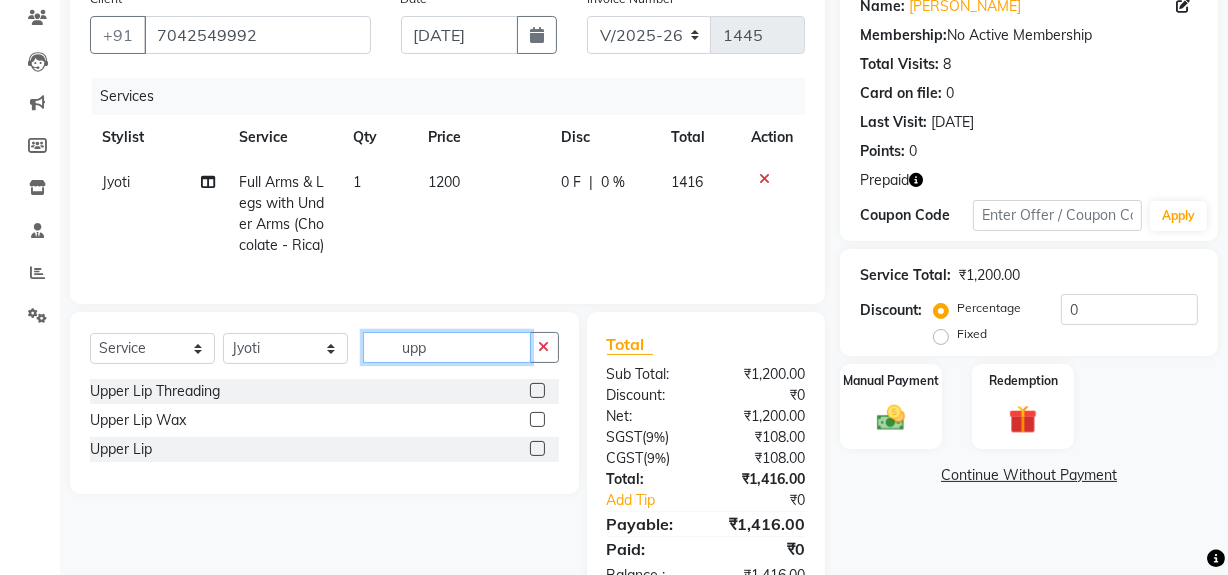 type on "upp" 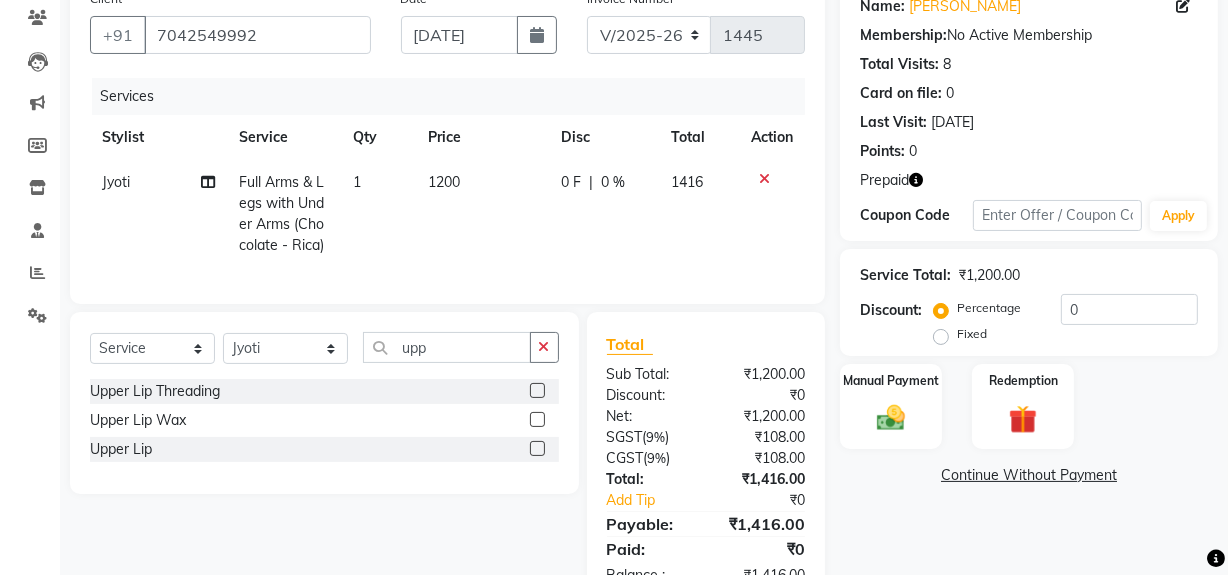 click 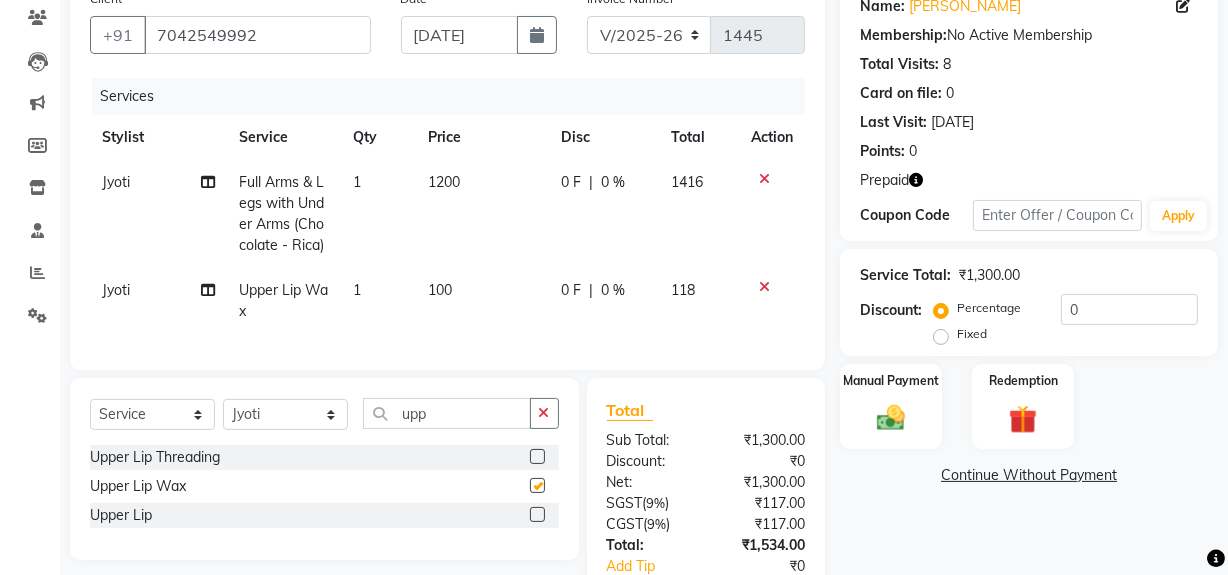 checkbox on "false" 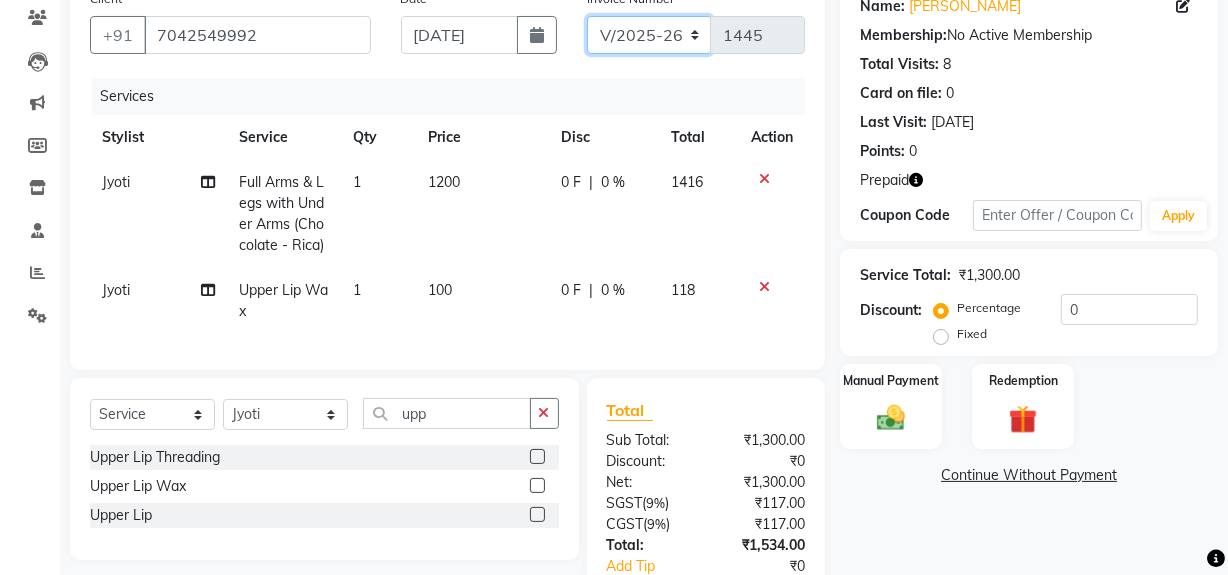 click on "V/2025 V/2025-26" 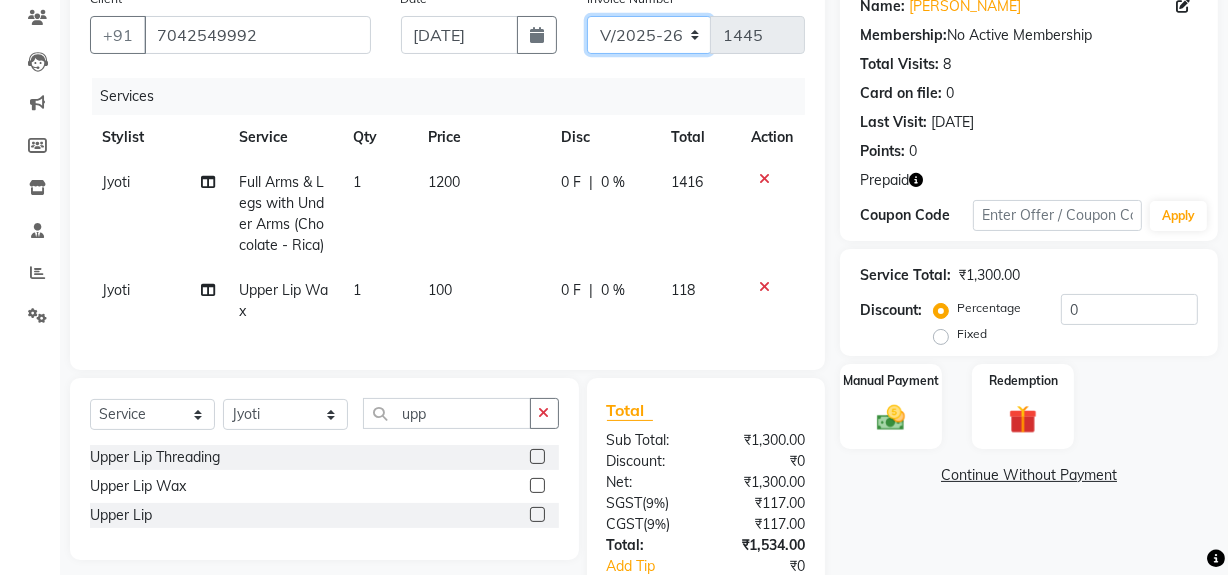 select on "6924" 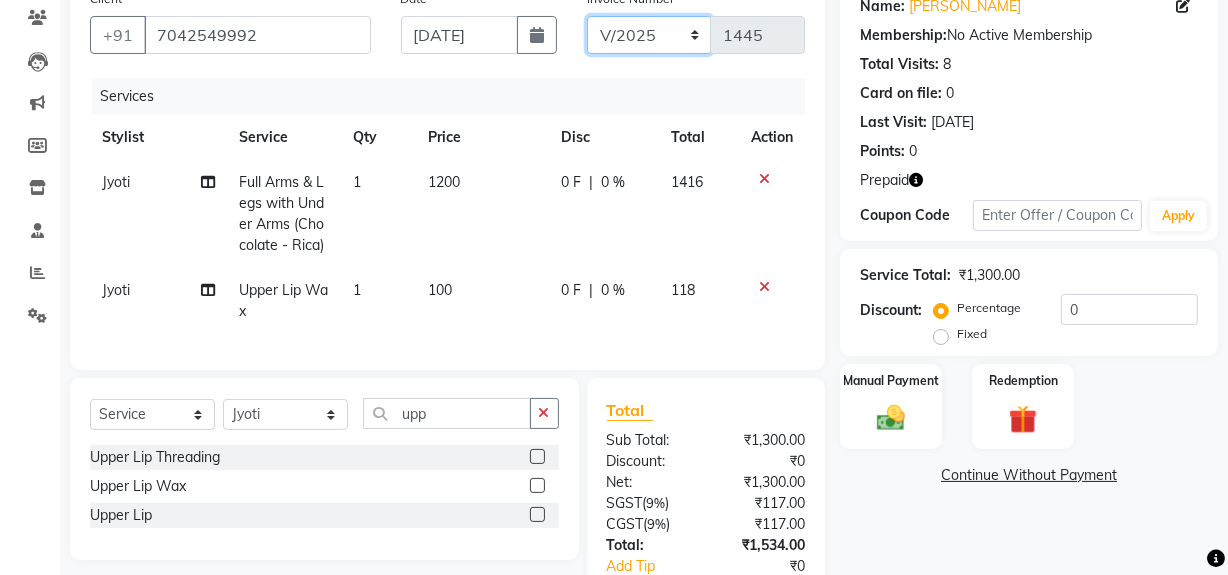click on "V/2025 V/2025-26" 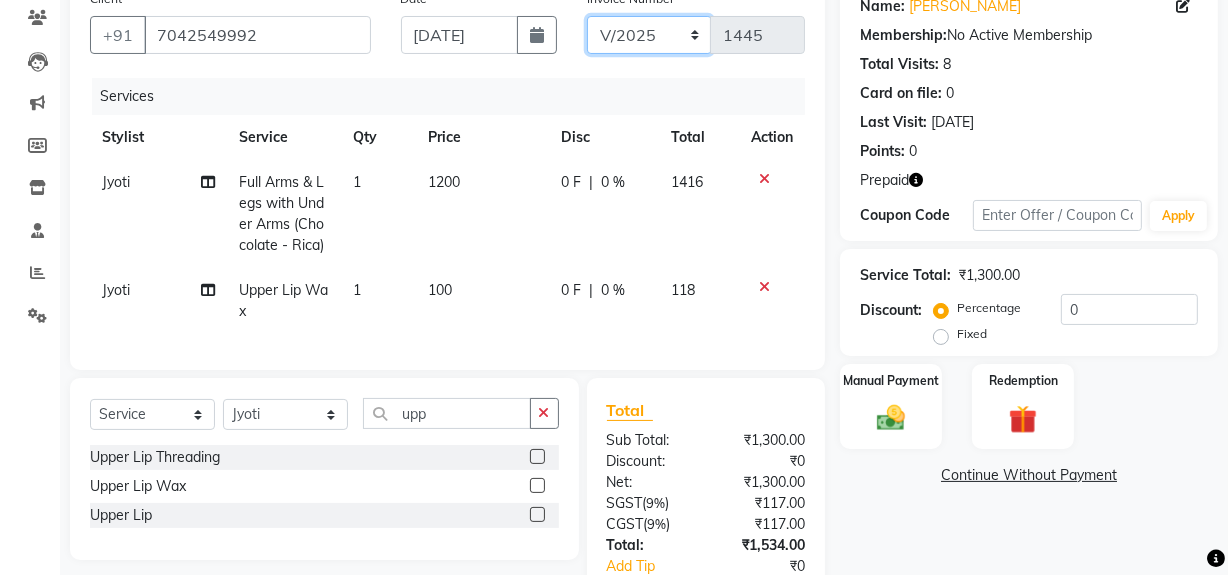 type on "1845" 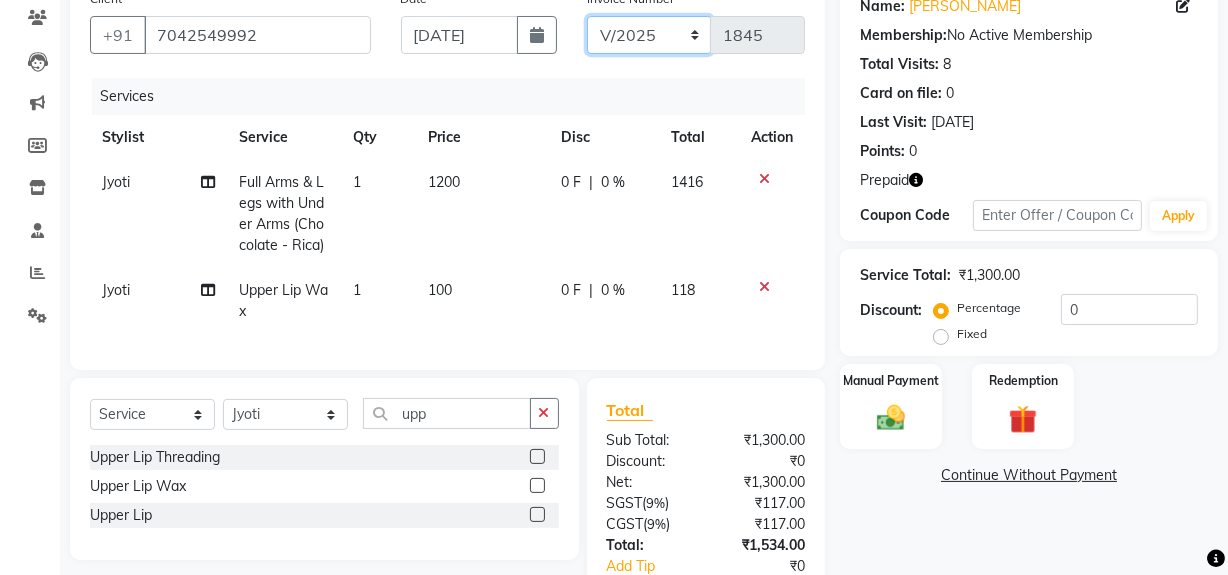 scroll, scrollTop: 310, scrollLeft: 0, axis: vertical 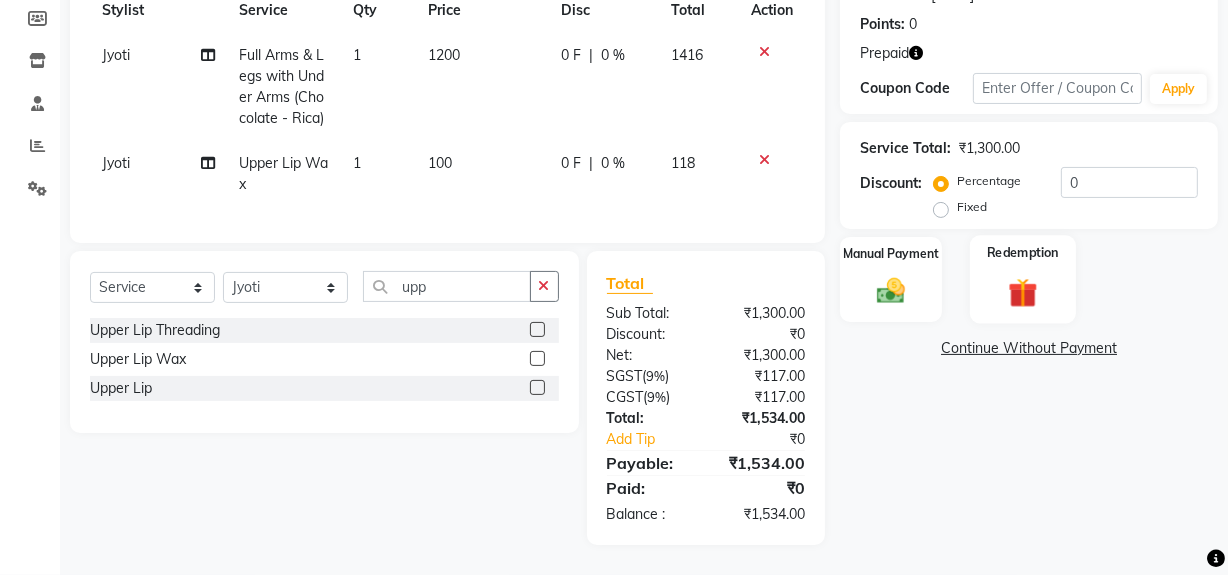 click 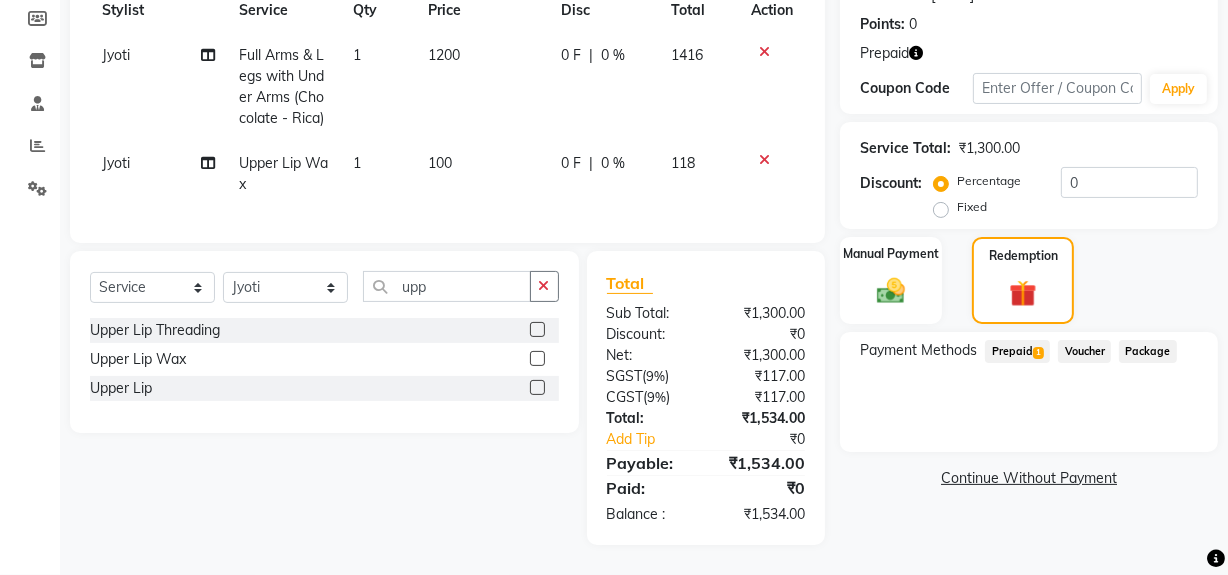 click on "Prepaid  1" 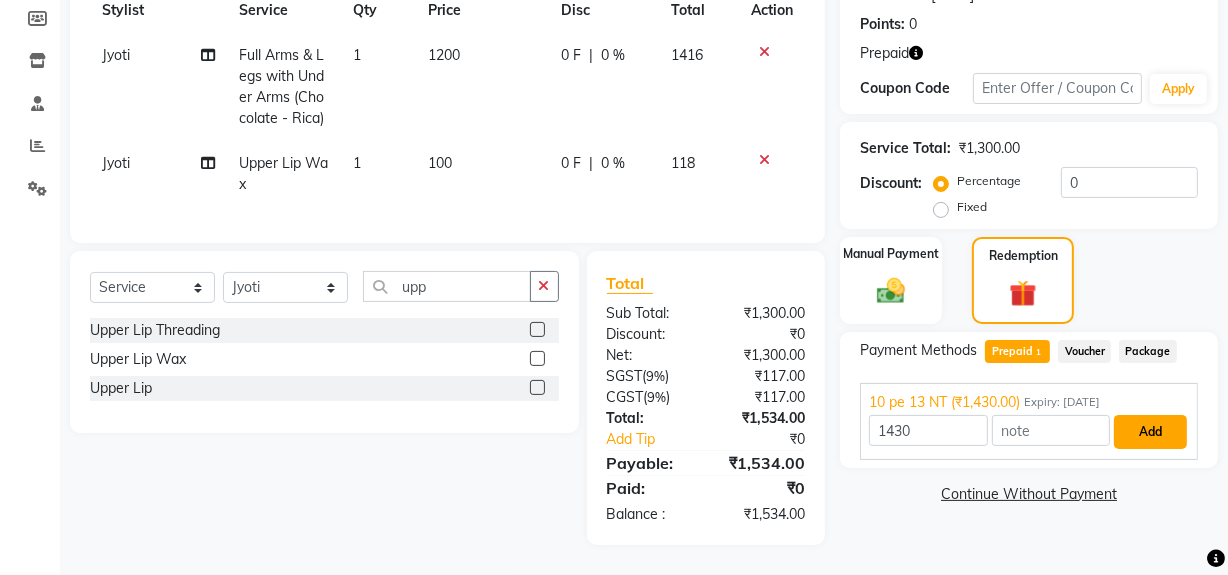 click on "Add" at bounding box center [1150, 432] 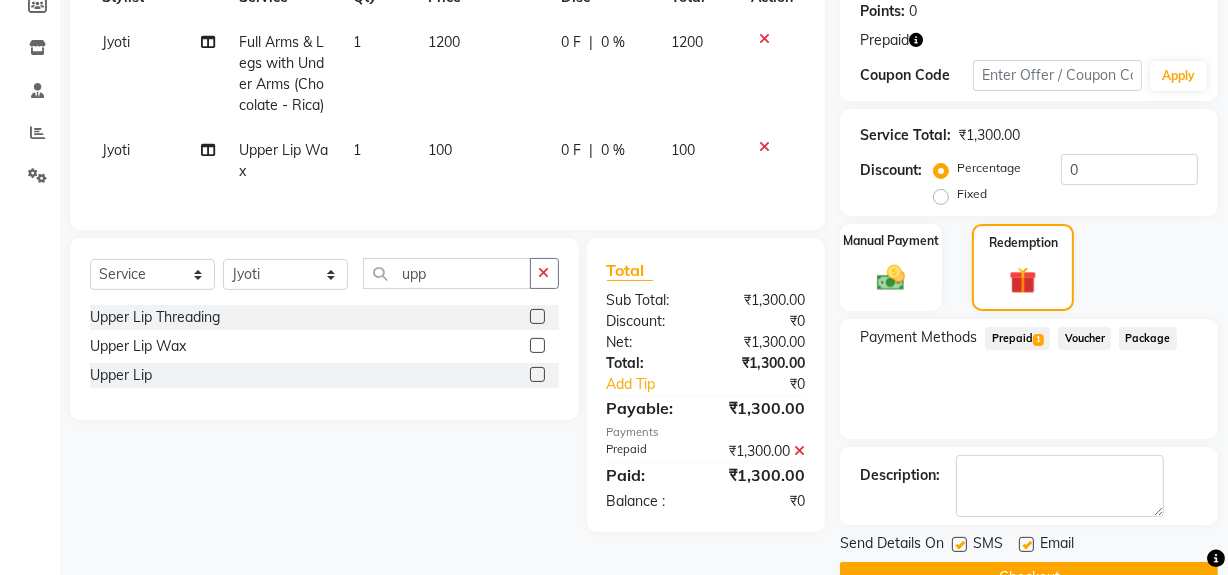 scroll, scrollTop: 356, scrollLeft: 0, axis: vertical 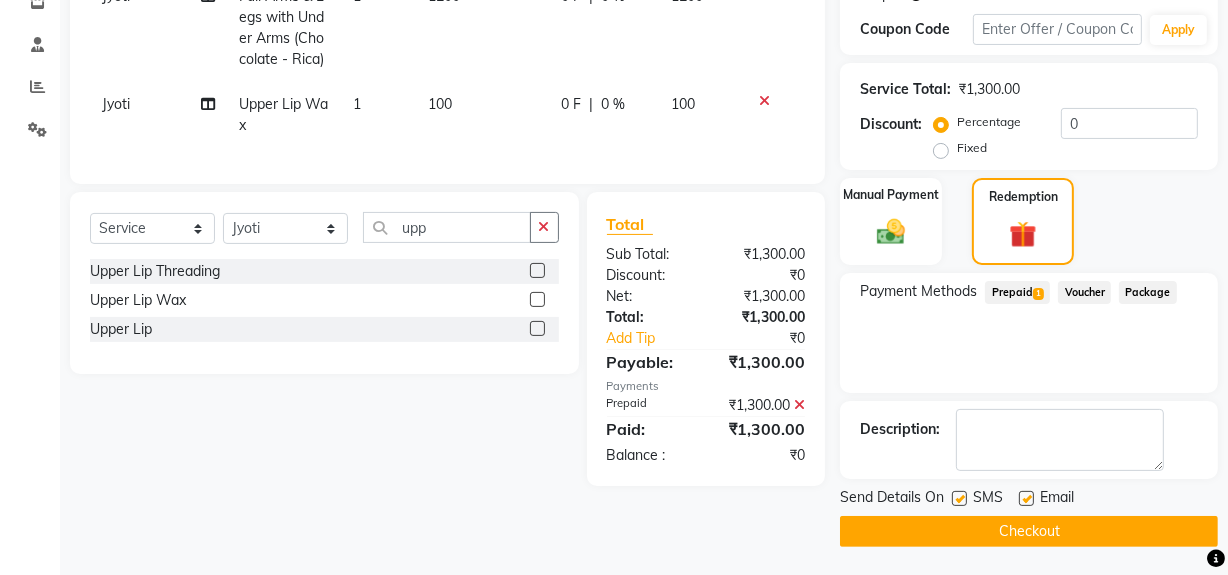click on "Payment Methods  Prepaid  1  Voucher   Package" 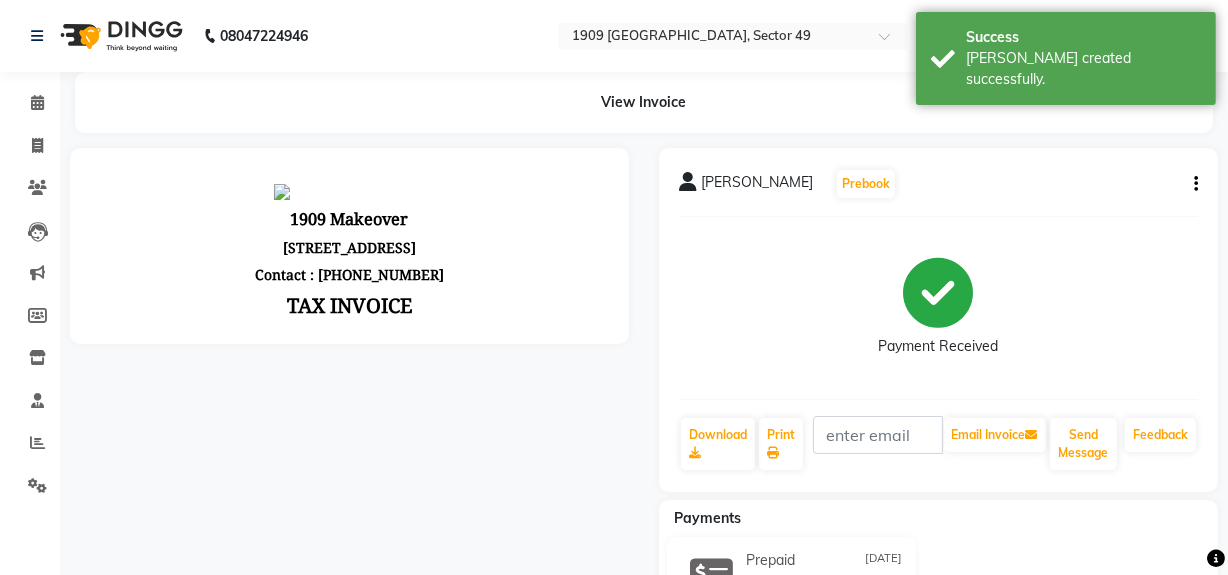 scroll, scrollTop: 0, scrollLeft: 0, axis: both 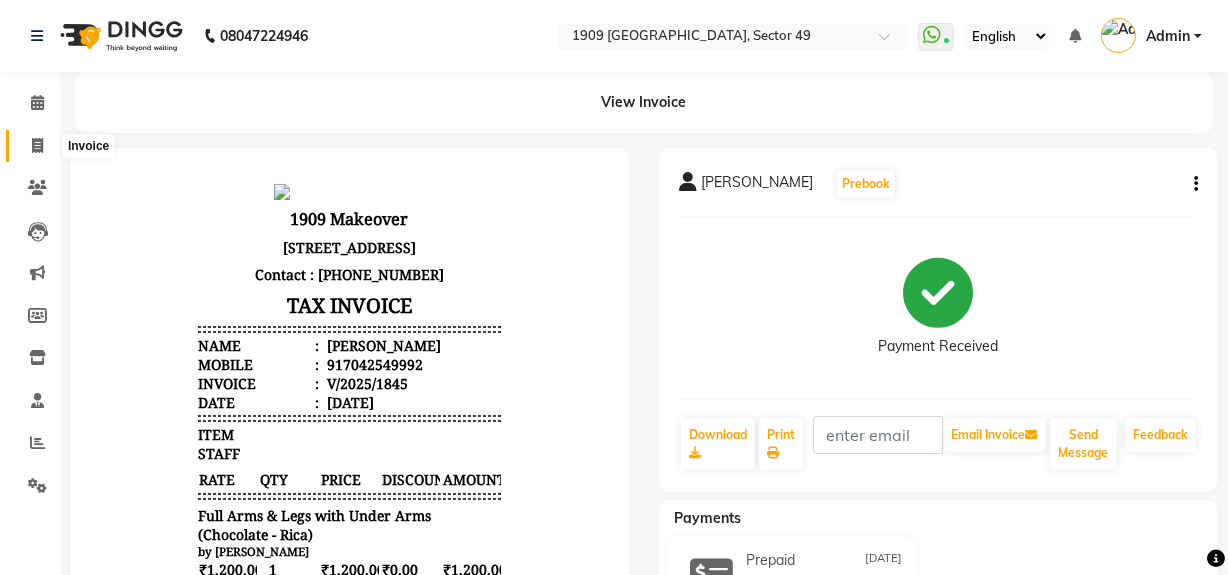 click 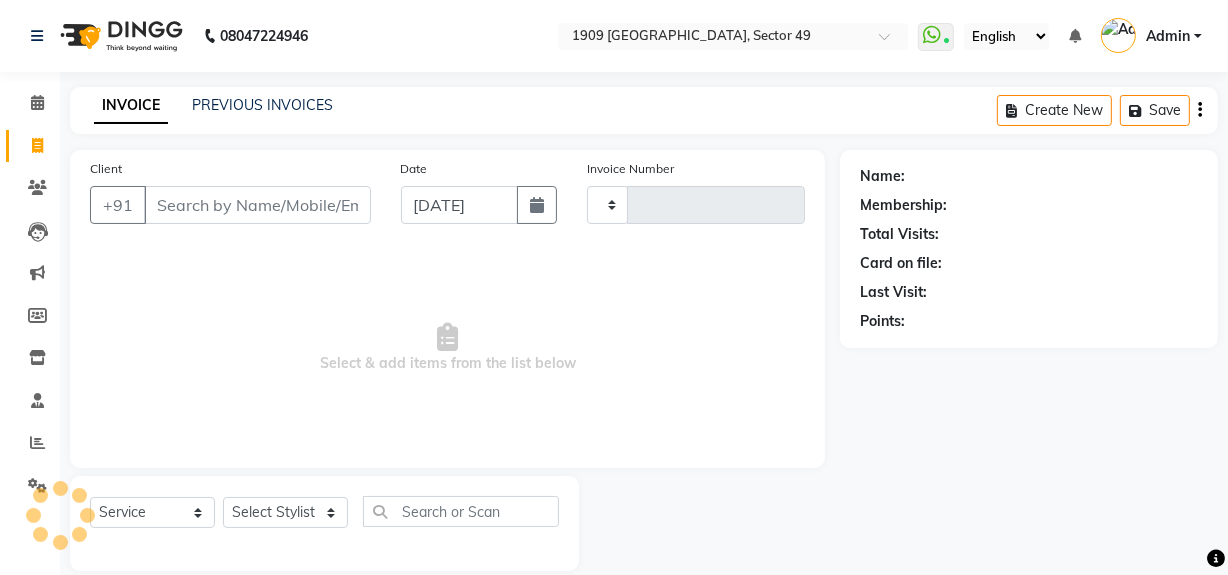 scroll, scrollTop: 26, scrollLeft: 0, axis: vertical 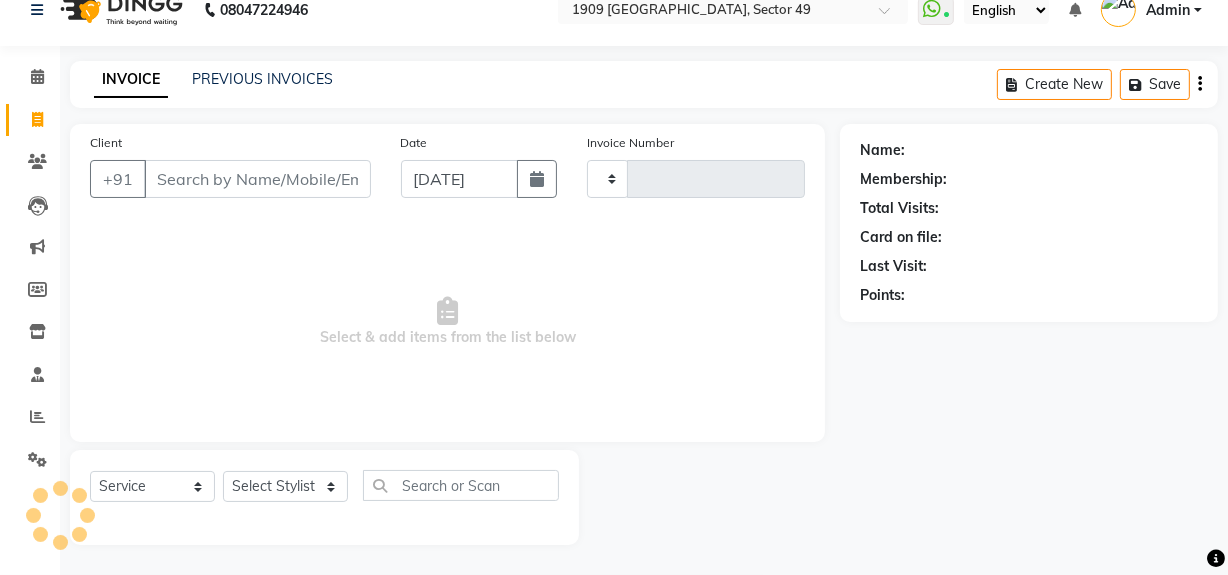 type on "1445" 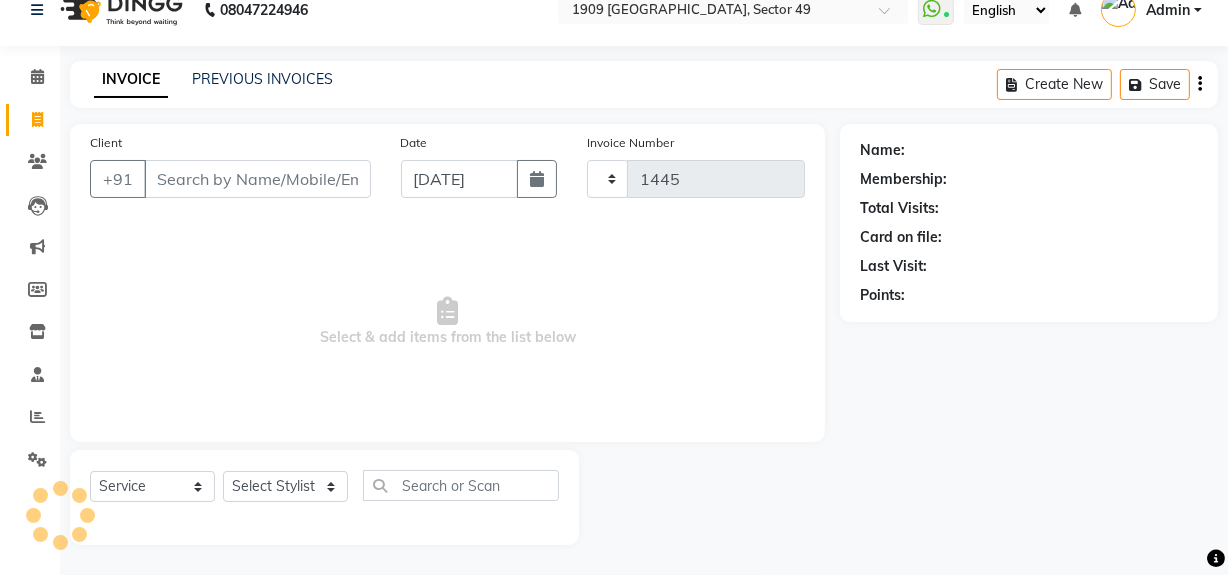 select on "6923" 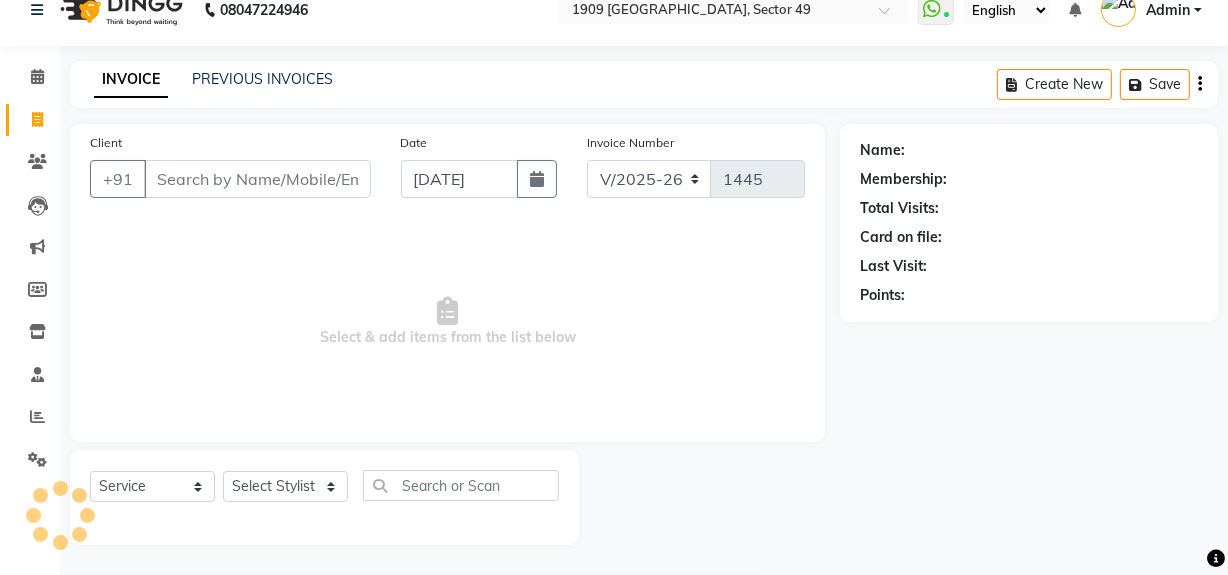 click on "Client" at bounding box center [257, 179] 